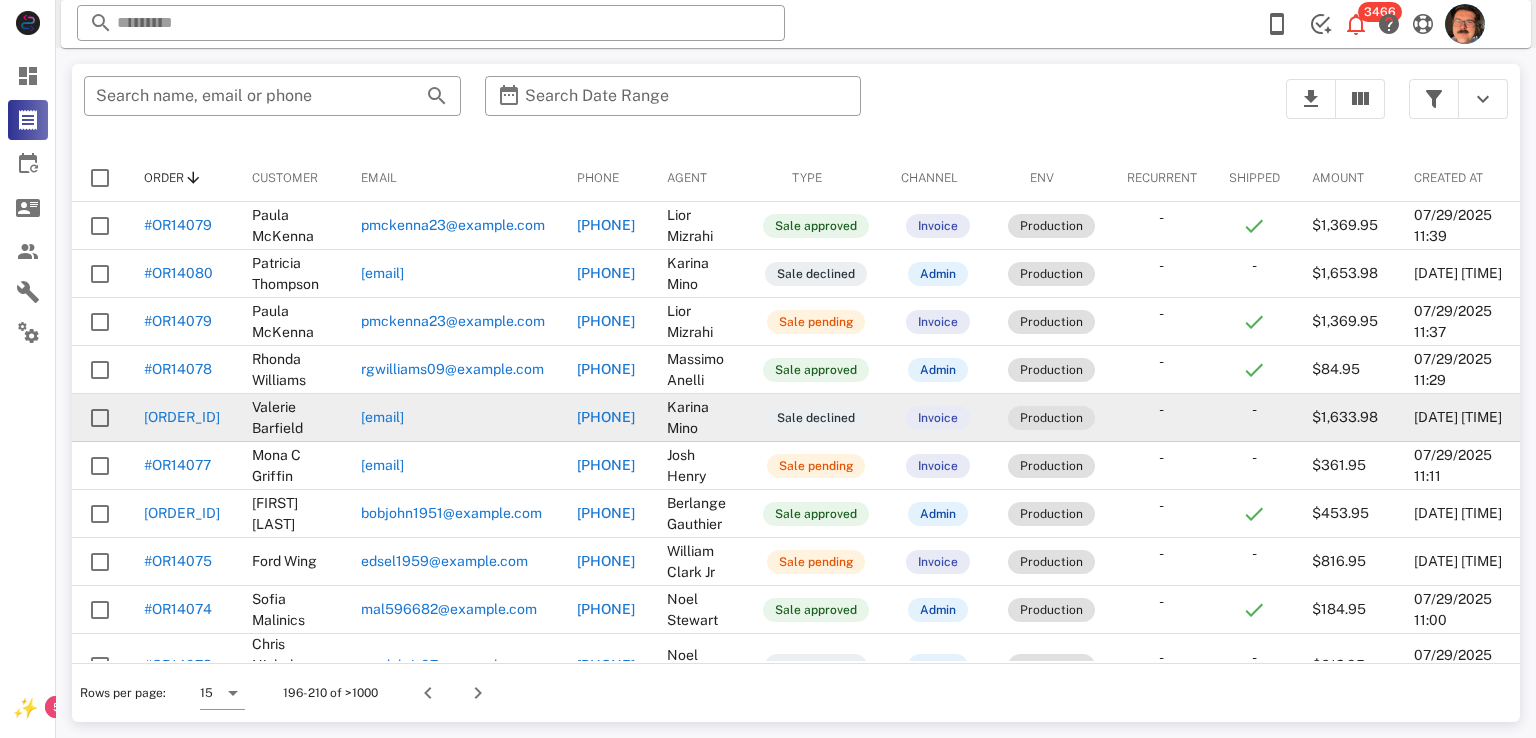 scroll, scrollTop: 0, scrollLeft: 0, axis: both 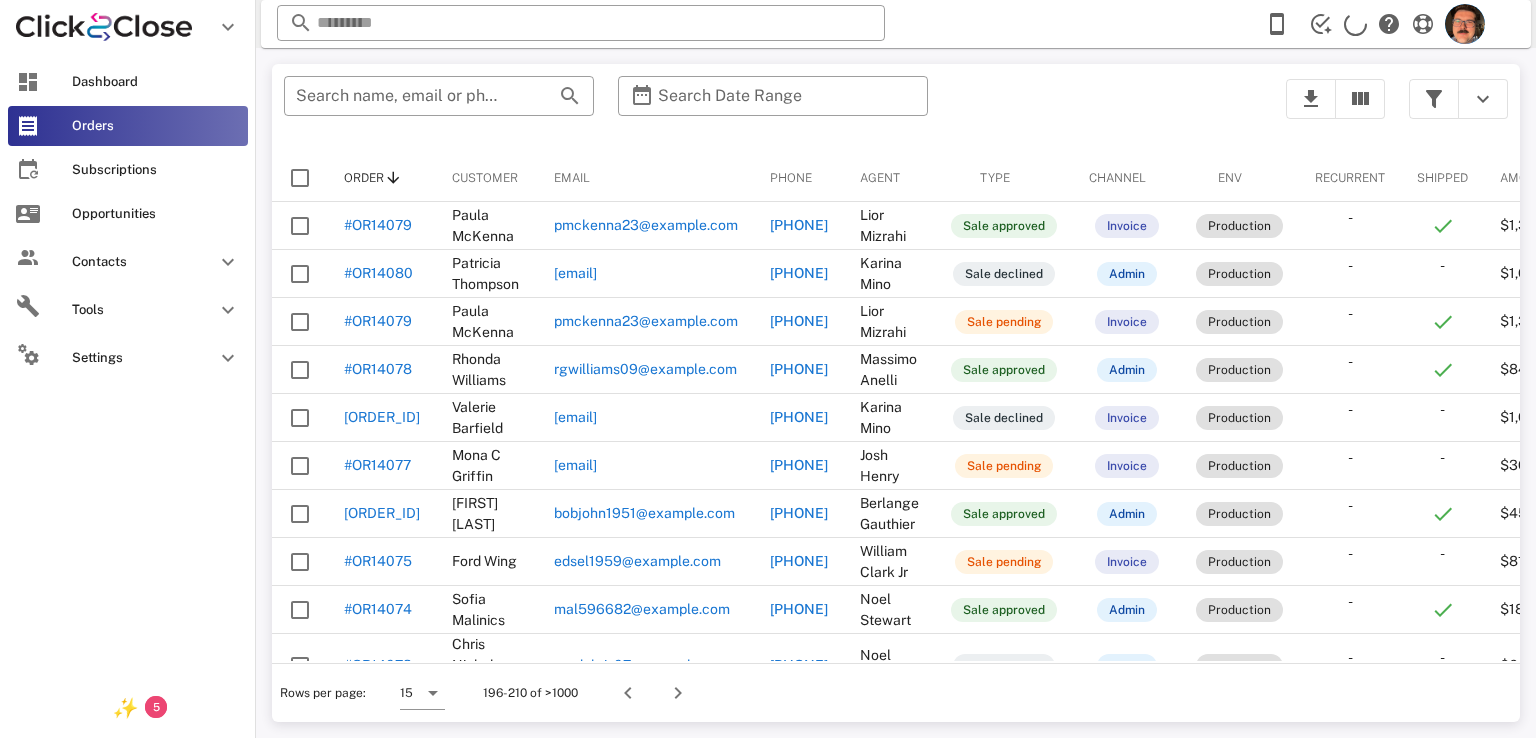 click on "Dashboard Orders Subscriptions Opportunities Contacts Tools Settings" at bounding box center [128, 222] 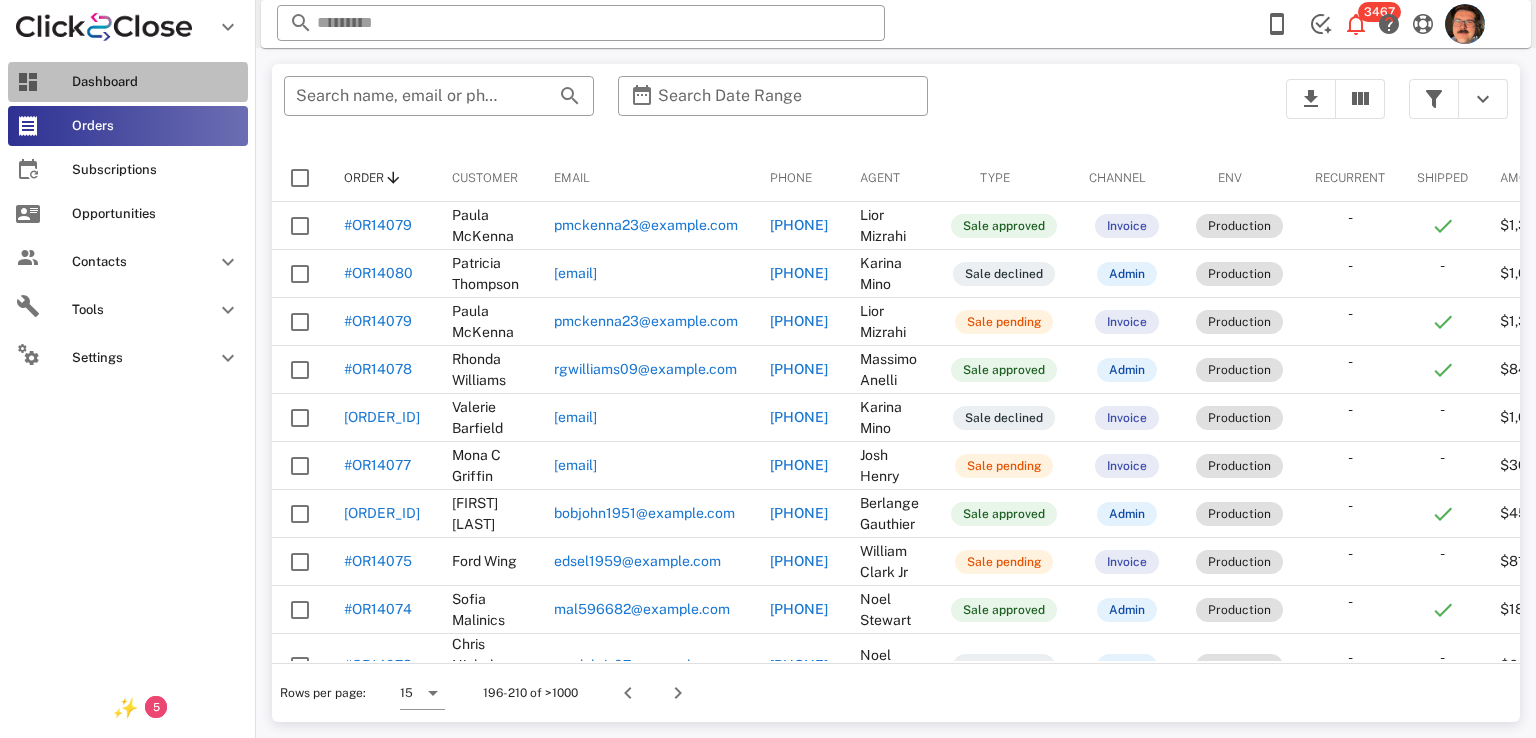 click on "Dashboard" at bounding box center [128, 82] 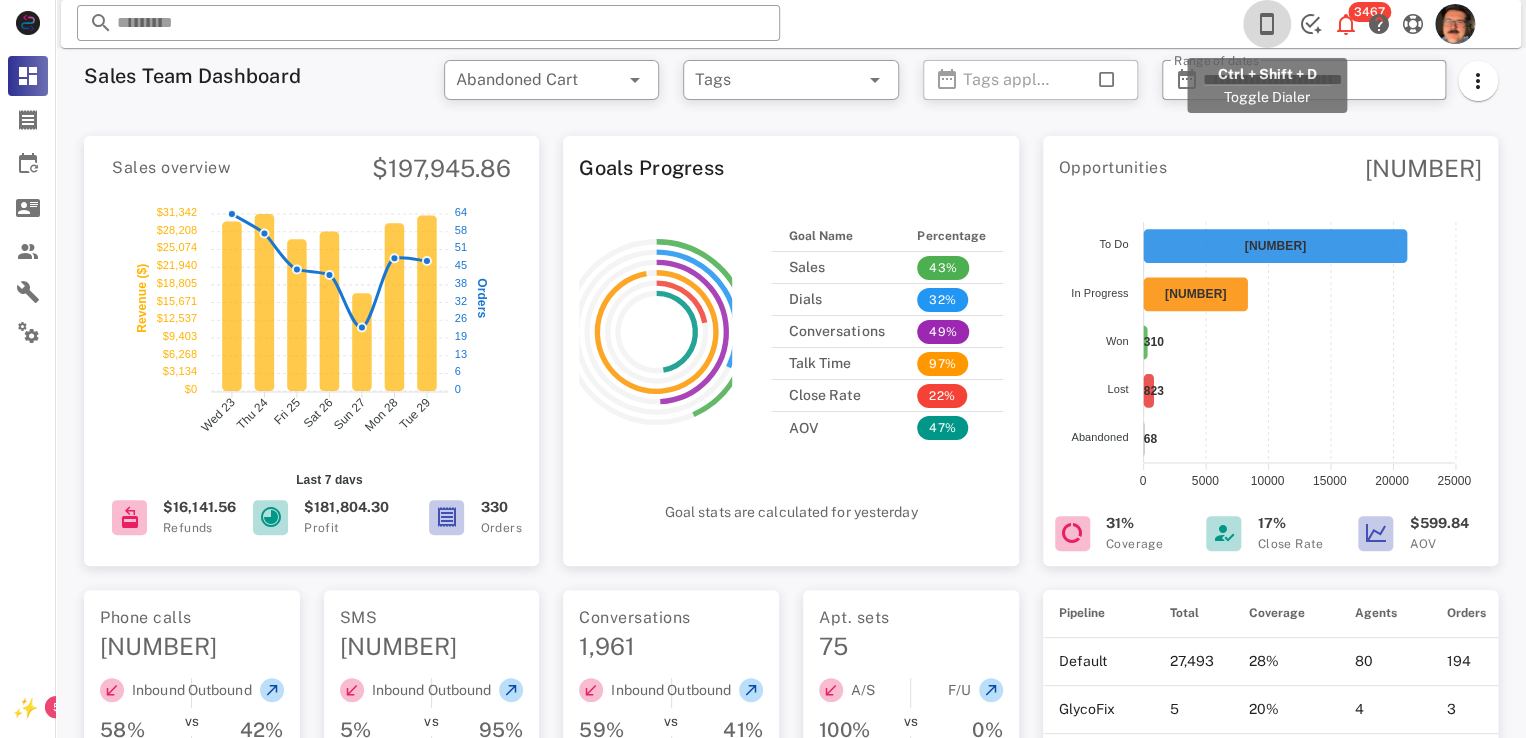 click at bounding box center [1267, 24] 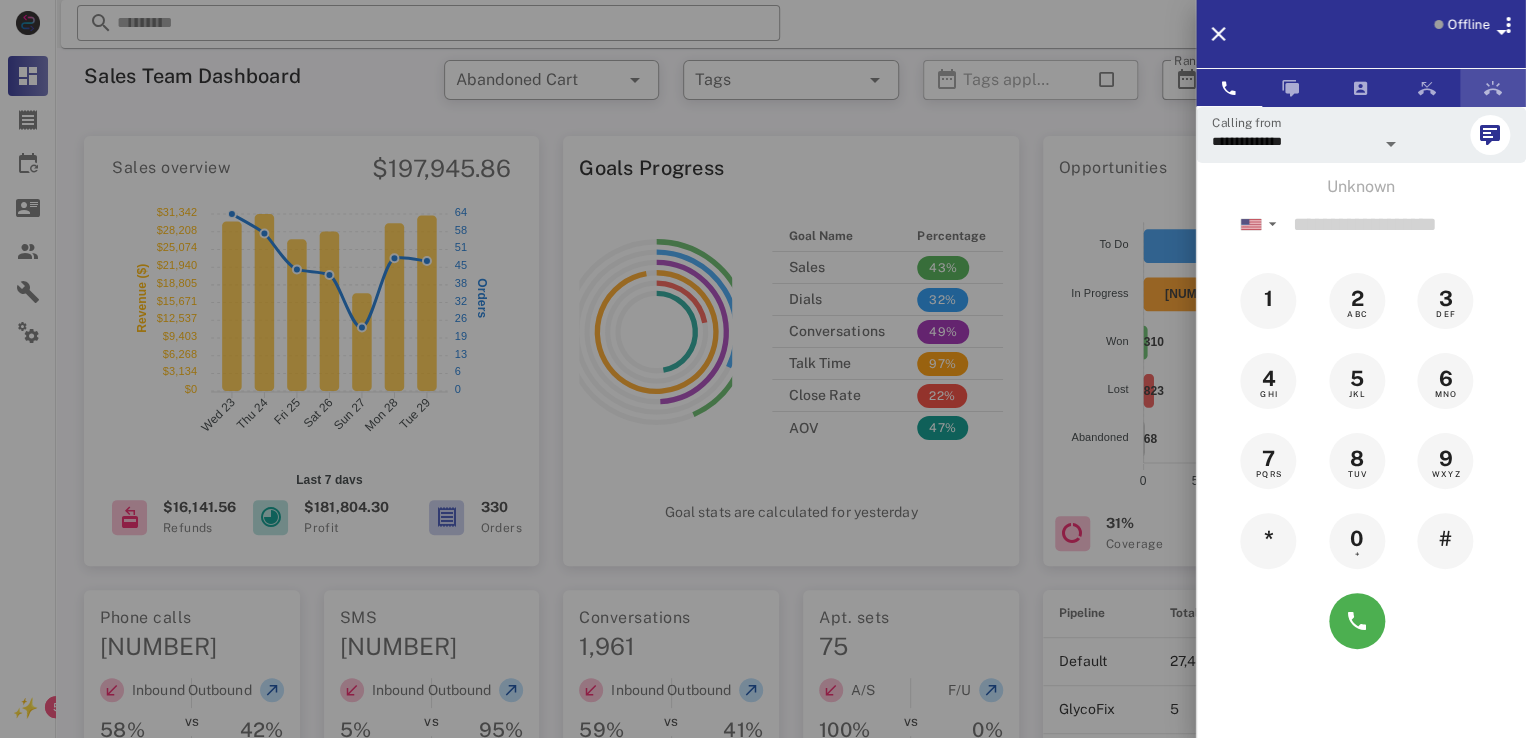 click at bounding box center [1493, 88] 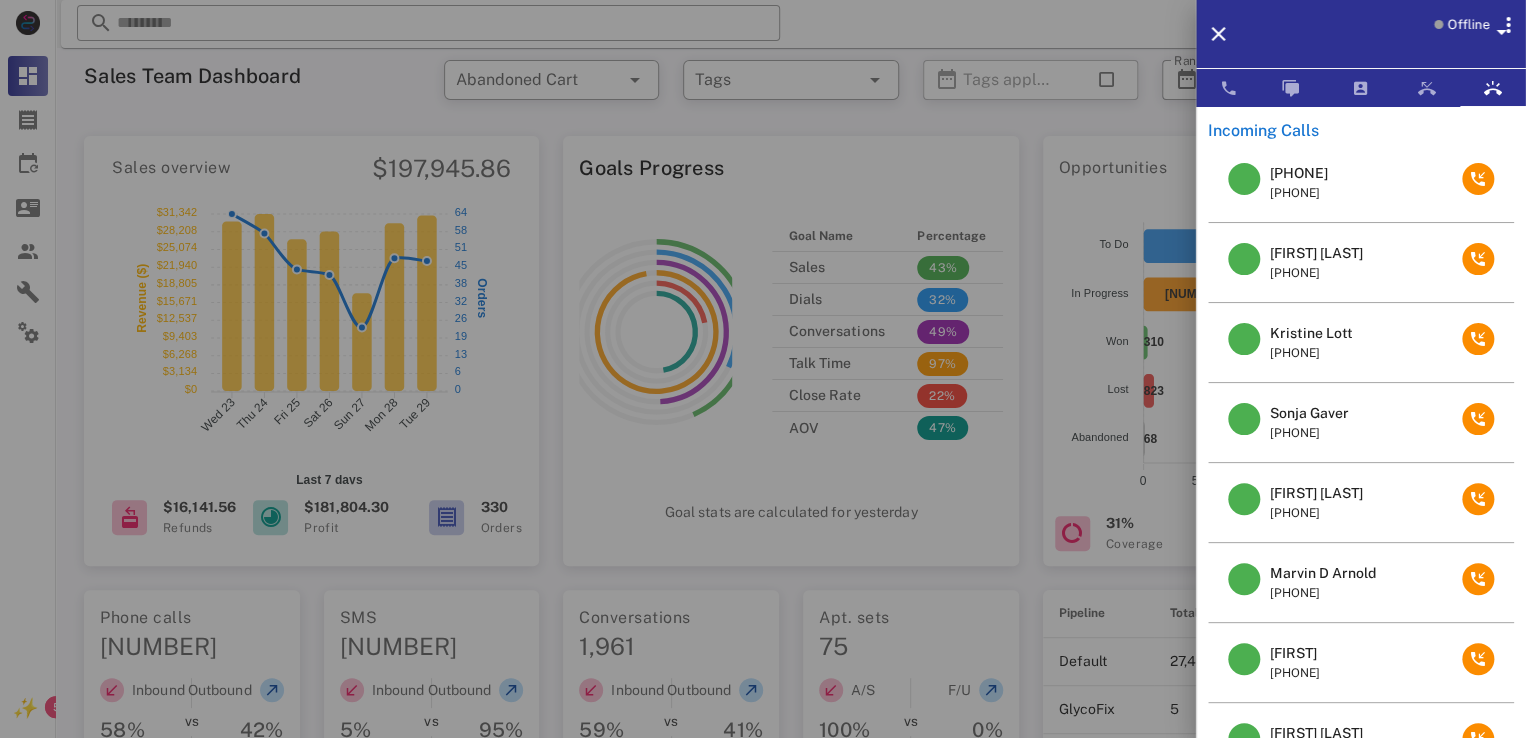click on "Kristine Lott" at bounding box center (1311, 333) 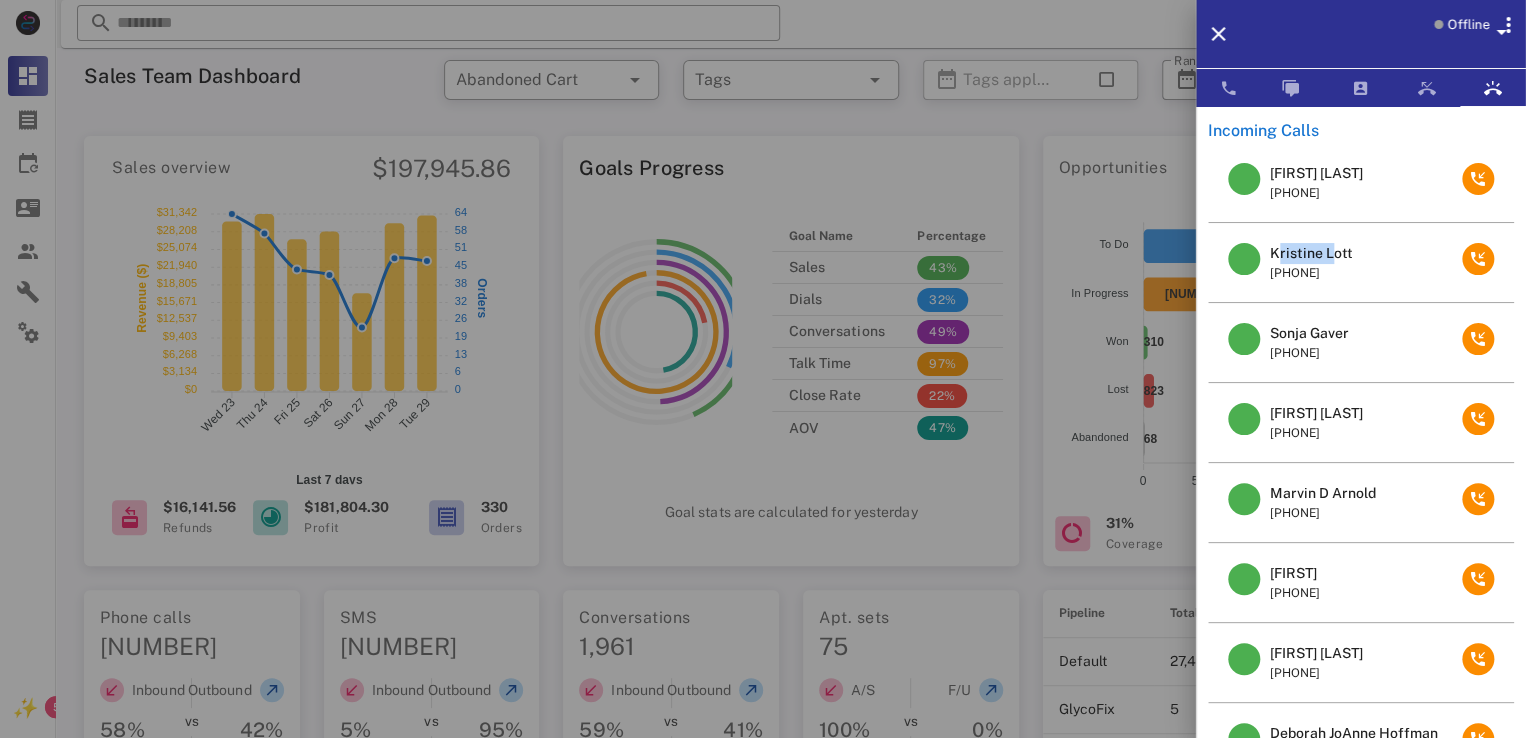 click on "Kristine Lott" at bounding box center [1311, 253] 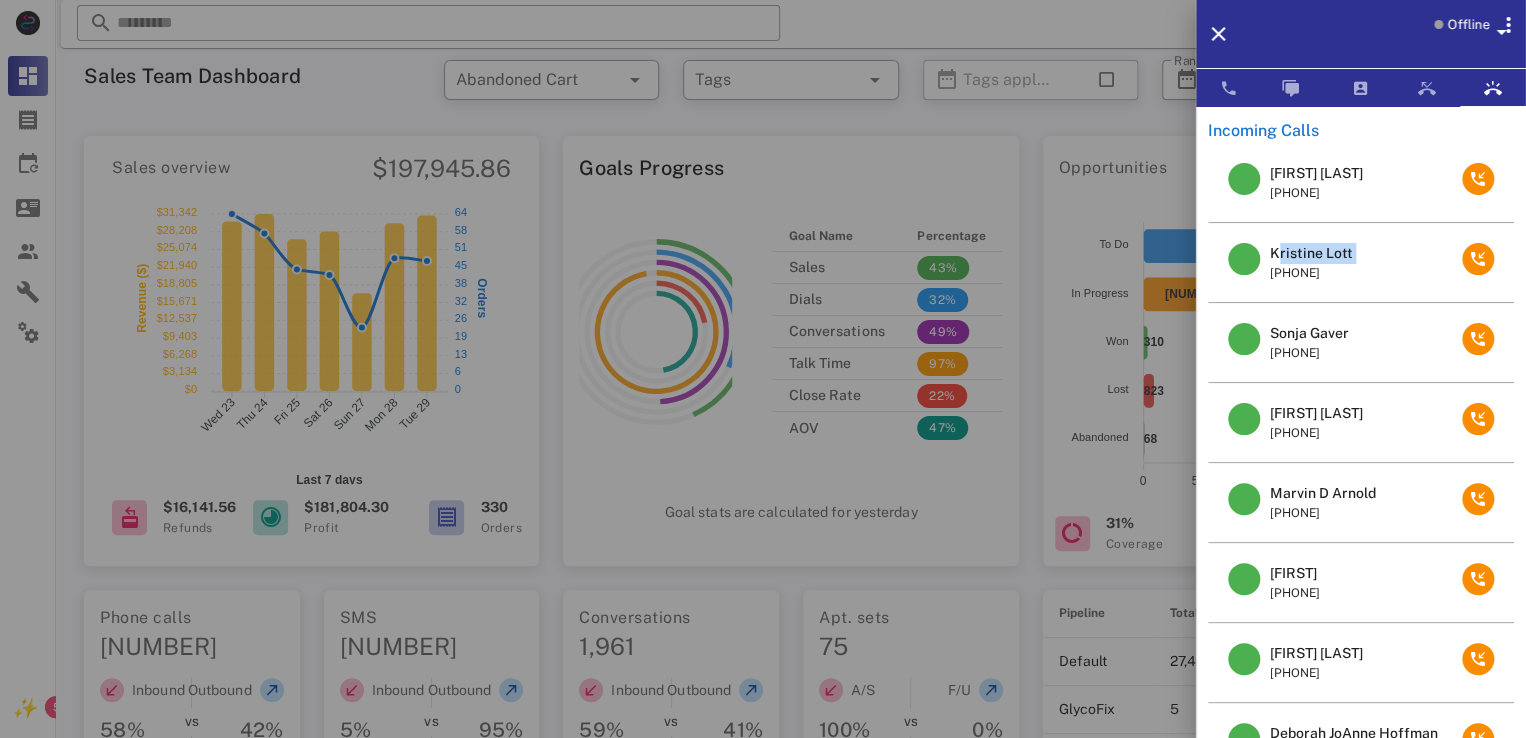 click on "Kristine Lott" at bounding box center [1311, 253] 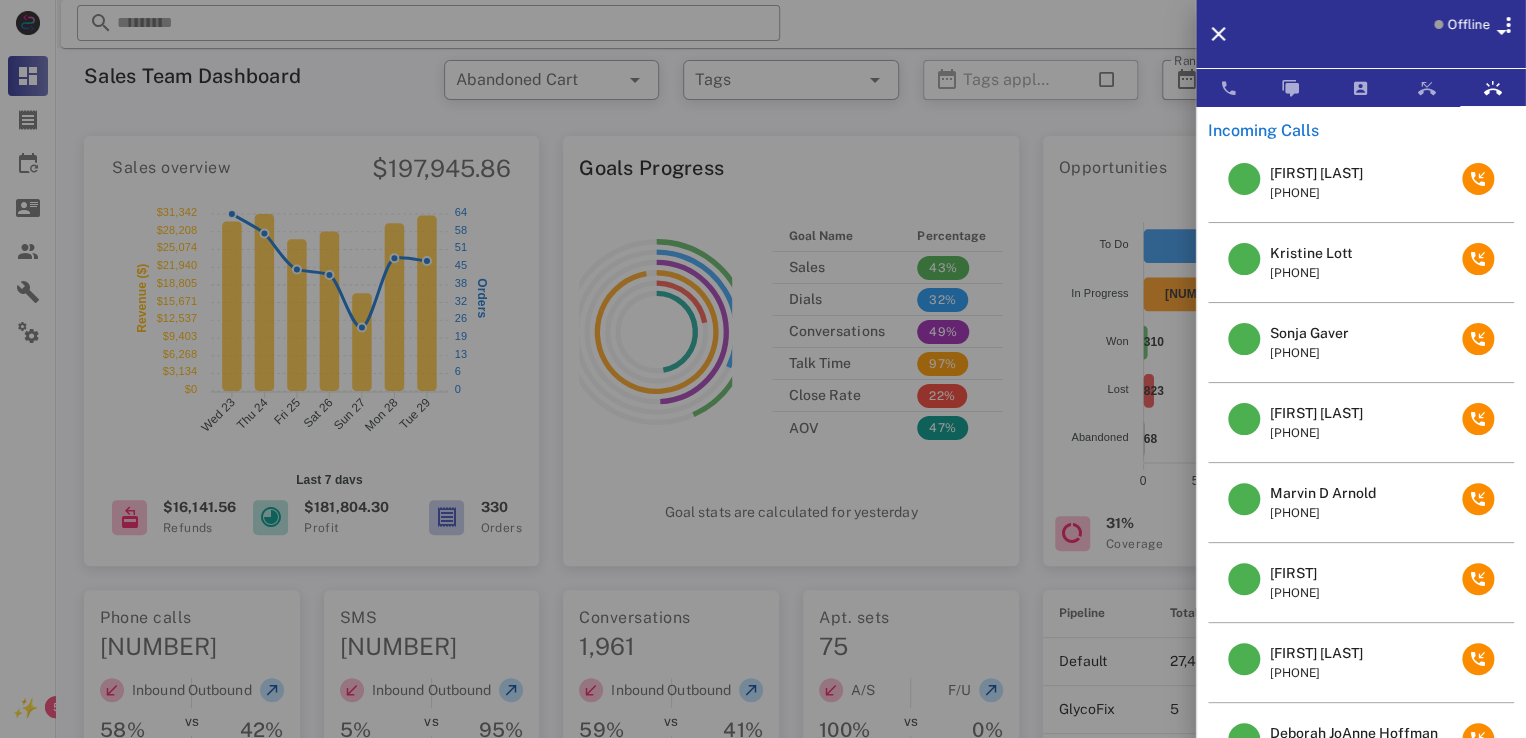 click at bounding box center [763, 369] 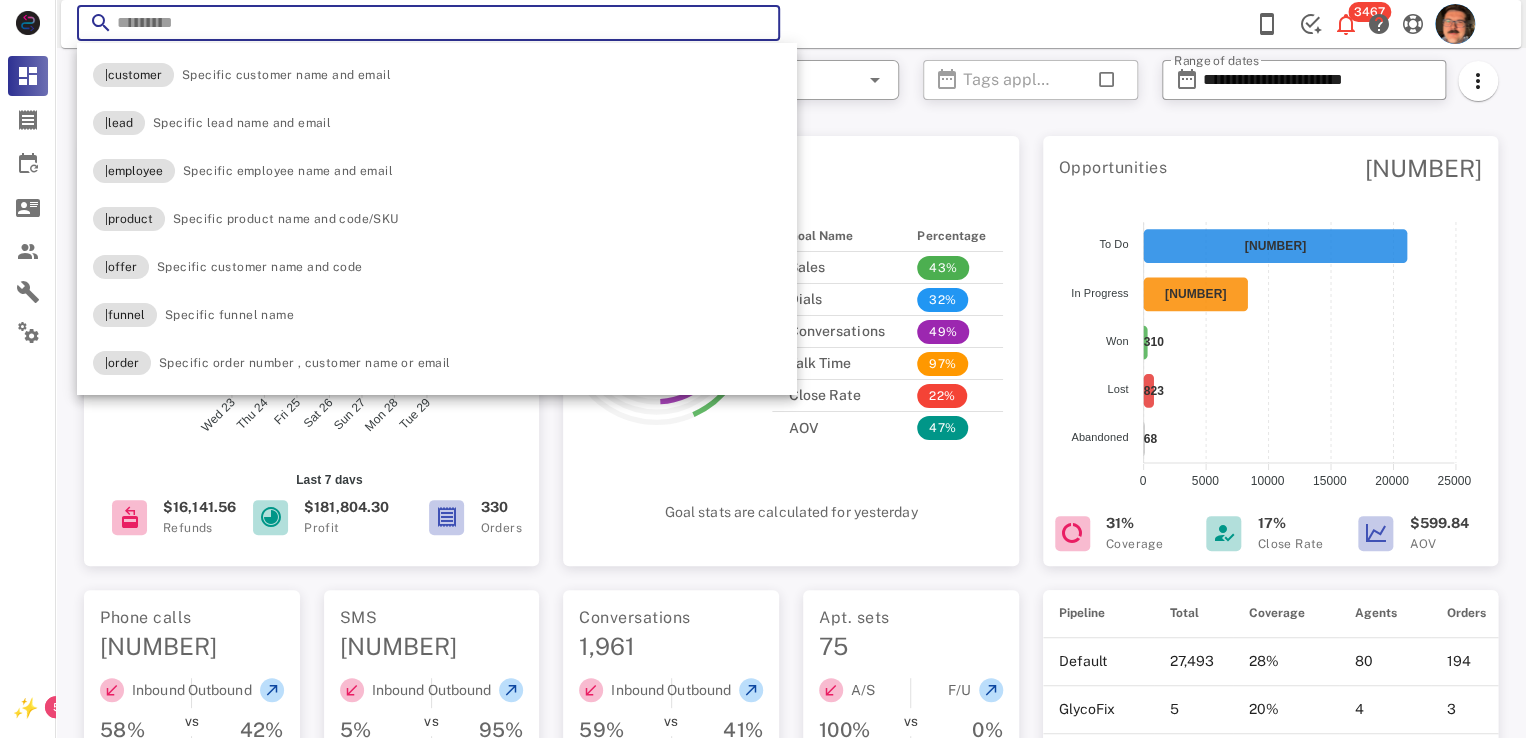 paste on "**********" 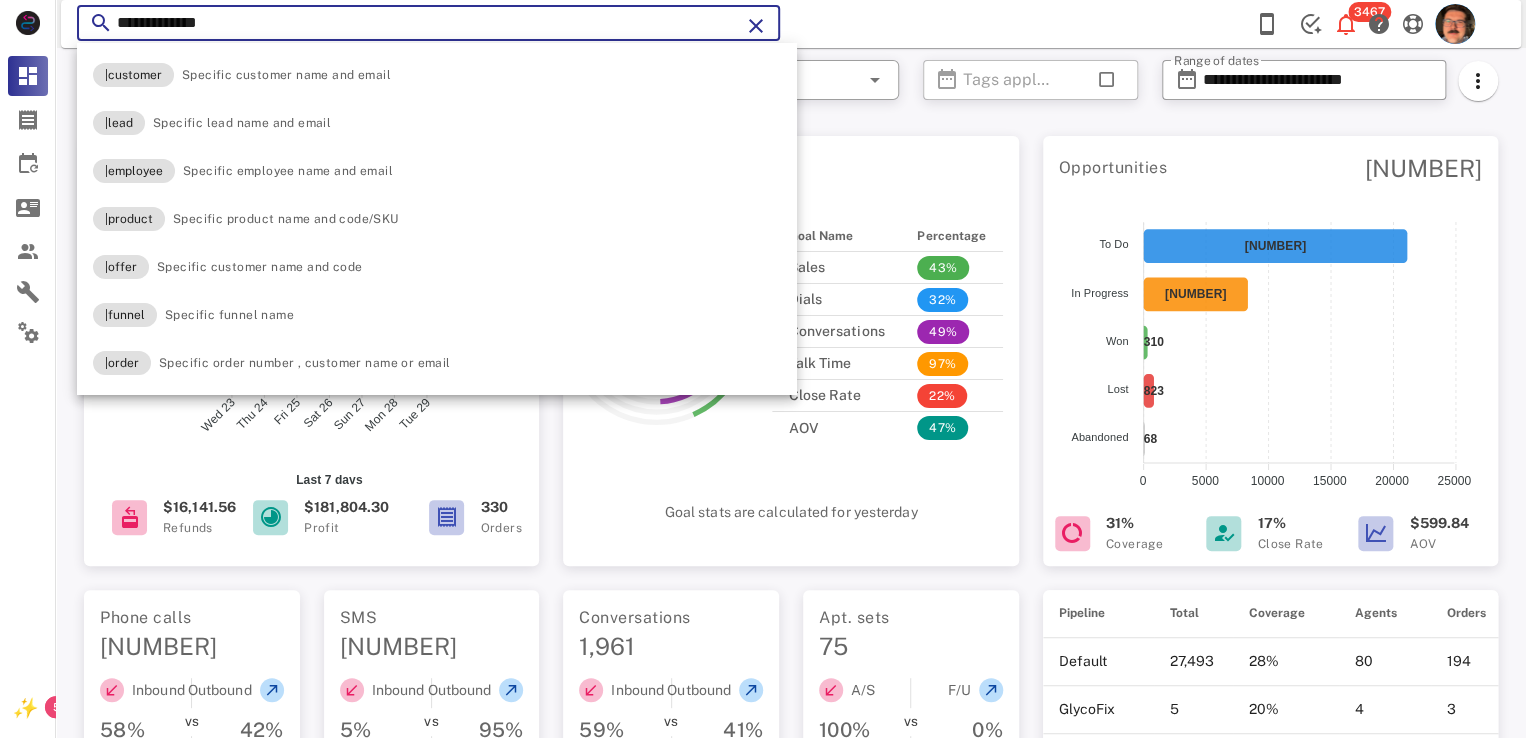 type on "**********" 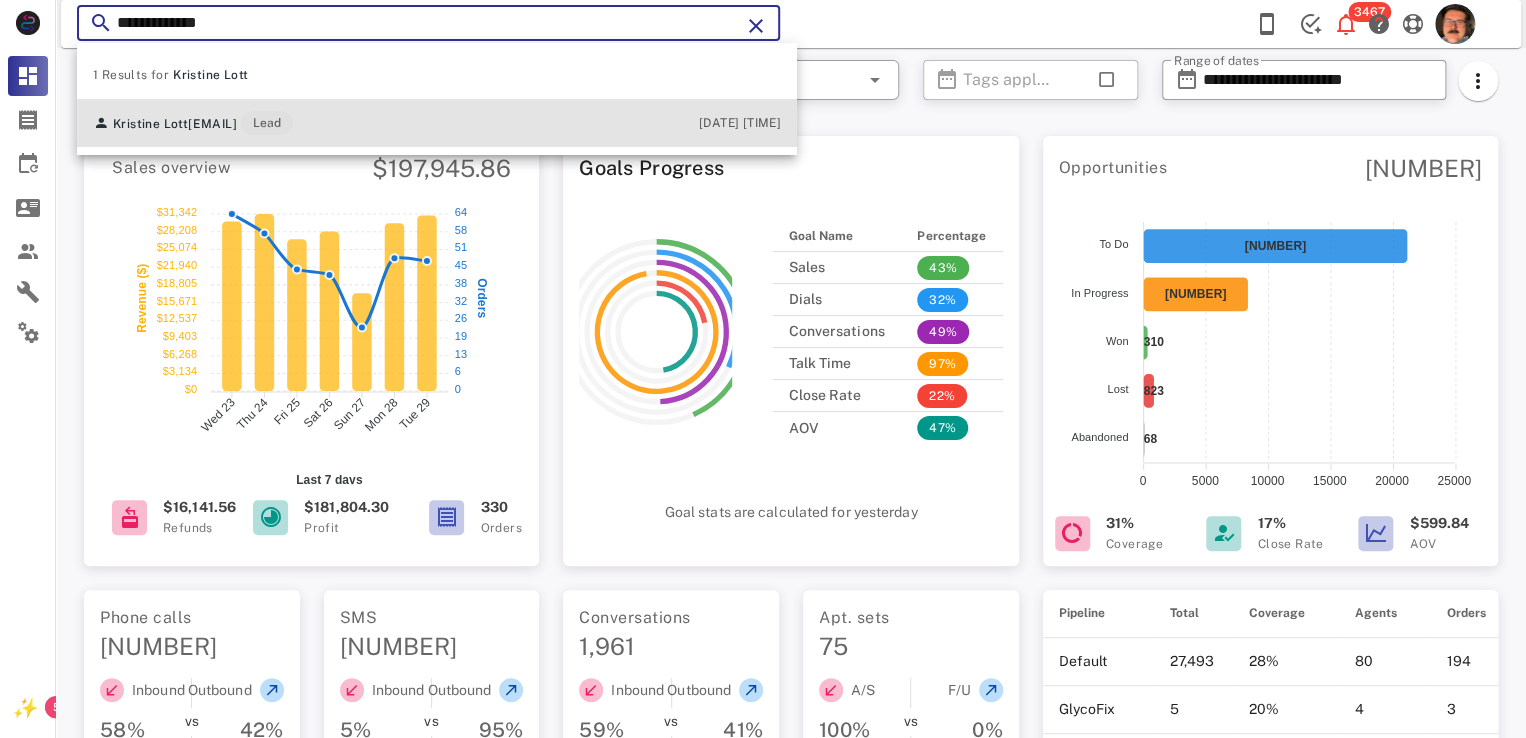 click on "[EMAIL]" at bounding box center (212, 124) 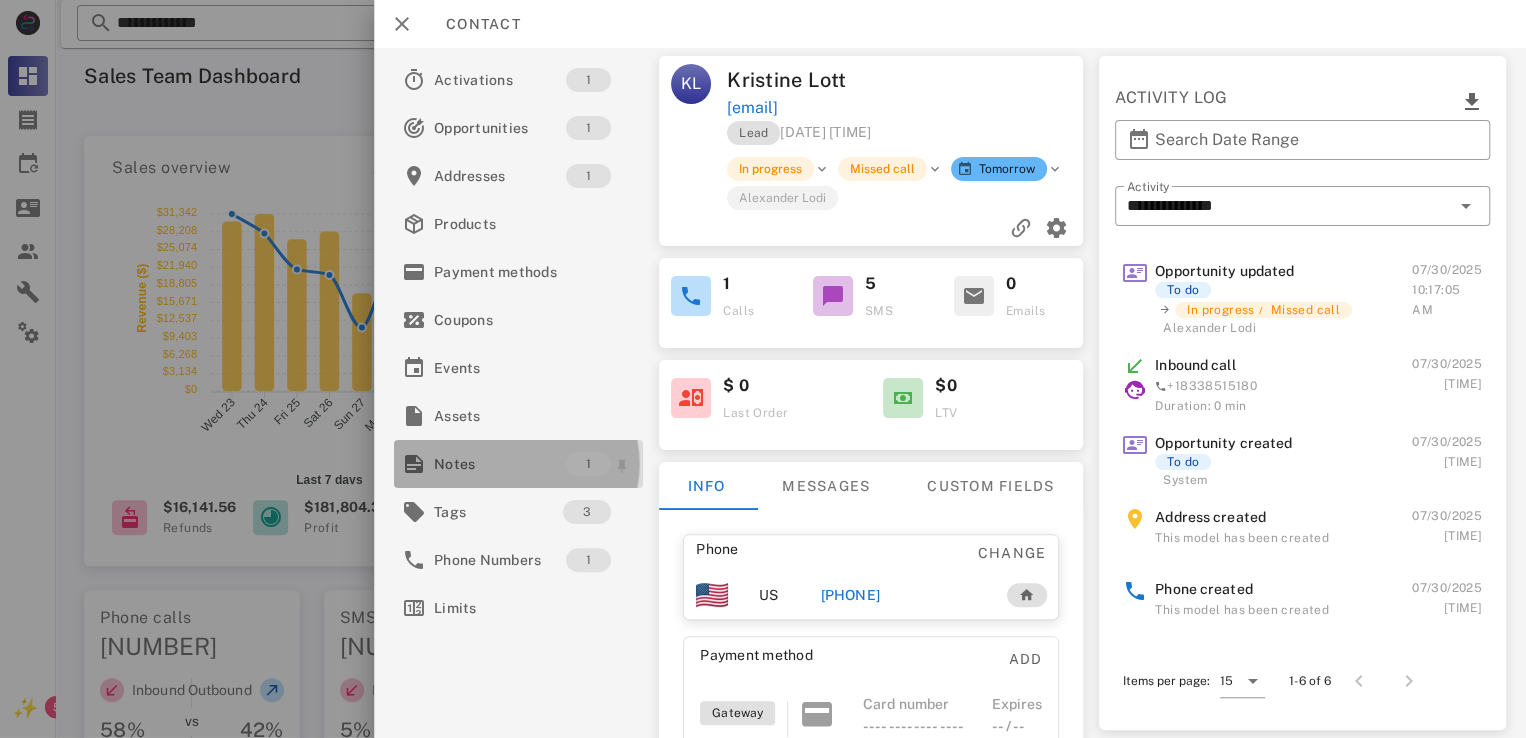 click on "Notes" at bounding box center [500, 464] 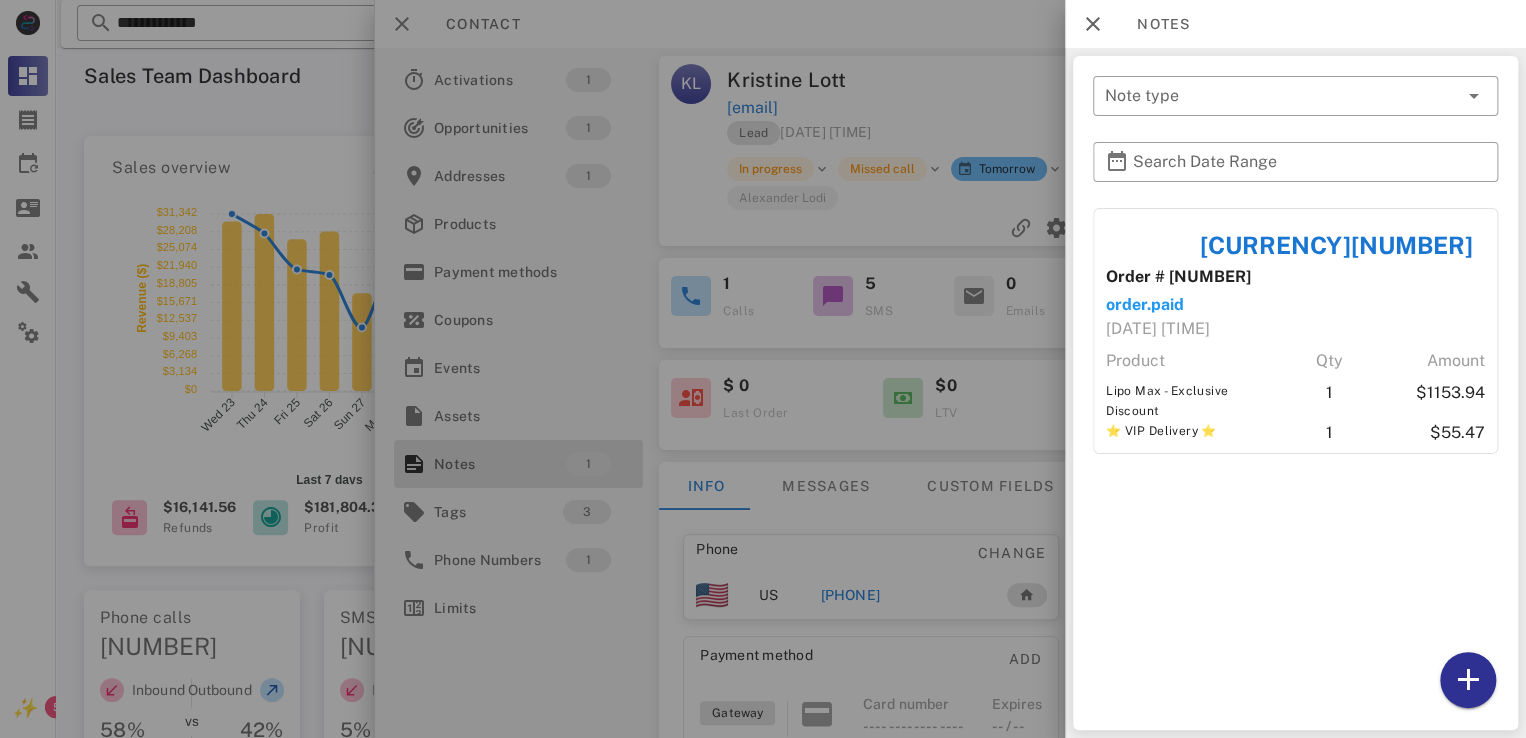 click at bounding box center (763, 369) 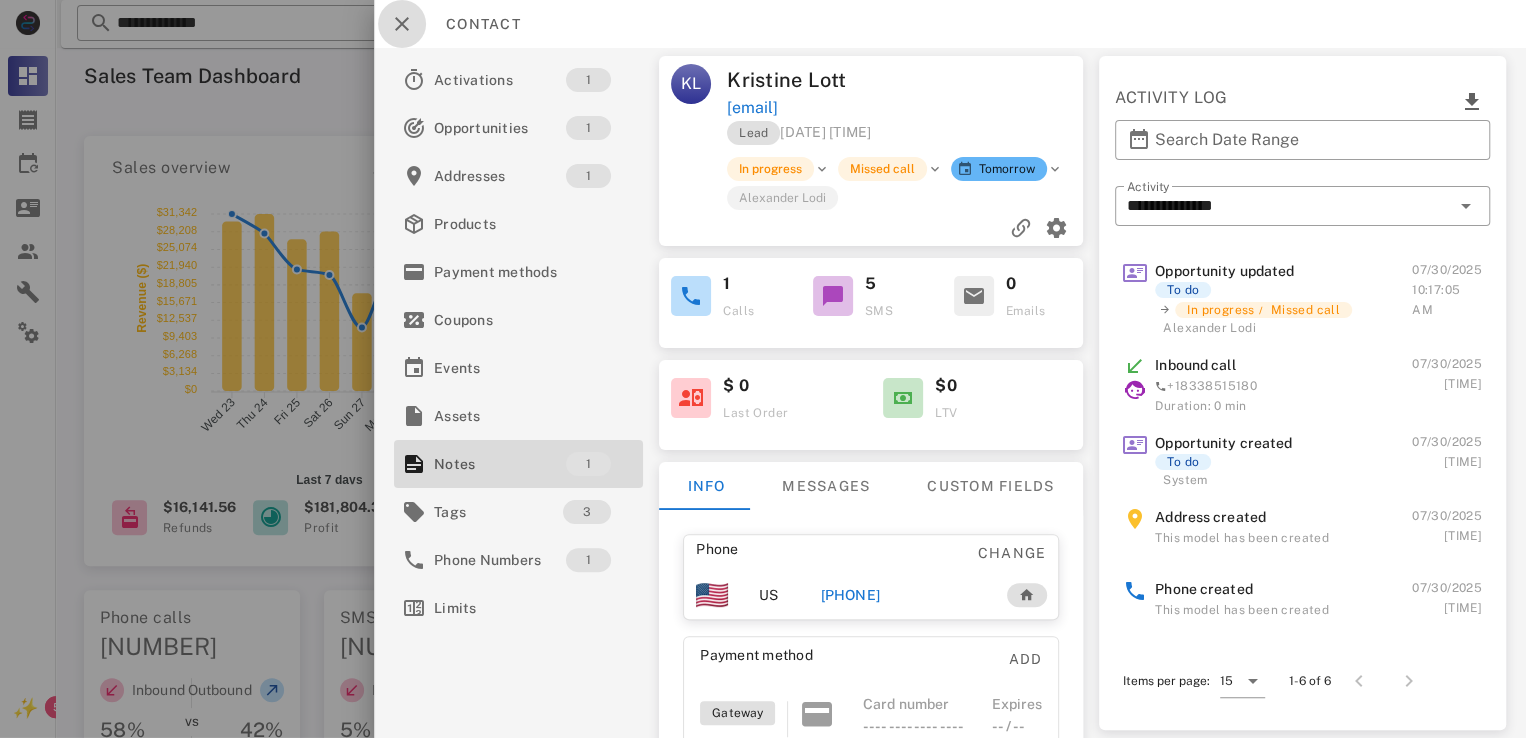 click at bounding box center (402, 24) 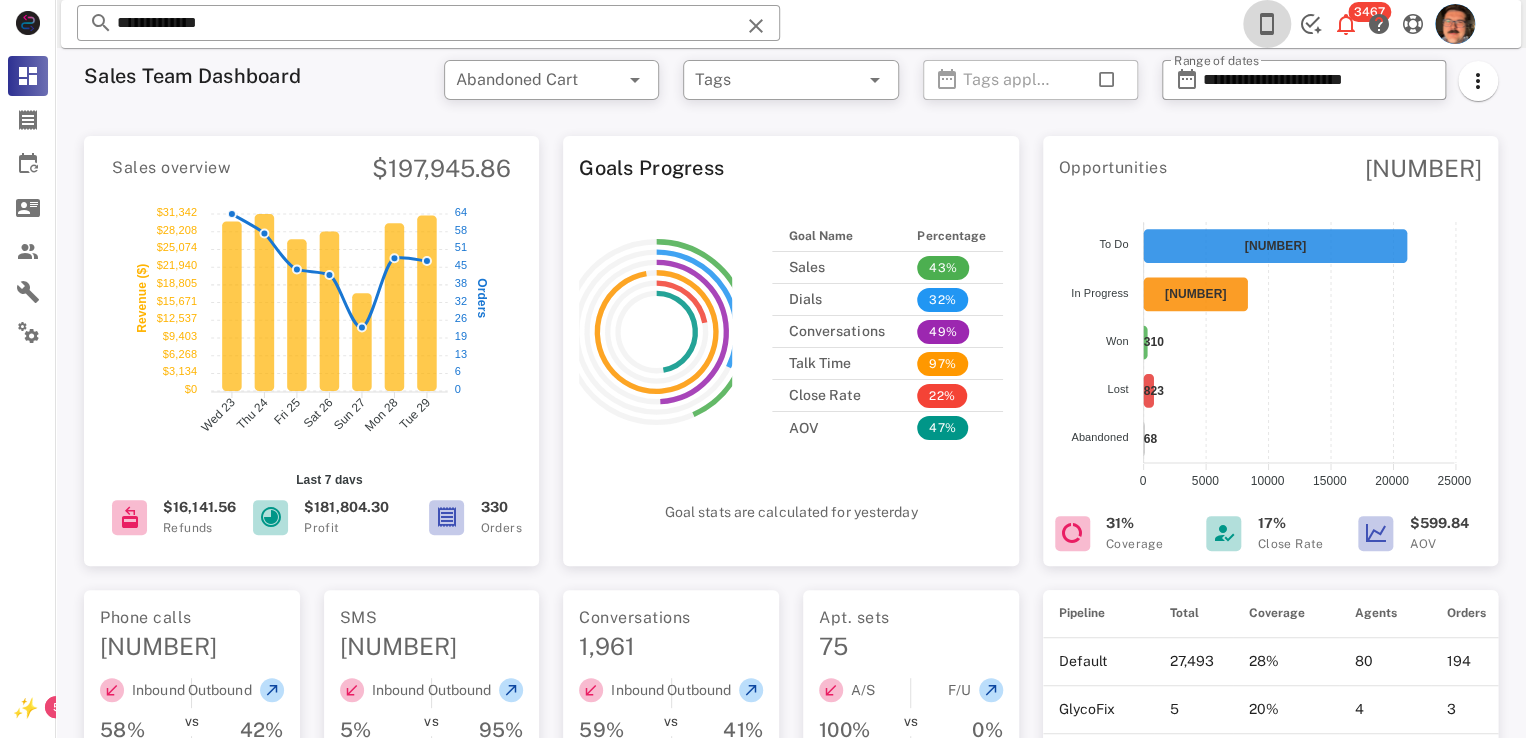 click at bounding box center [1267, 24] 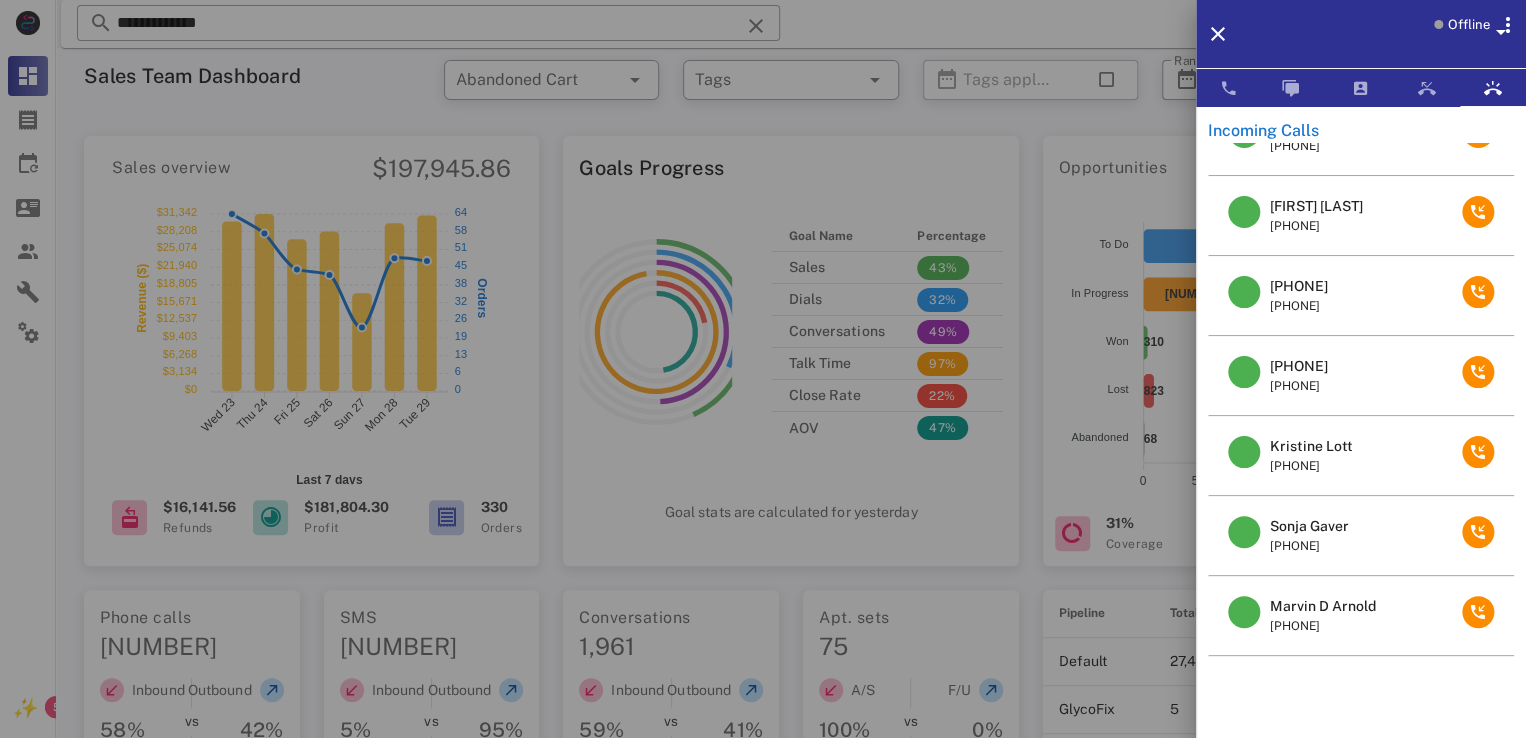 scroll, scrollTop: 1325, scrollLeft: 0, axis: vertical 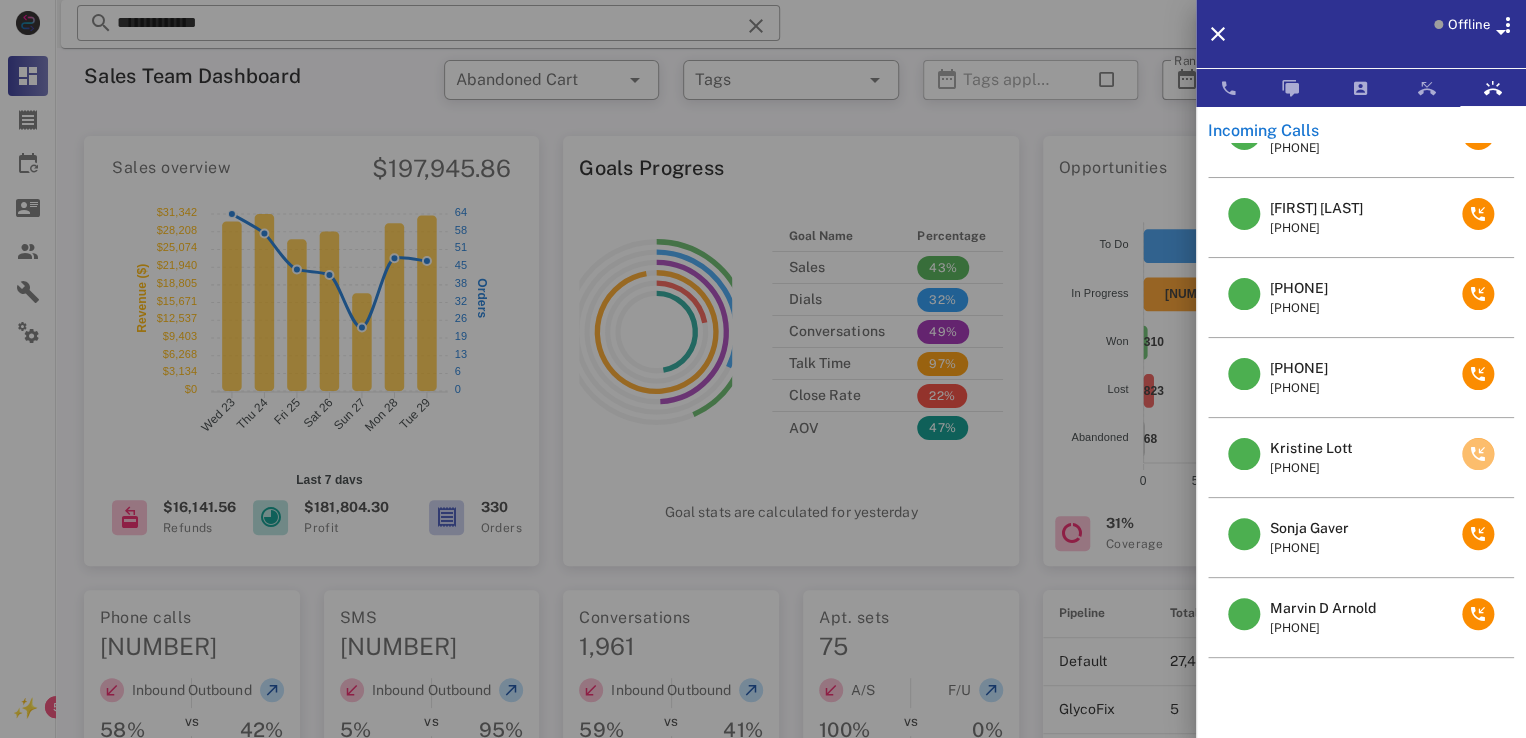 click at bounding box center [1478, 454] 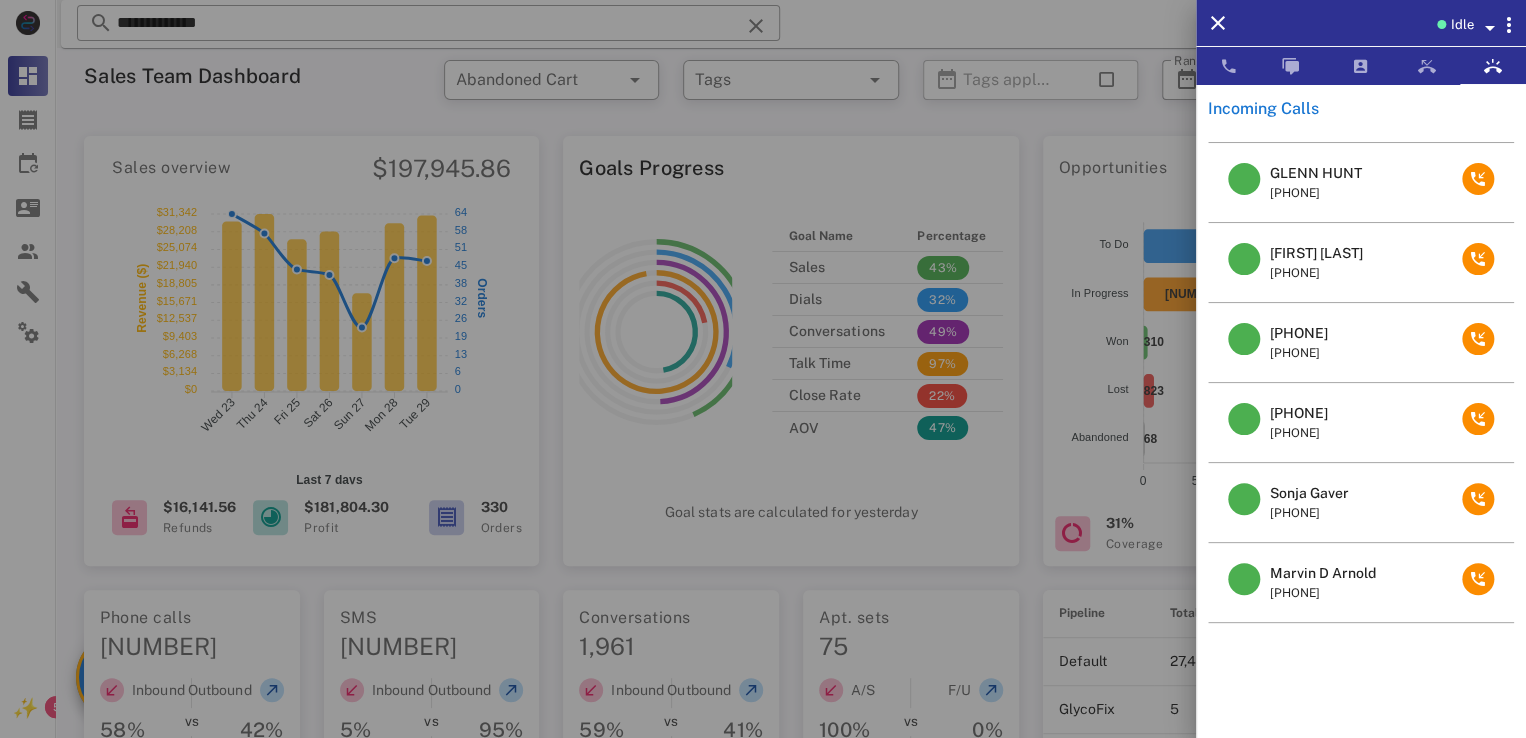 scroll, scrollTop: 1245, scrollLeft: 0, axis: vertical 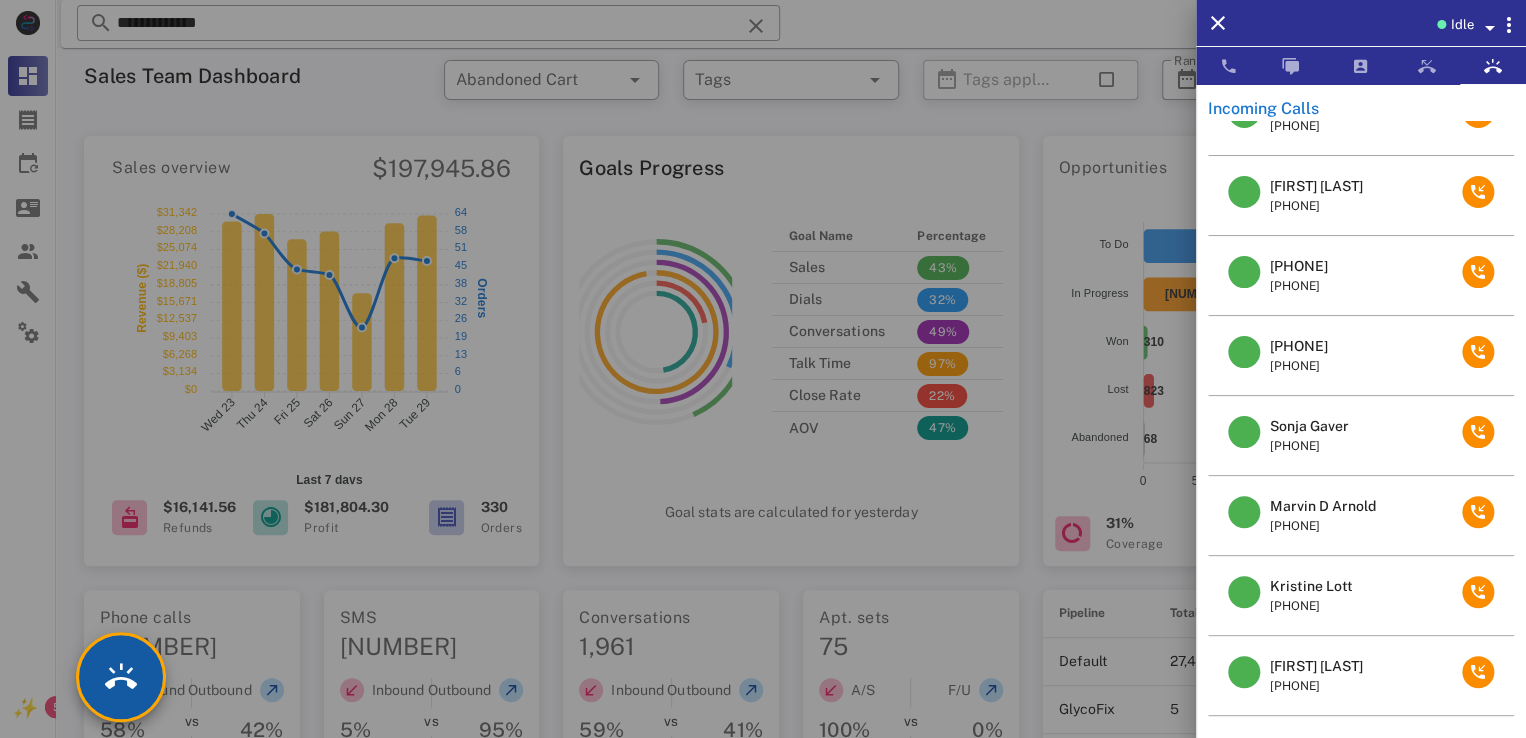 click at bounding box center [121, 677] 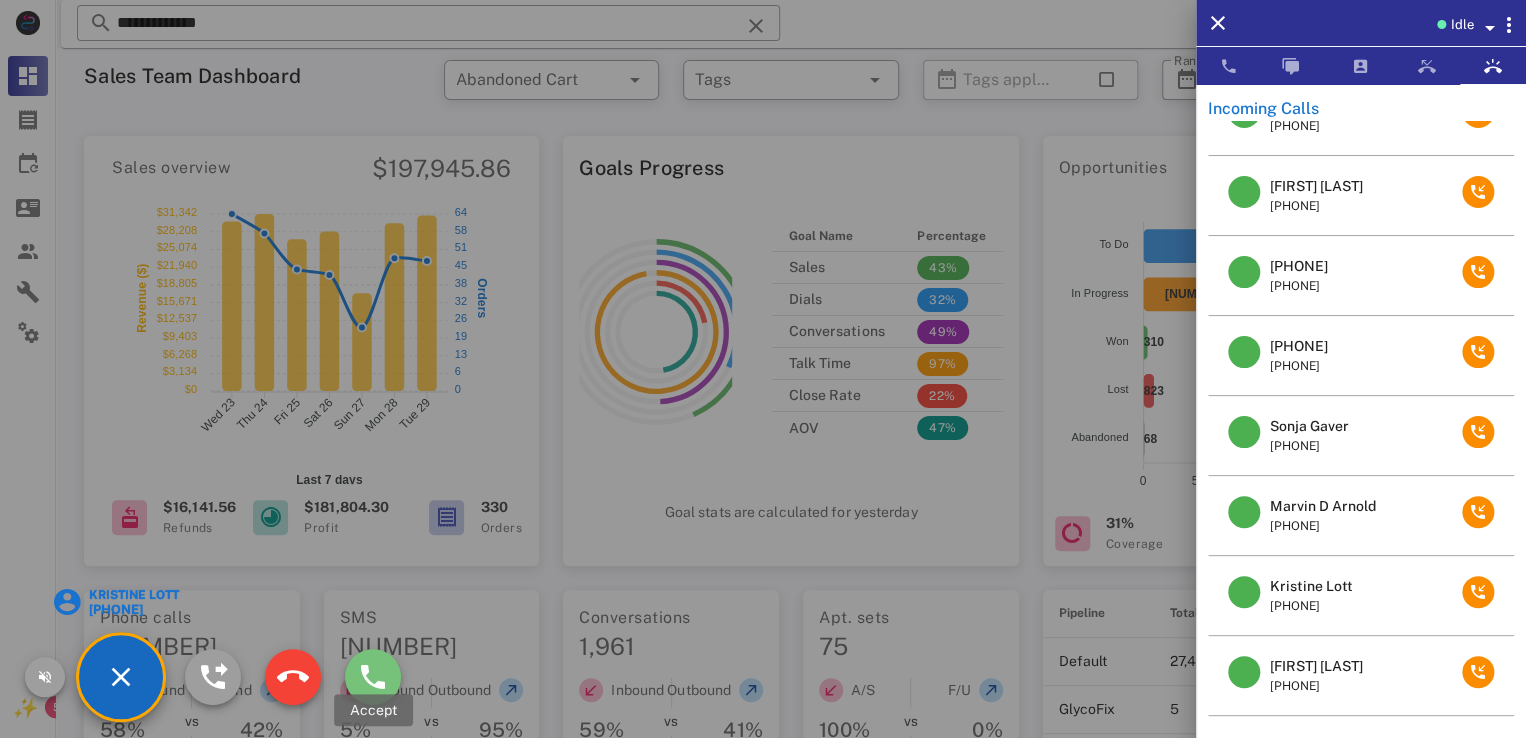click at bounding box center (373, 677) 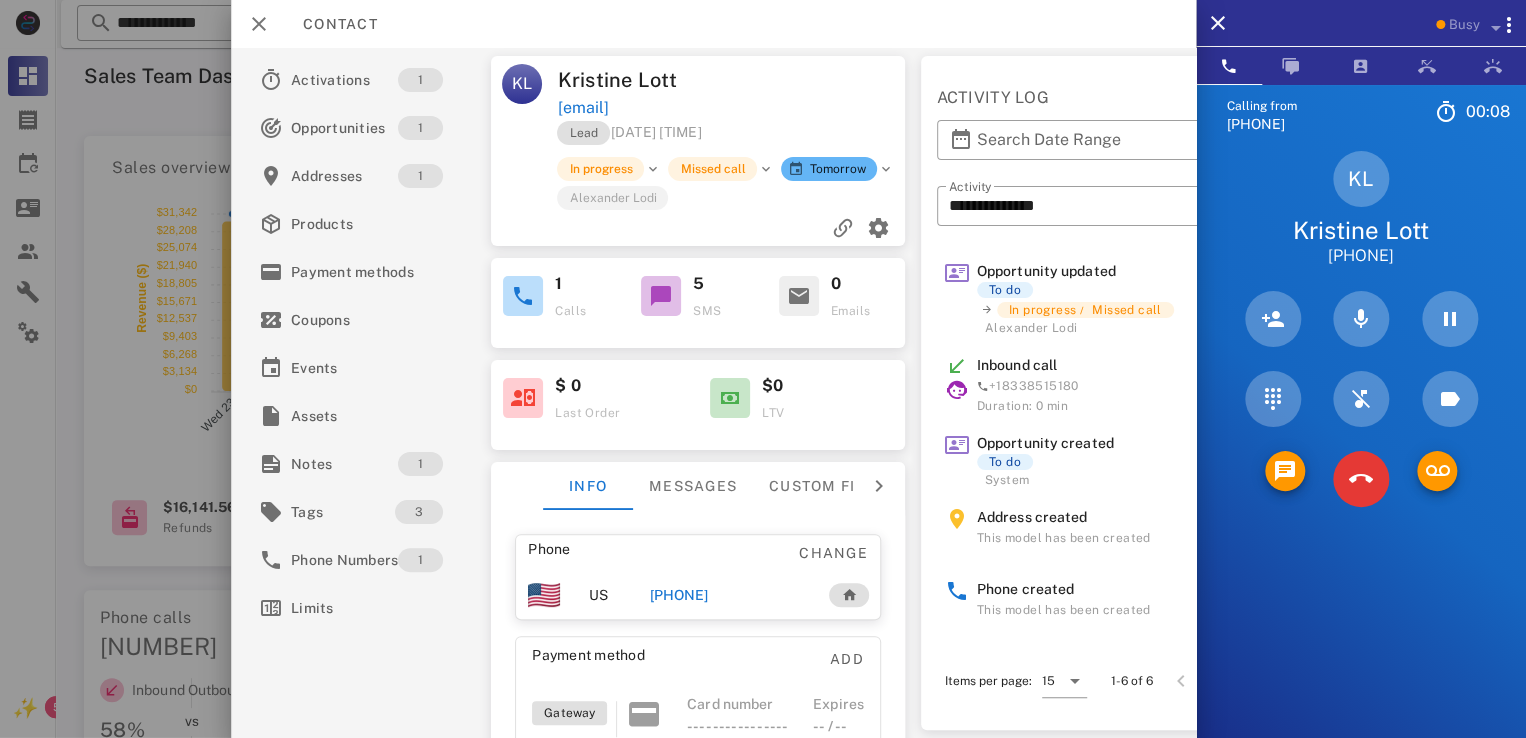 scroll, scrollTop: 12, scrollLeft: 0, axis: vertical 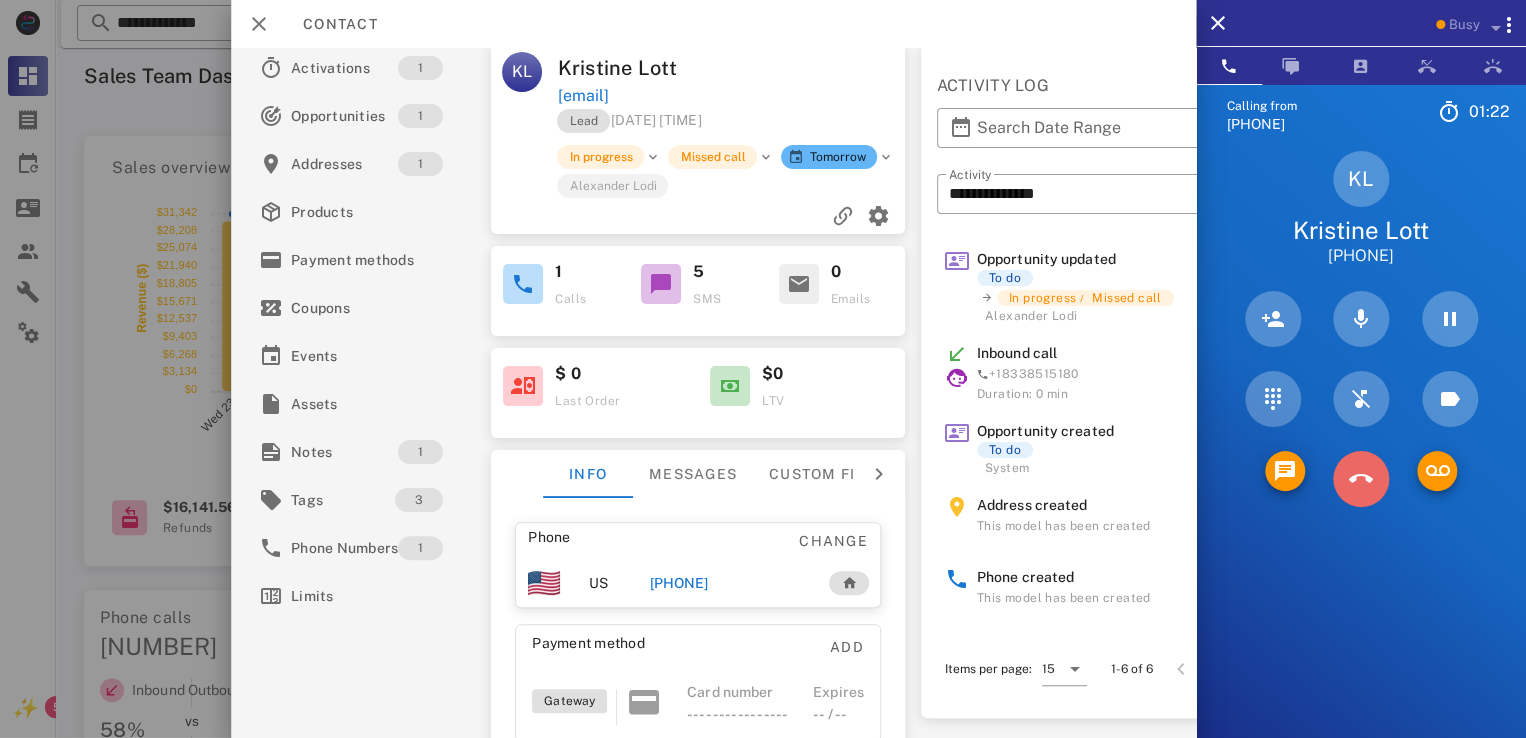 click at bounding box center [1361, 479] 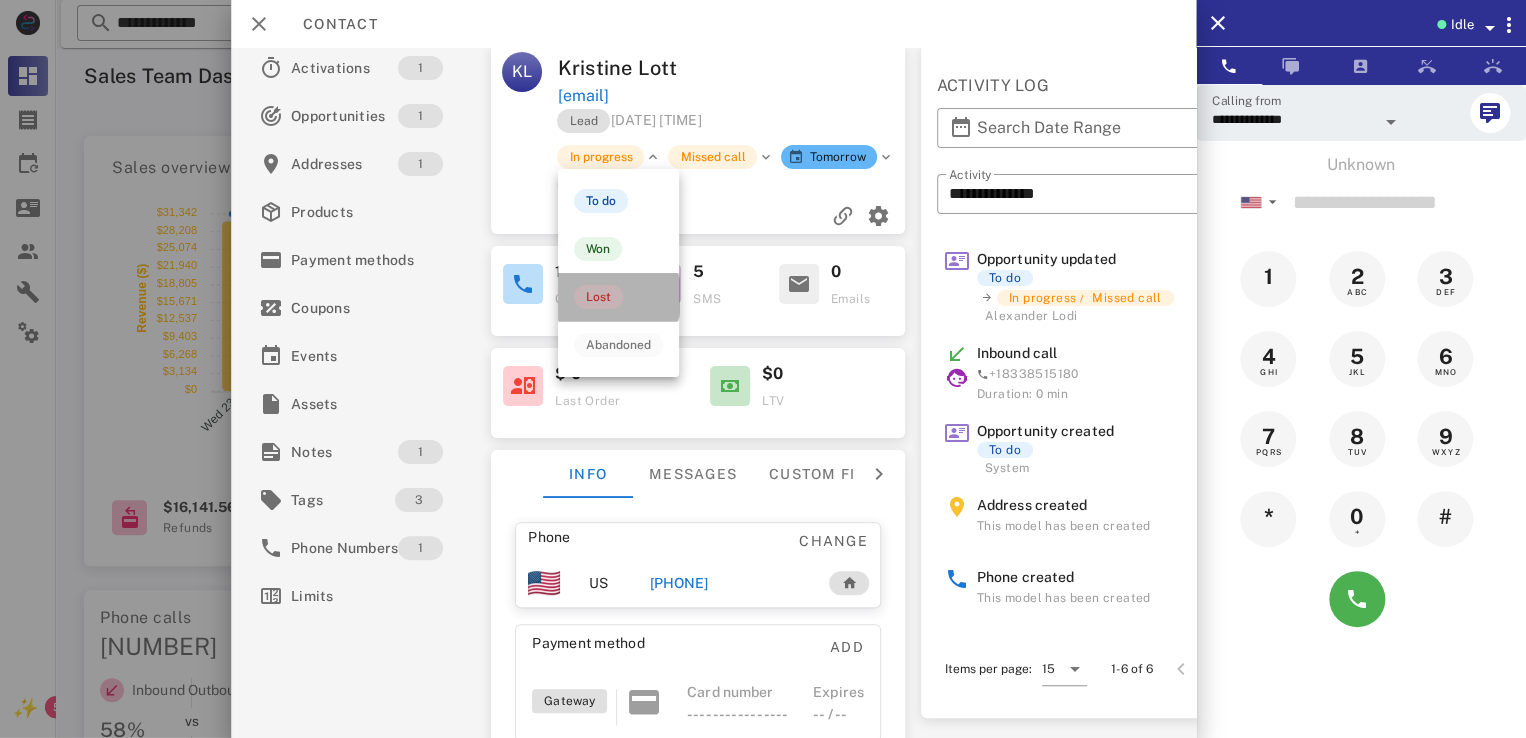 click on "Lost" at bounding box center (598, 297) 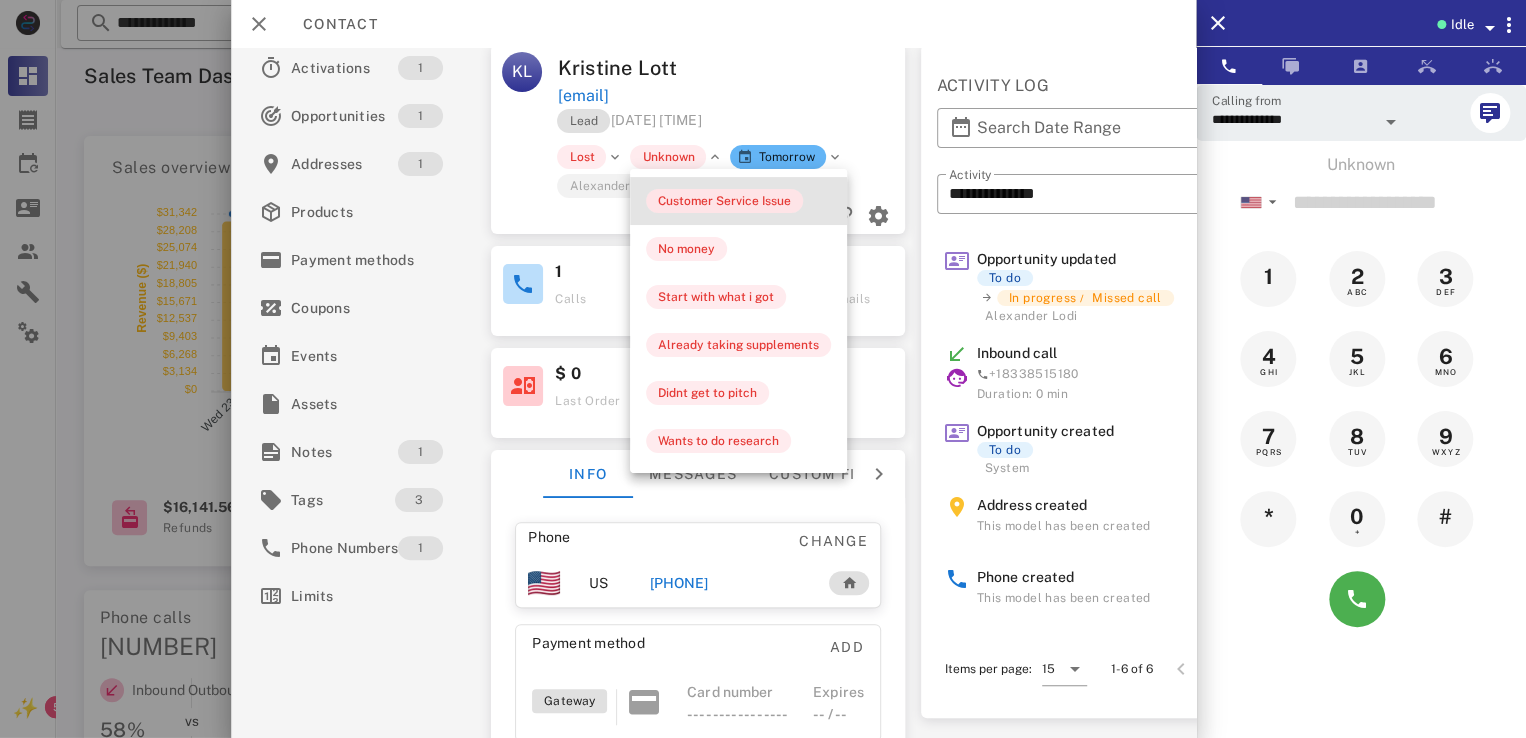 click on "Customer Service Issue" at bounding box center (724, 201) 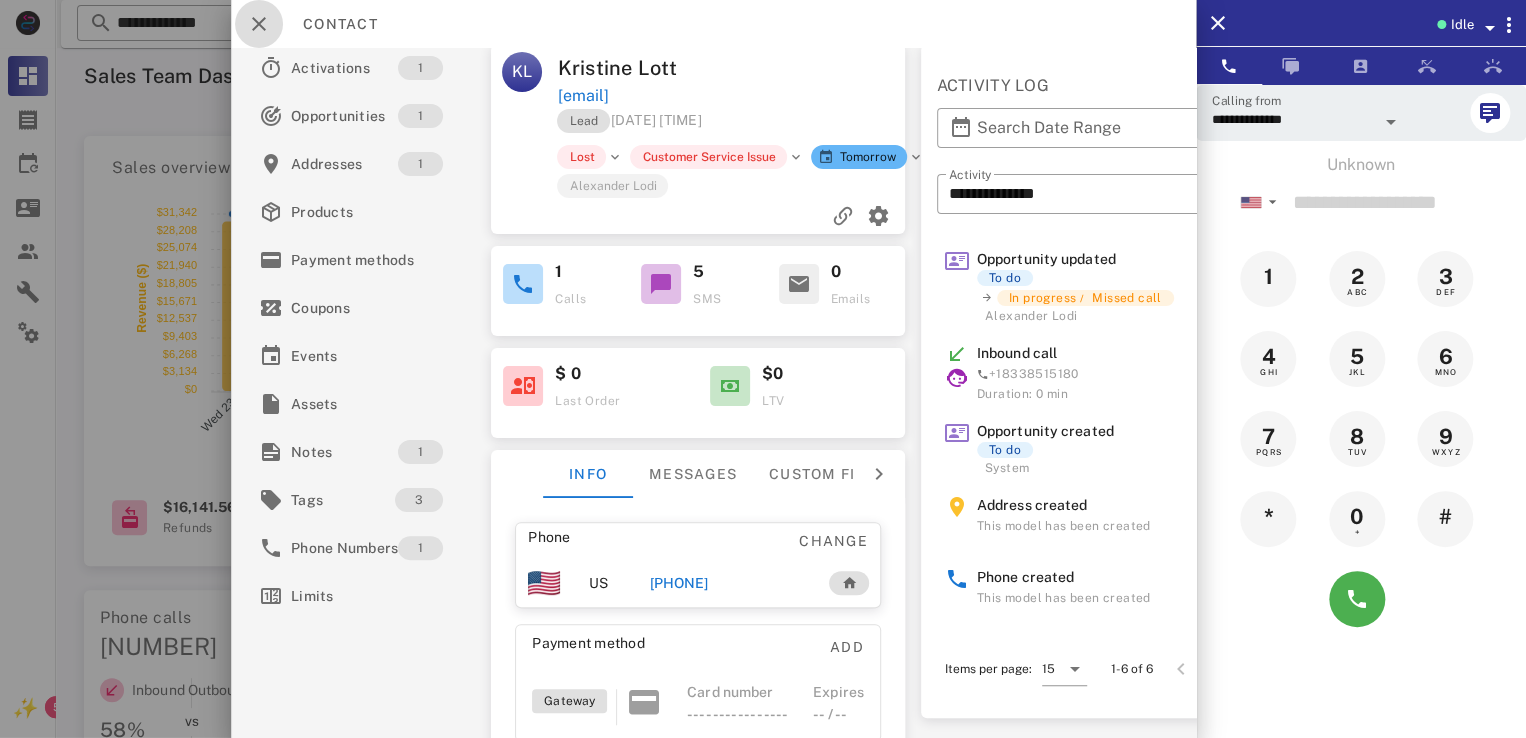 click at bounding box center (259, 24) 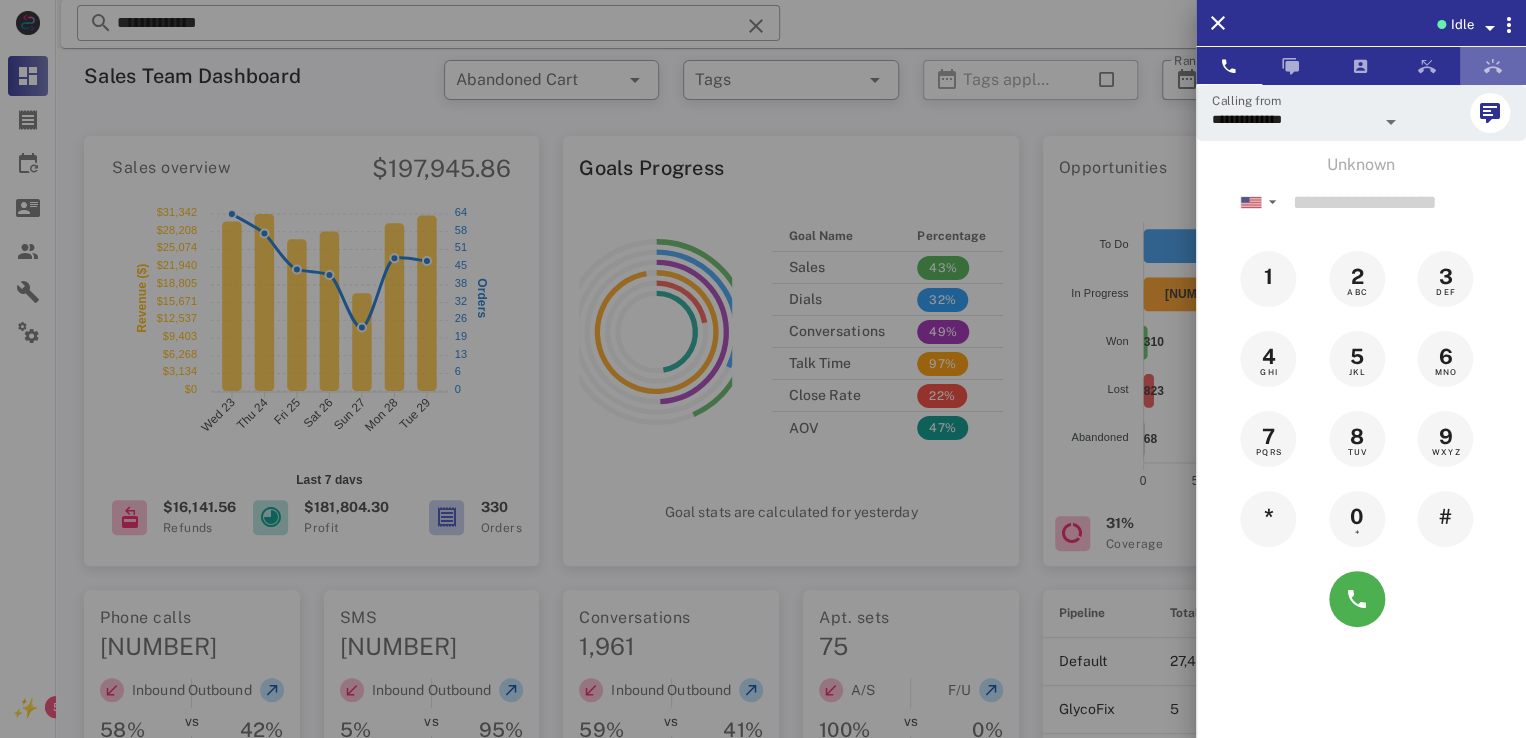 click at bounding box center [1493, 66] 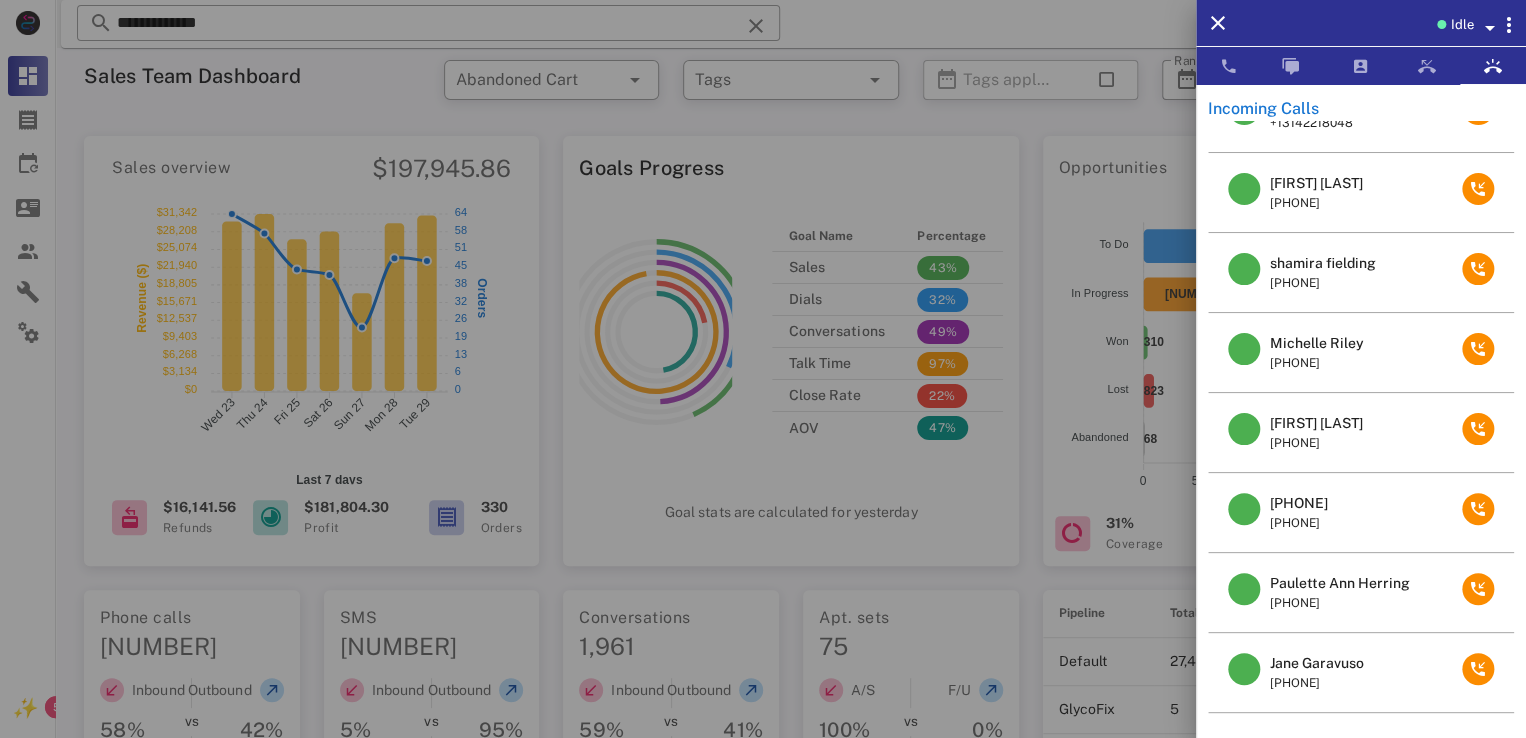 scroll, scrollTop: 928, scrollLeft: 0, axis: vertical 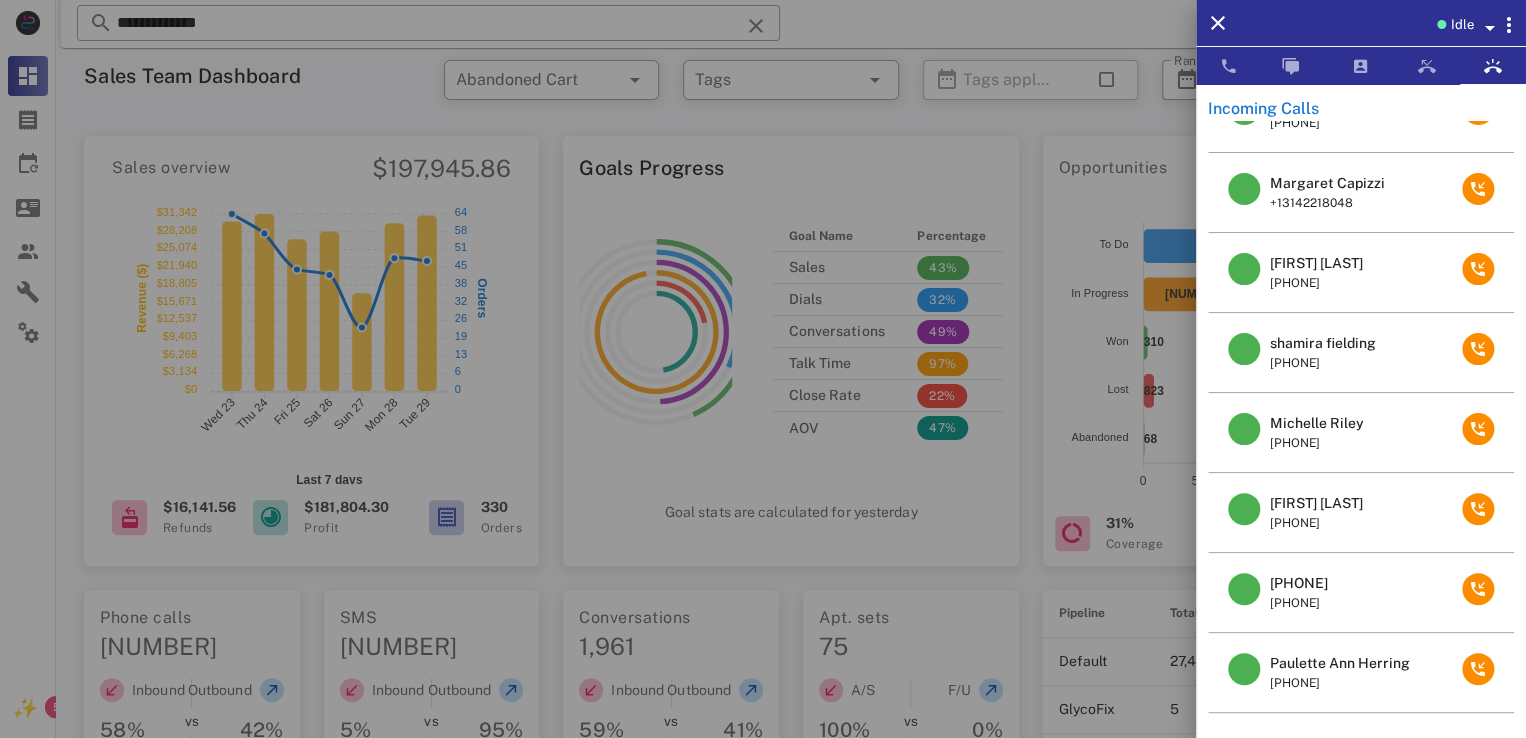 click on "Michelle Riley" at bounding box center (1317, 423) 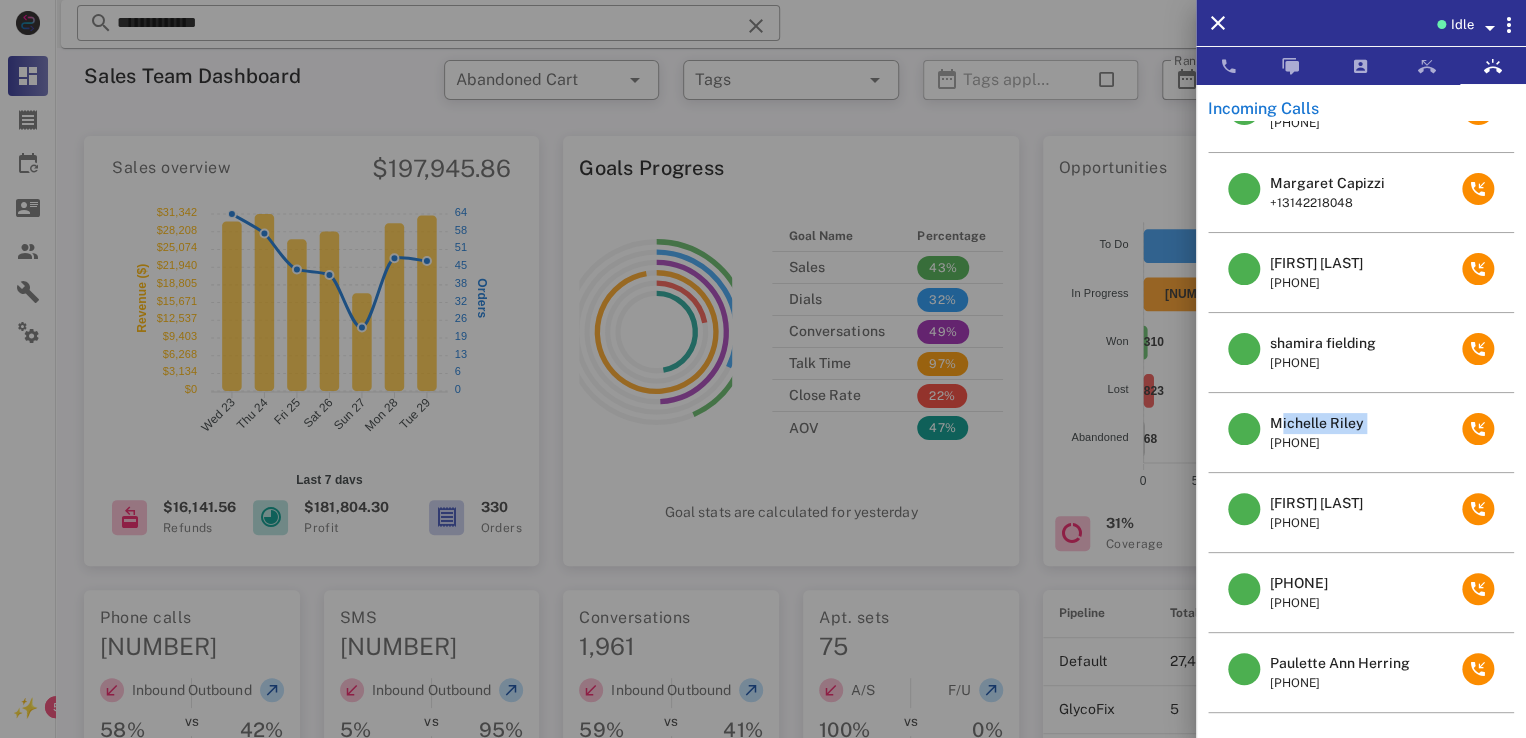 click on "Michelle Riley" at bounding box center (1317, 423) 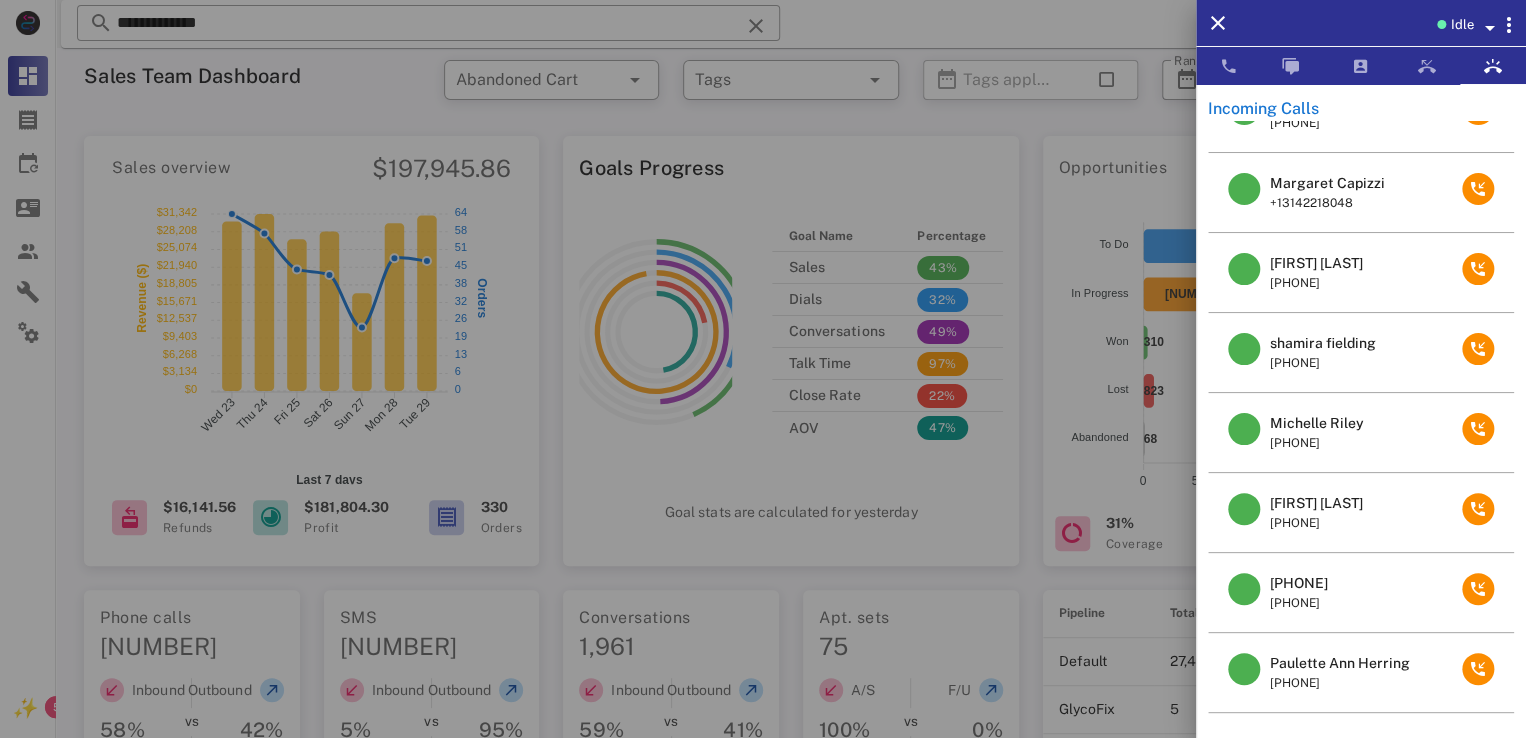 click at bounding box center (763, 369) 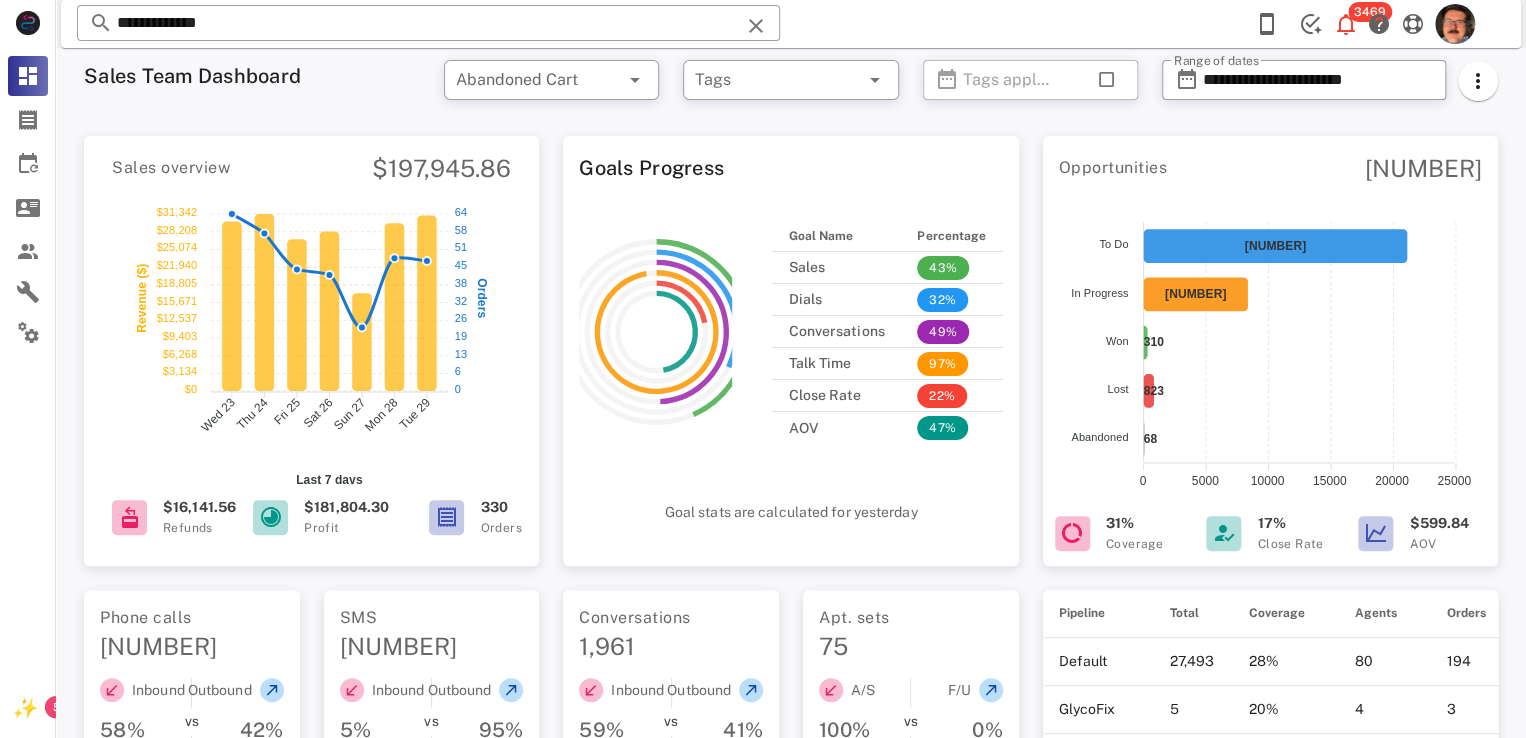 click at bounding box center (756, 26) 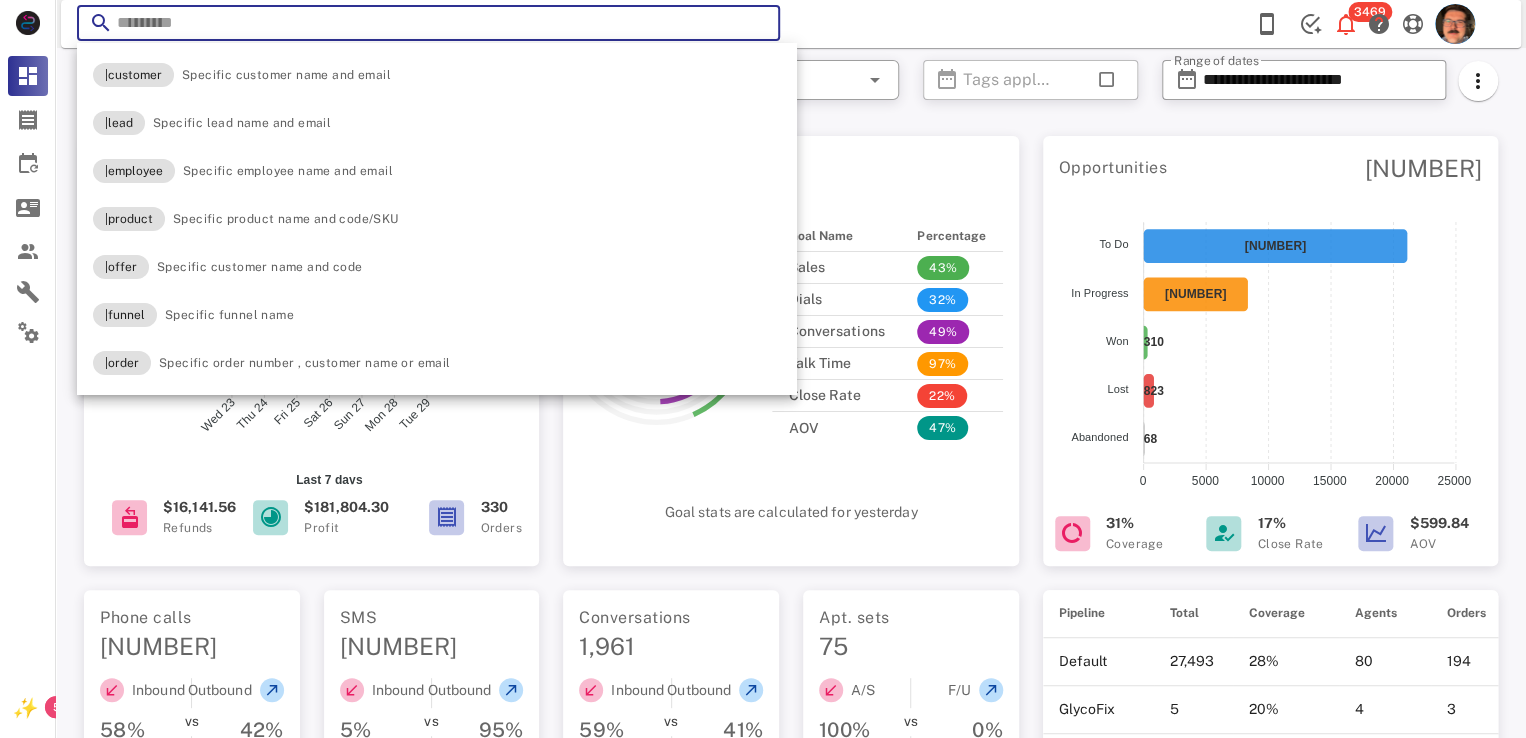paste on "**********" 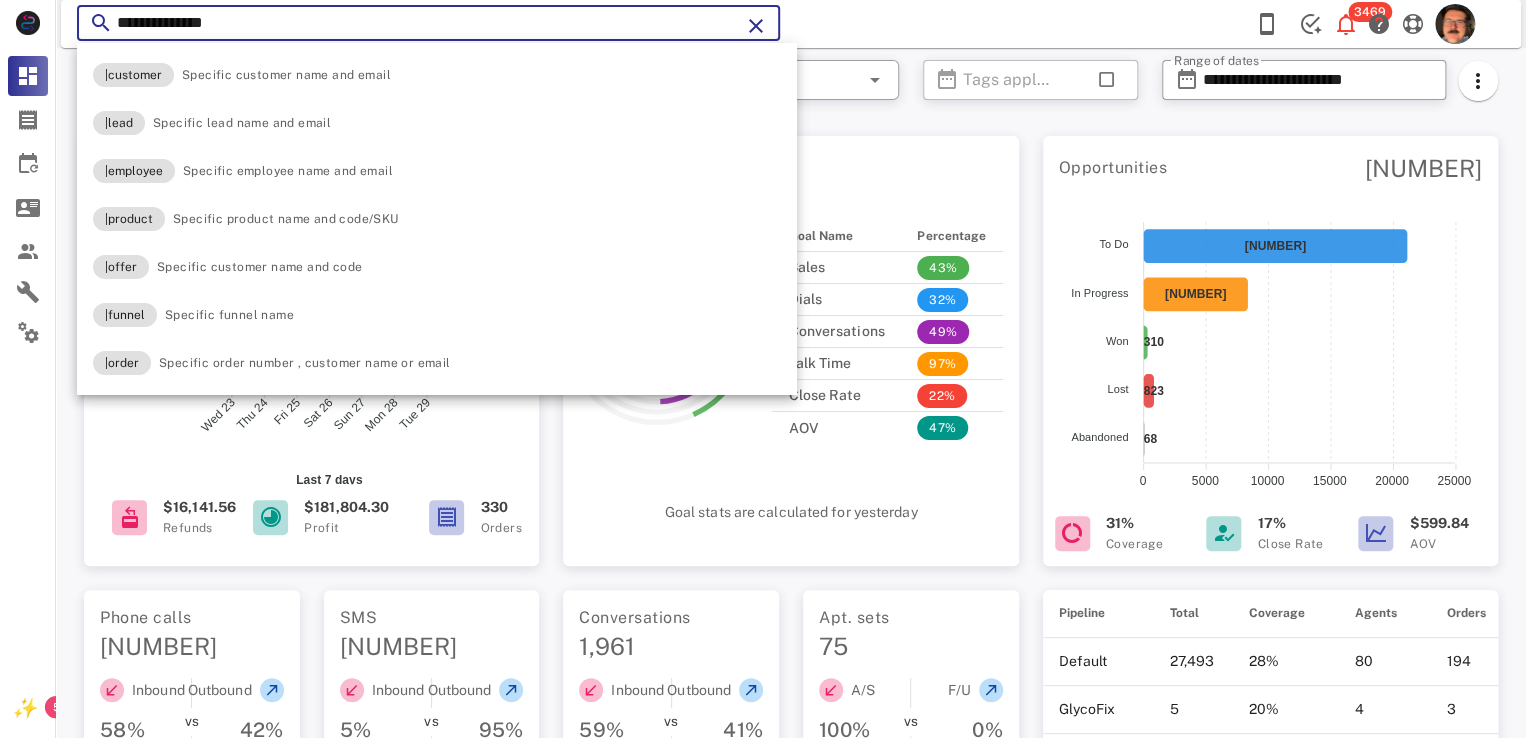 type on "**********" 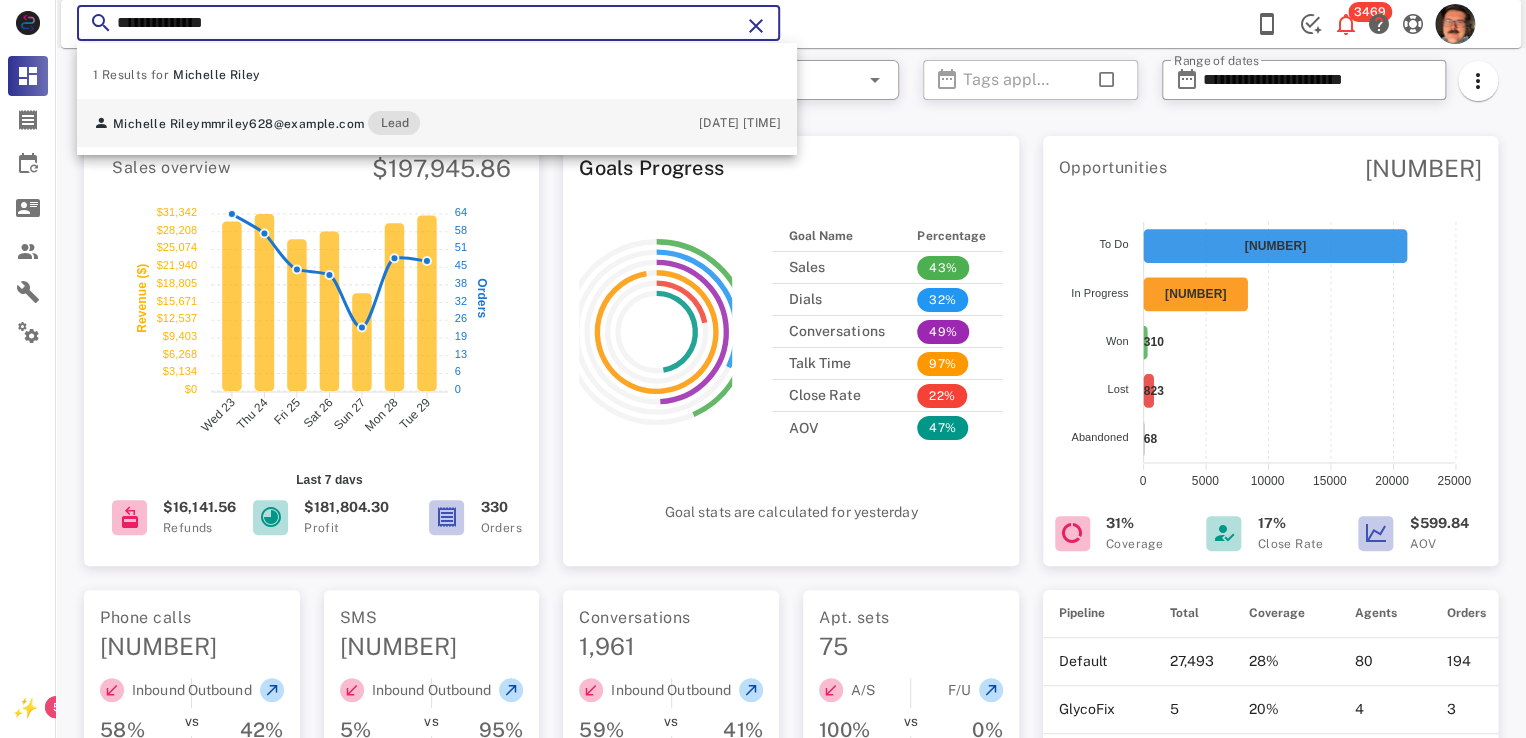 scroll, scrollTop: 449, scrollLeft: 0, axis: vertical 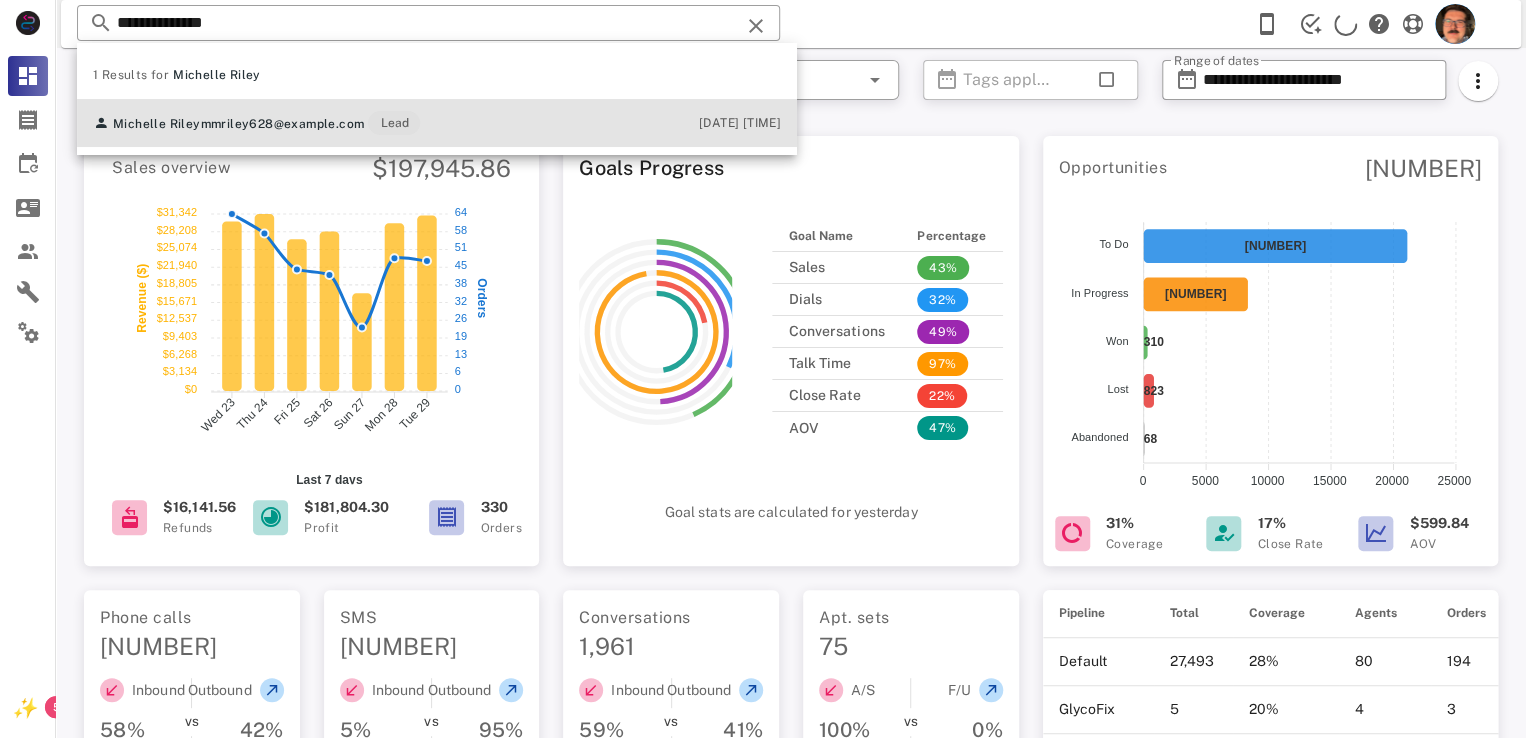 click on "mmriley628@example.com" at bounding box center (283, 124) 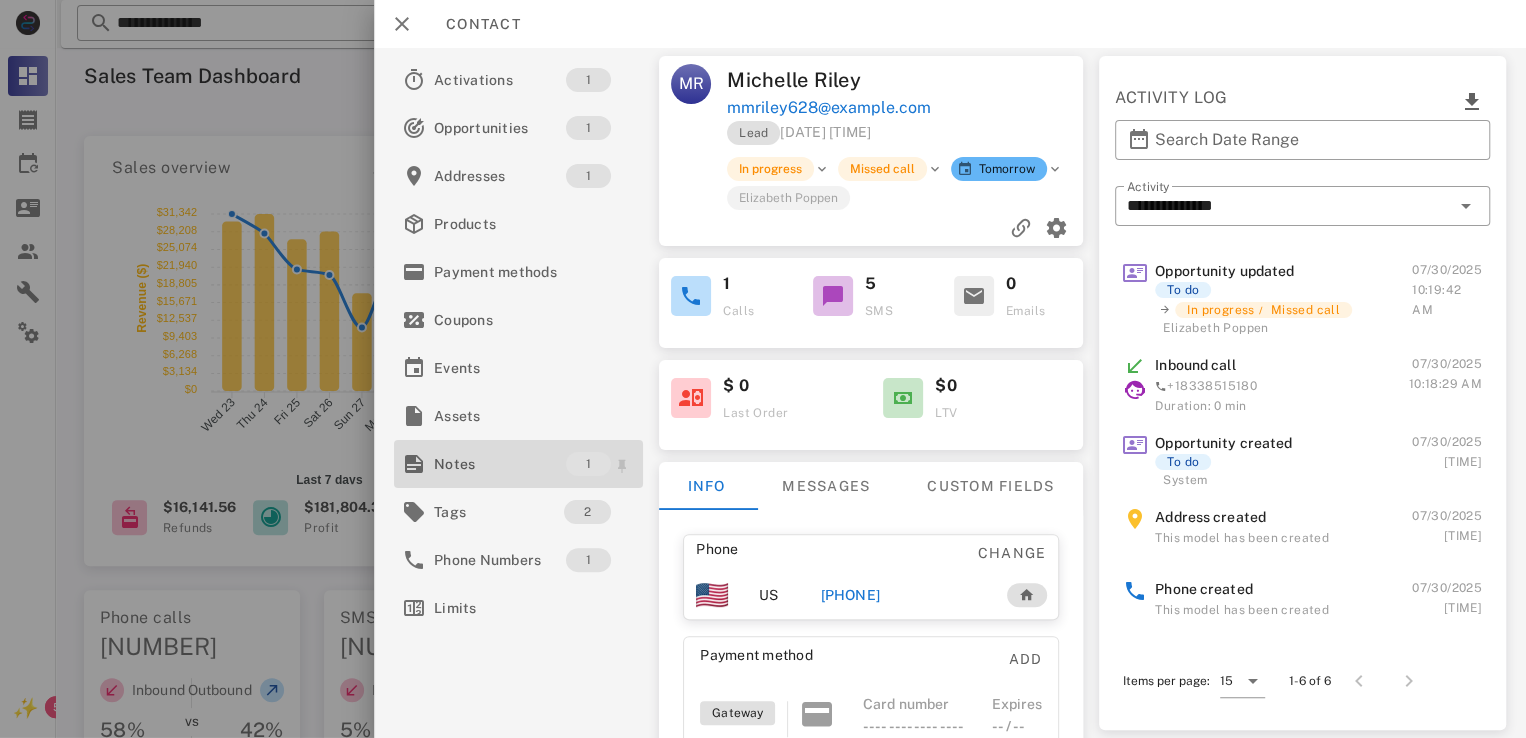 click on "Notes" at bounding box center [500, 464] 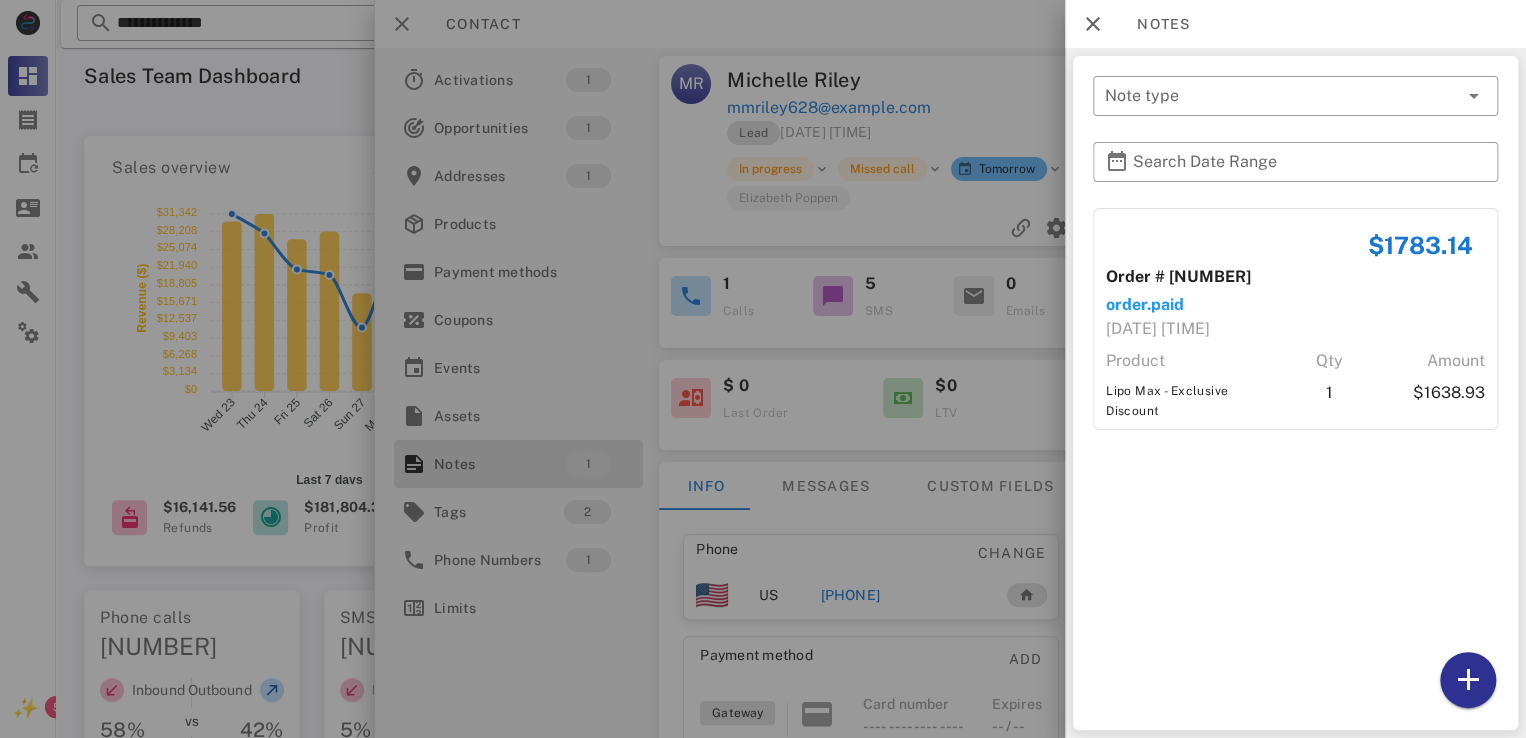 click at bounding box center (763, 369) 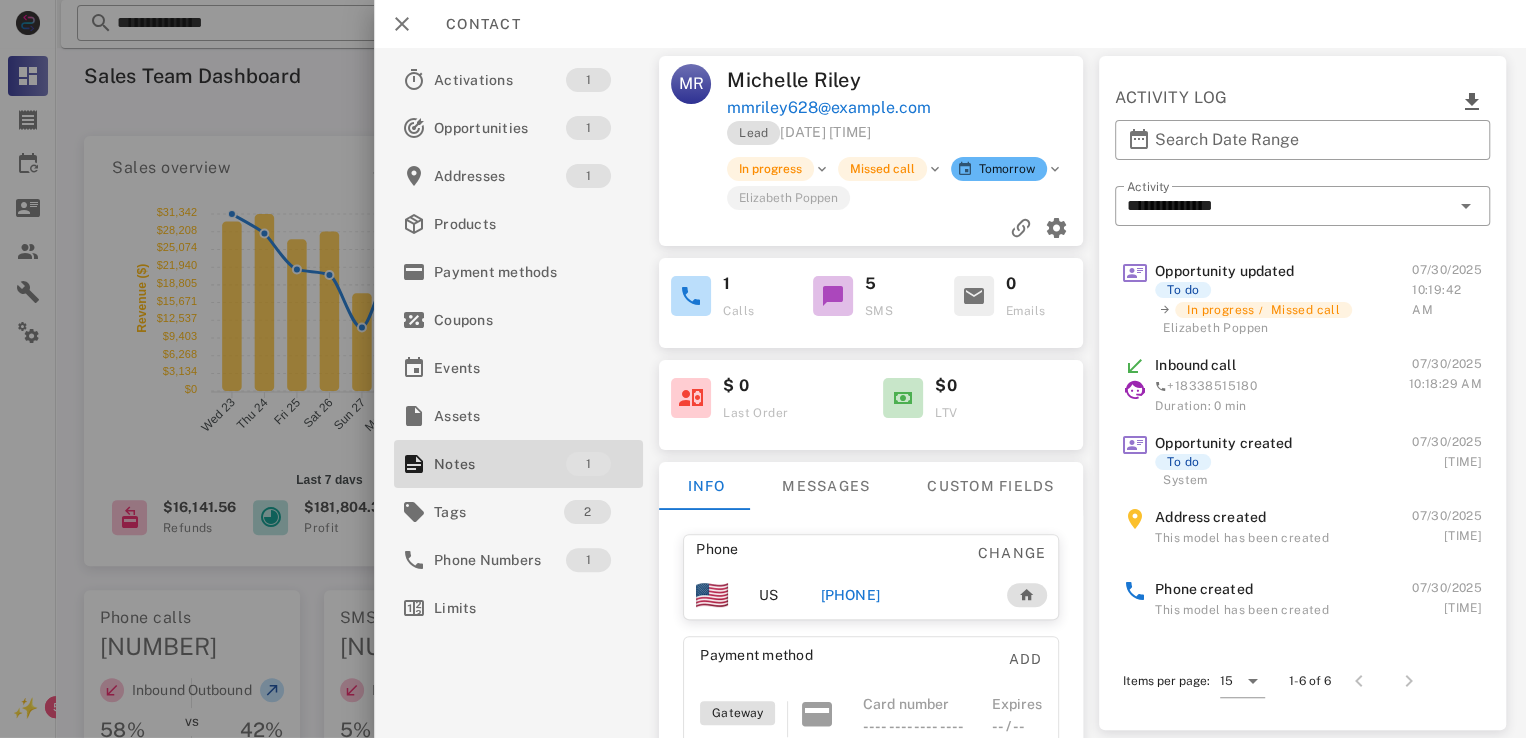 click on "Contact" at bounding box center (950, 24) 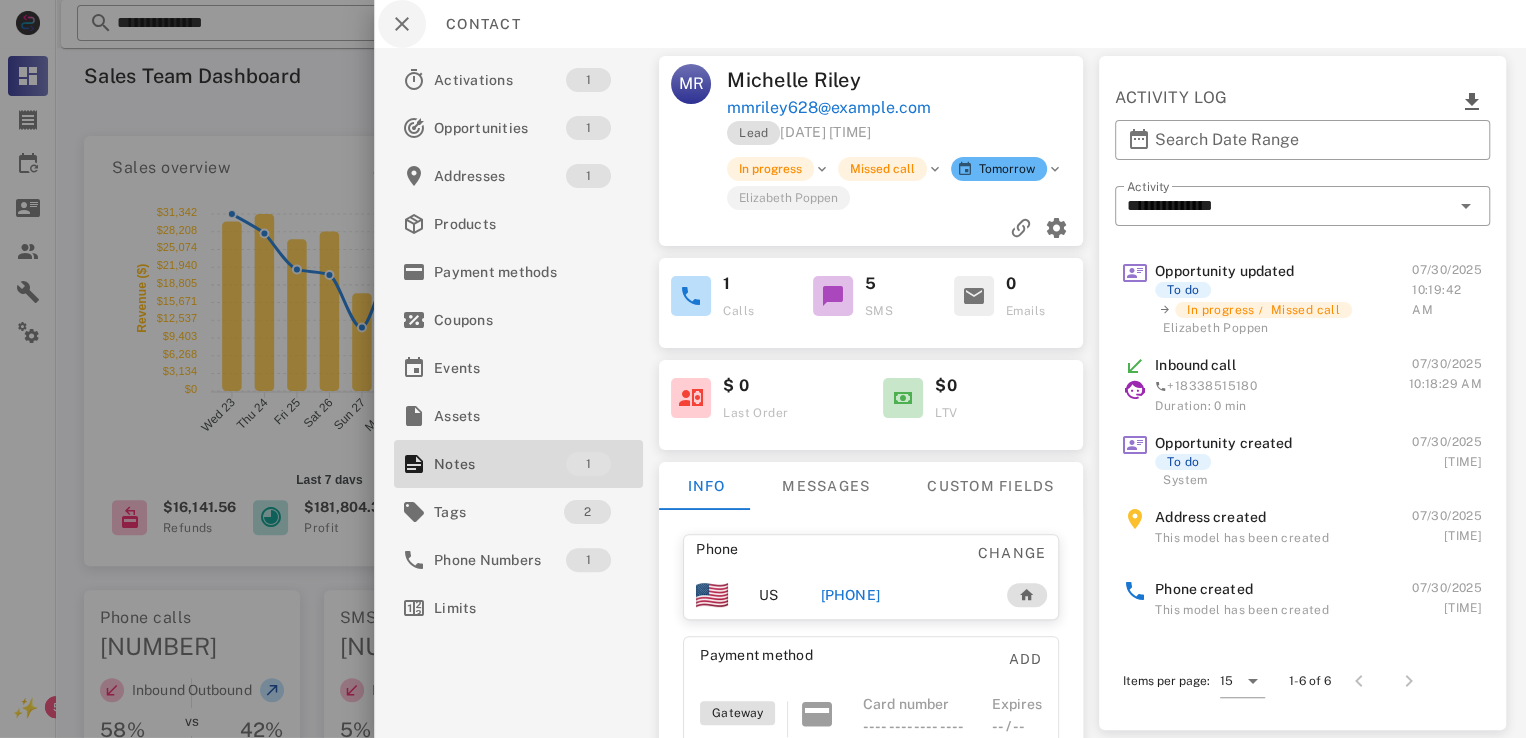 scroll, scrollTop: 210, scrollLeft: 0, axis: vertical 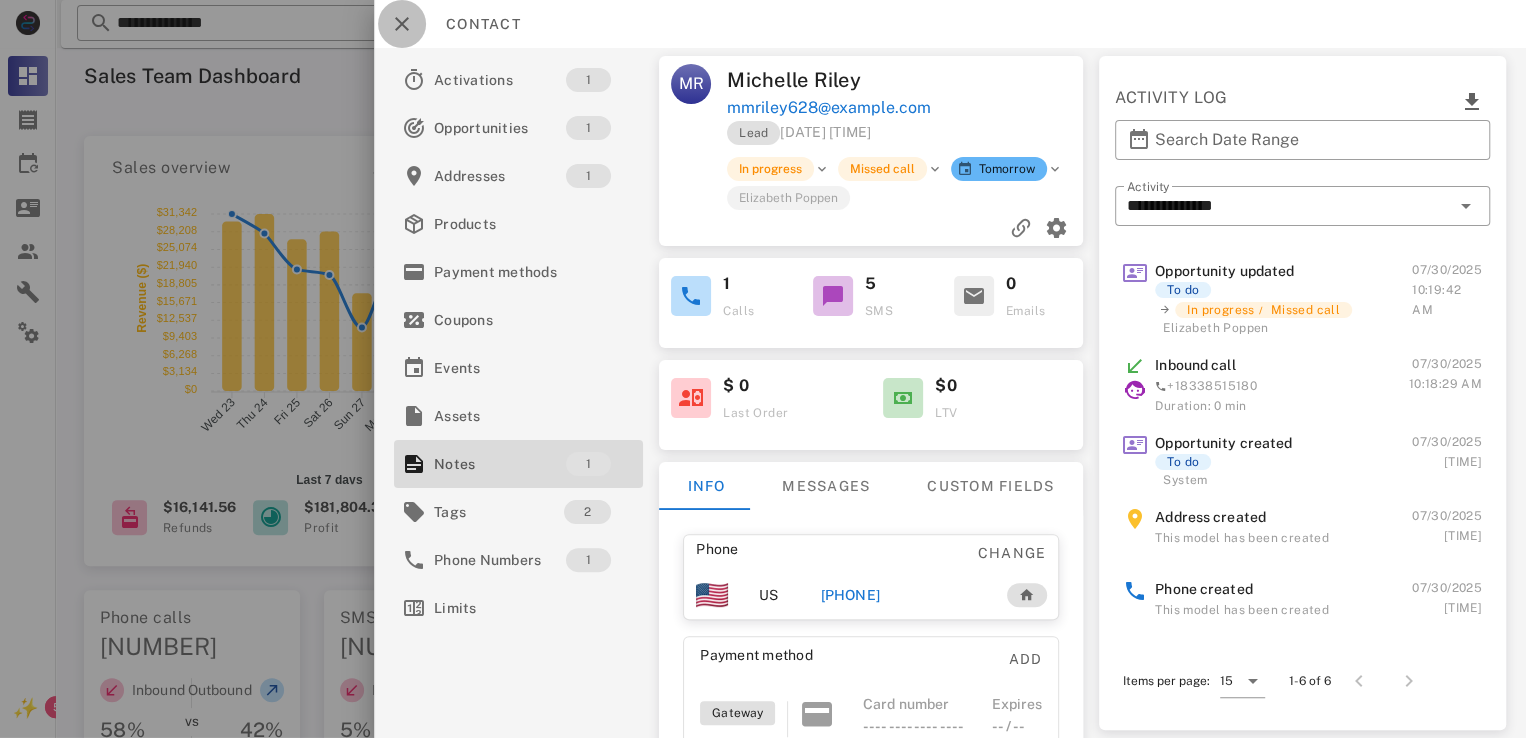 click at bounding box center [402, 24] 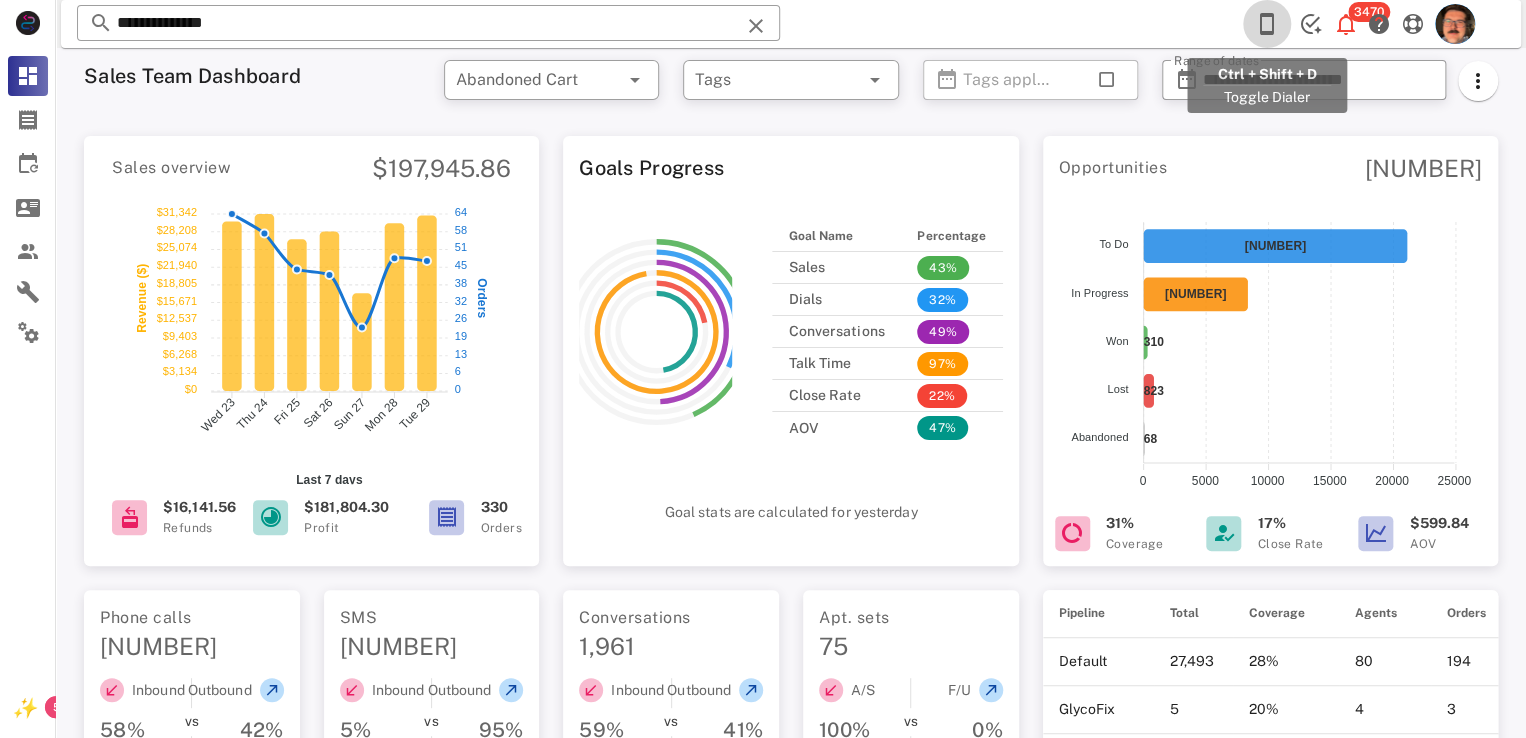 click at bounding box center (1267, 24) 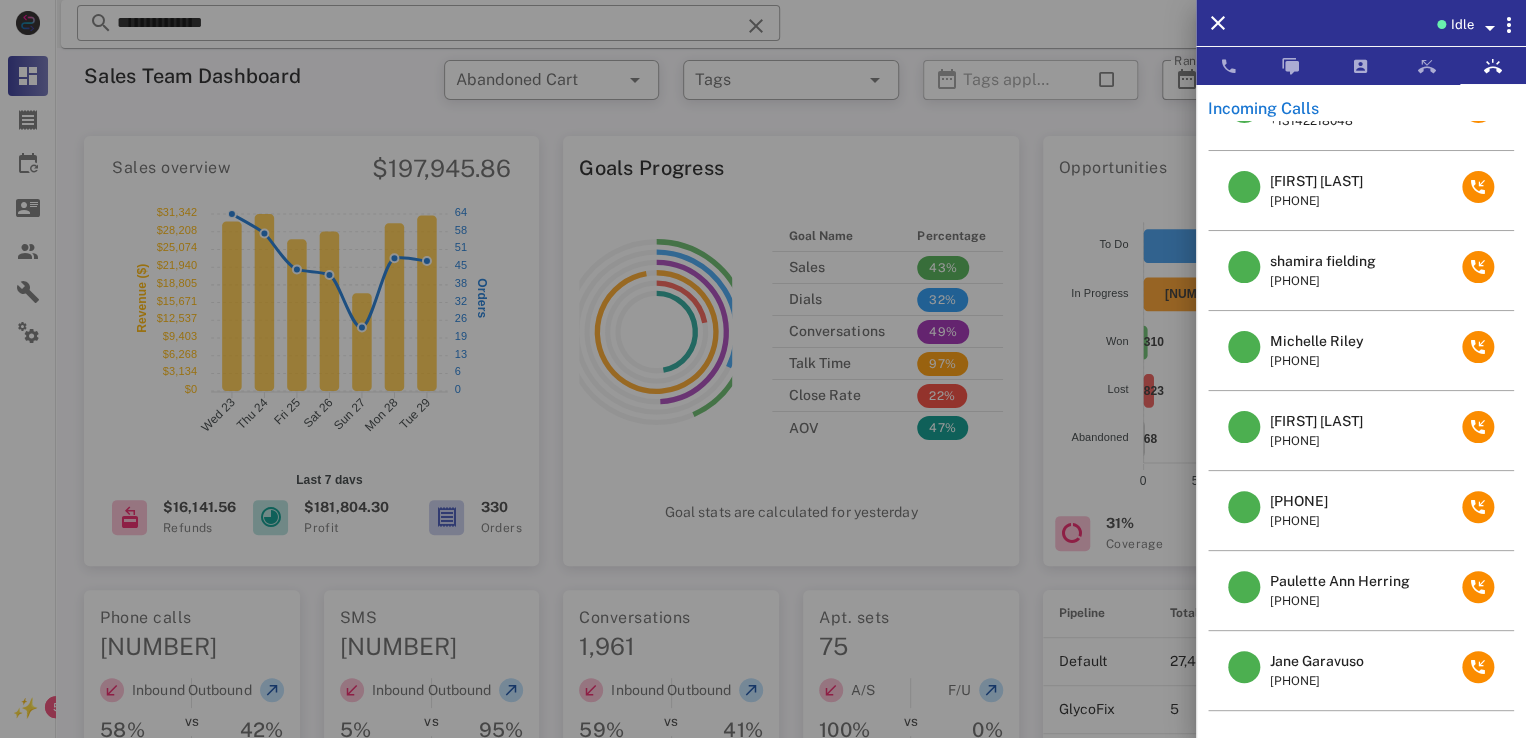 scroll, scrollTop: 130, scrollLeft: 0, axis: vertical 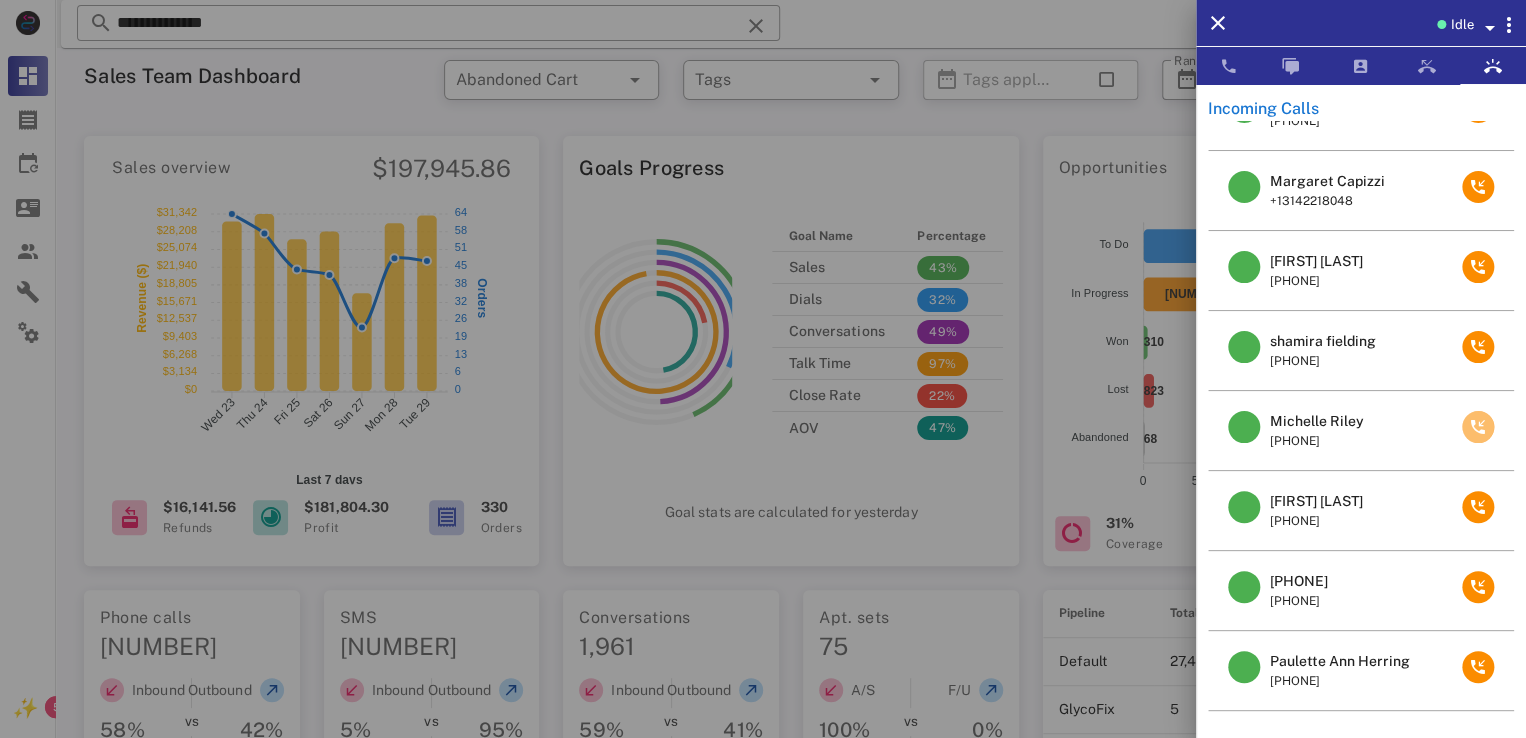 click at bounding box center (1478, 427) 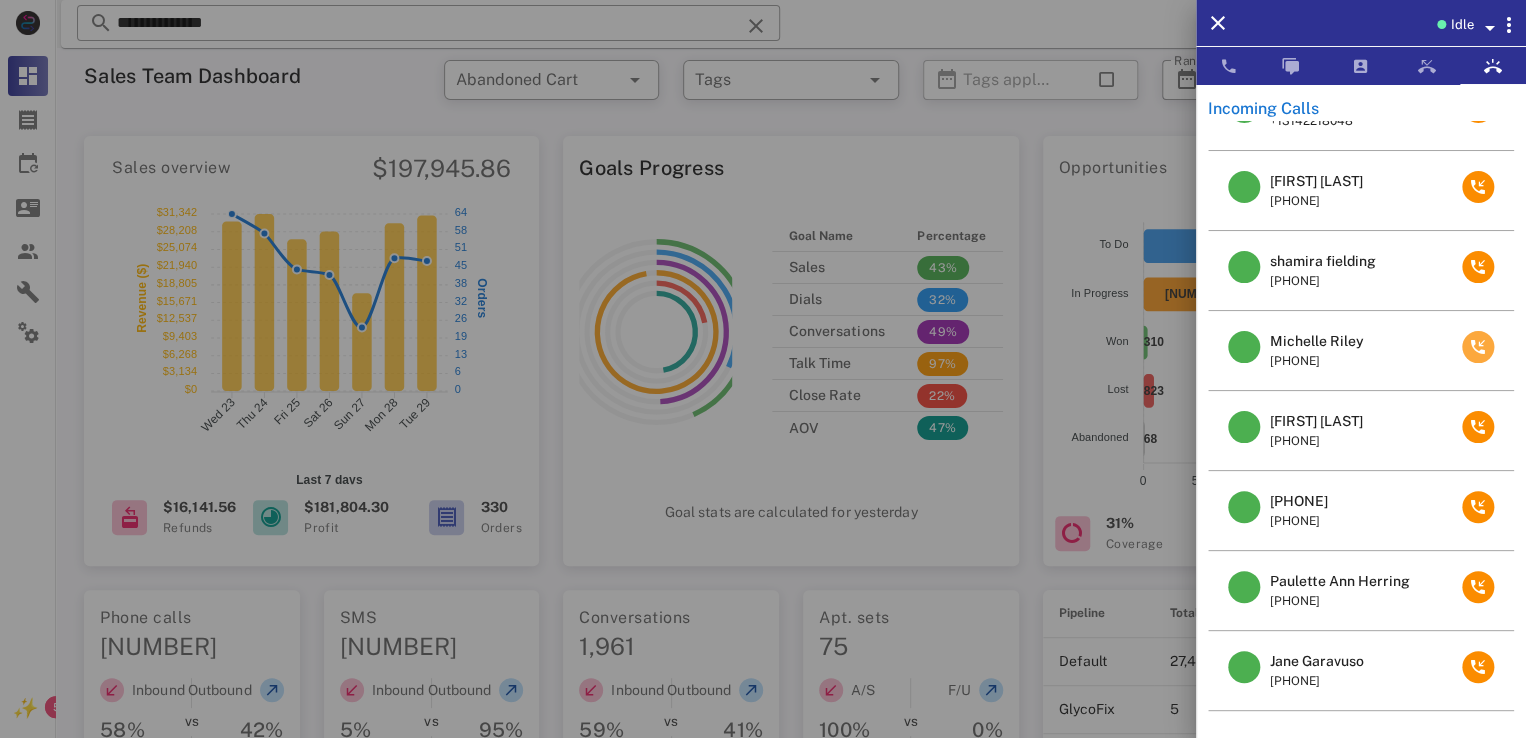 scroll, scrollTop: 0, scrollLeft: 0, axis: both 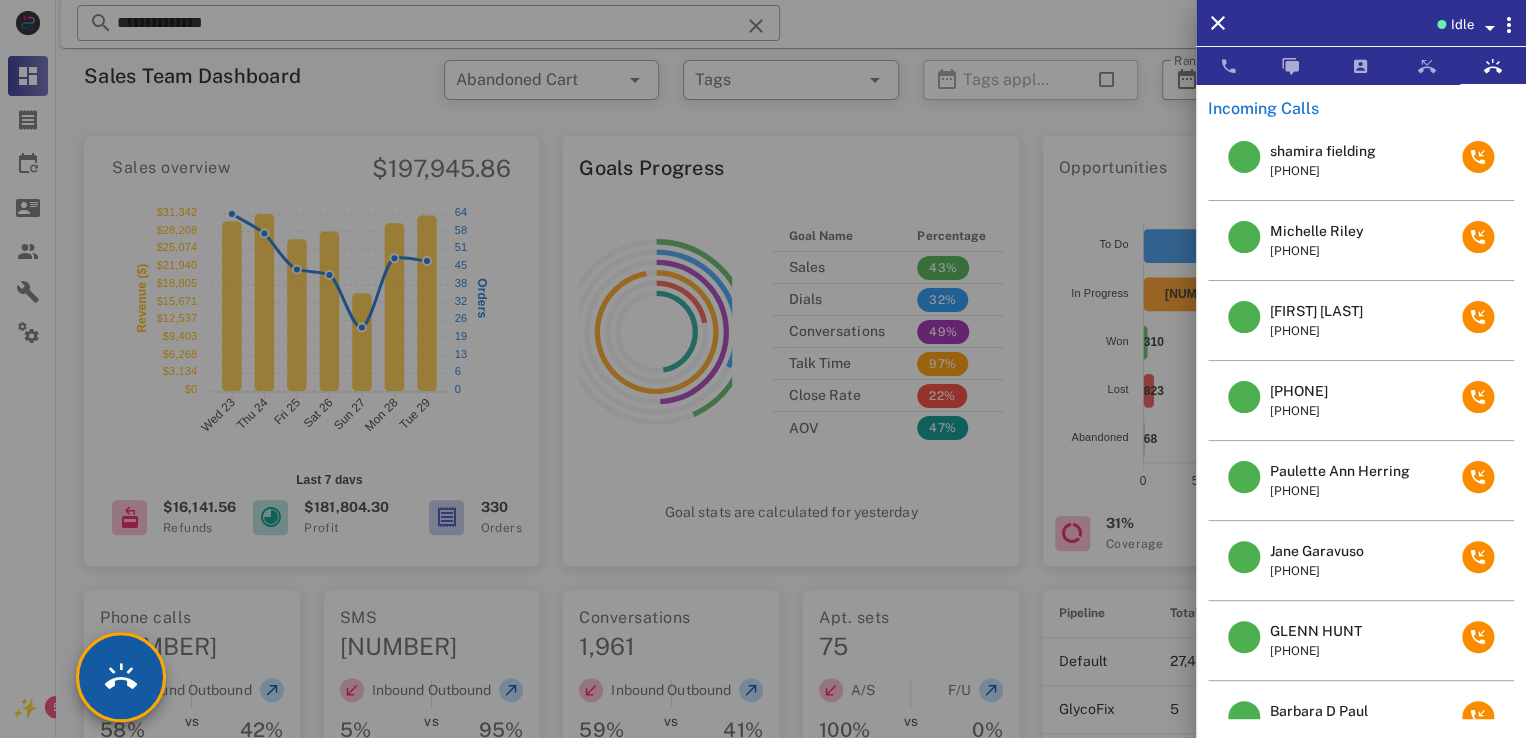 click at bounding box center (121, 677) 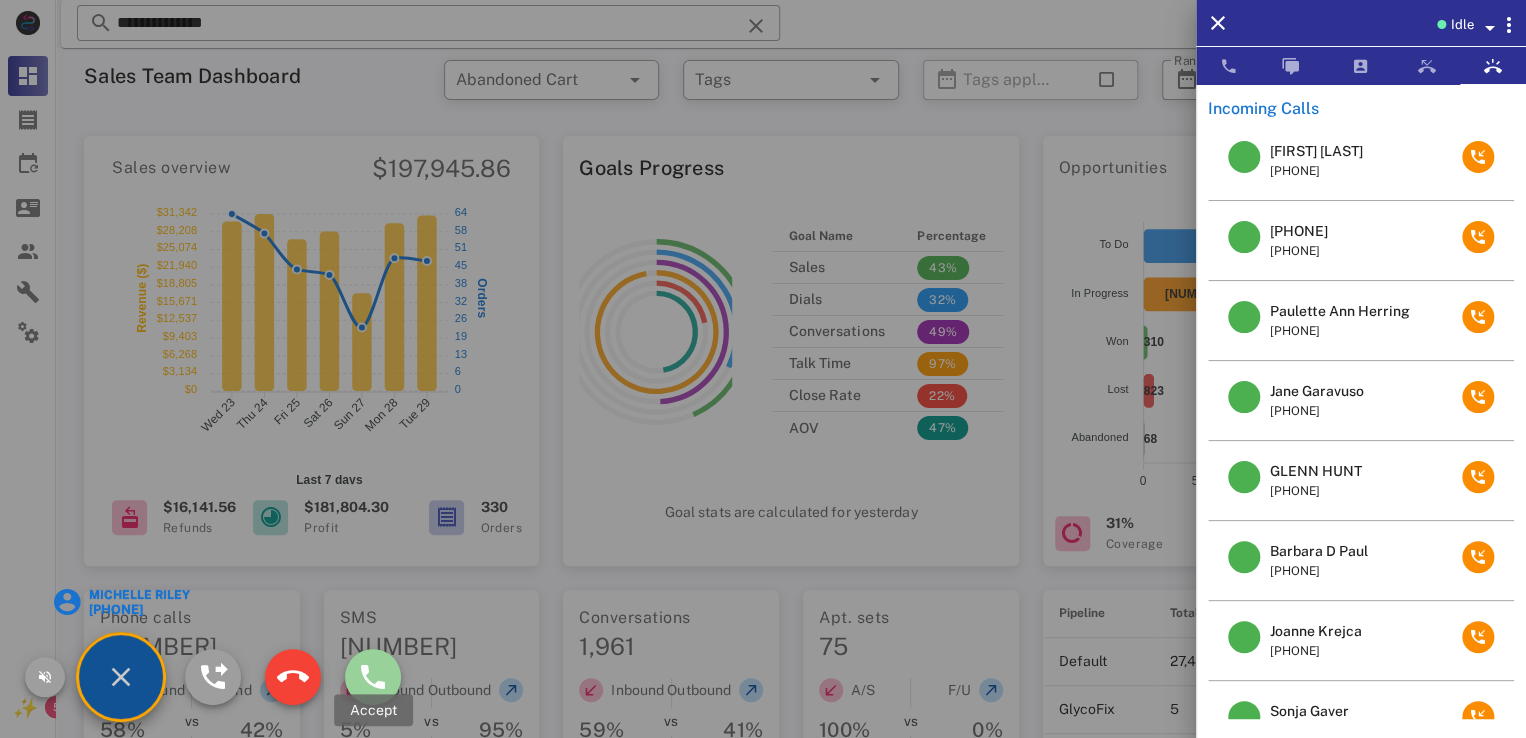 click at bounding box center [373, 677] 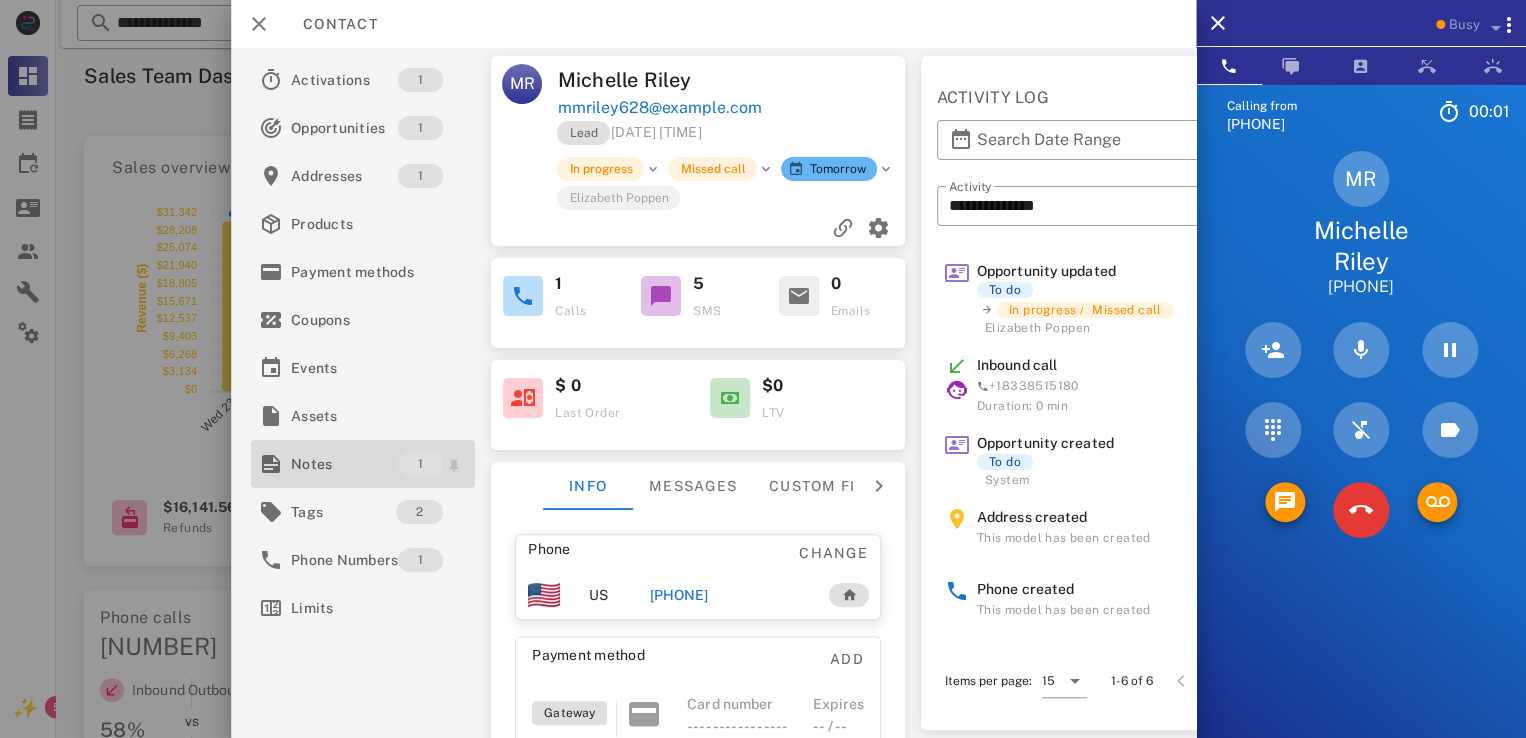 click on "Notes" at bounding box center (344, 464) 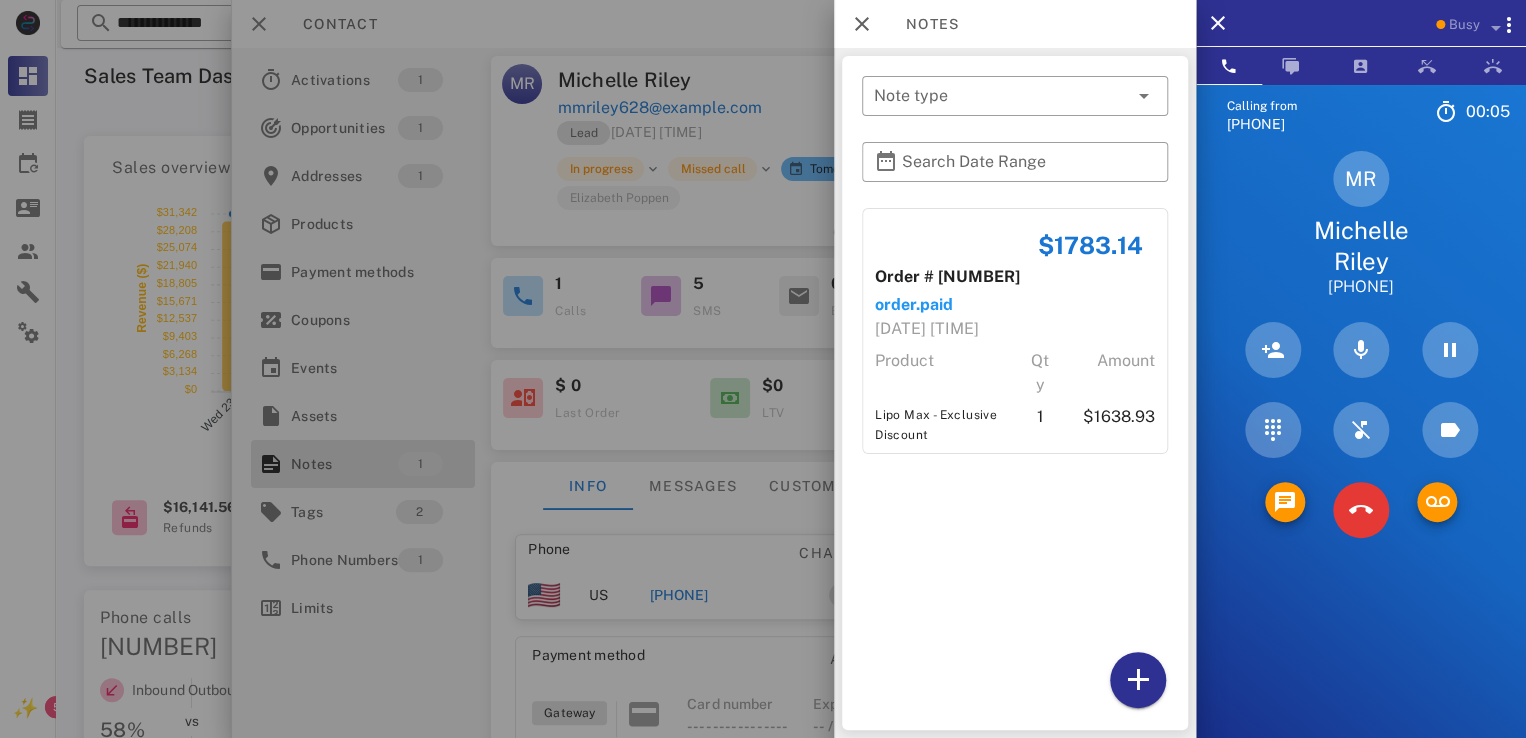 click at bounding box center (763, 369) 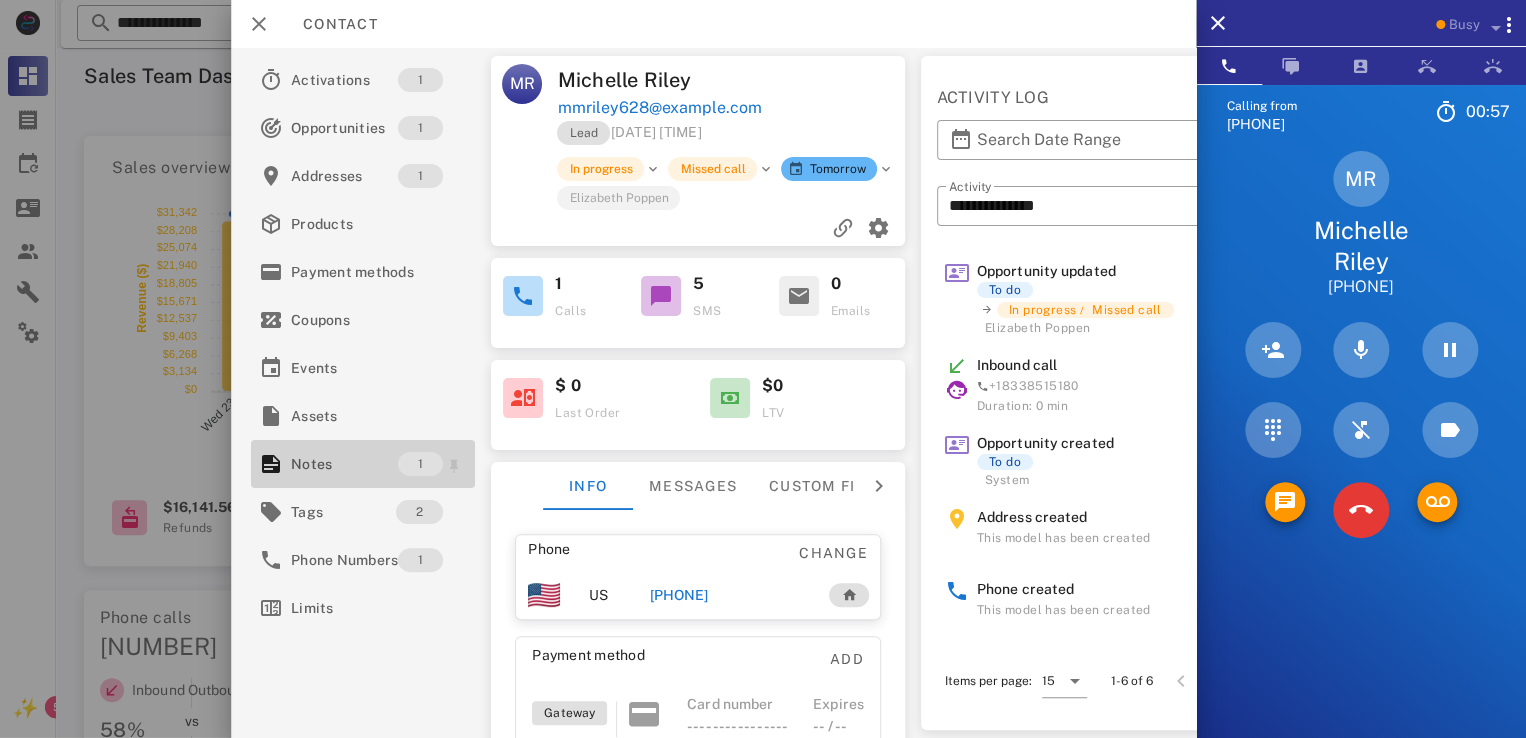 click on "Notes" at bounding box center (344, 464) 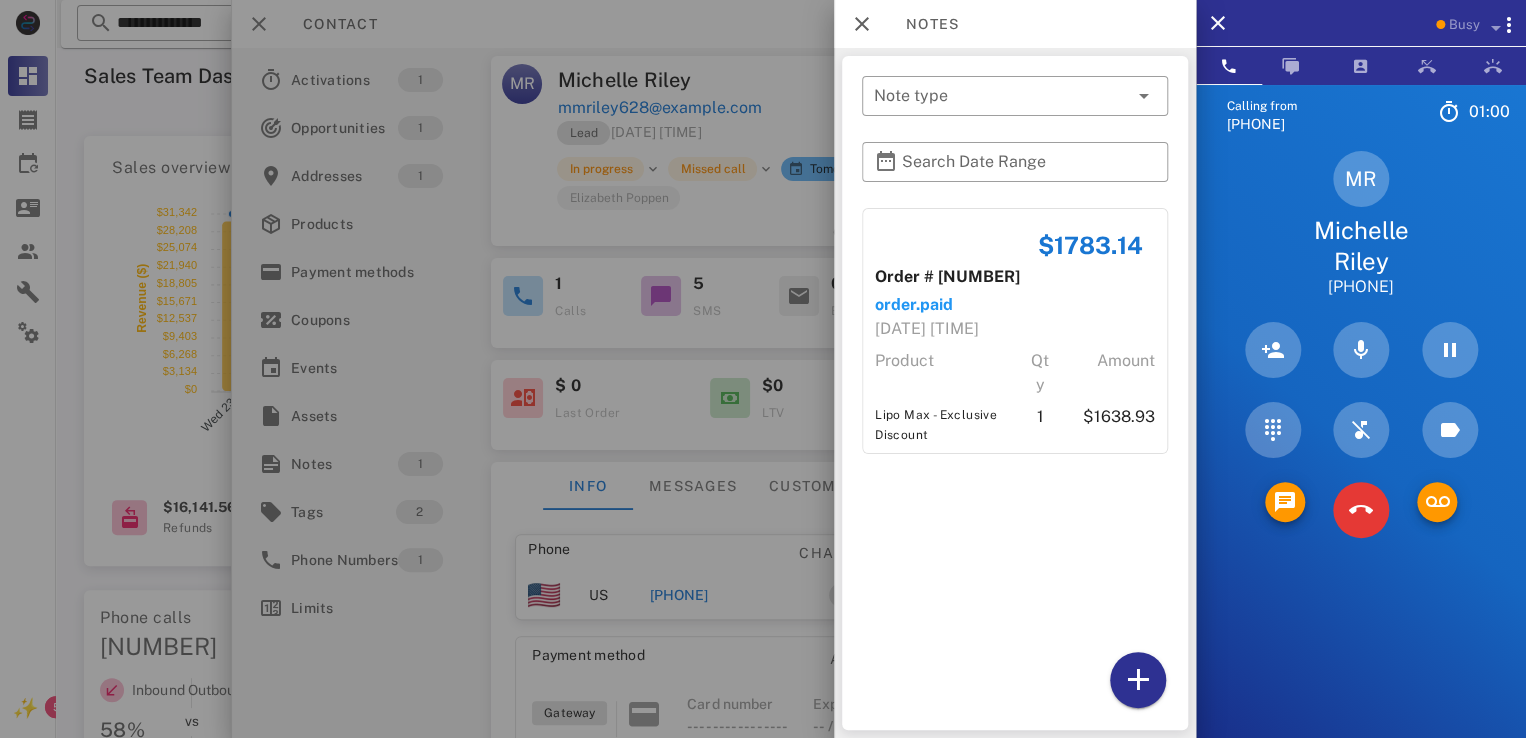 click on "Calling from [PHONE] 01: 00 Unknown ▼ Australia +61 Canada +1 Guam +1671 Mexico (México) +52 New Zealand +64 United Kingdom +44 United States +1 1 2 ABC 3 DEF 4 GHI 5 JKL 6 MNO 7 PQRS 8 TUV 9 WXYZ * 0 + # MR Michelle Riley [PHONE] Directory A1 Agent 131 Idle AA Arbaz Ansar Idle DT Daniela Tanevski Idle NS Noel Stewart Busy MB Matt Burd Busy MA Massimo Anelli Busy AB Andrea Barraza Busy KW Kenny Wade Offline LM Luis Madrid Offline HP Hailie Perdue Offline TS Timothie Sy Reserved LC Logicall Customer Support Offline JM Jalacia Mckinney Offline AD Accounting Dept Offline A1 Agent 101 Offline A1 Agent 105 Offline A1 Agent 112 Offline A1 Agent 125 Offline A1 agent 126 Offline A1 Agent 128 Offline A1 Agent 129 Offline A1 Agent 138" at bounding box center [1361, 453] 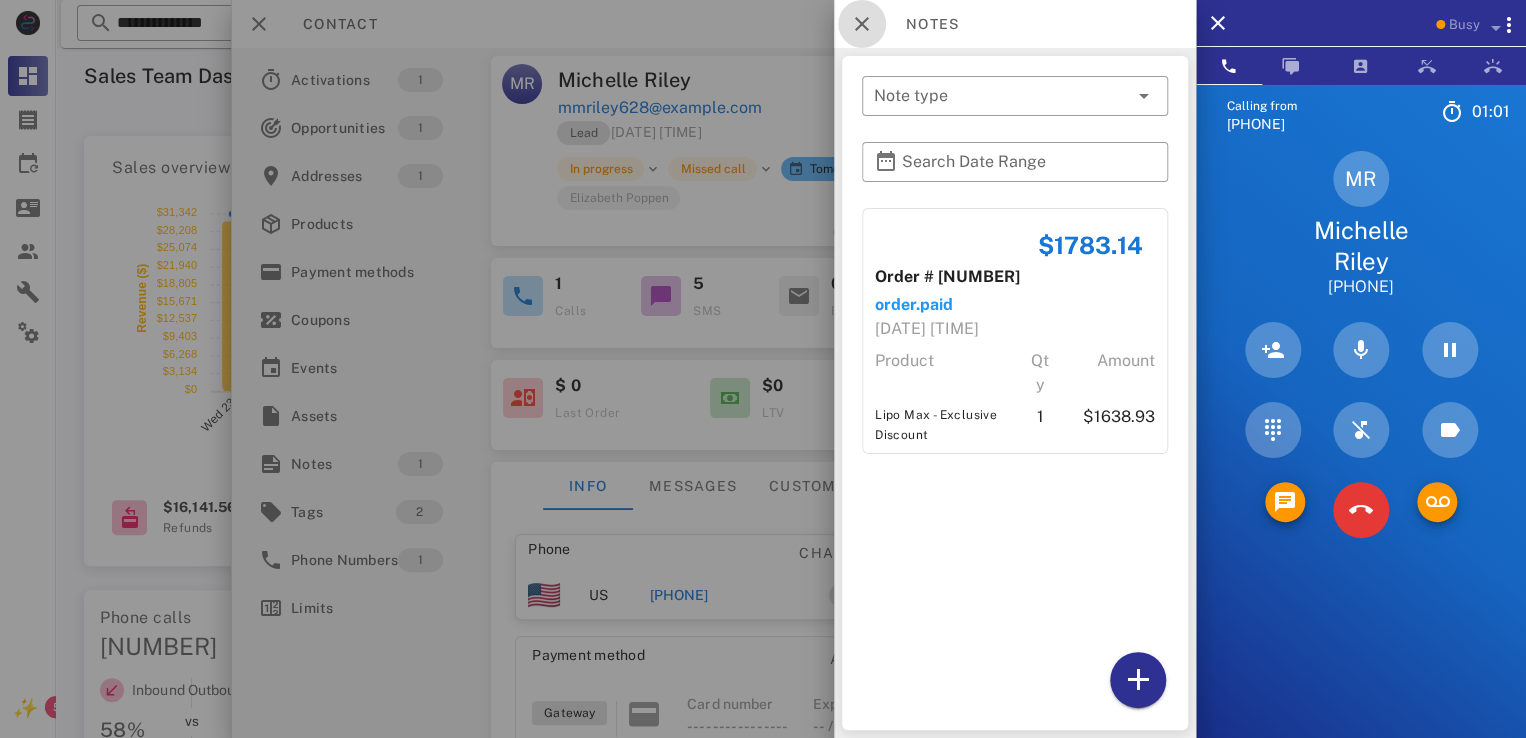 click at bounding box center (862, 24) 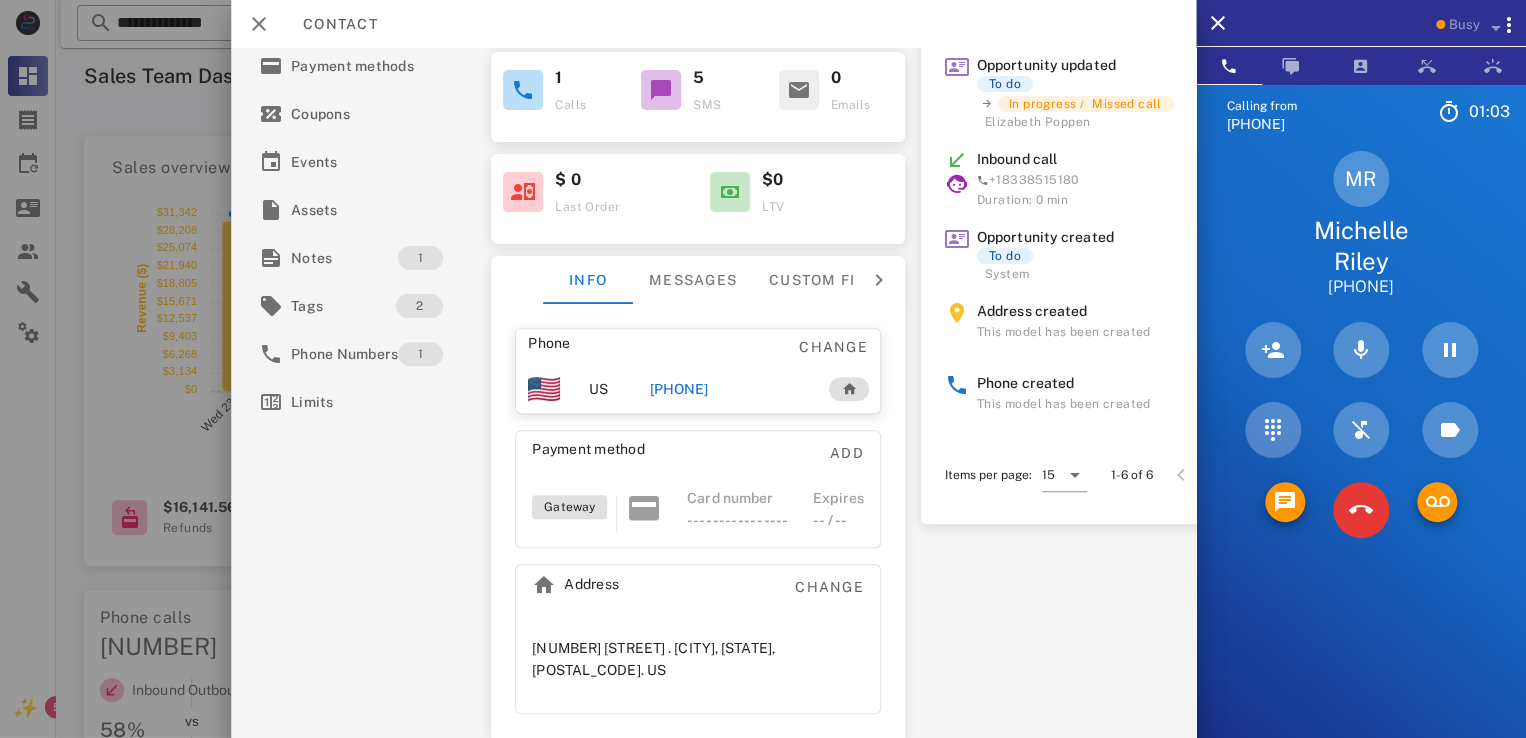 scroll, scrollTop: 0, scrollLeft: 0, axis: both 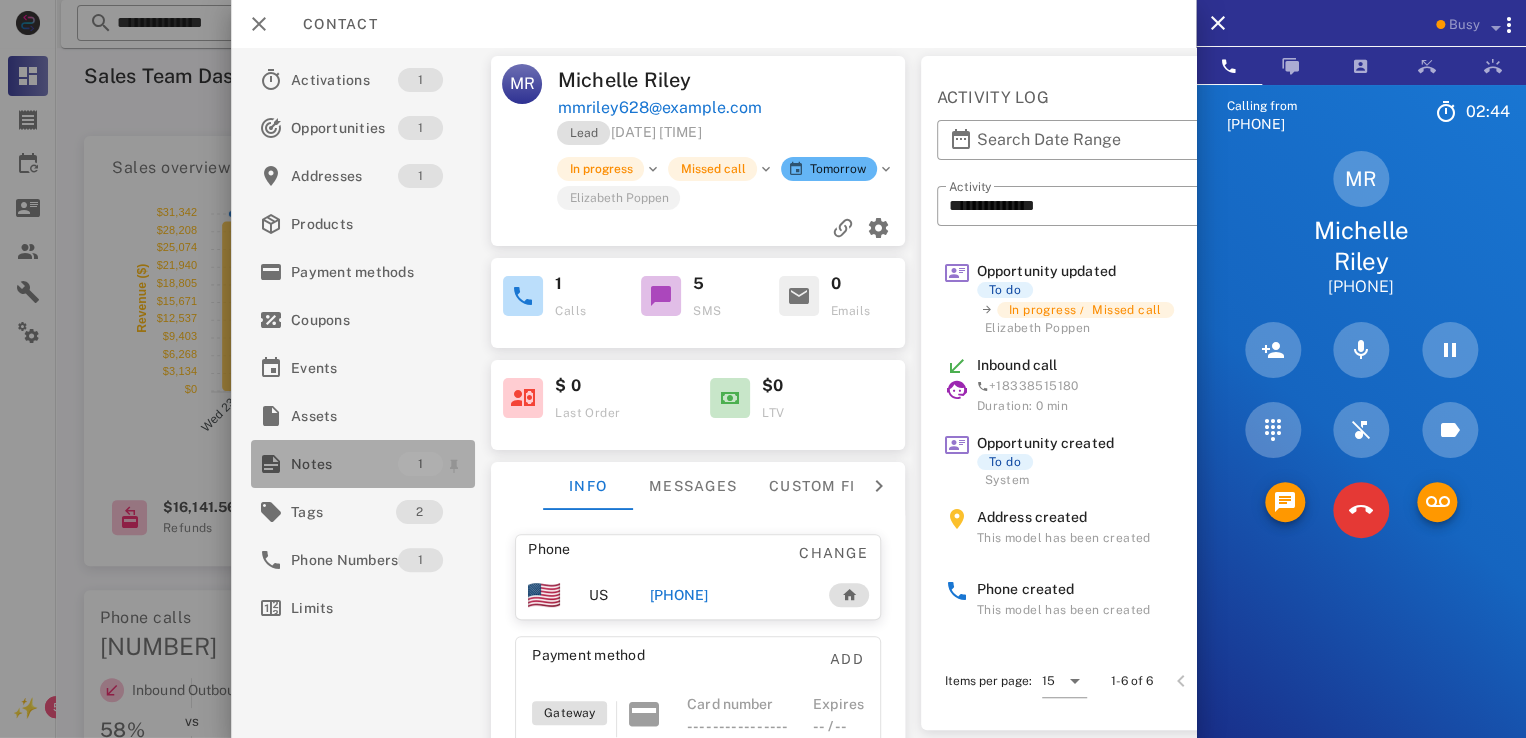 click on "Notes" at bounding box center [344, 464] 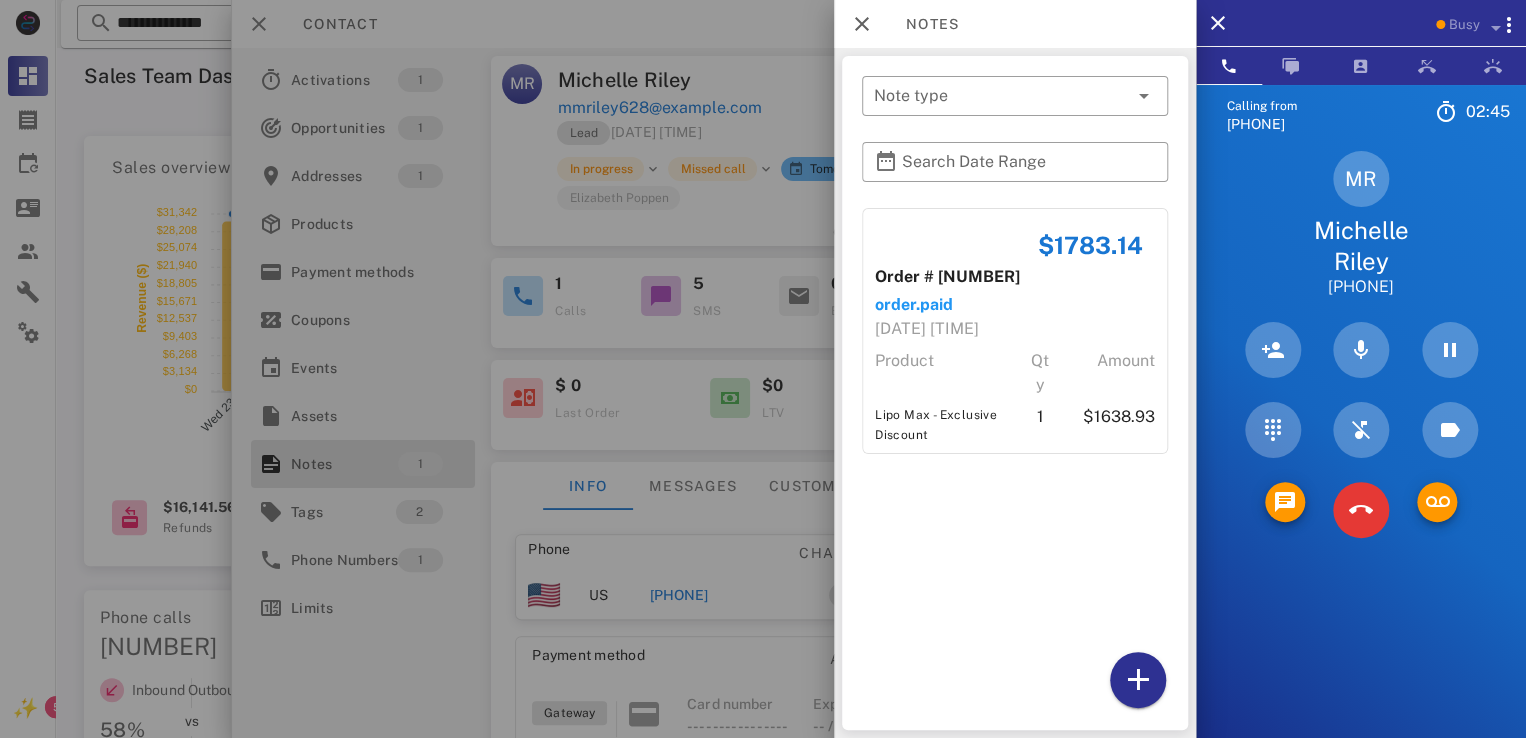click at bounding box center (763, 369) 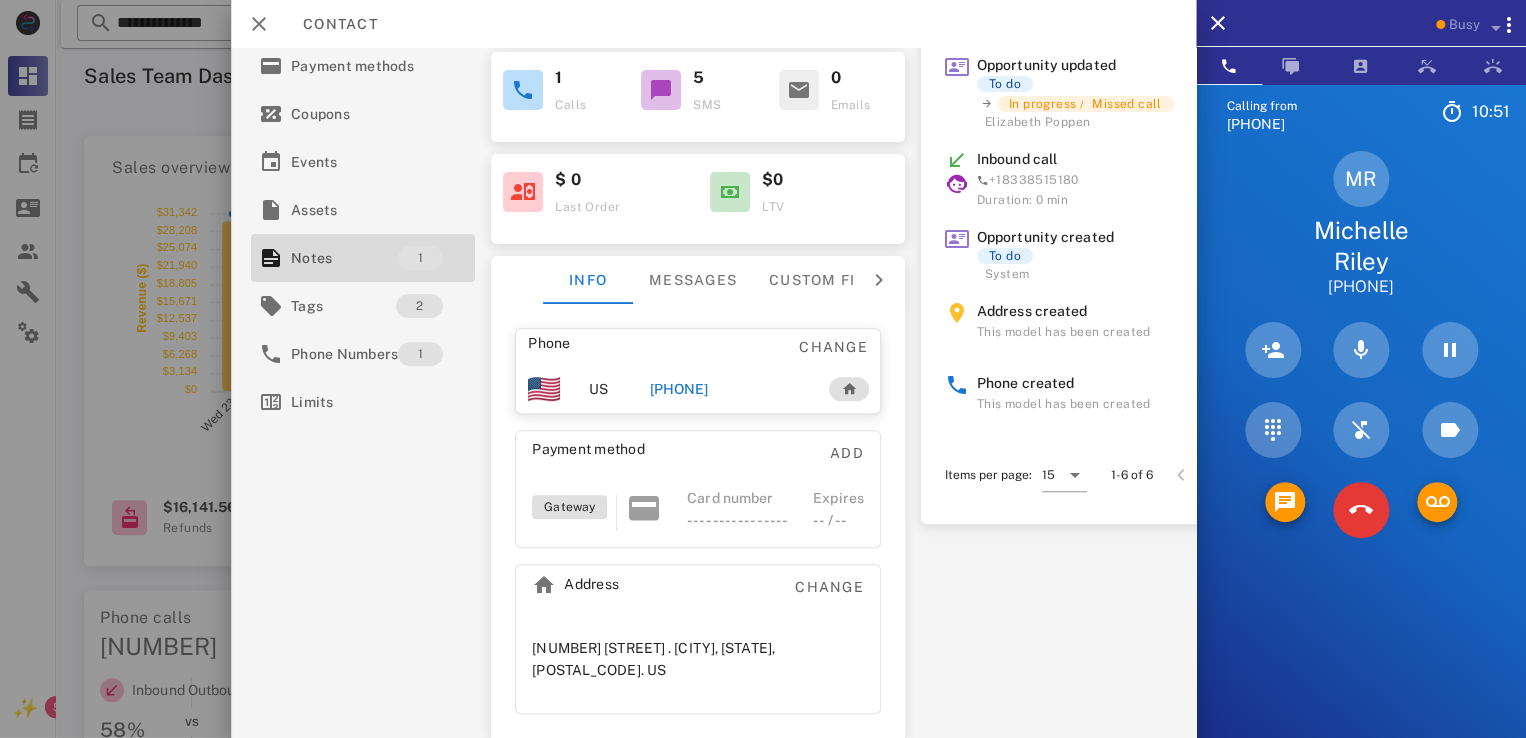 scroll, scrollTop: 0, scrollLeft: 0, axis: both 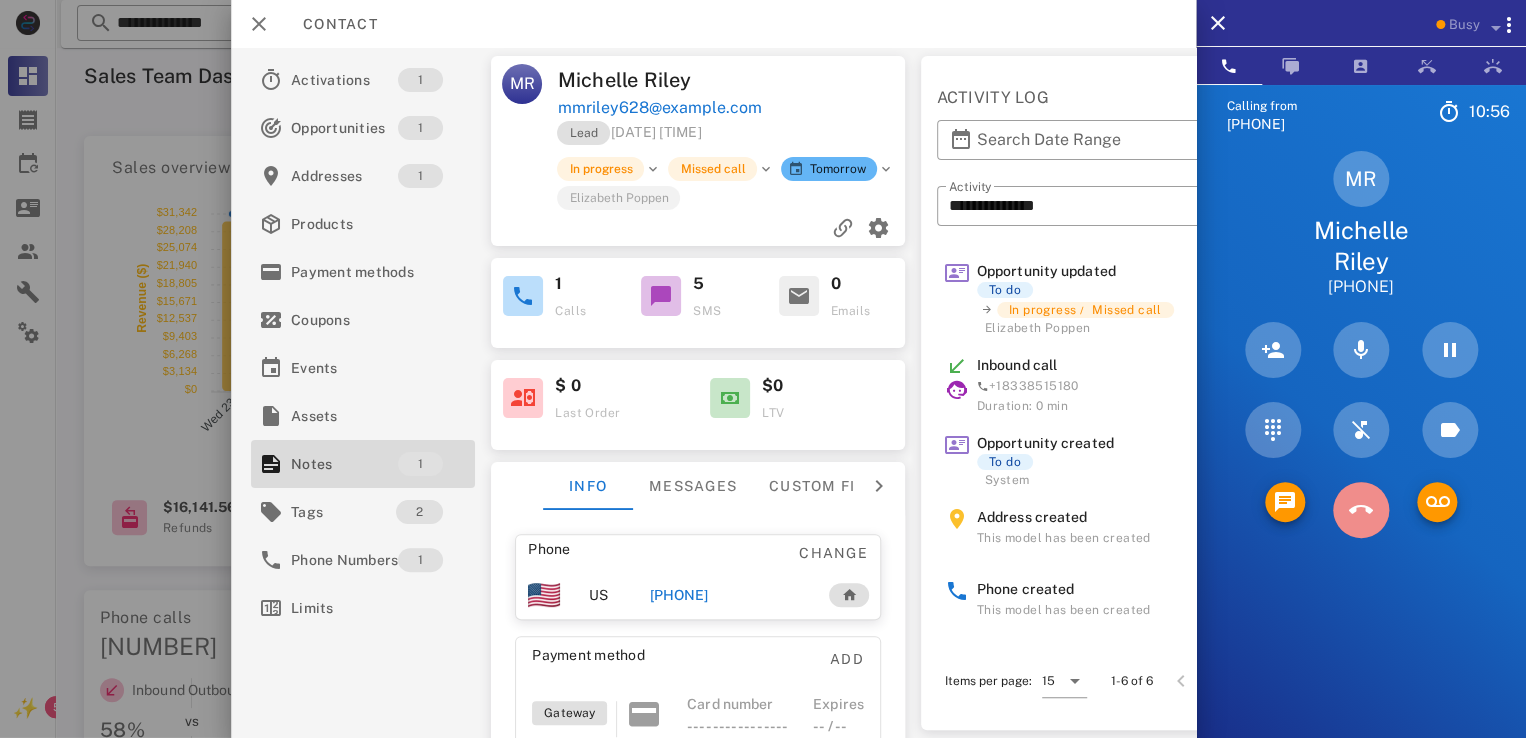 click at bounding box center [1361, 510] 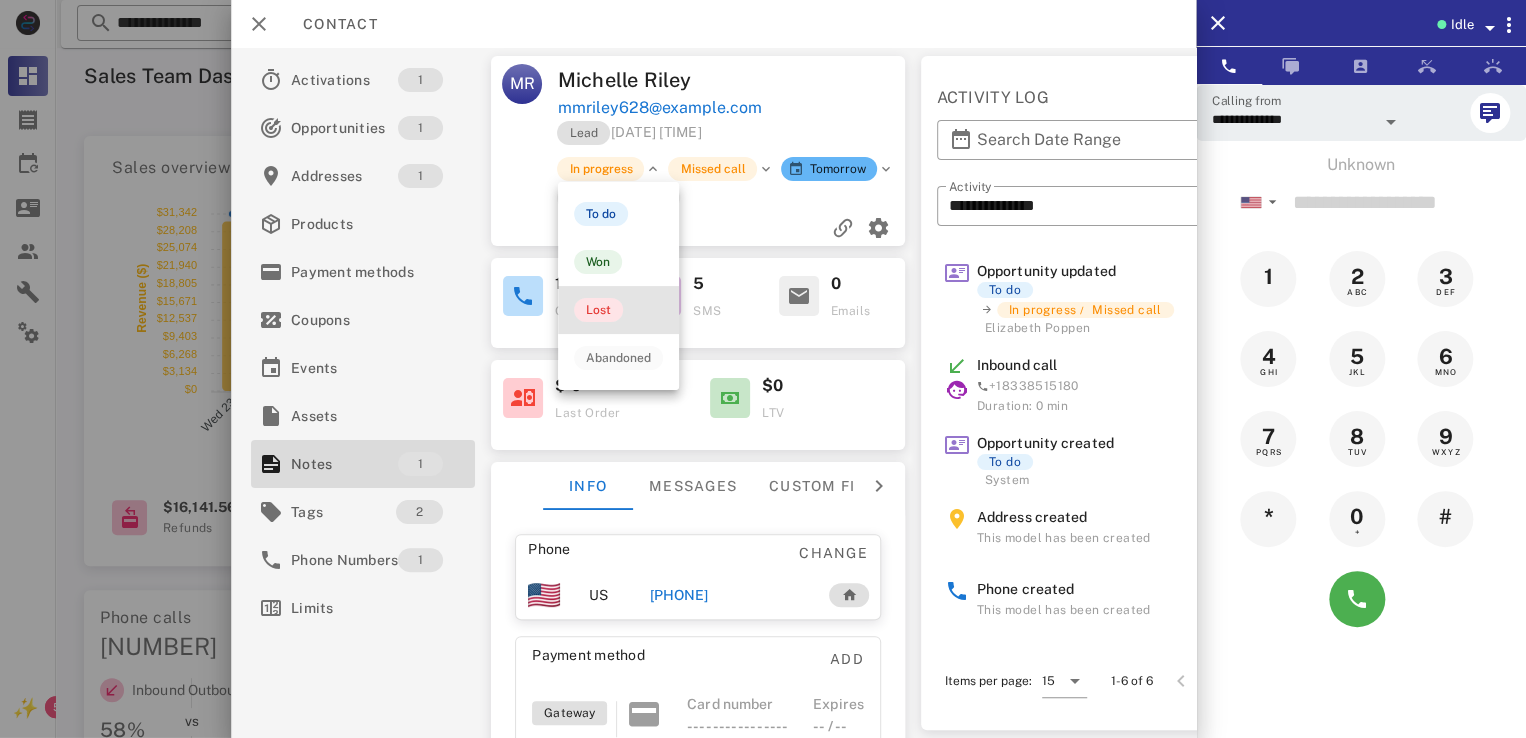 click on "Lost" at bounding box center [598, 310] 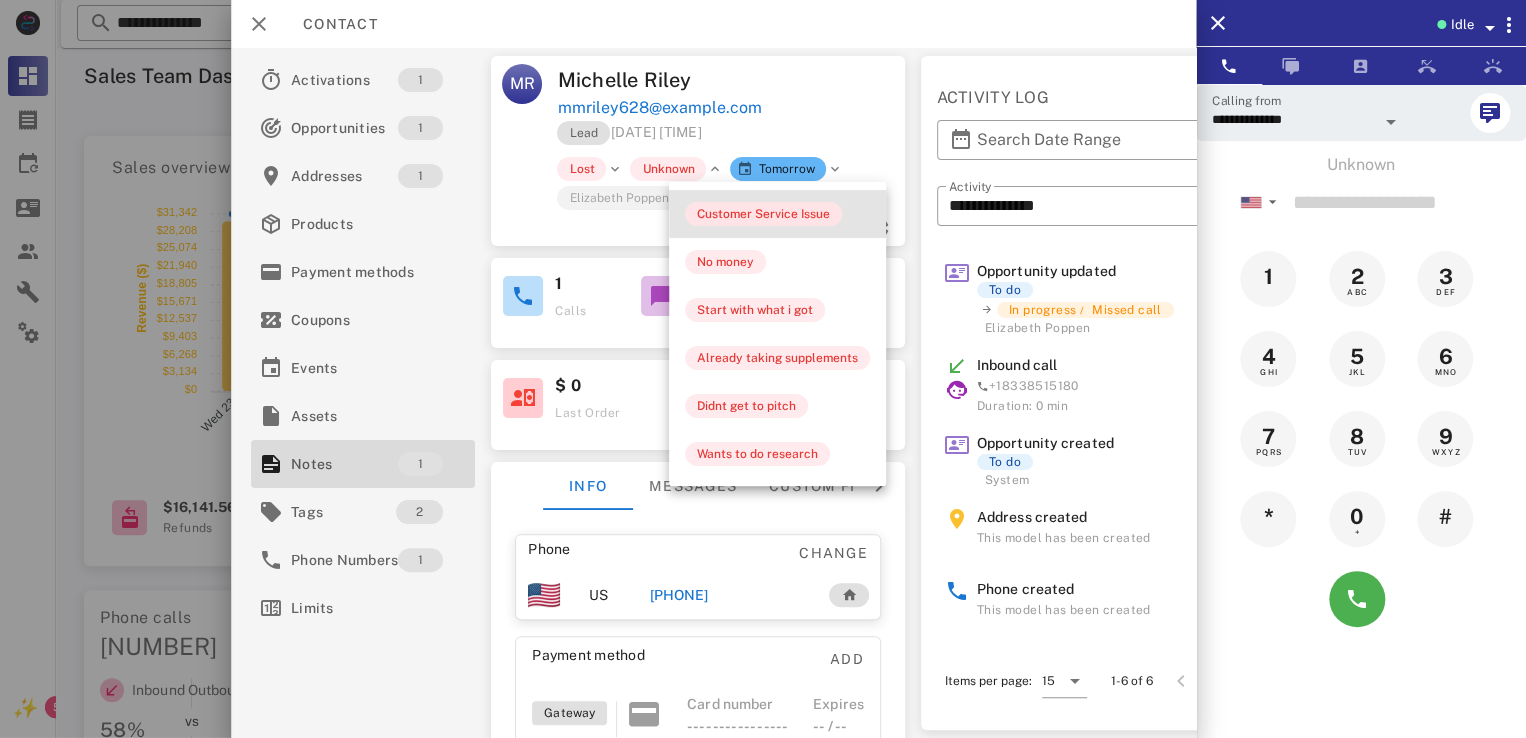 click on "Customer Service Issue" at bounding box center [763, 214] 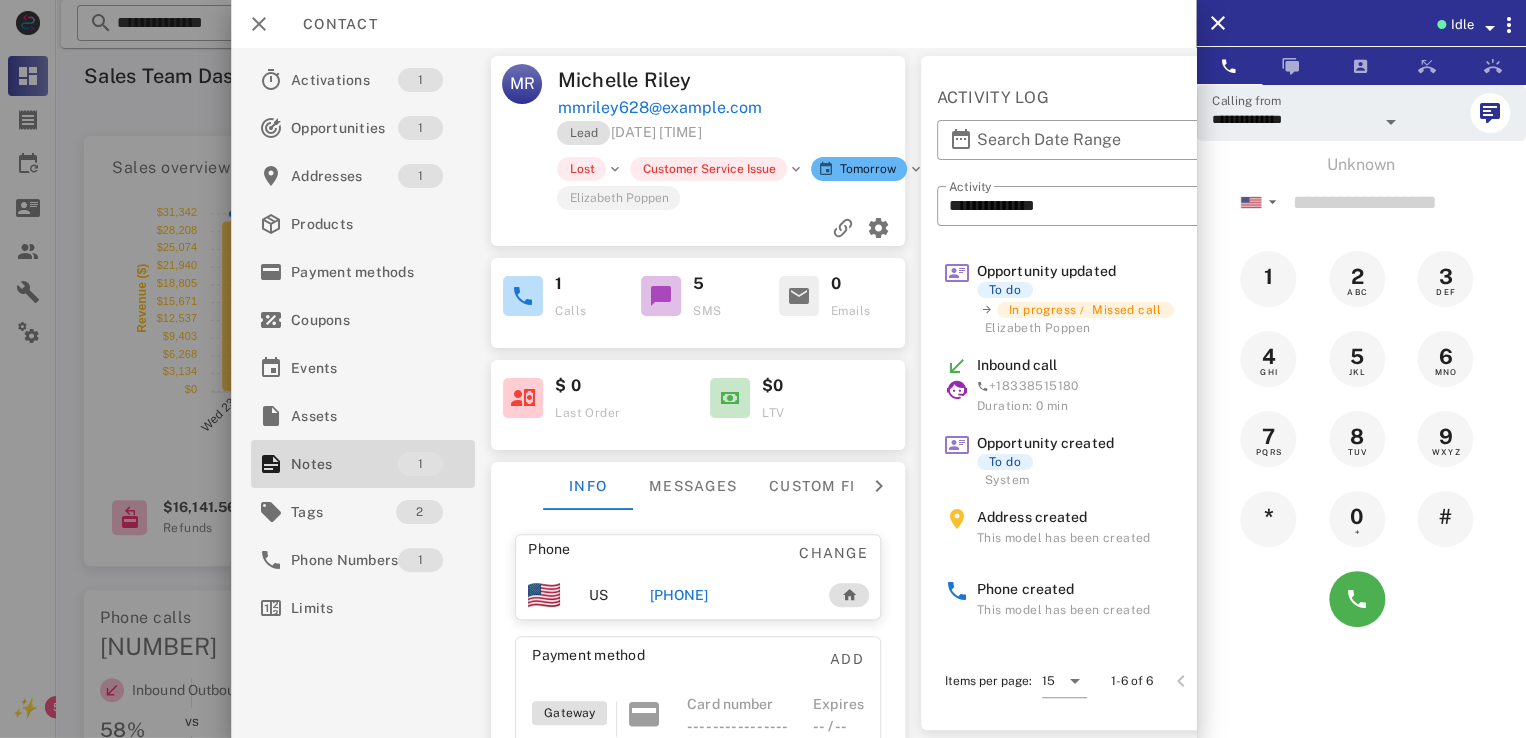 click on "Idle" at bounding box center (1461, 25) 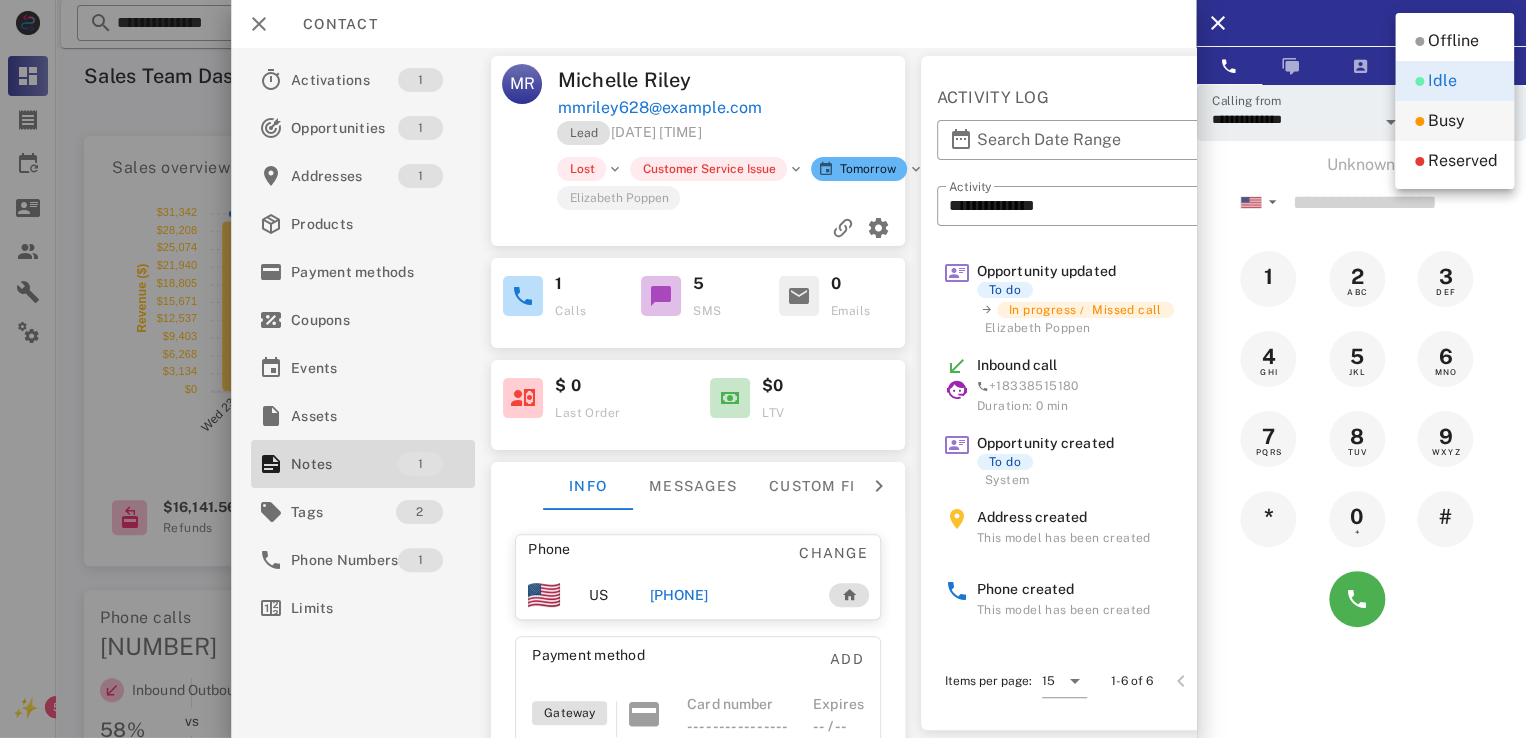click at bounding box center [1419, 121] 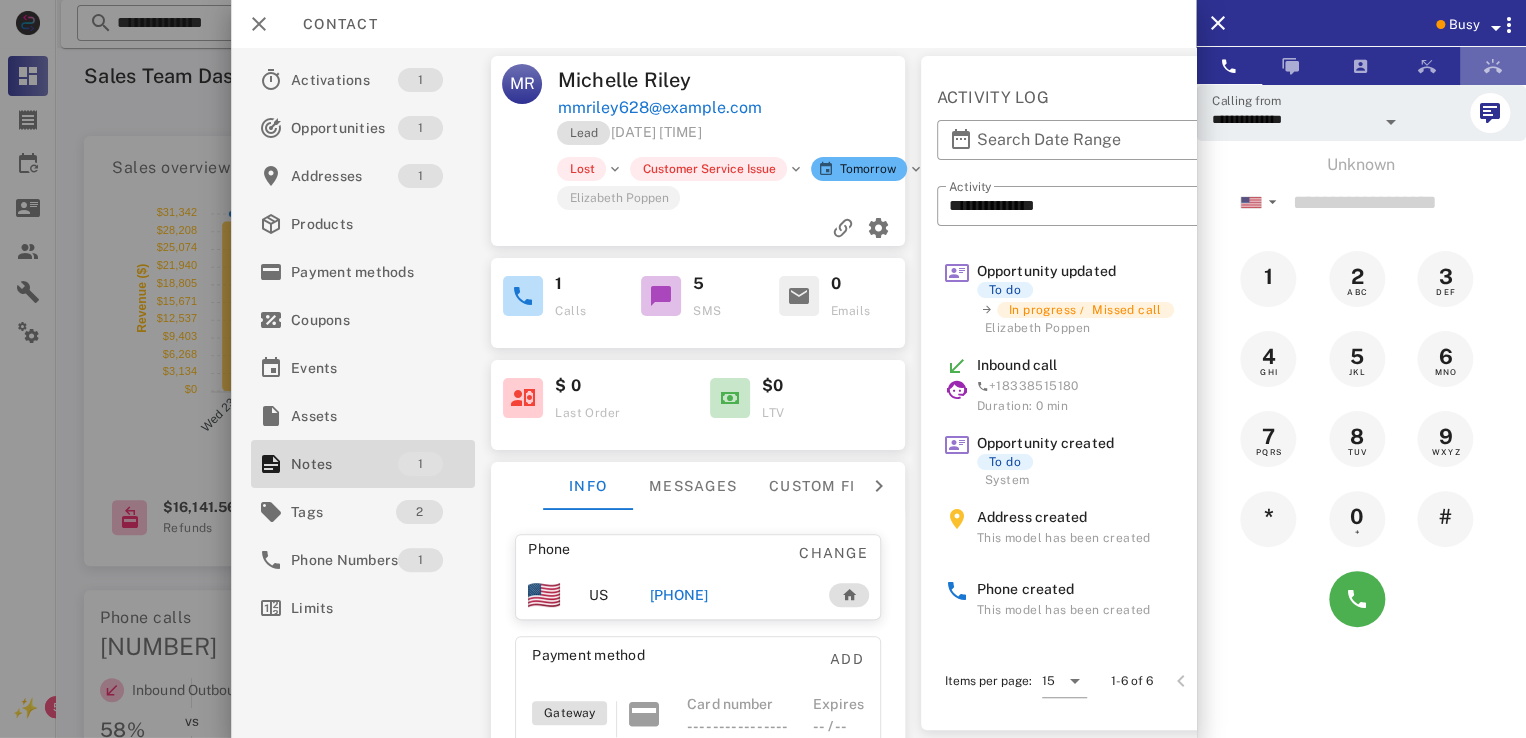 click at bounding box center [1493, 66] 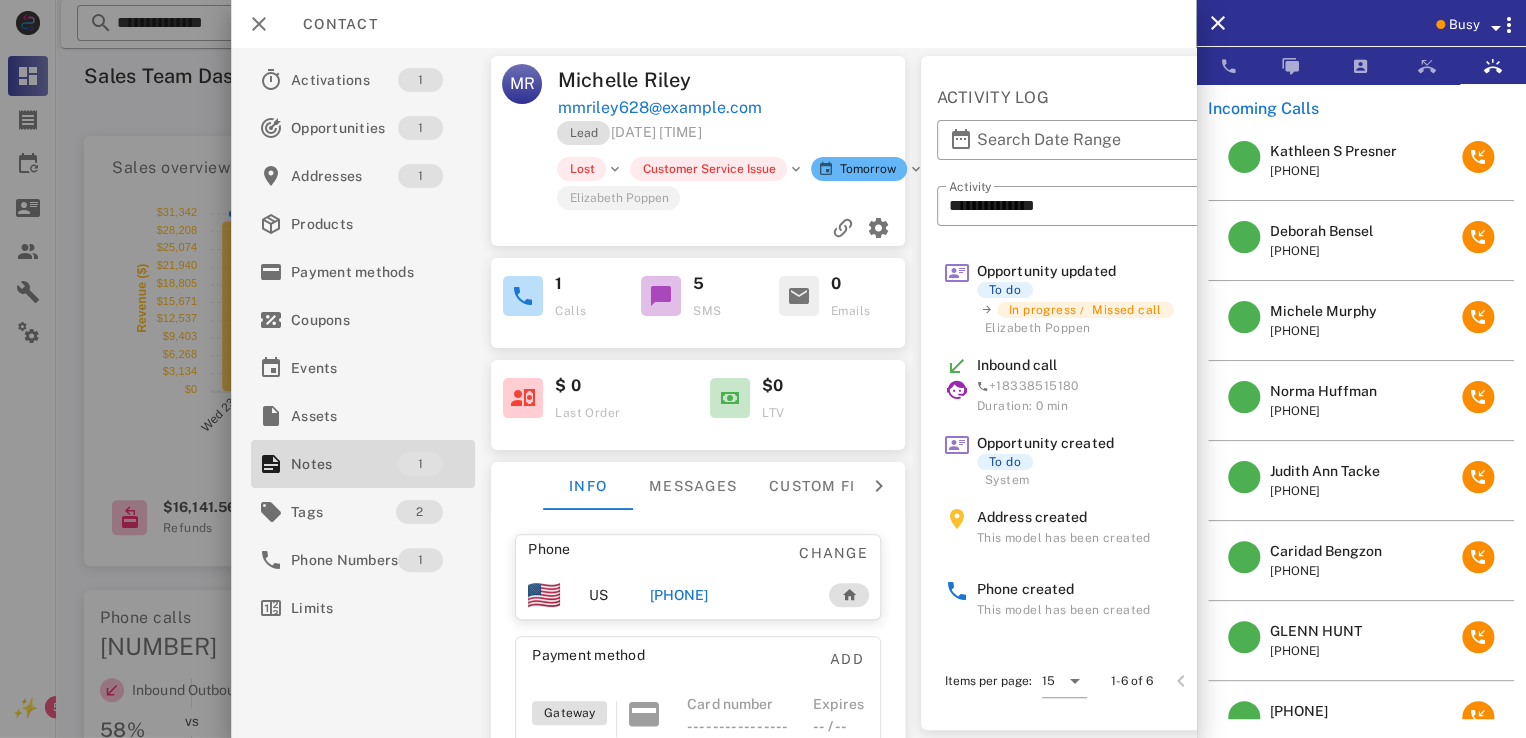 scroll, scrollTop: 118, scrollLeft: 0, axis: vertical 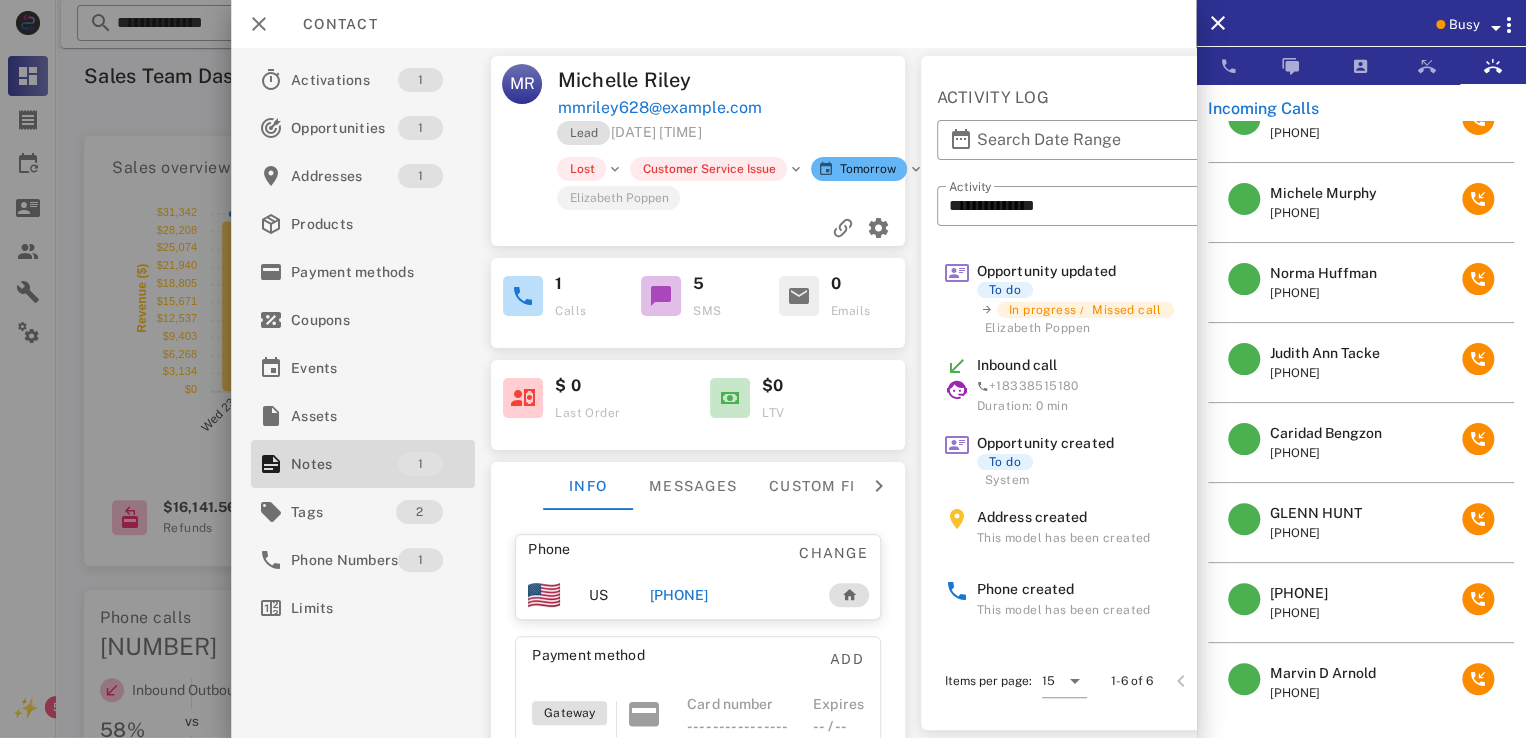 click on "Norma Huffman" at bounding box center [1323, 273] 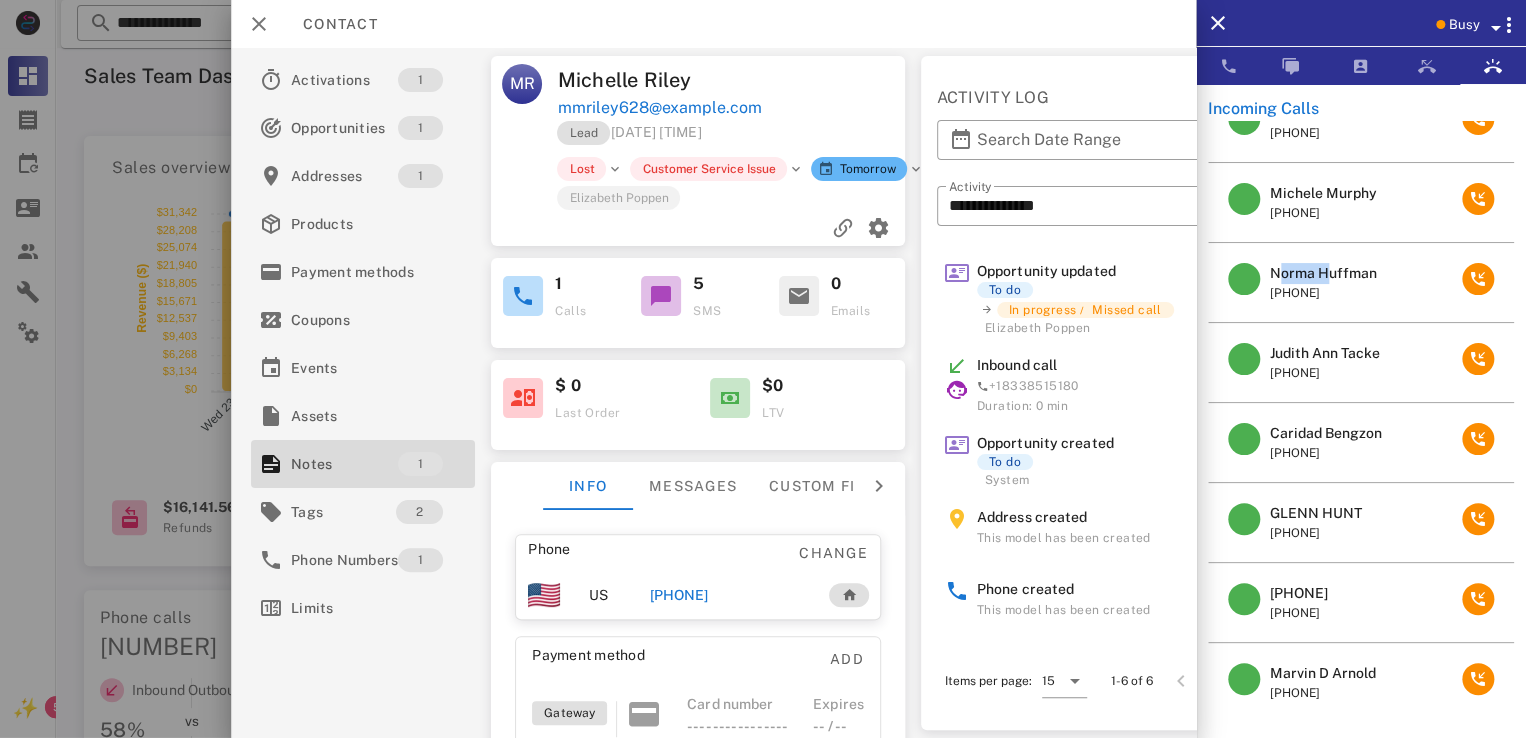 click on "Norma Huffman" at bounding box center [1323, 273] 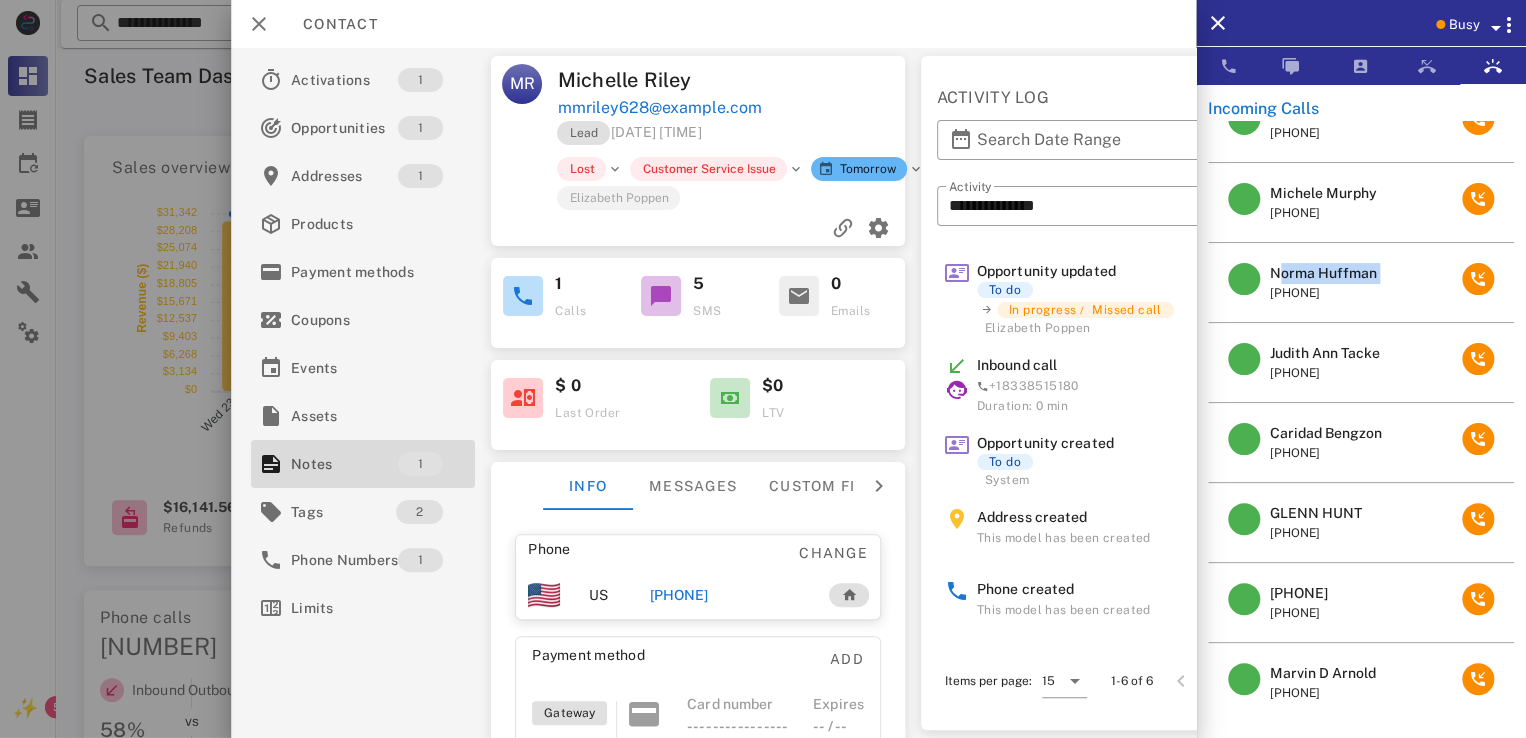 click on "Norma Huffman" at bounding box center [1323, 273] 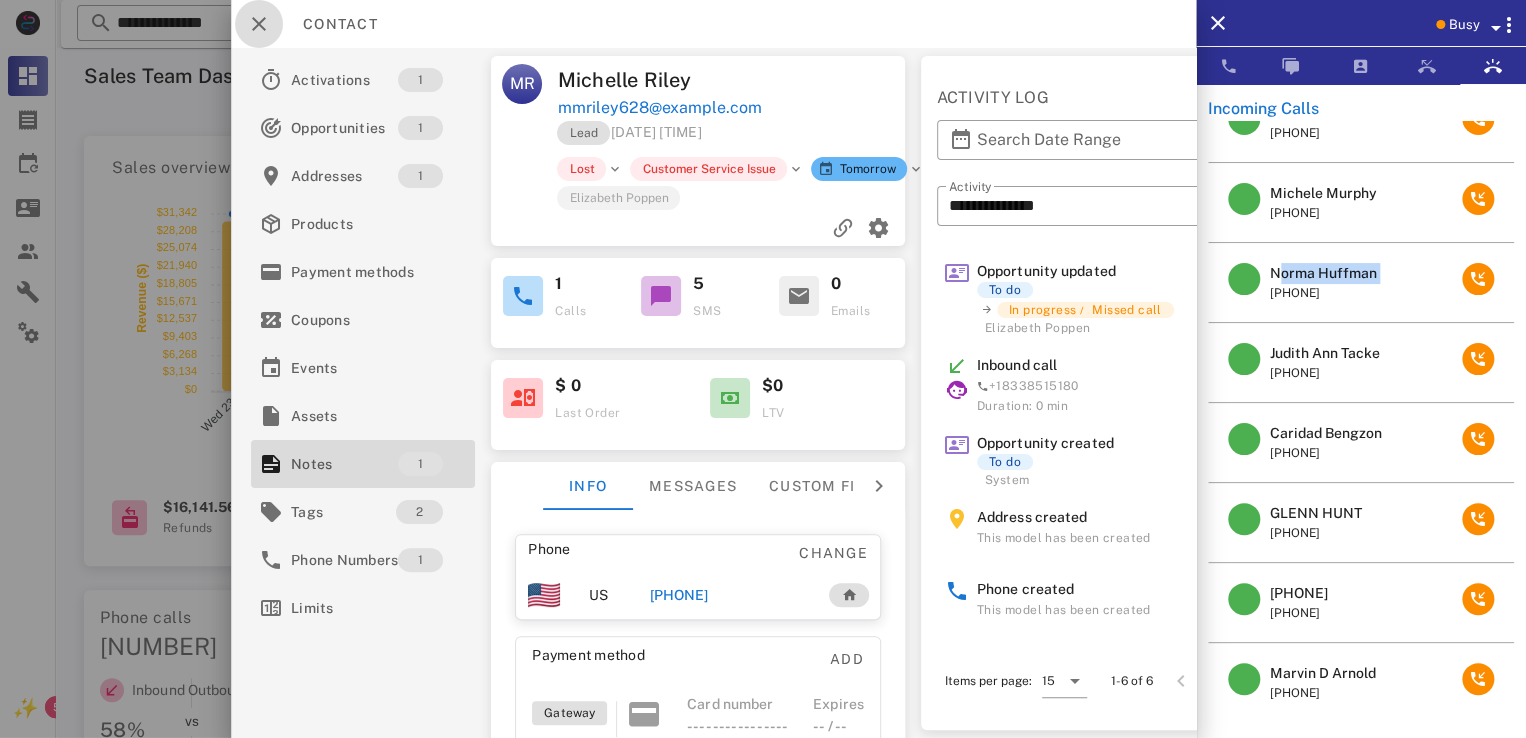 click at bounding box center (259, 24) 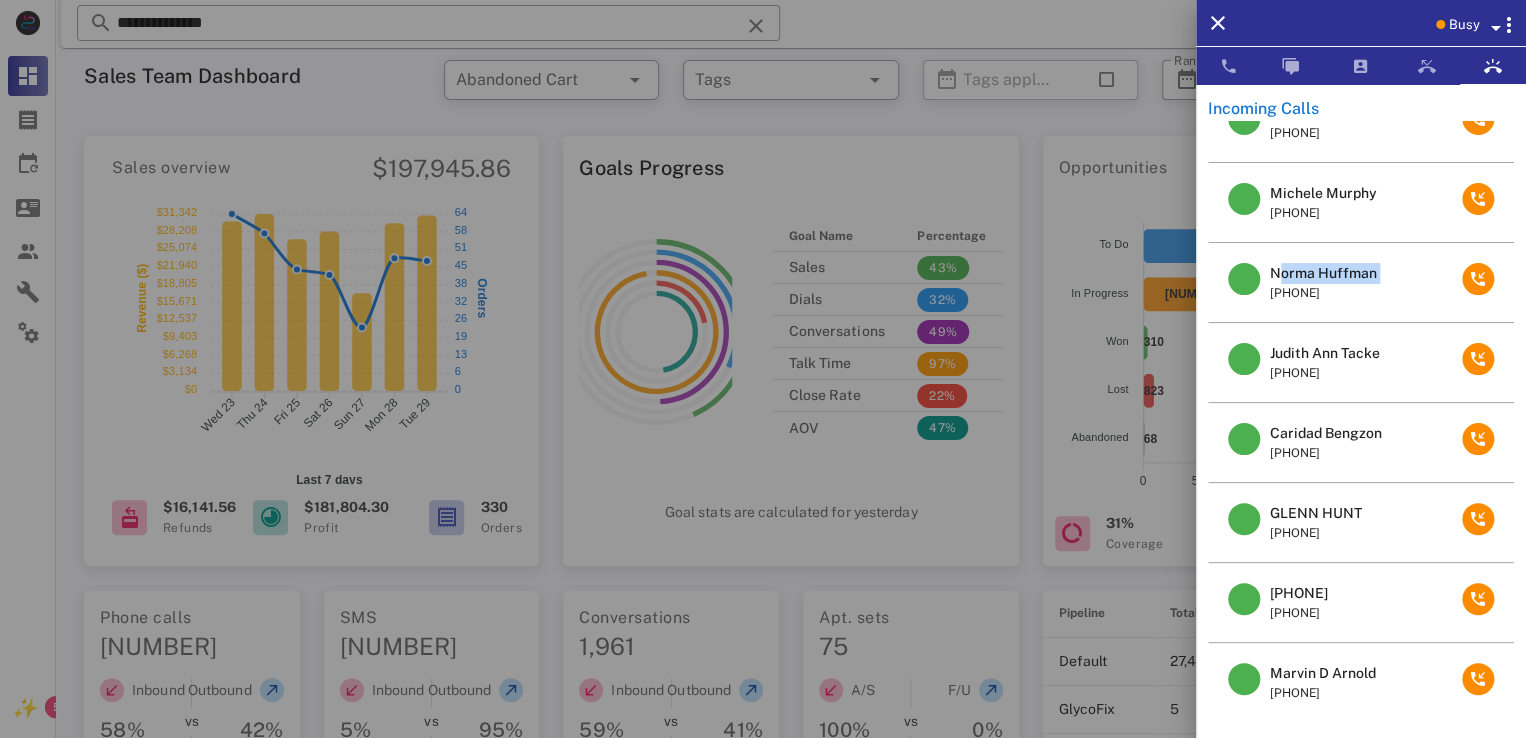 click at bounding box center [763, 369] 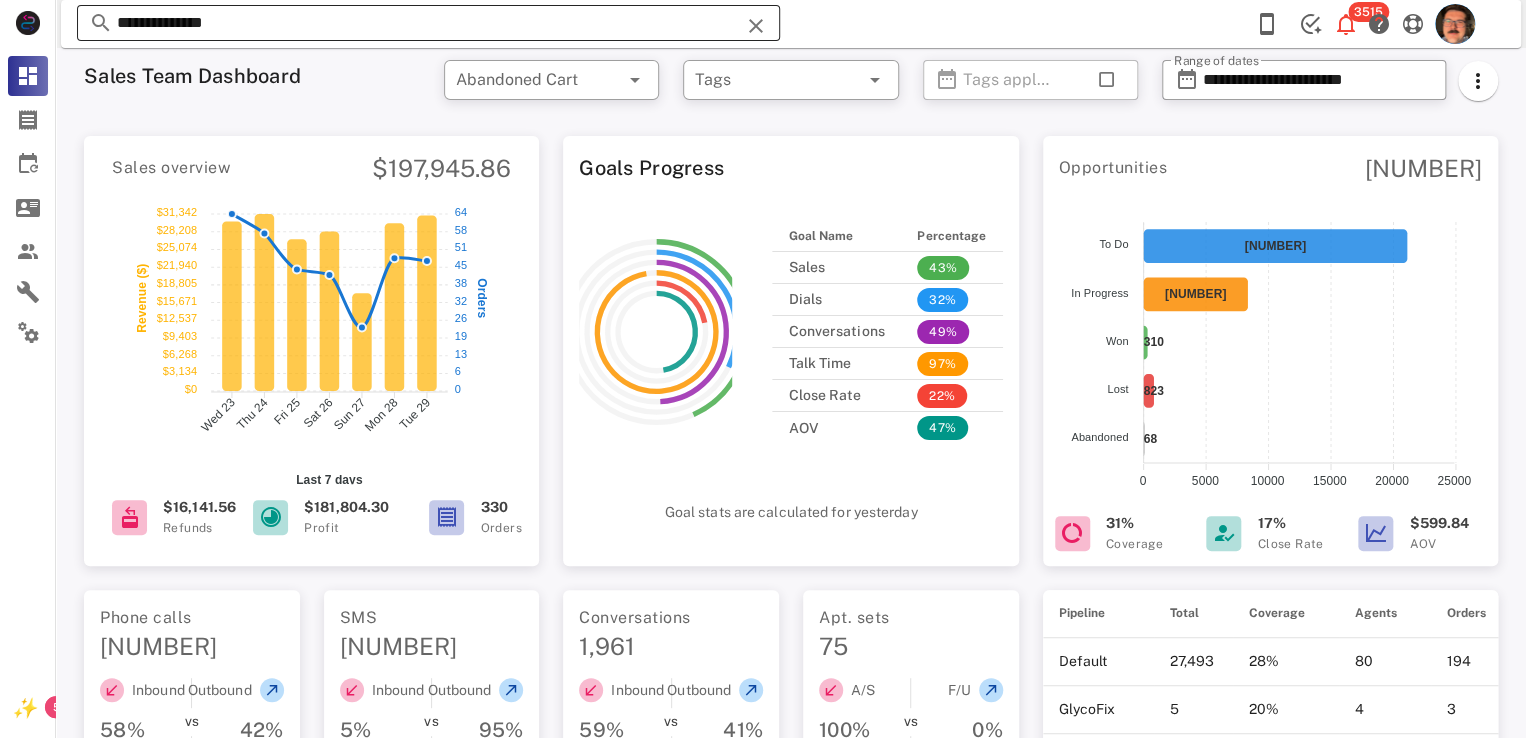 click at bounding box center (756, 26) 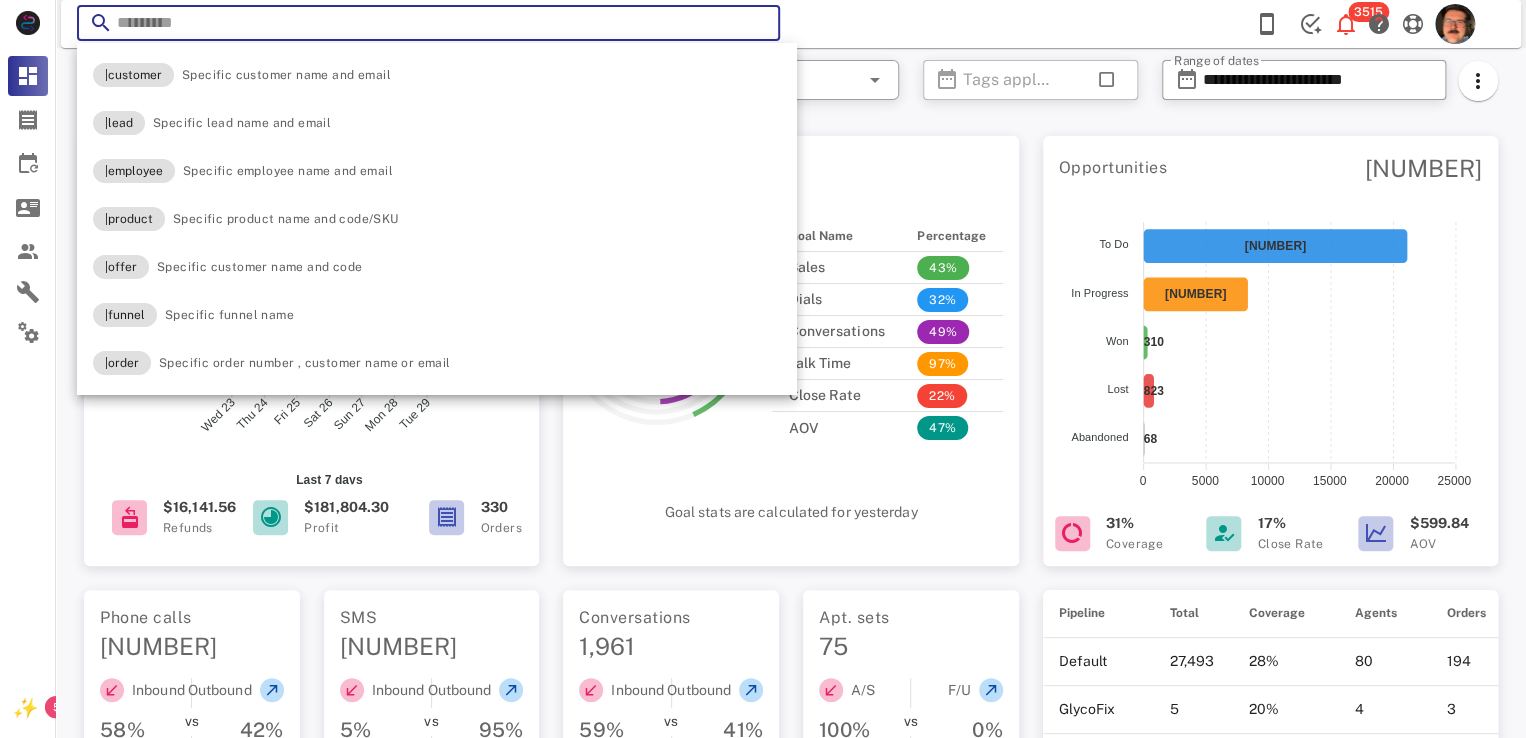 paste on "**********" 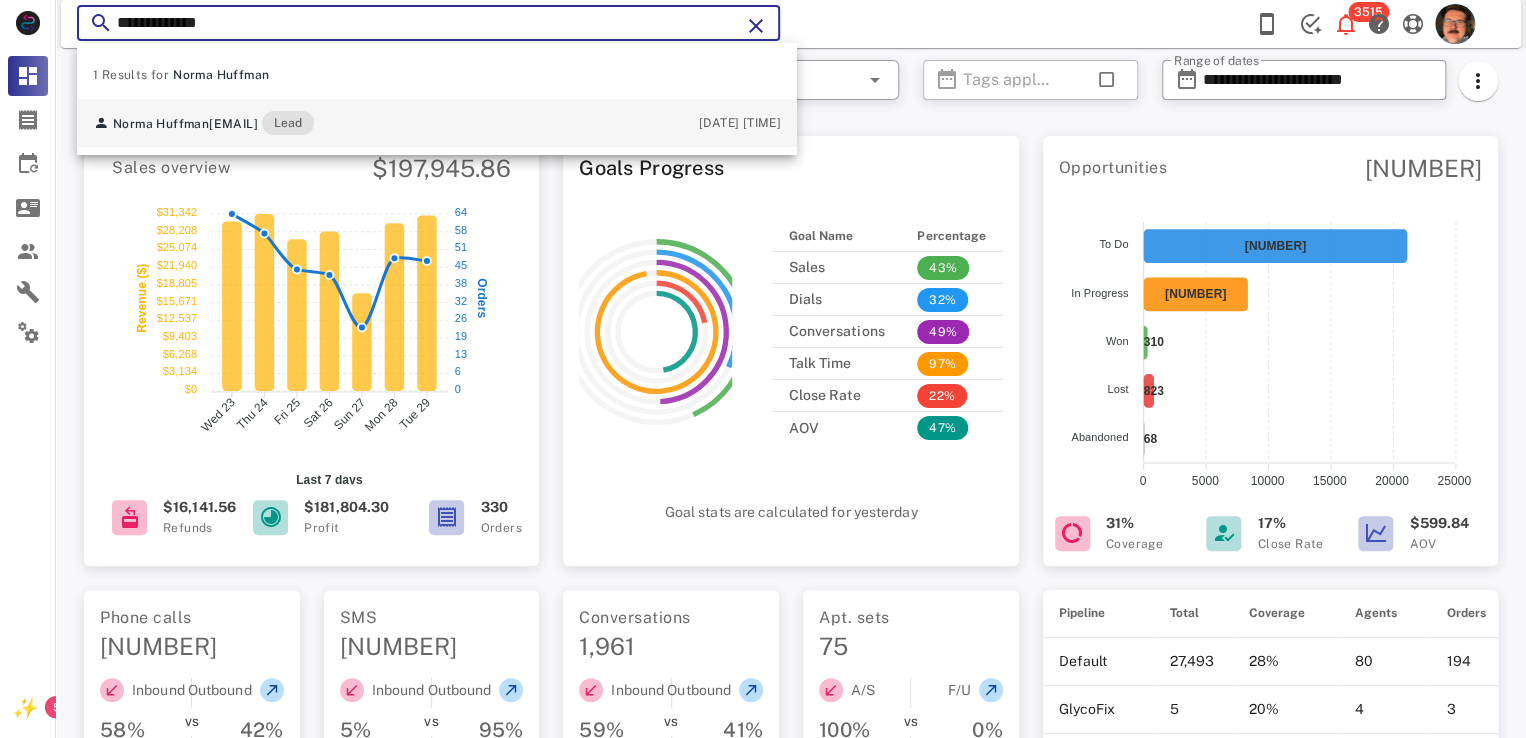 type on "**********" 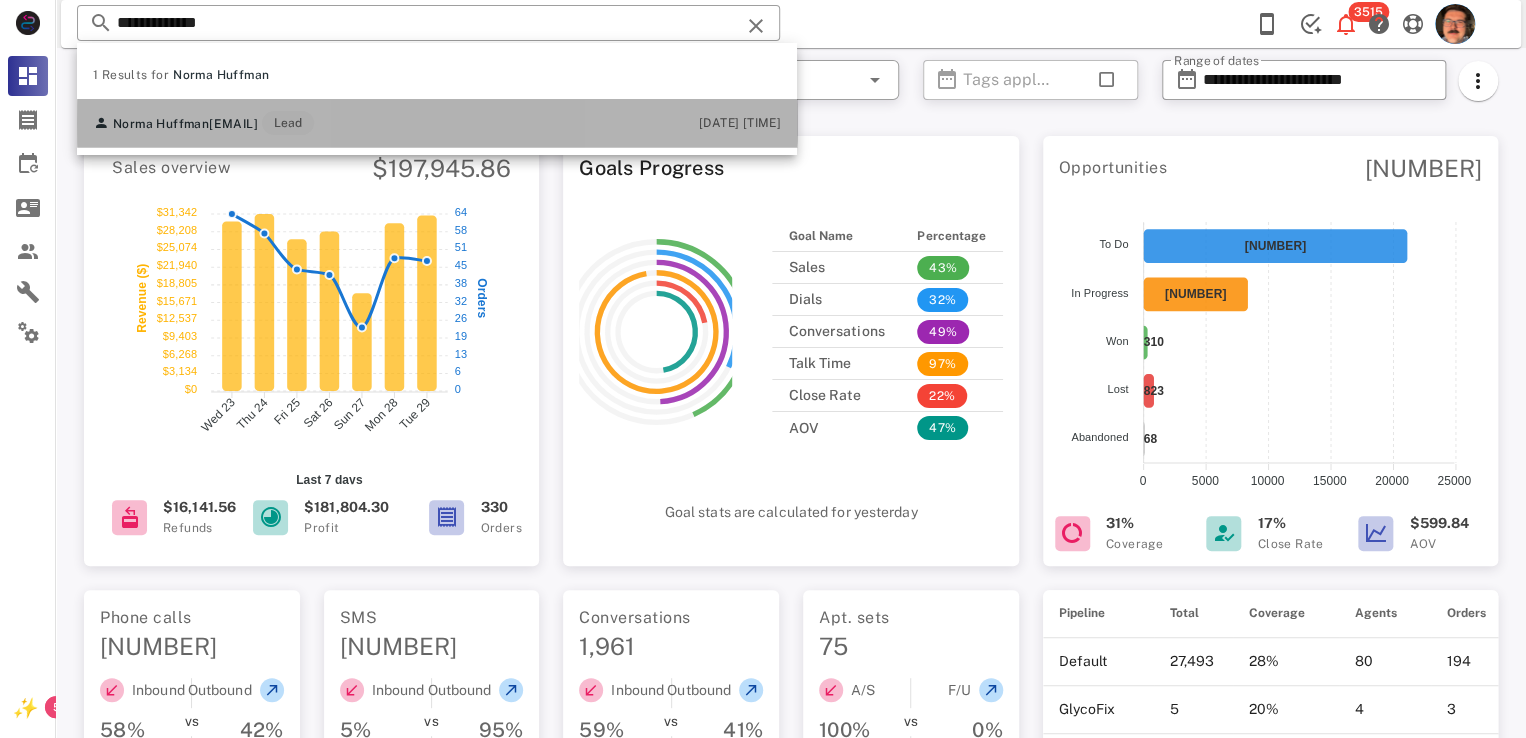 click on "Norma Huffman nerm1050@example.com Lead [DATE] [TIME]" at bounding box center [437, 123] 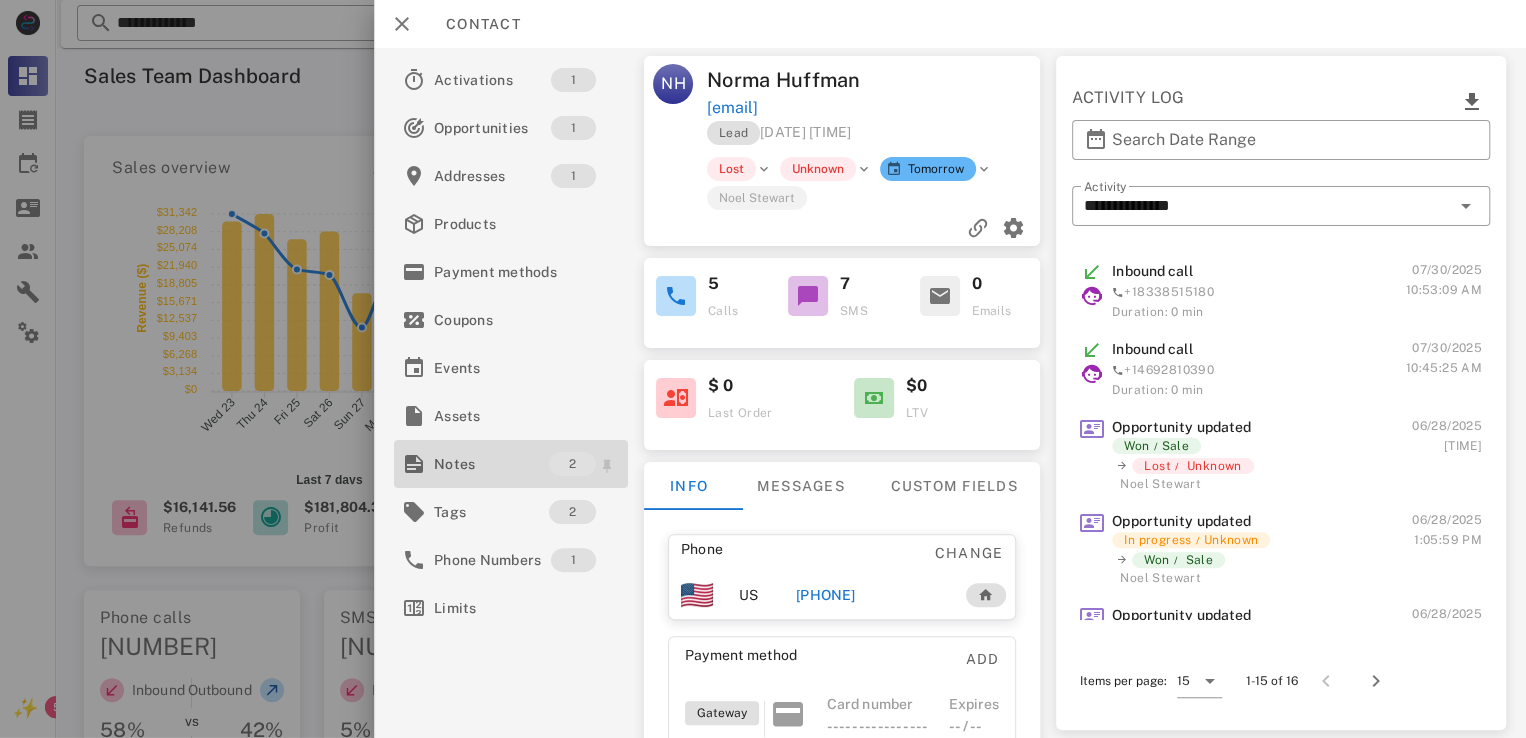 click on "Notes" at bounding box center [491, 464] 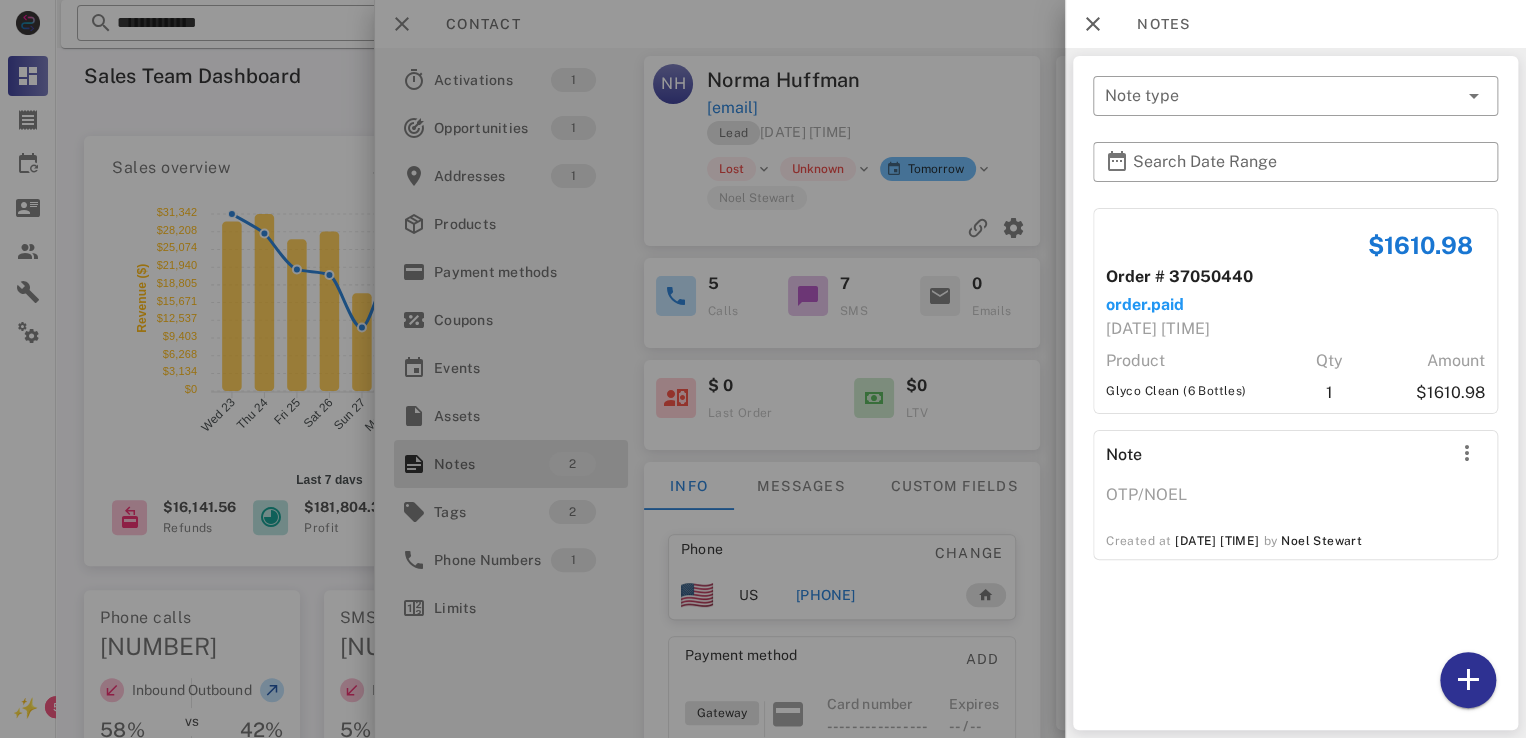 scroll, scrollTop: 0, scrollLeft: 0, axis: both 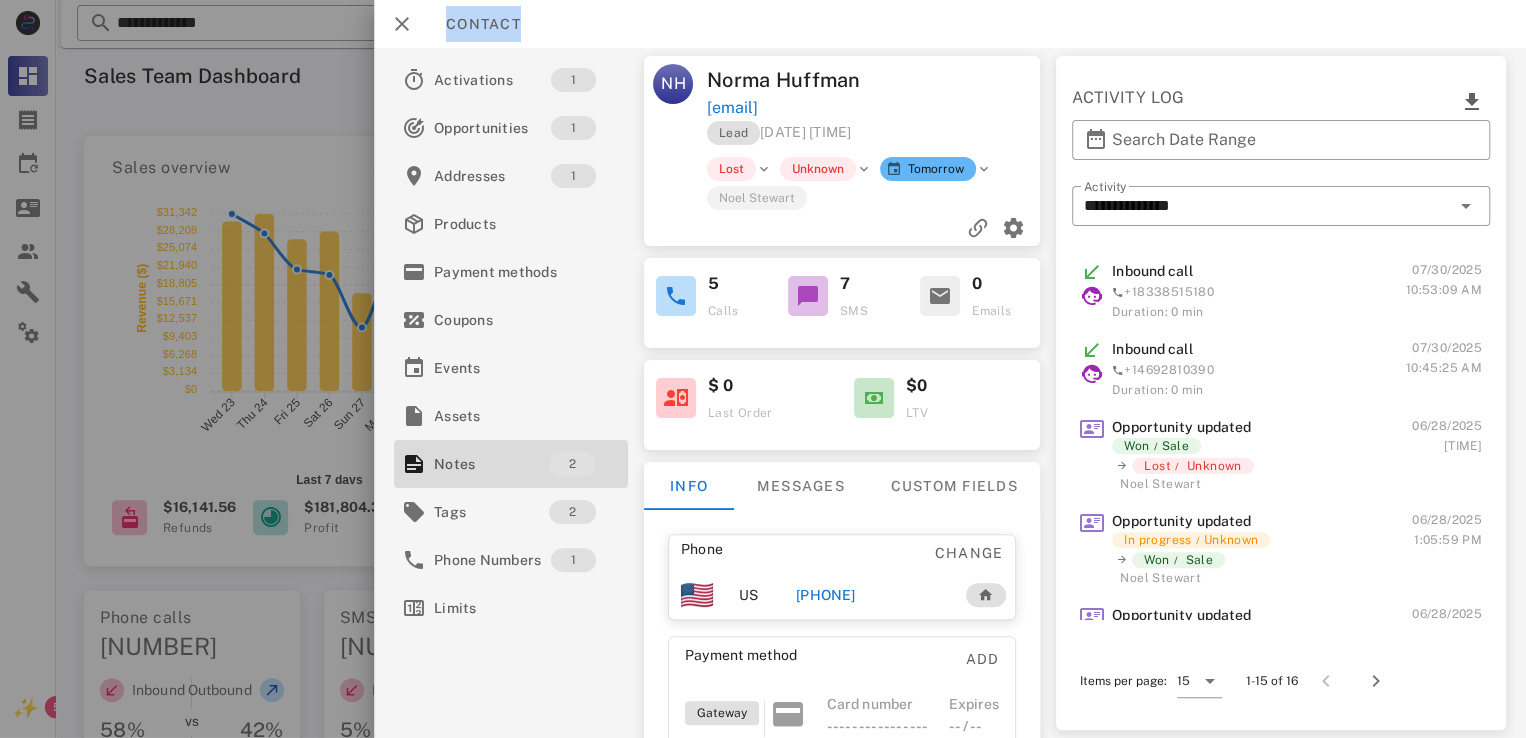 click on "Contact" at bounding box center (950, 24) 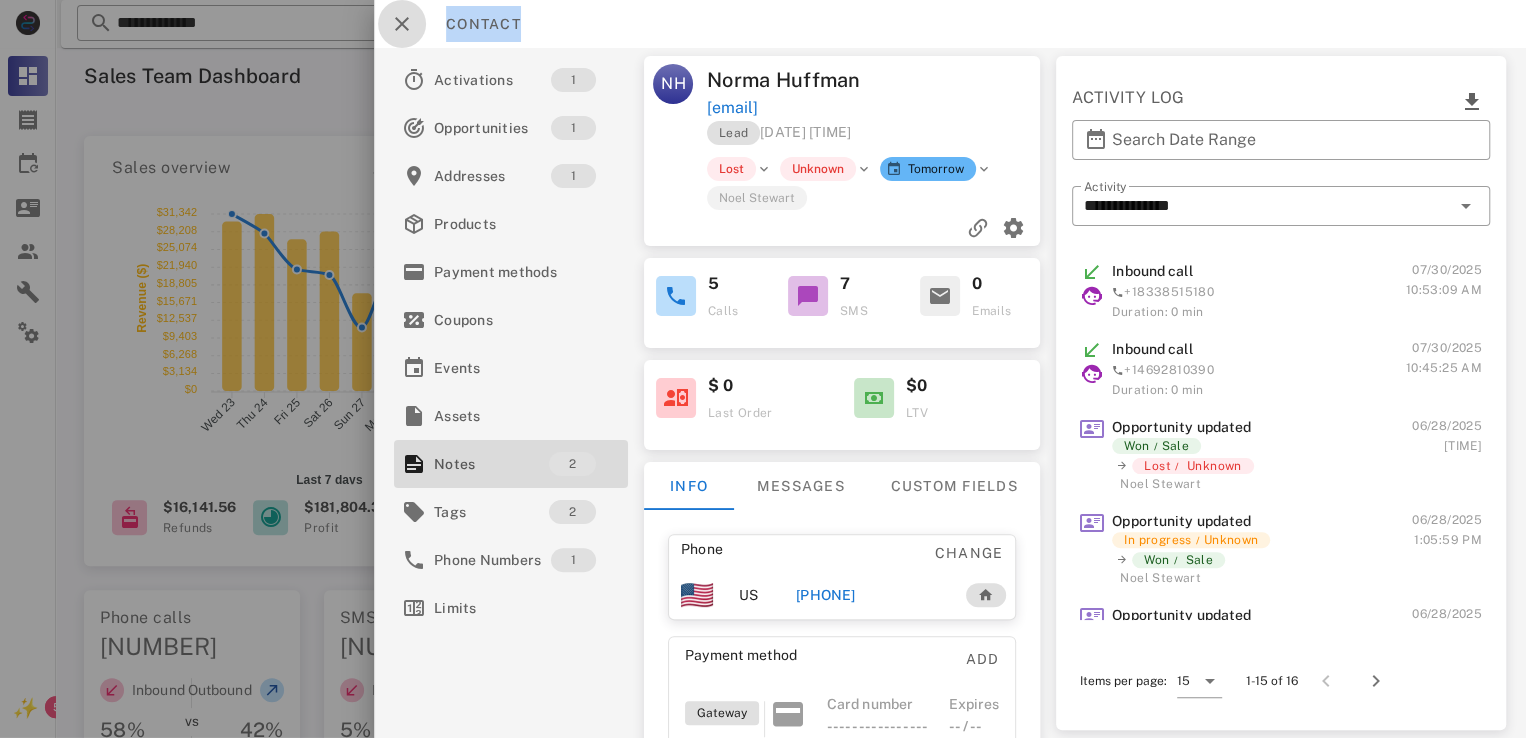click at bounding box center (402, 24) 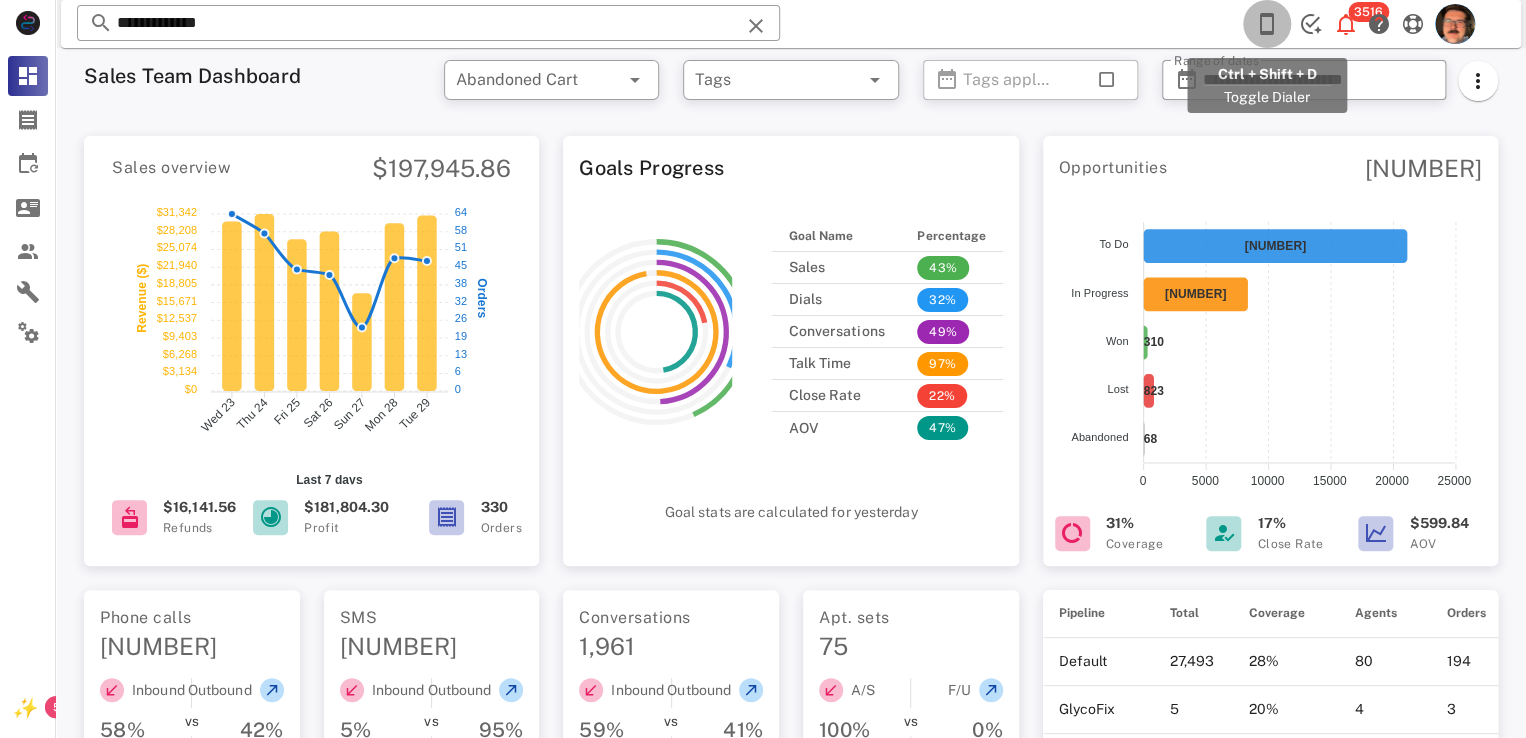 click at bounding box center (1267, 24) 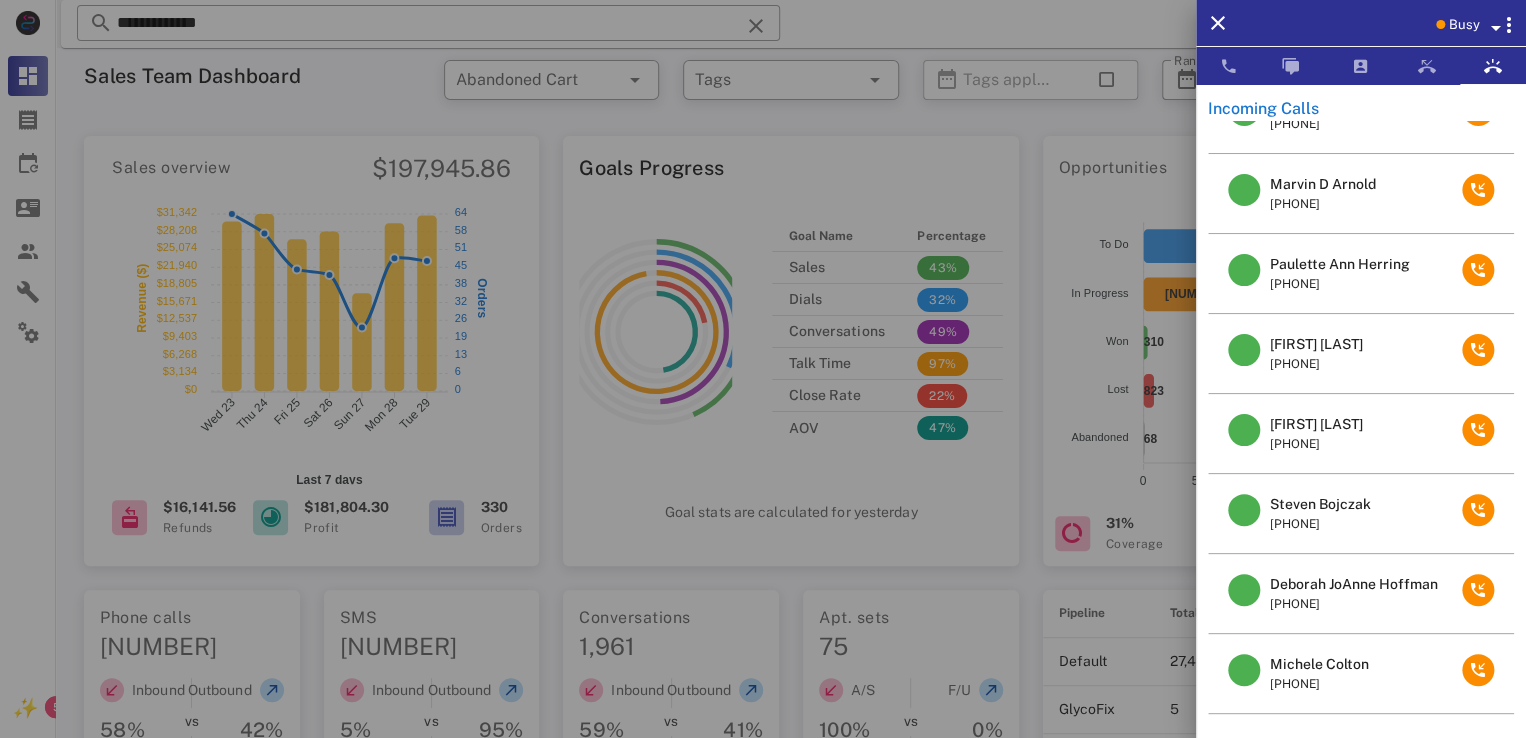 scroll, scrollTop: 208, scrollLeft: 0, axis: vertical 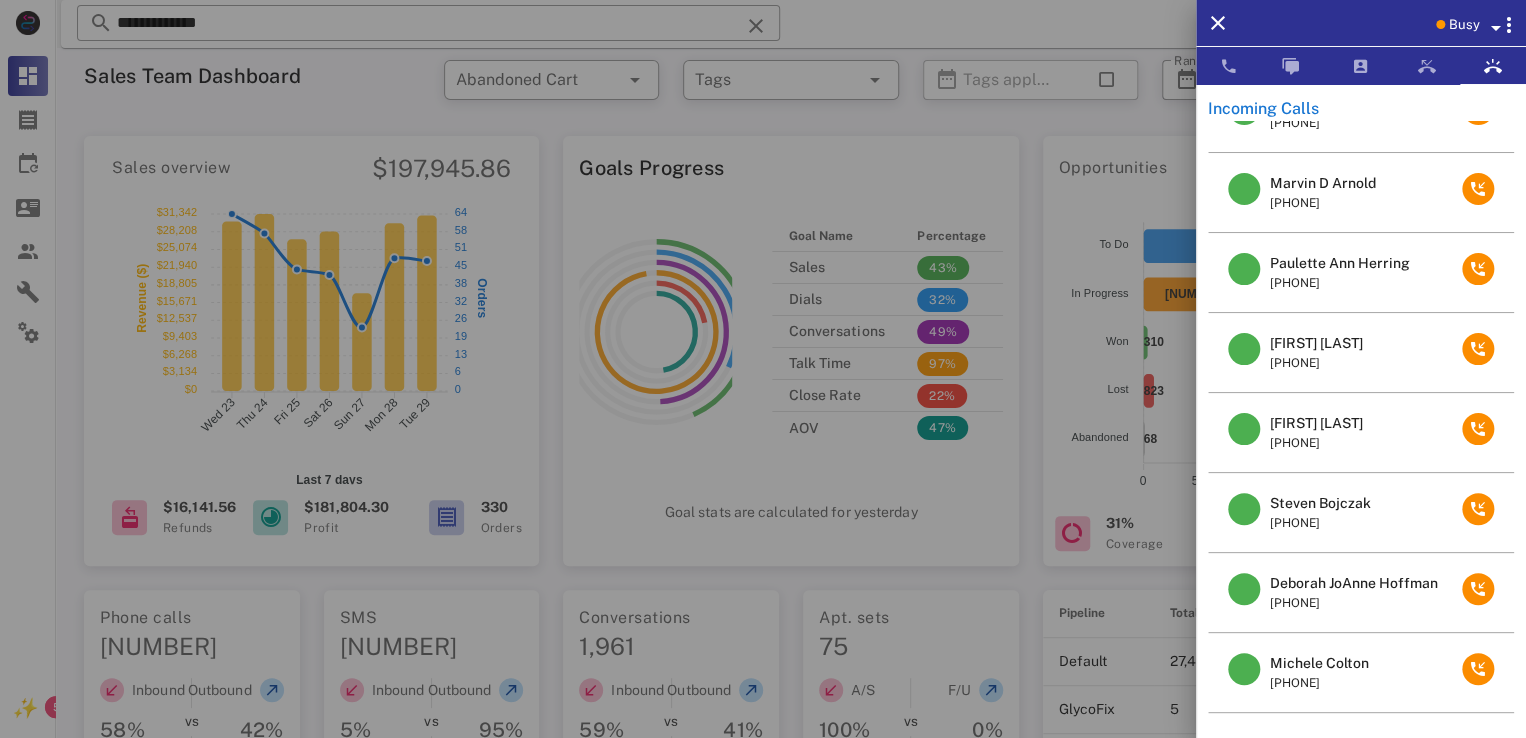click on "Paulette Ann Herring" at bounding box center (1340, 263) 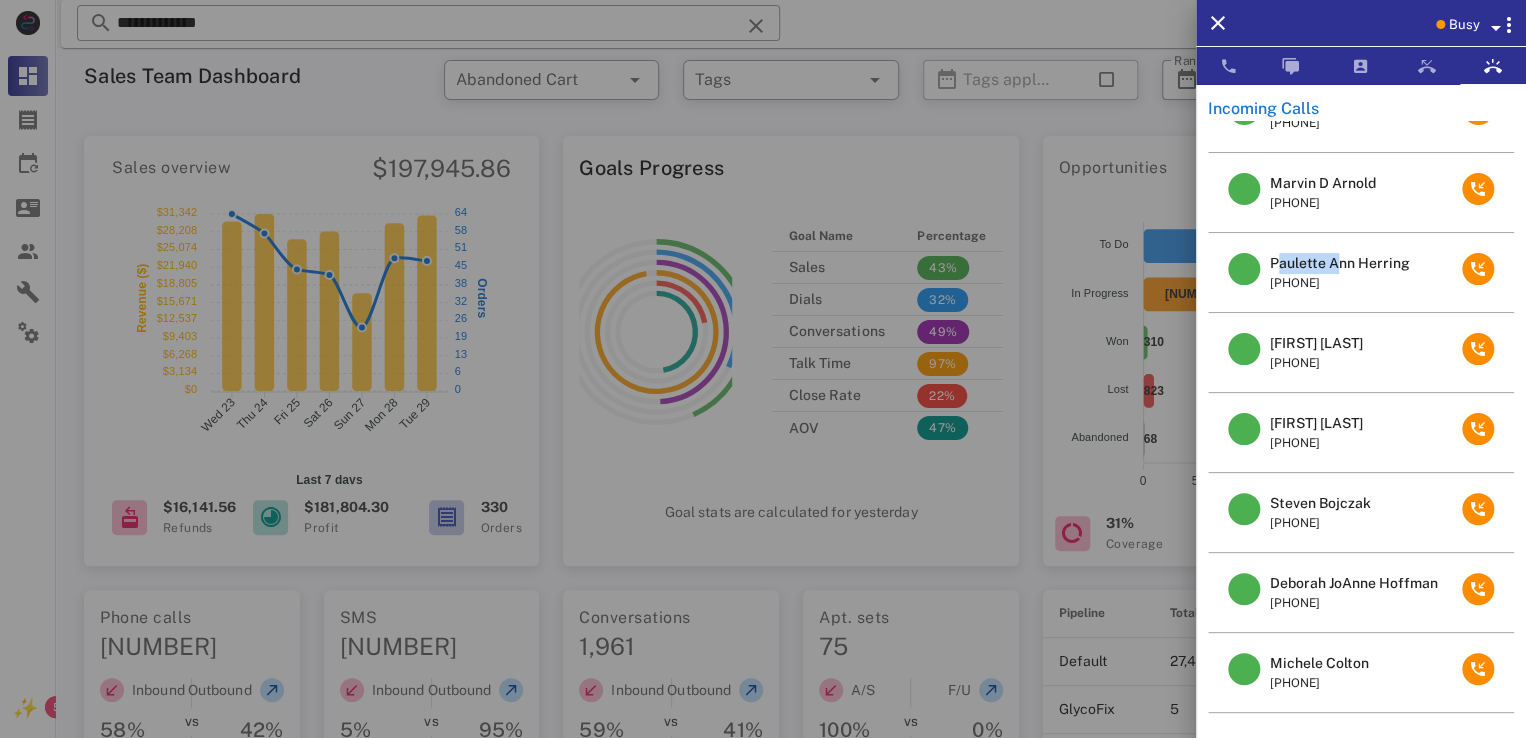 click on "Paulette Ann Herring" at bounding box center [1340, 263] 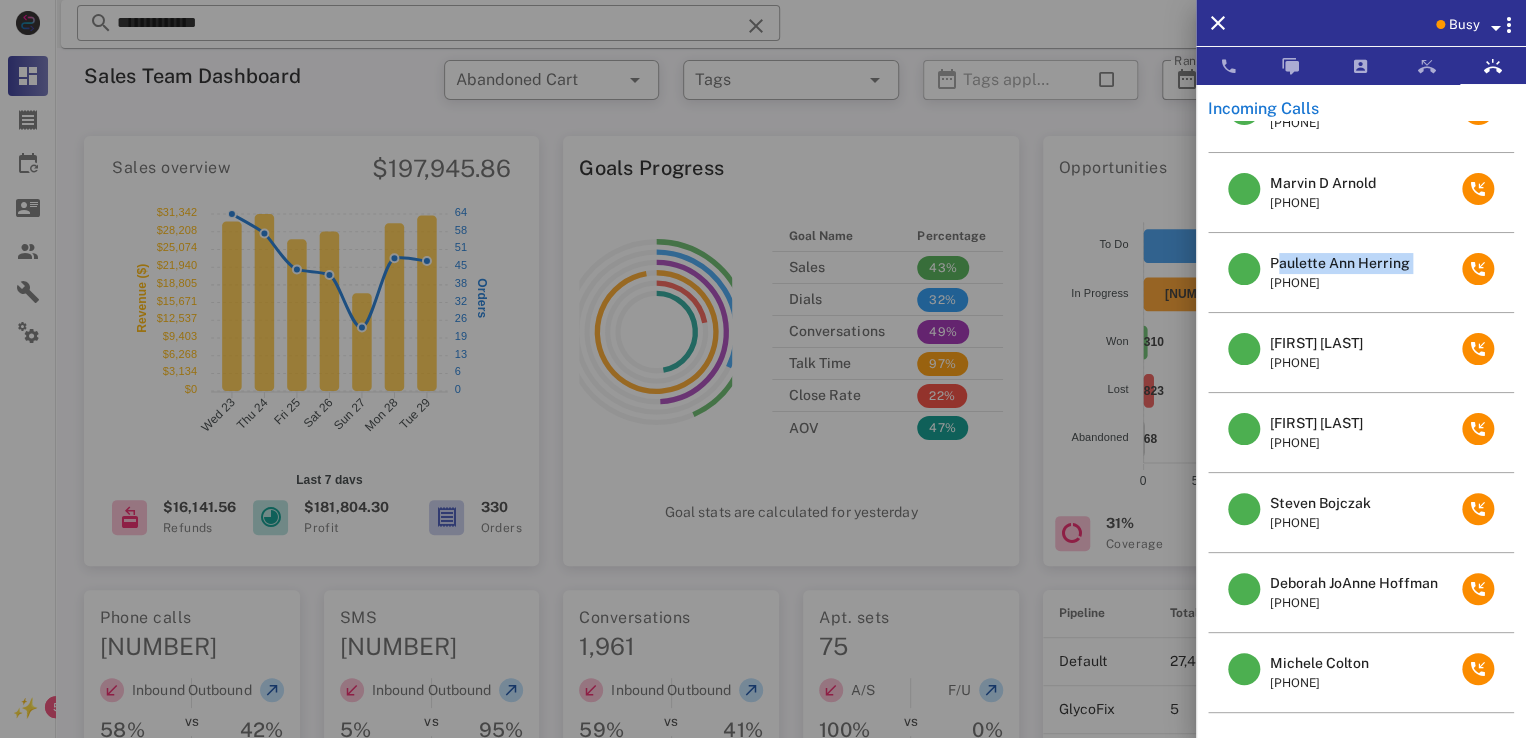 click on "Paulette Ann Herring" at bounding box center [1340, 263] 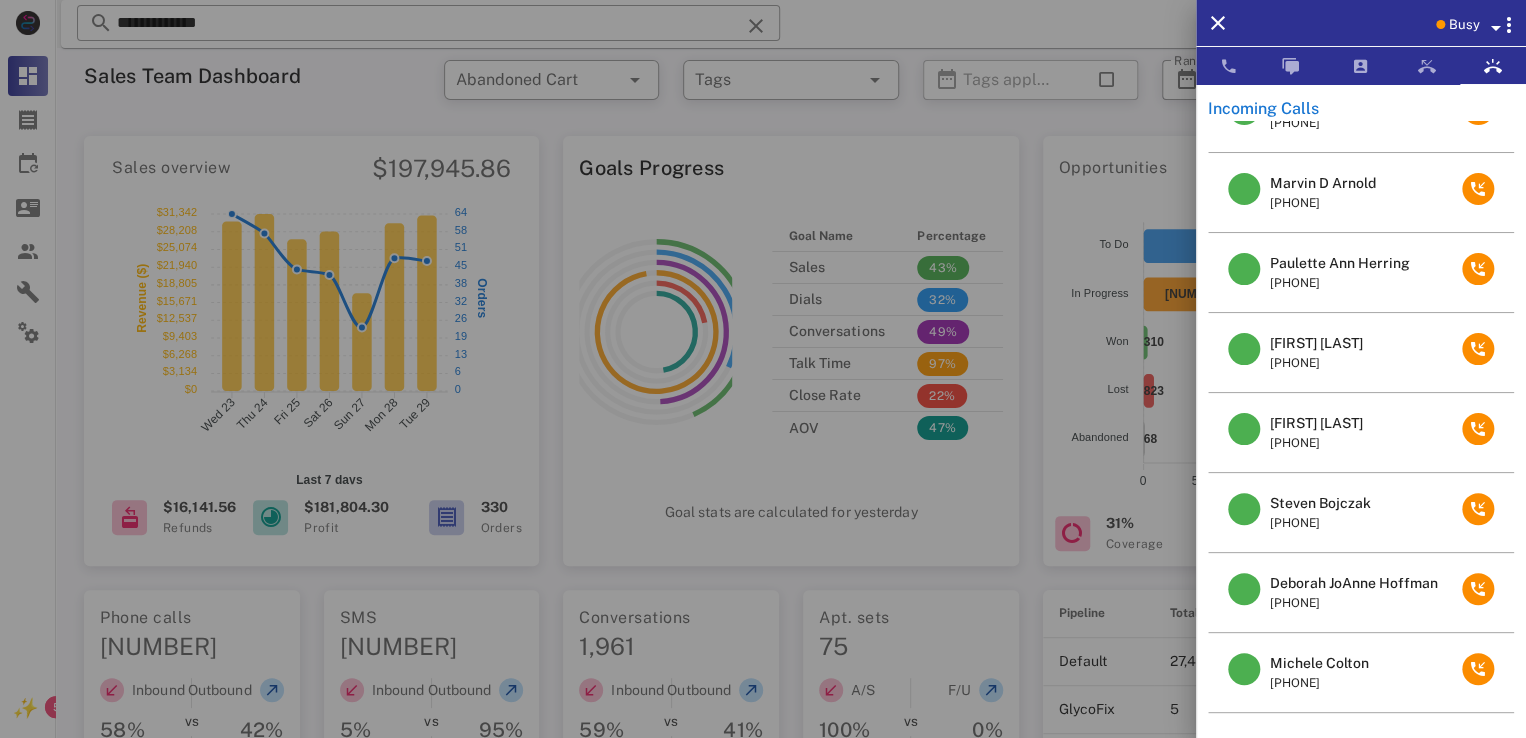 click at bounding box center (763, 369) 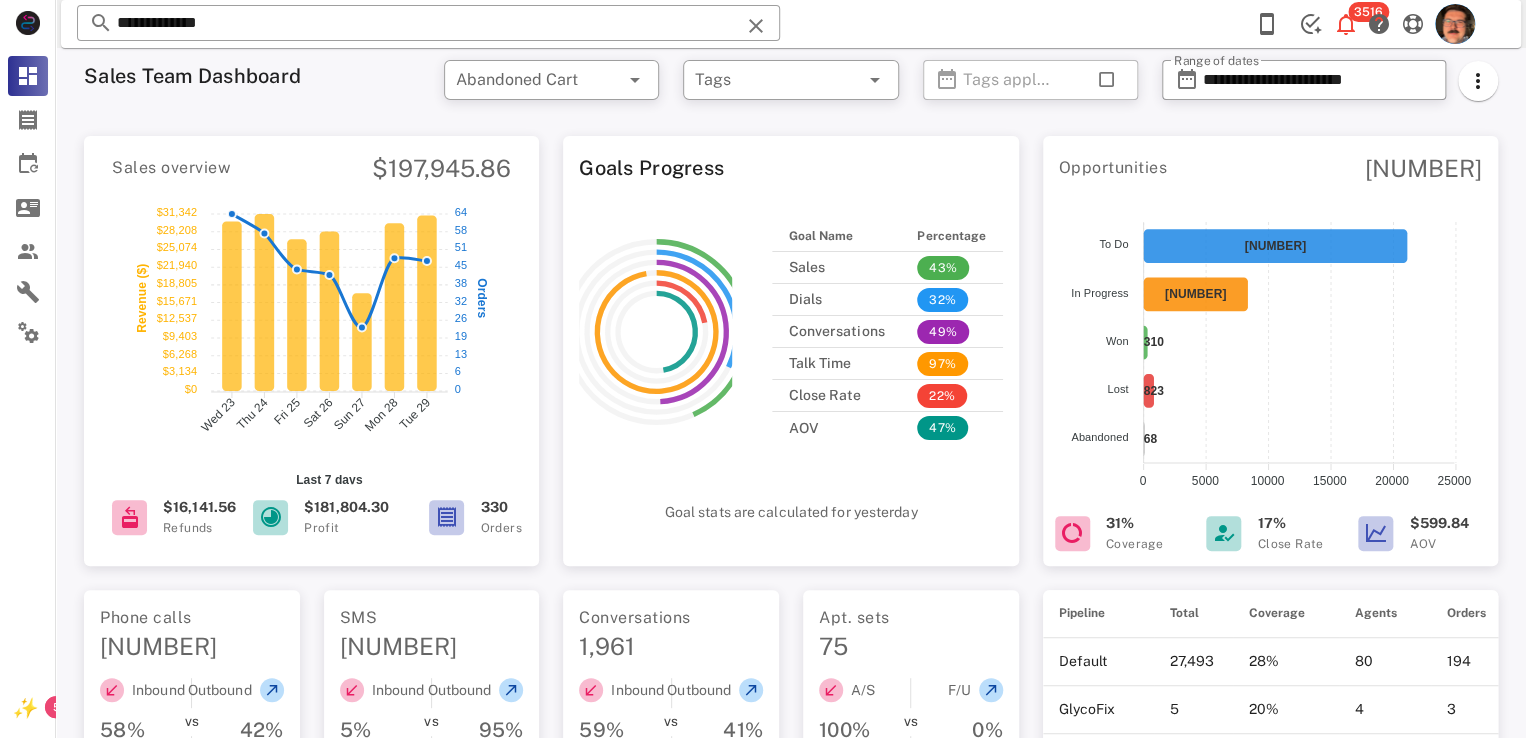 click at bounding box center (756, 26) 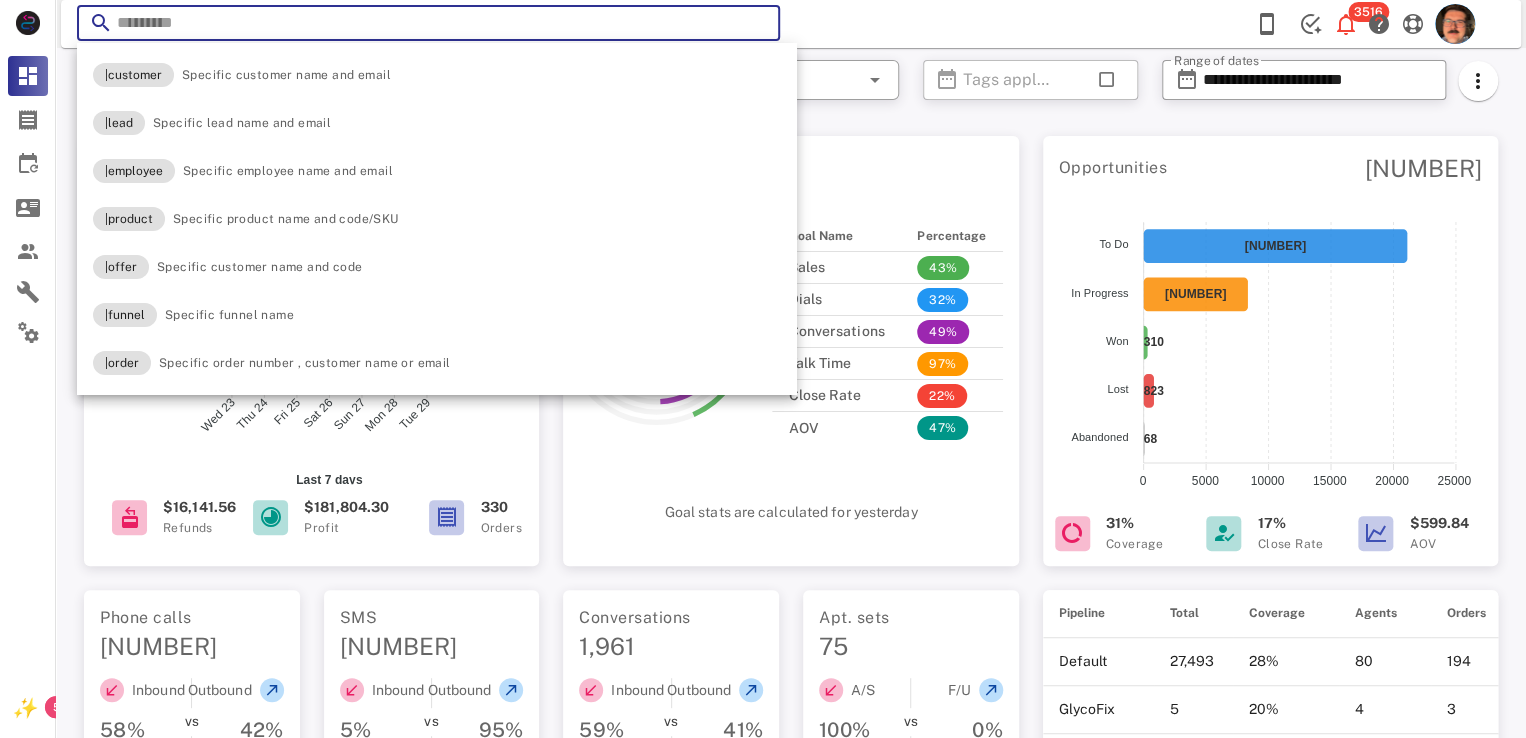 paste on "**********" 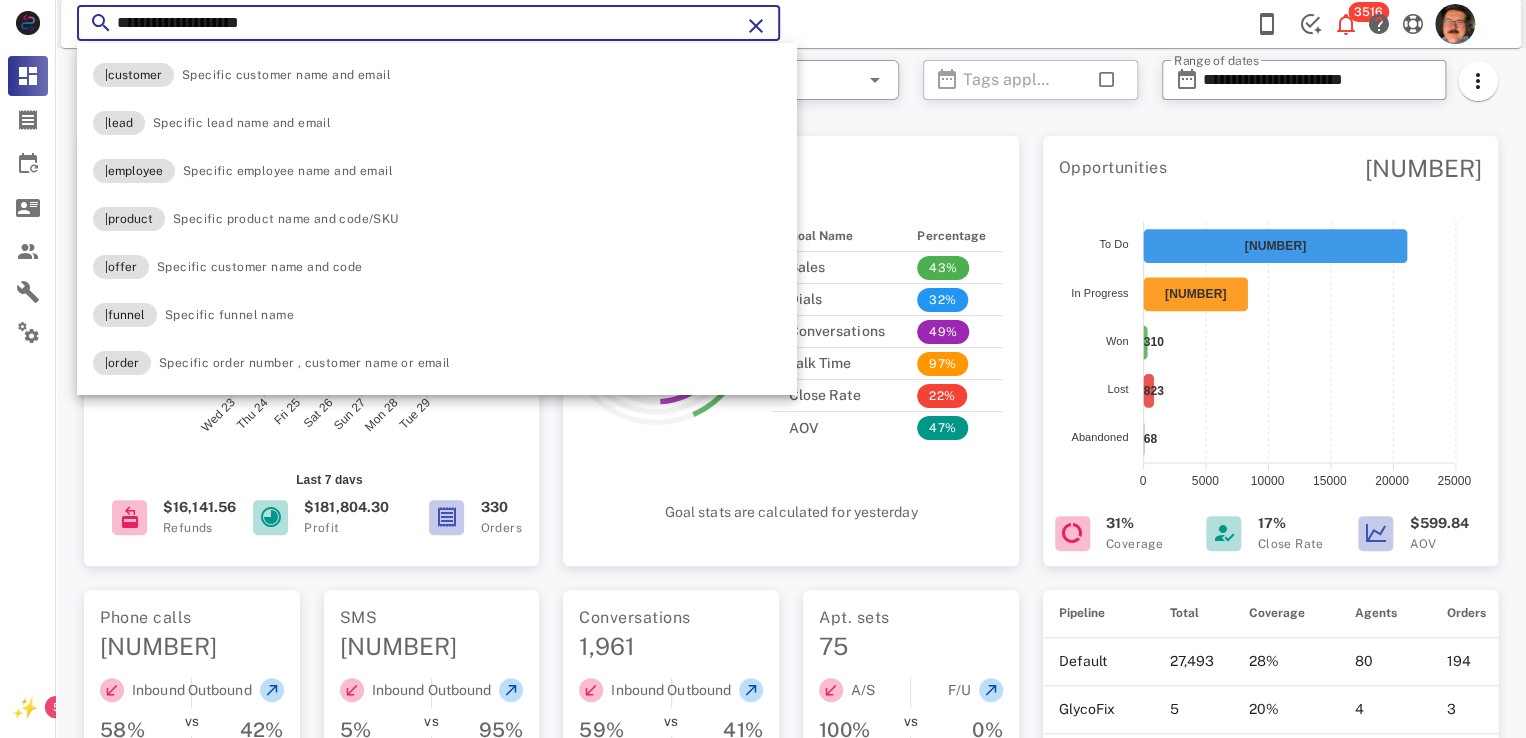scroll, scrollTop: 48, scrollLeft: 0, axis: vertical 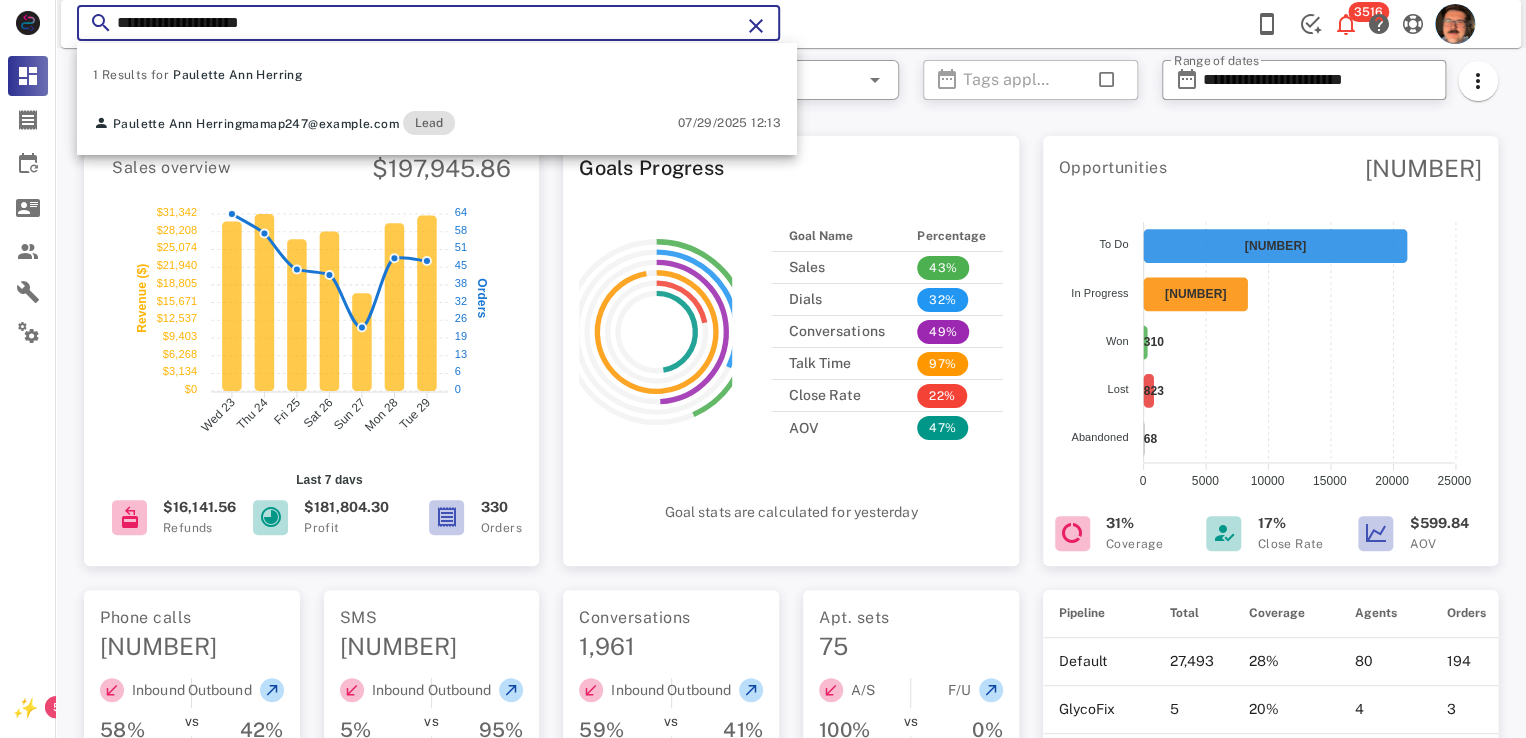 type on "**********" 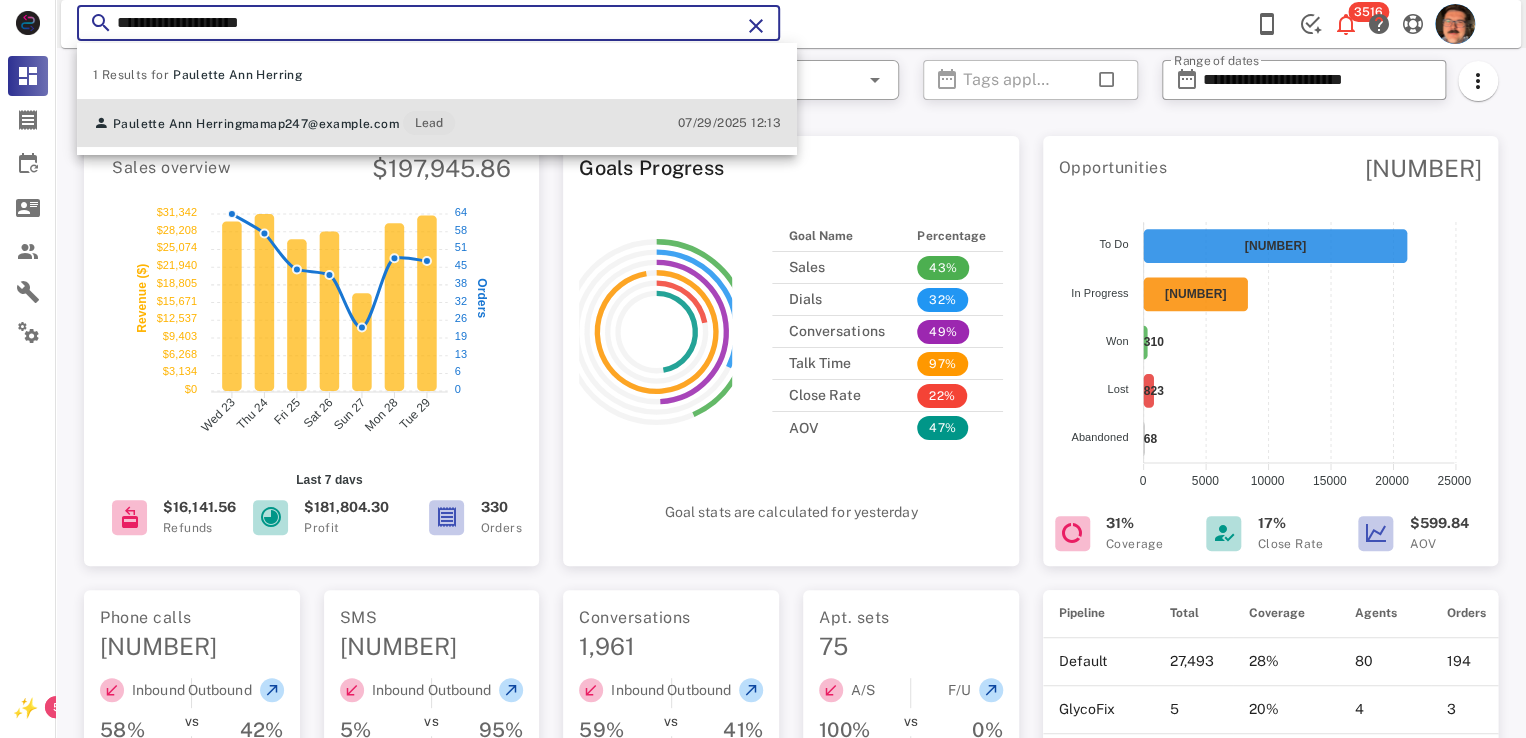 click on "Paulette Ann Herring mamap247@example.com Lead [DATE] [TIME]" at bounding box center [437, 123] 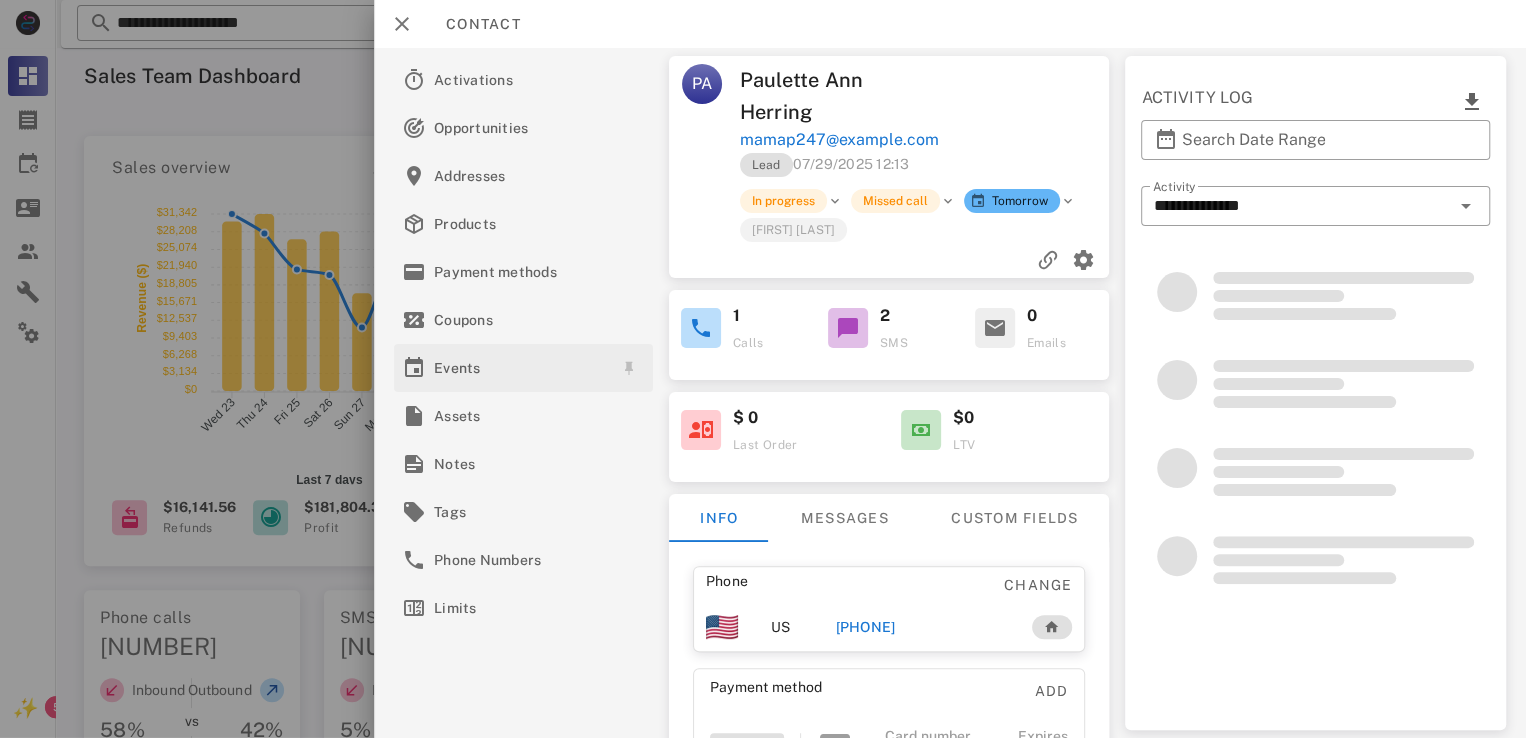 scroll, scrollTop: 116, scrollLeft: 0, axis: vertical 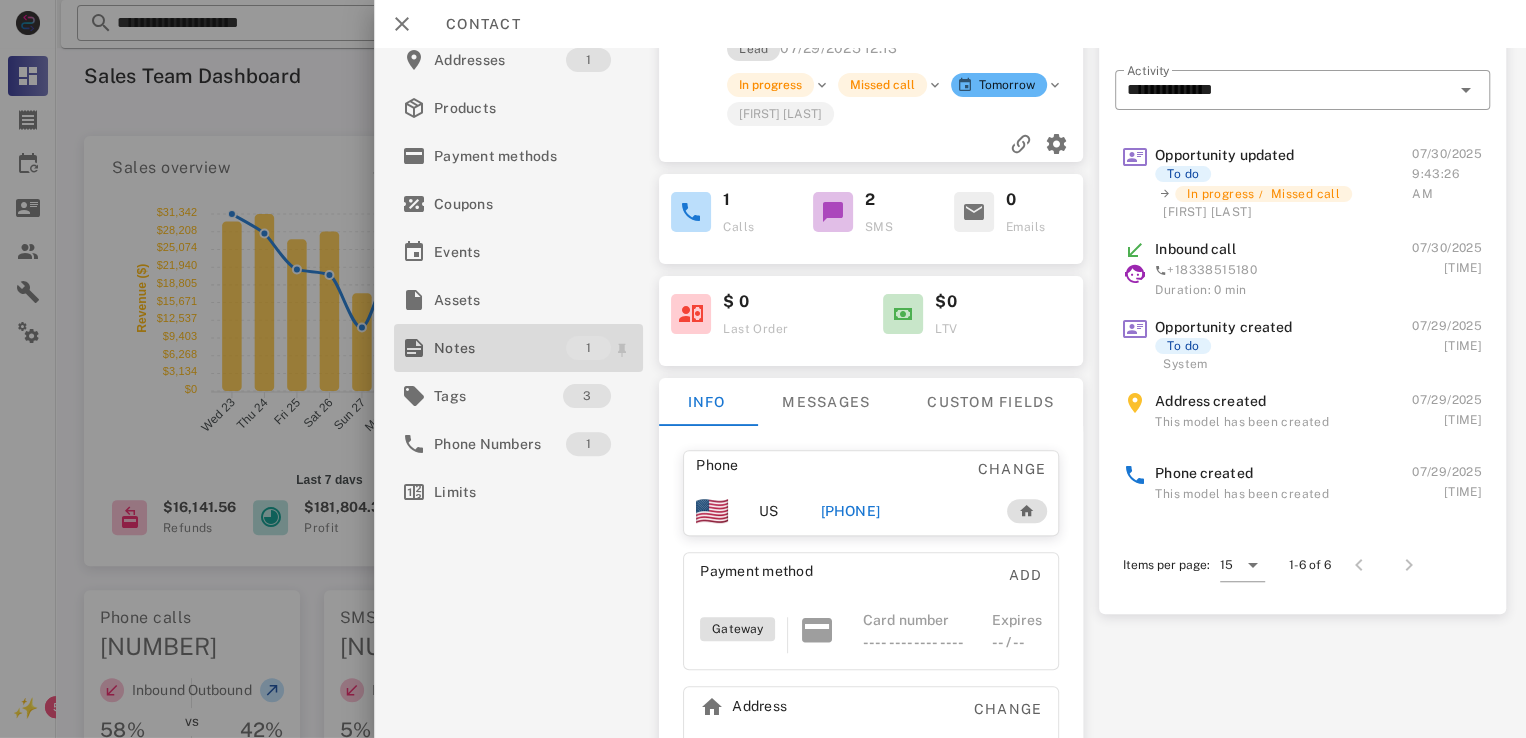 click on "Notes" at bounding box center [500, 348] 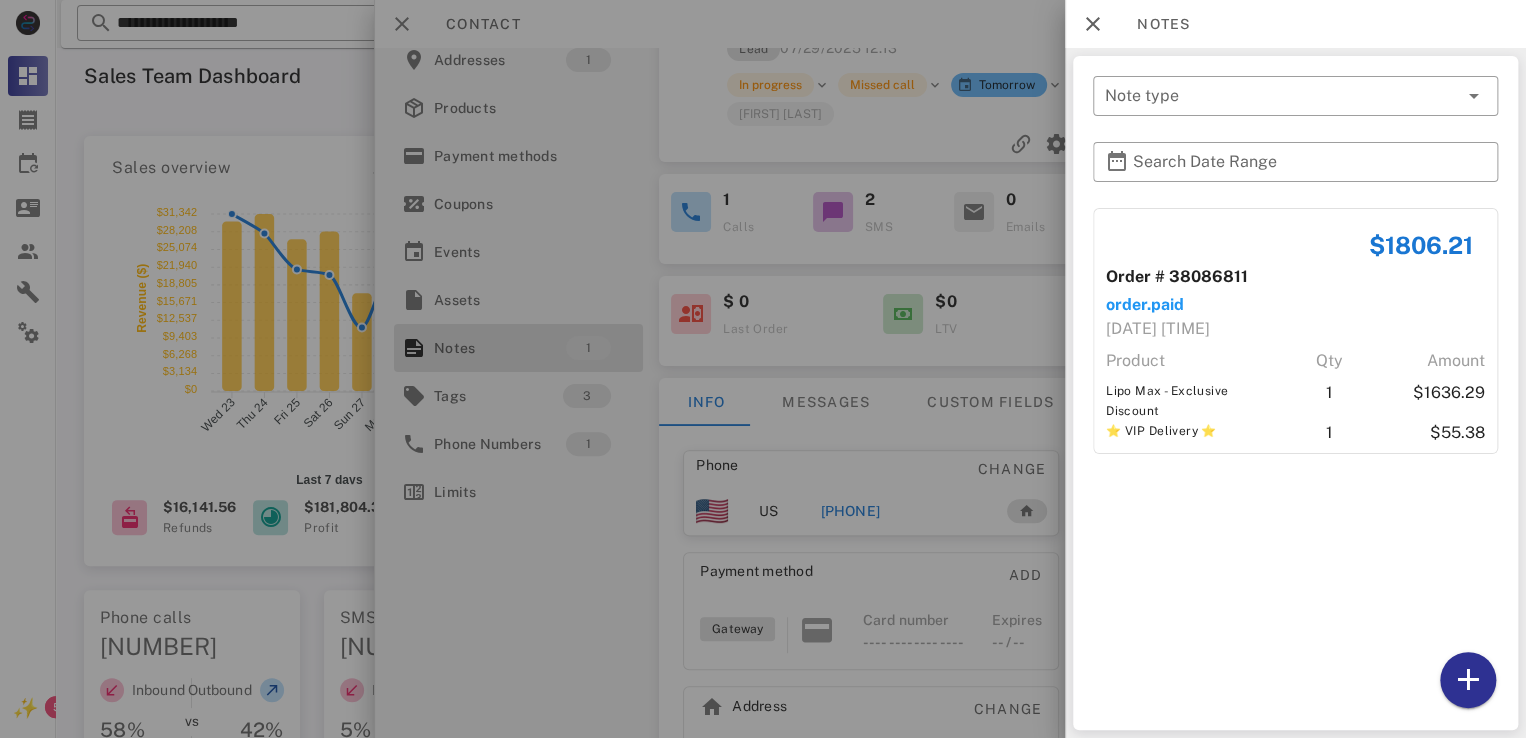 click at bounding box center [763, 369] 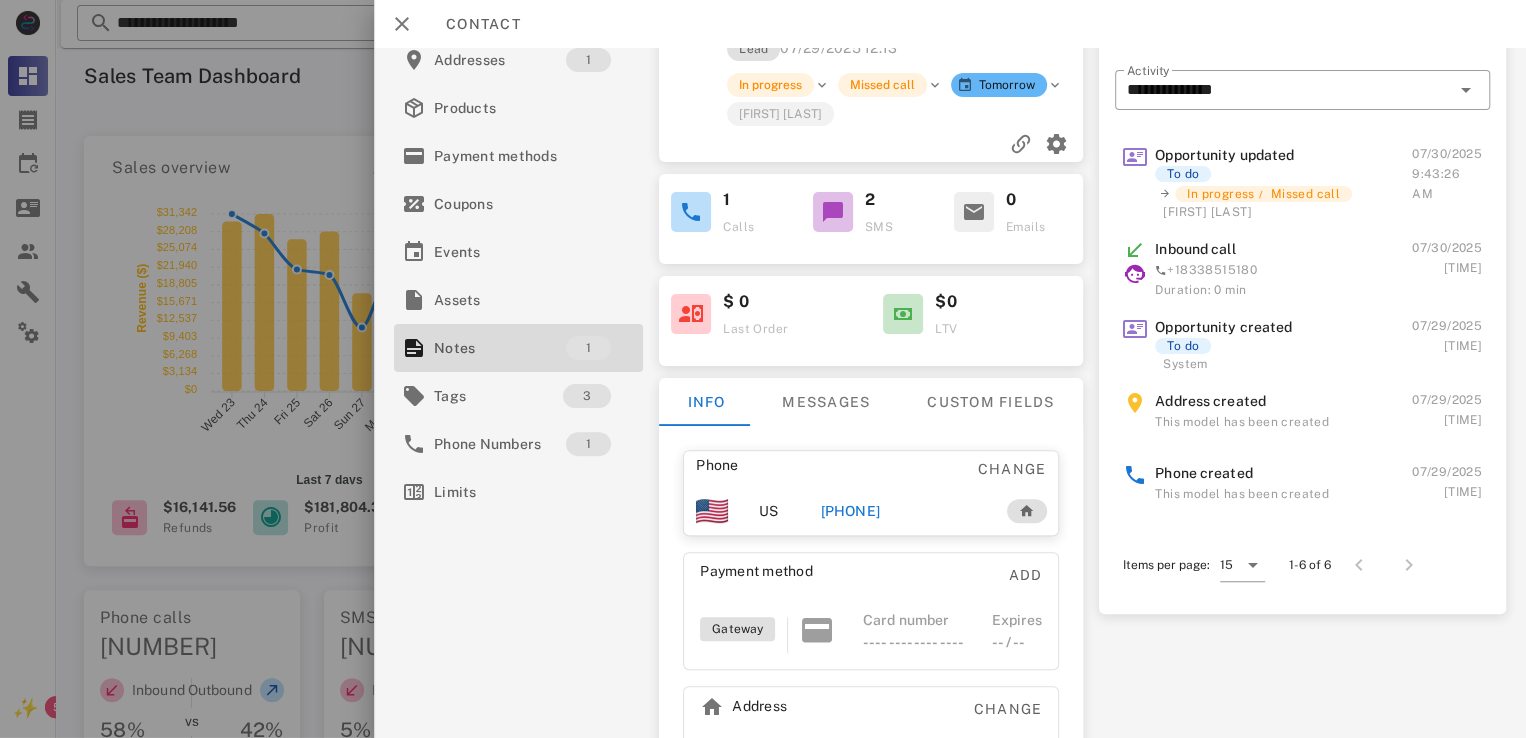 scroll, scrollTop: 0, scrollLeft: 0, axis: both 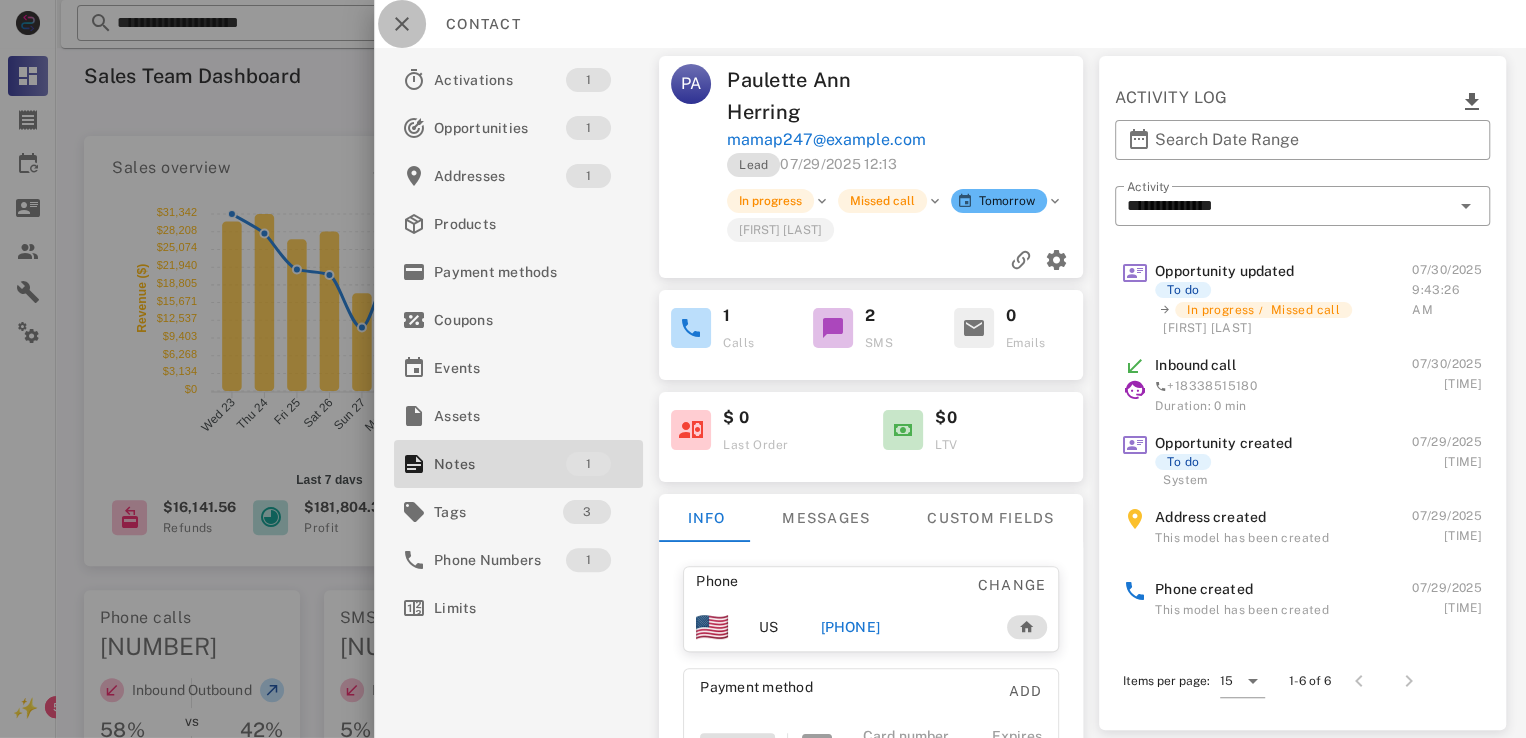 click at bounding box center [402, 24] 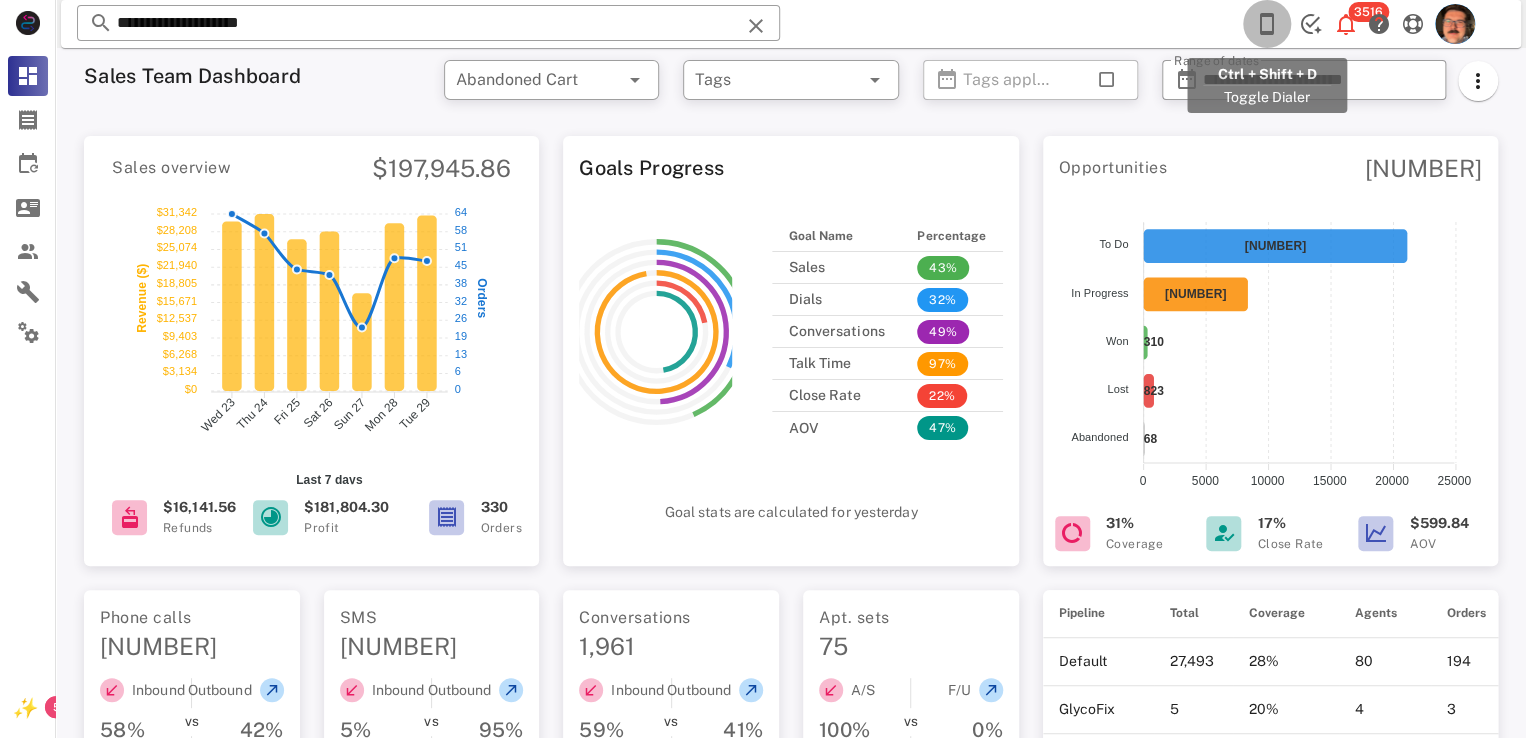click at bounding box center (1267, 24) 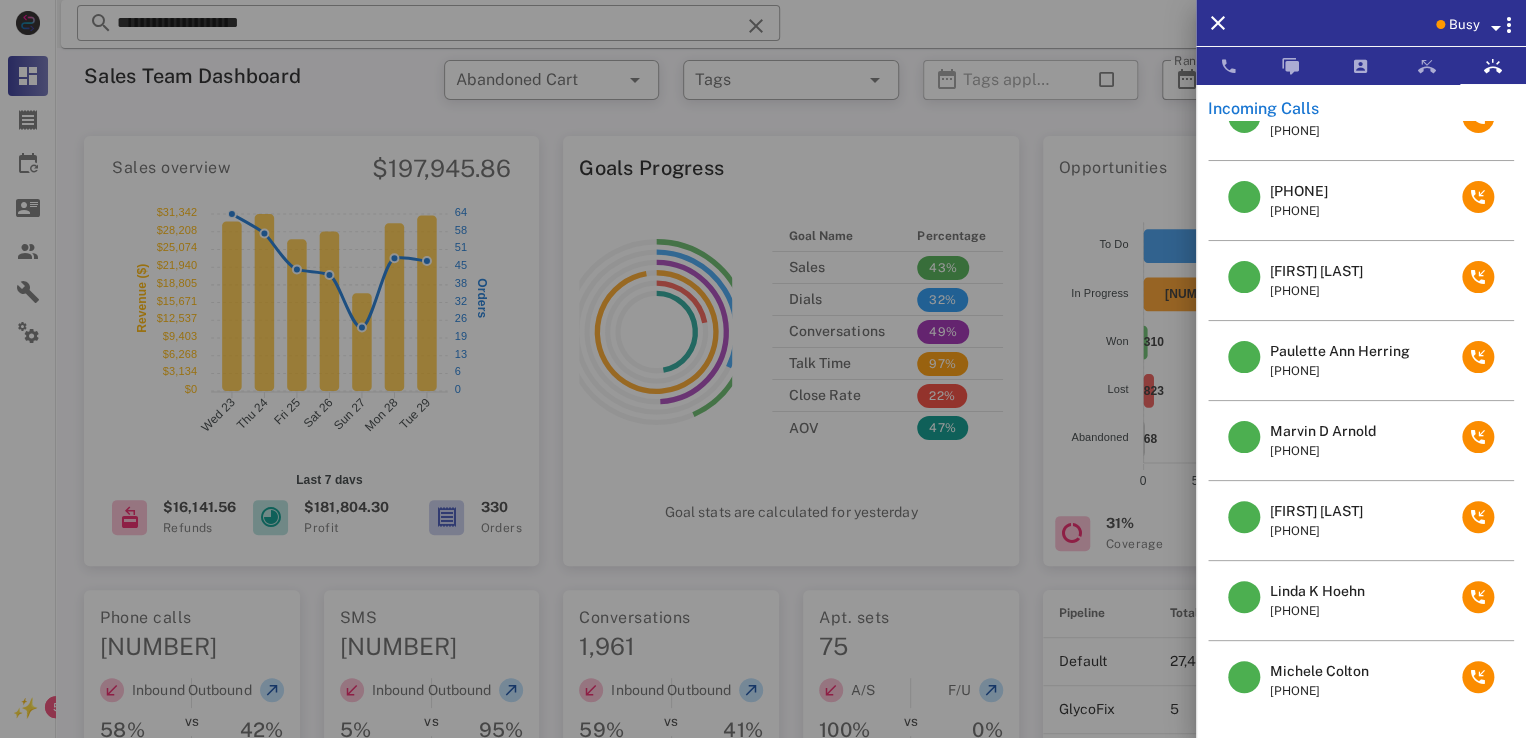 scroll, scrollTop: 602, scrollLeft: 0, axis: vertical 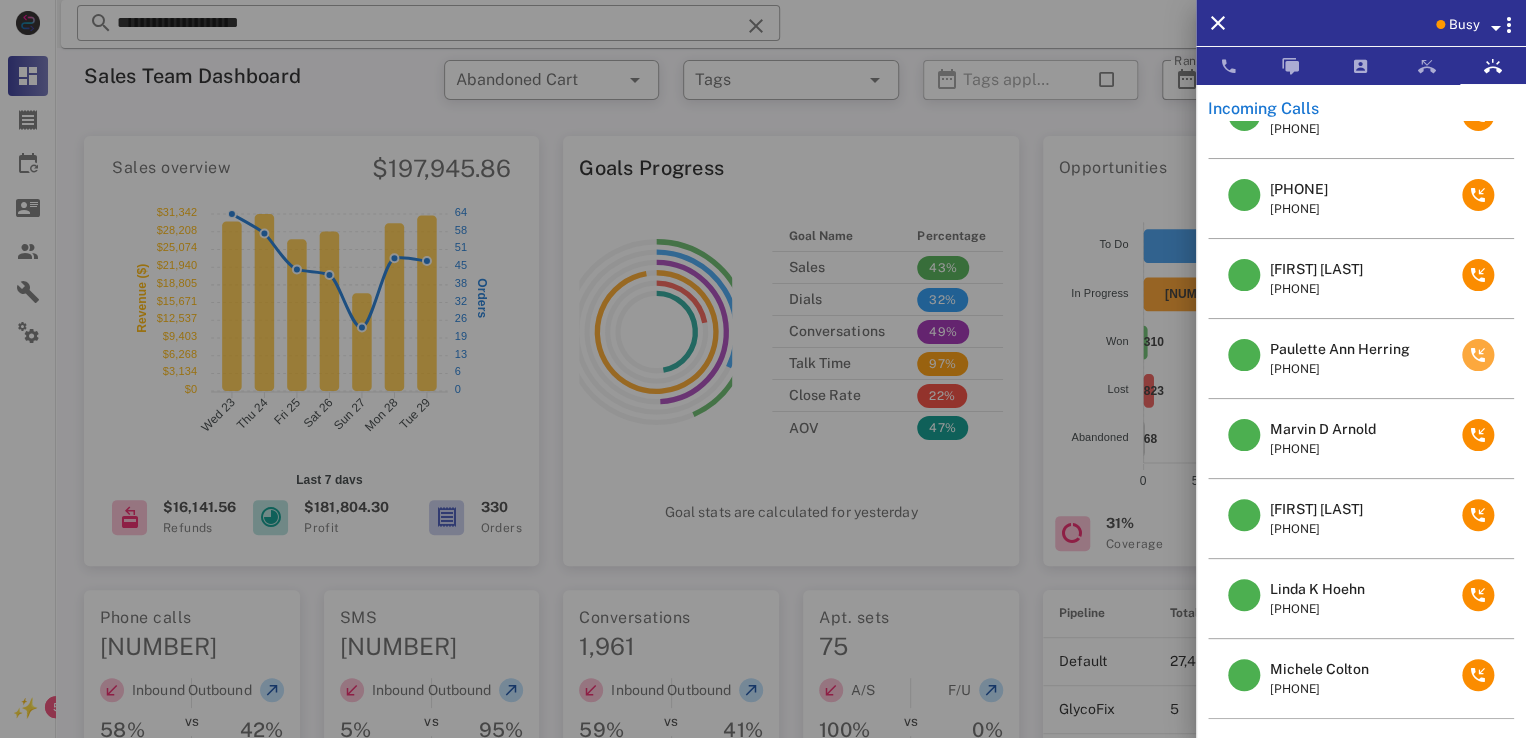 click at bounding box center (1478, 355) 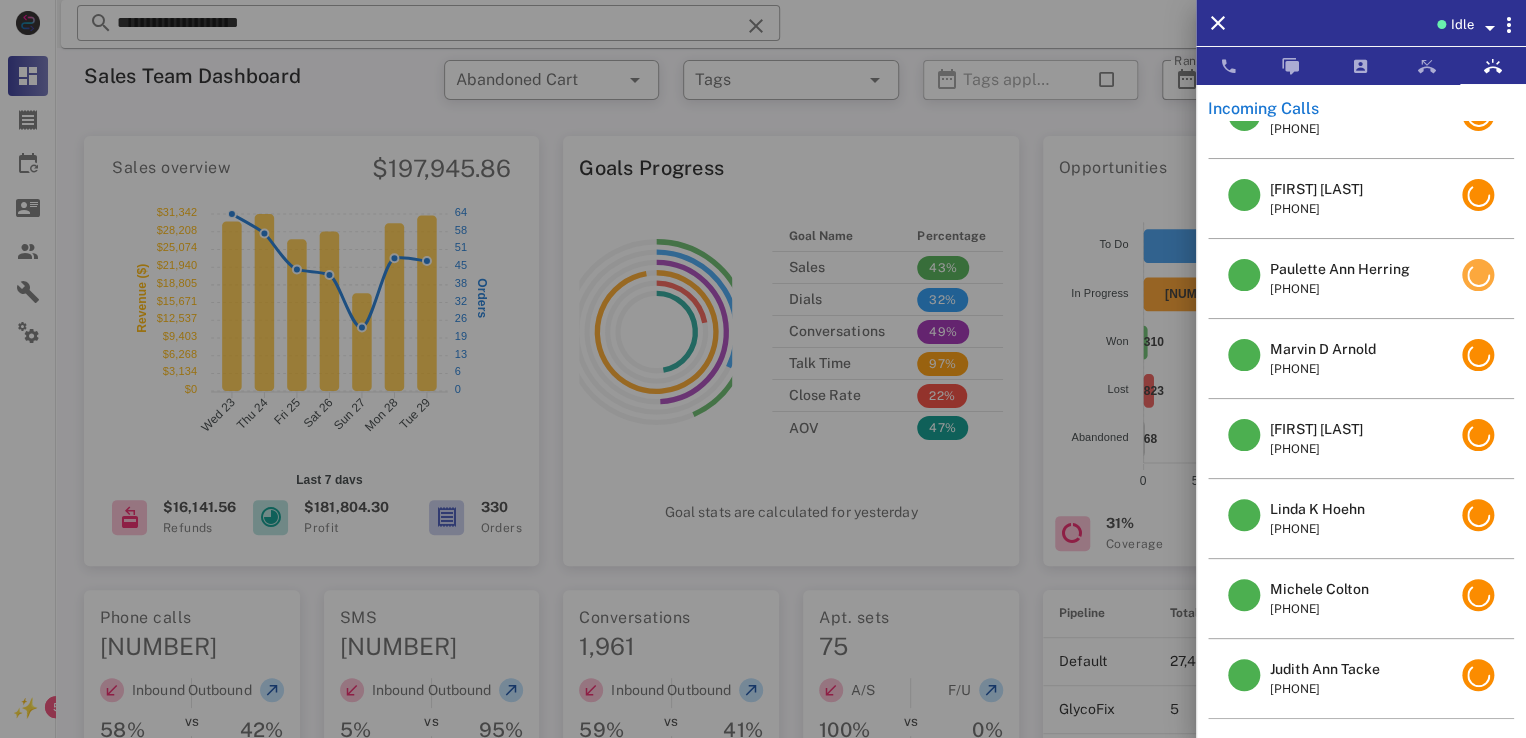 scroll, scrollTop: 523, scrollLeft: 0, axis: vertical 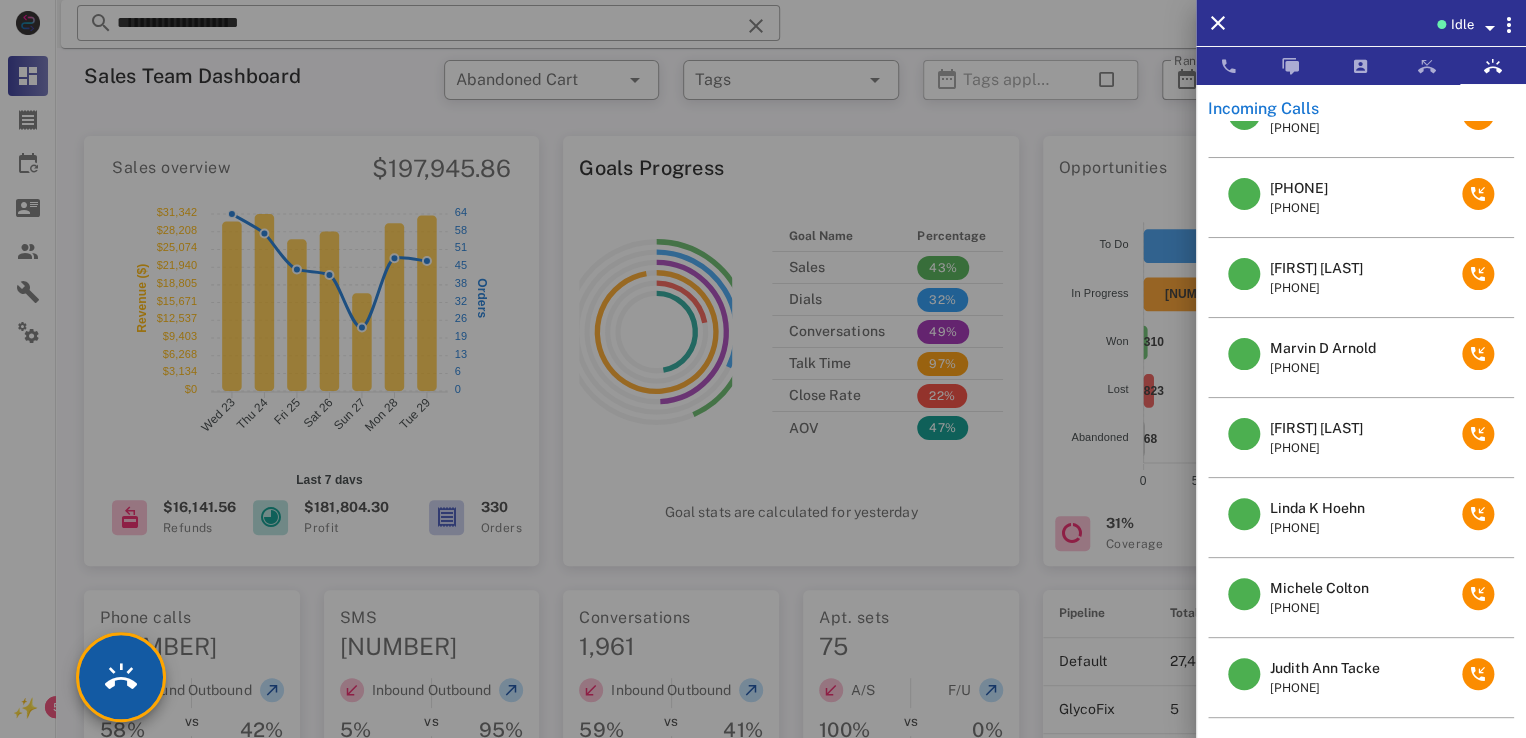 click at bounding box center (121, 677) 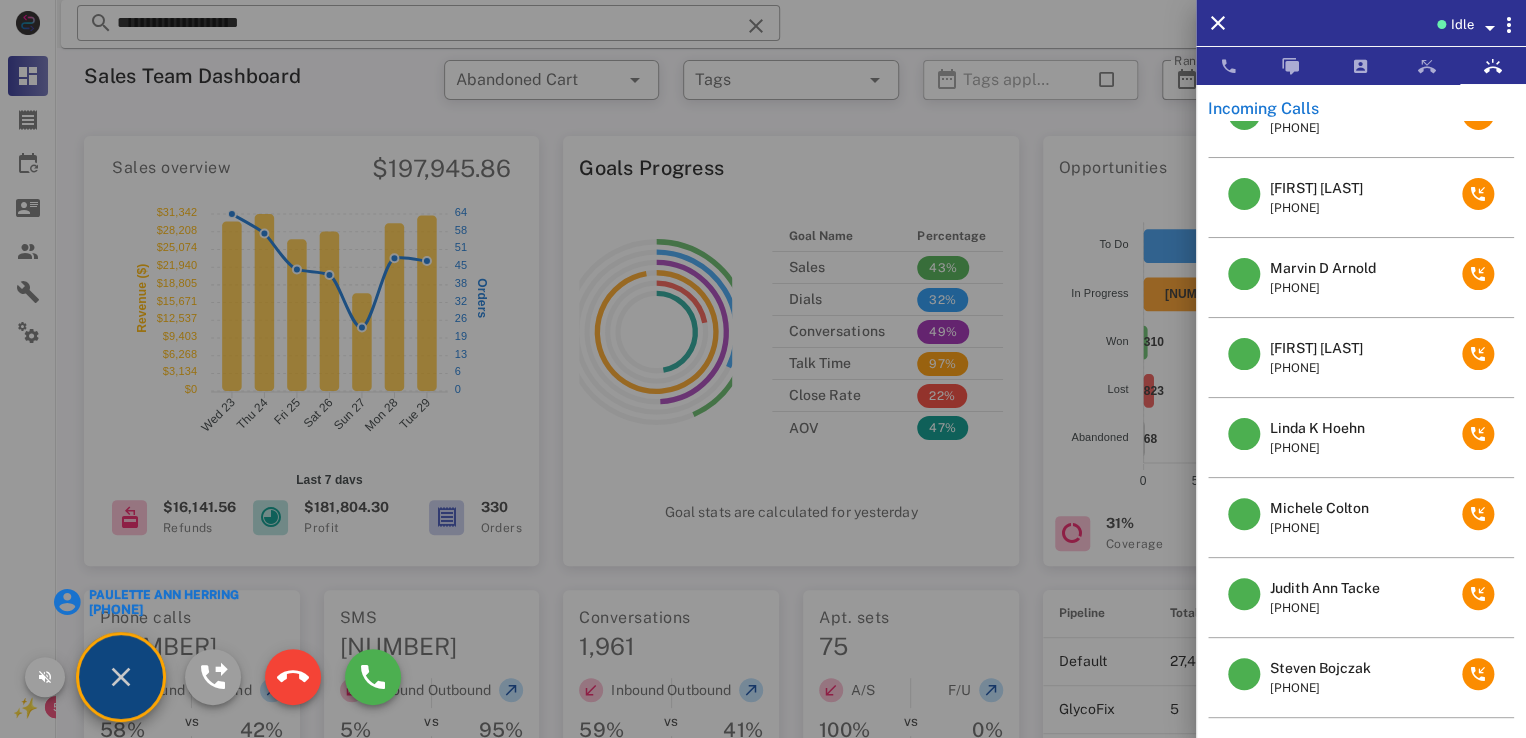 scroll, scrollTop: 443, scrollLeft: 0, axis: vertical 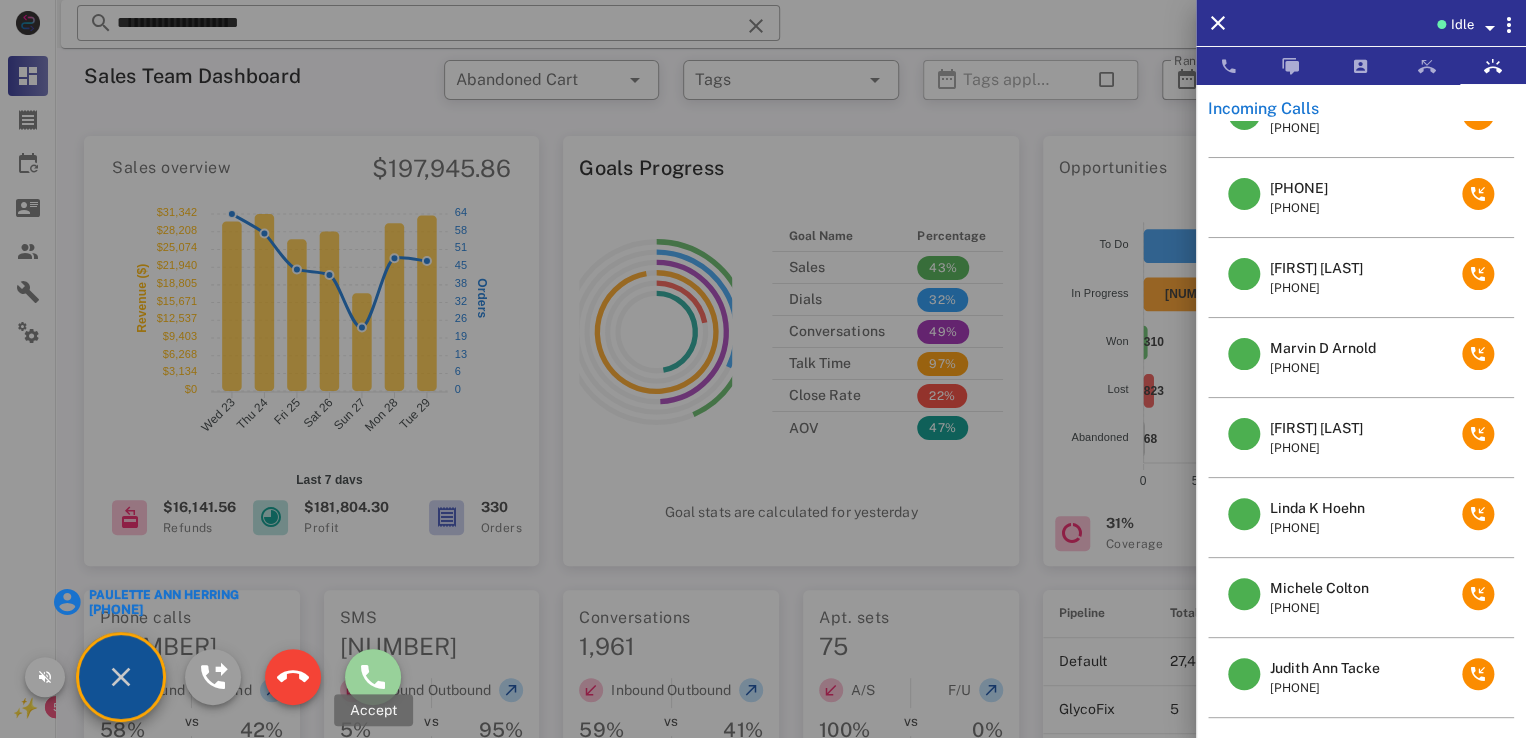 click at bounding box center [373, 677] 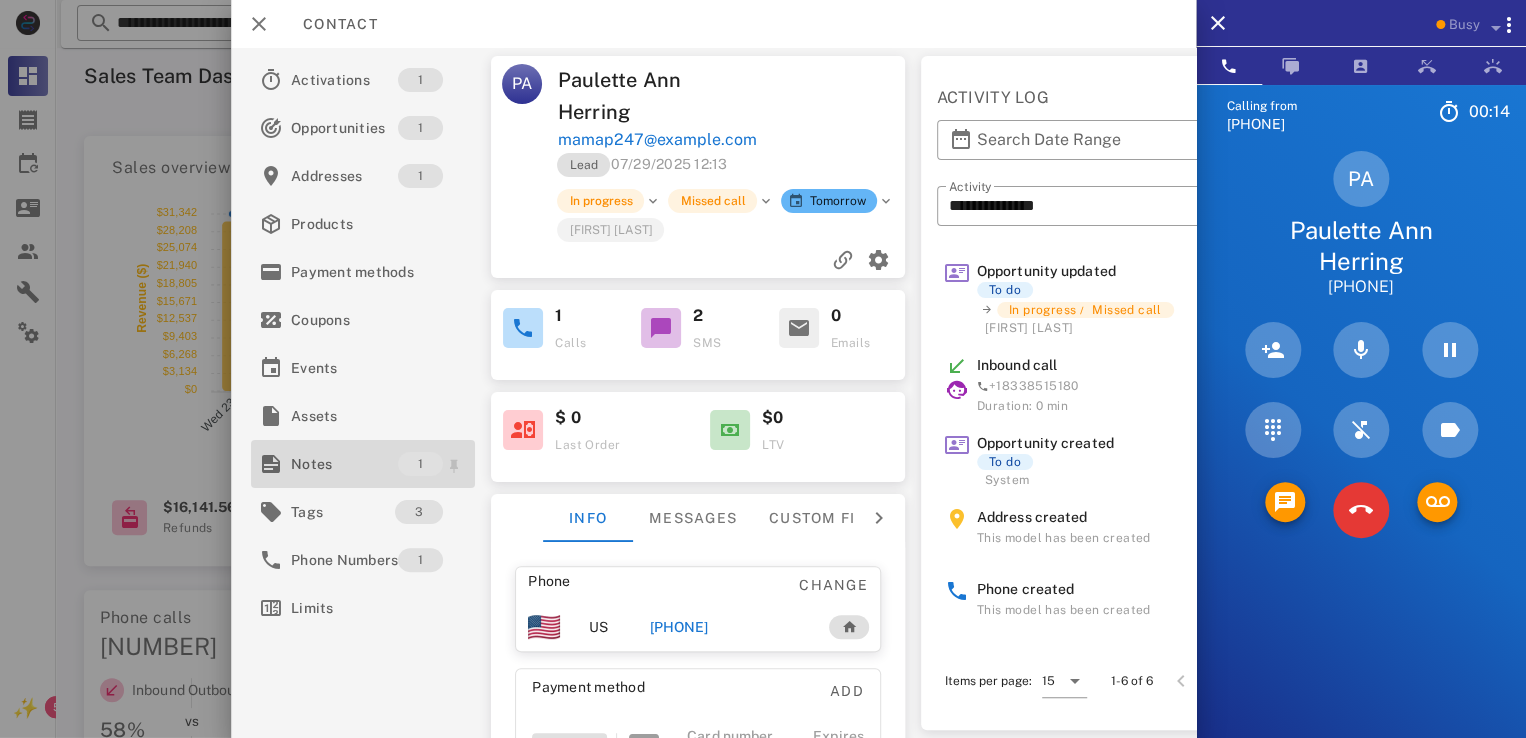 click on "Notes" at bounding box center [344, 464] 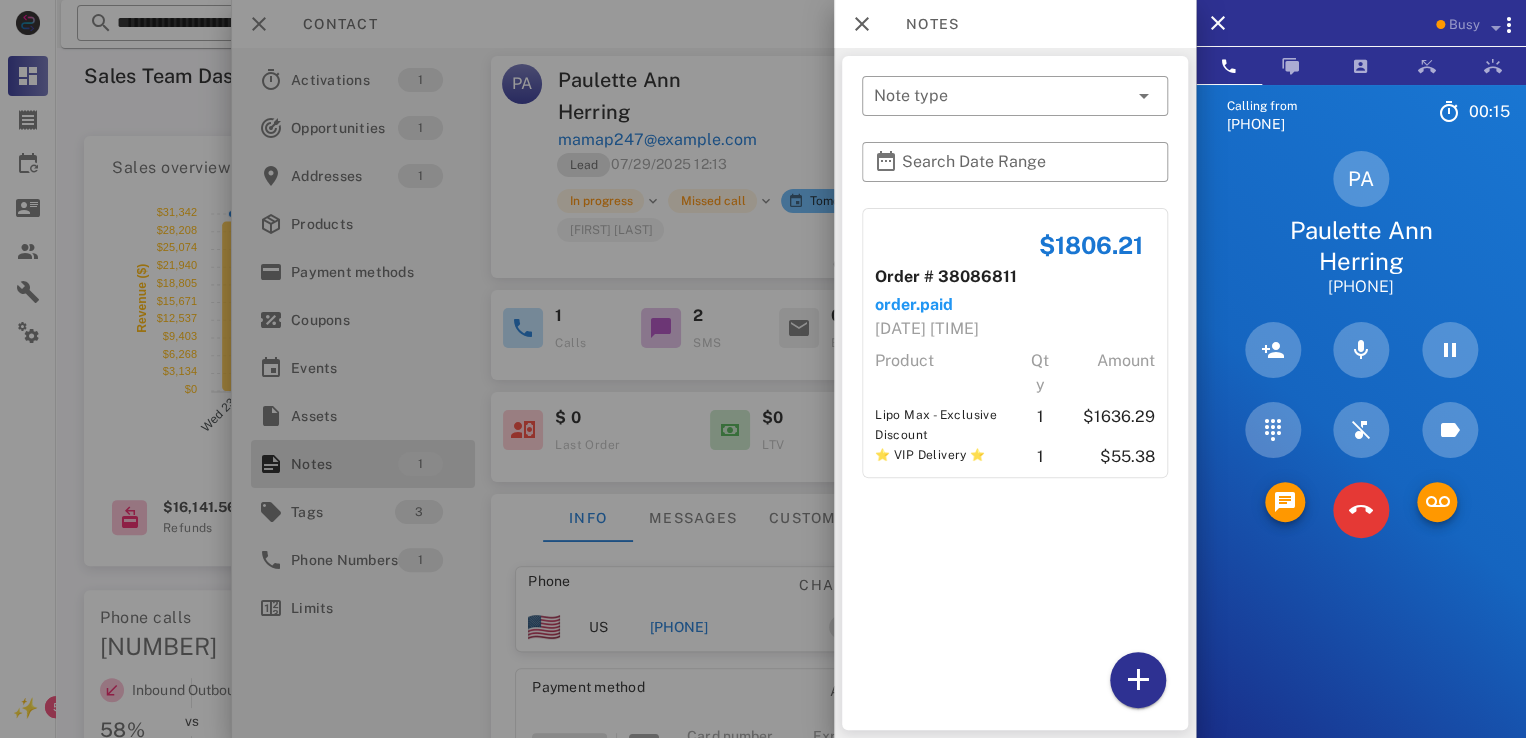 click at bounding box center (763, 369) 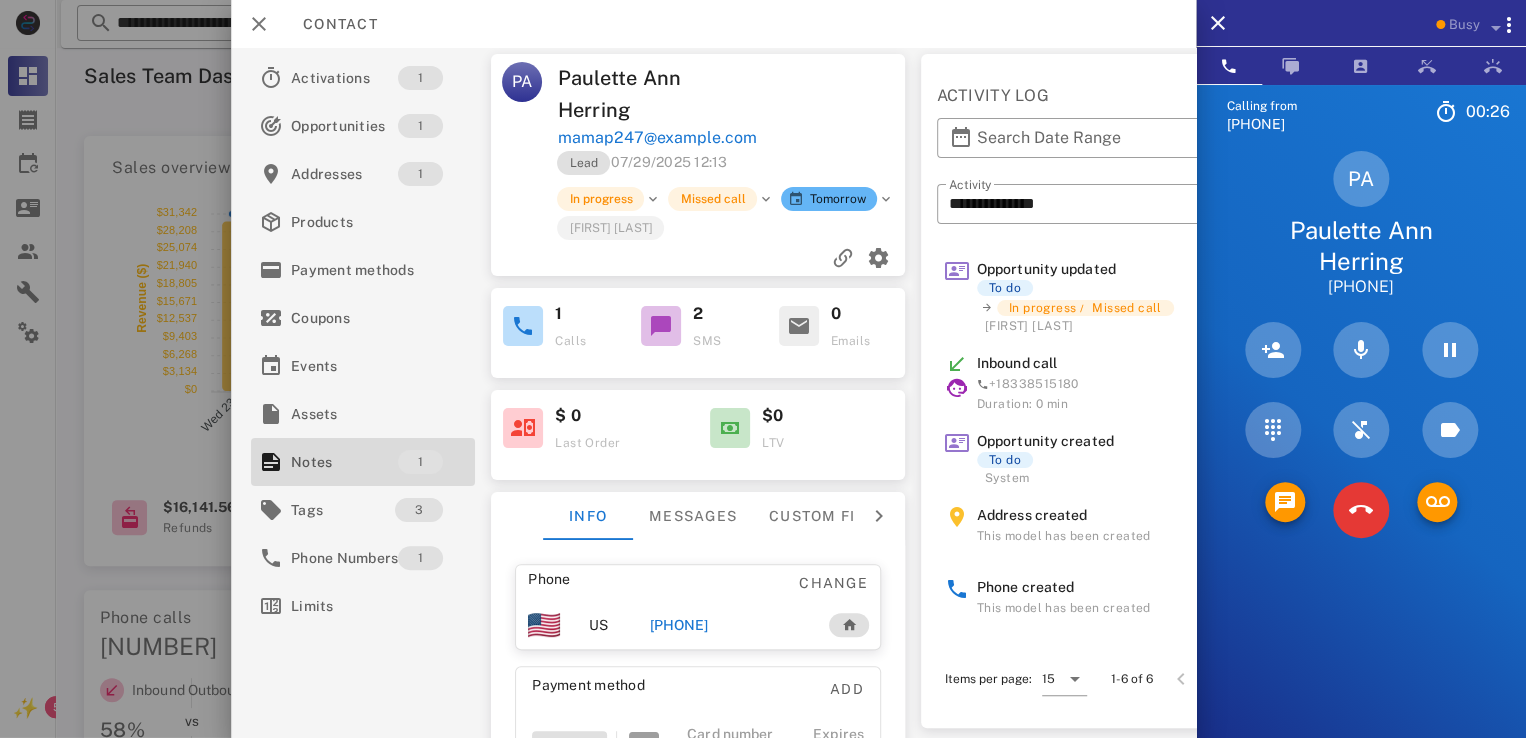 scroll, scrollTop: 4, scrollLeft: 0, axis: vertical 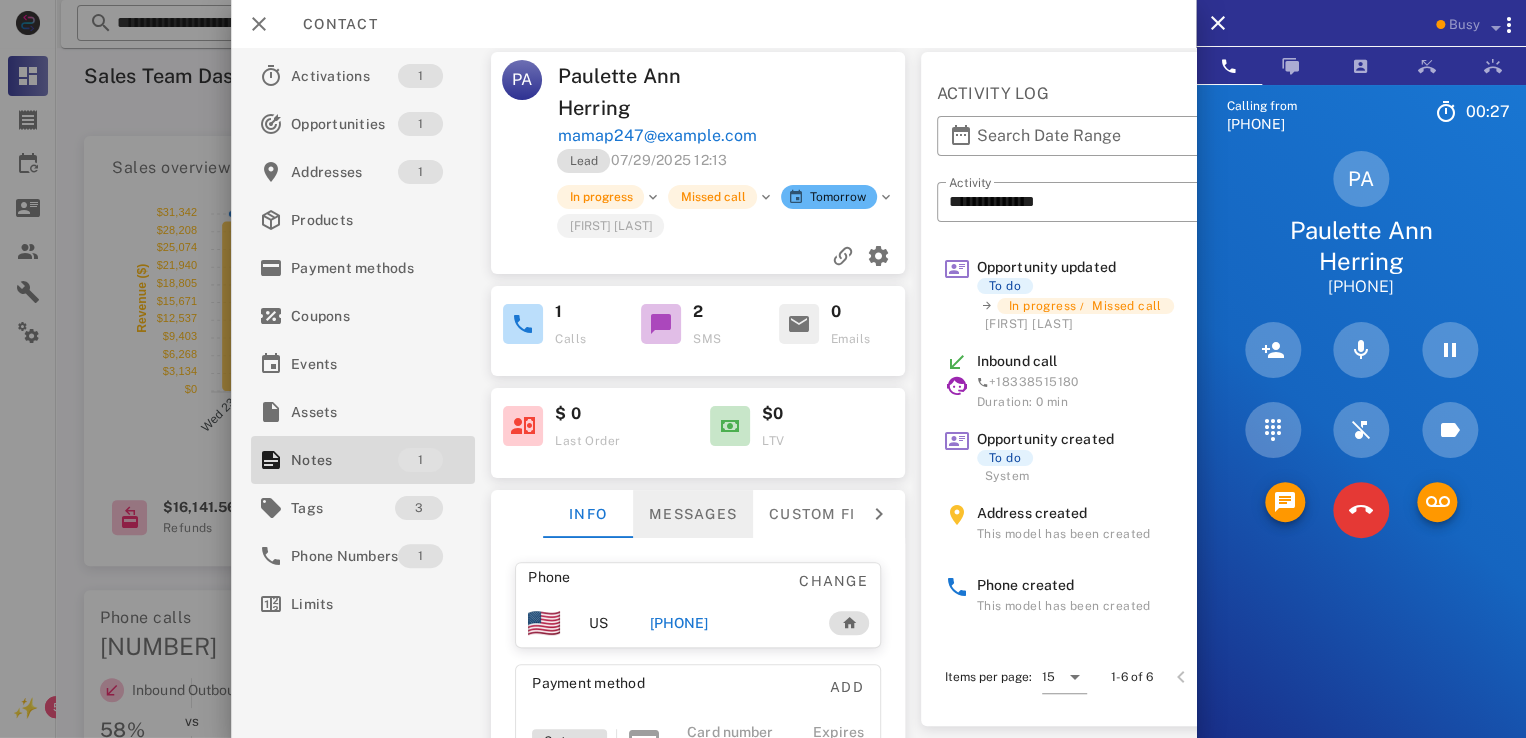 click on "Messages" at bounding box center (693, 514) 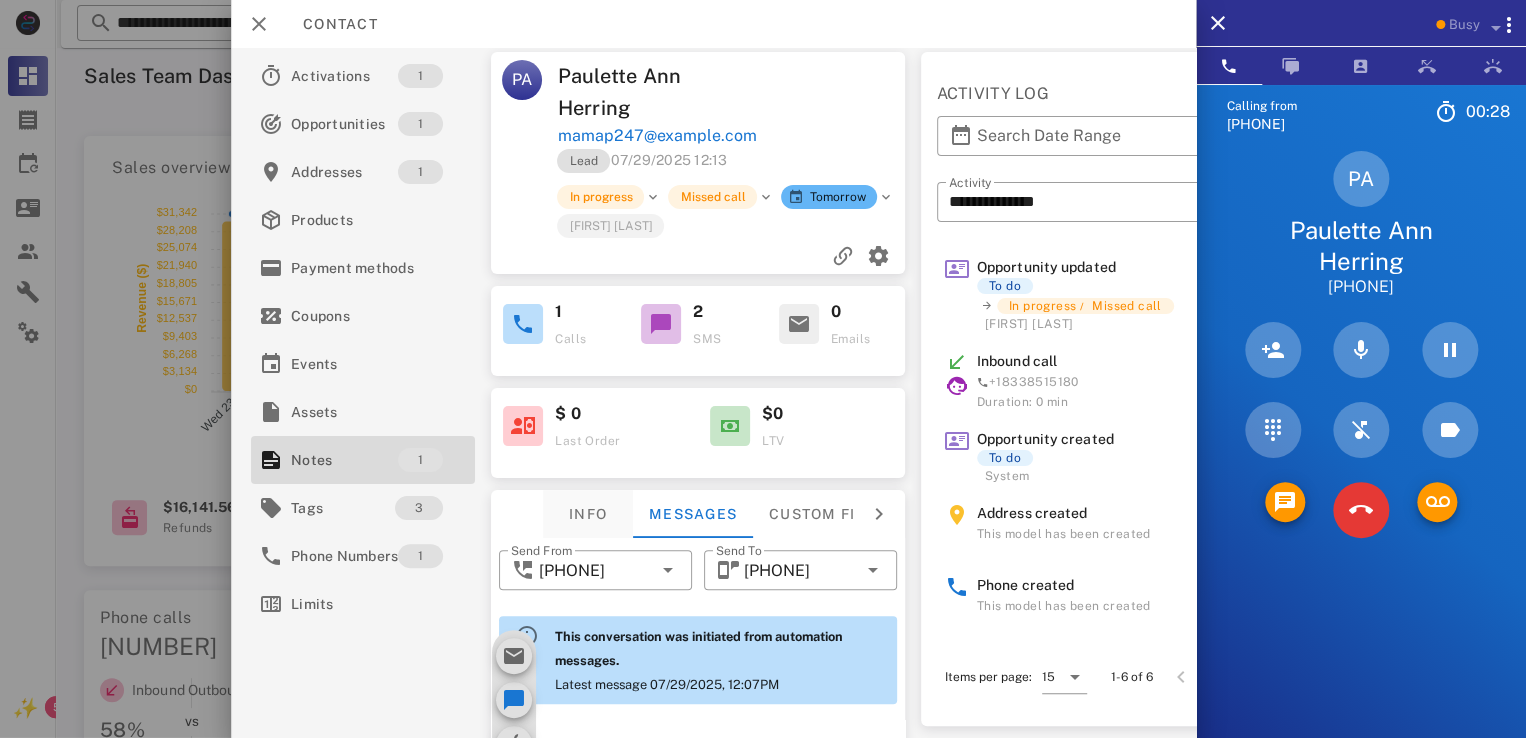 scroll, scrollTop: 644, scrollLeft: 0, axis: vertical 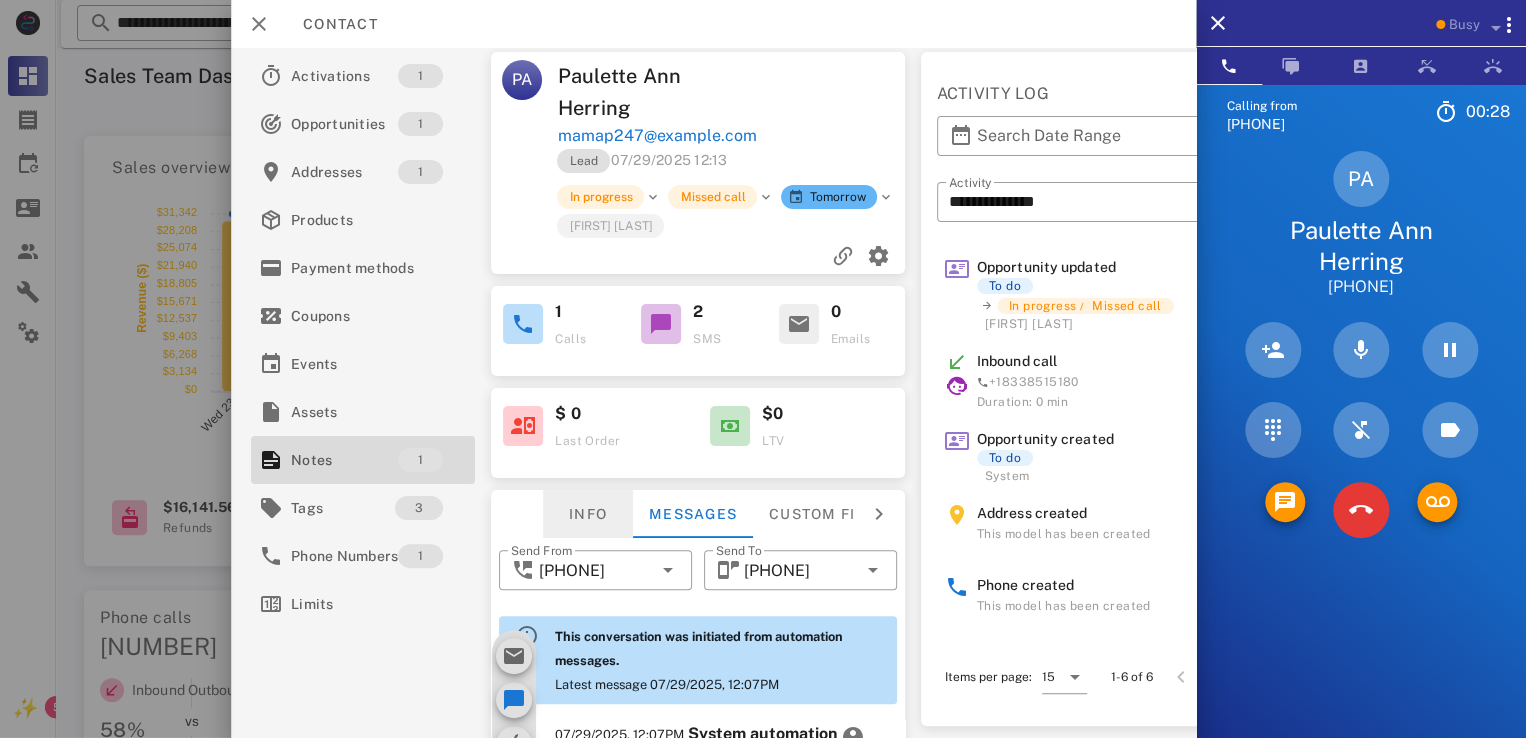 click on "Info" at bounding box center [588, 514] 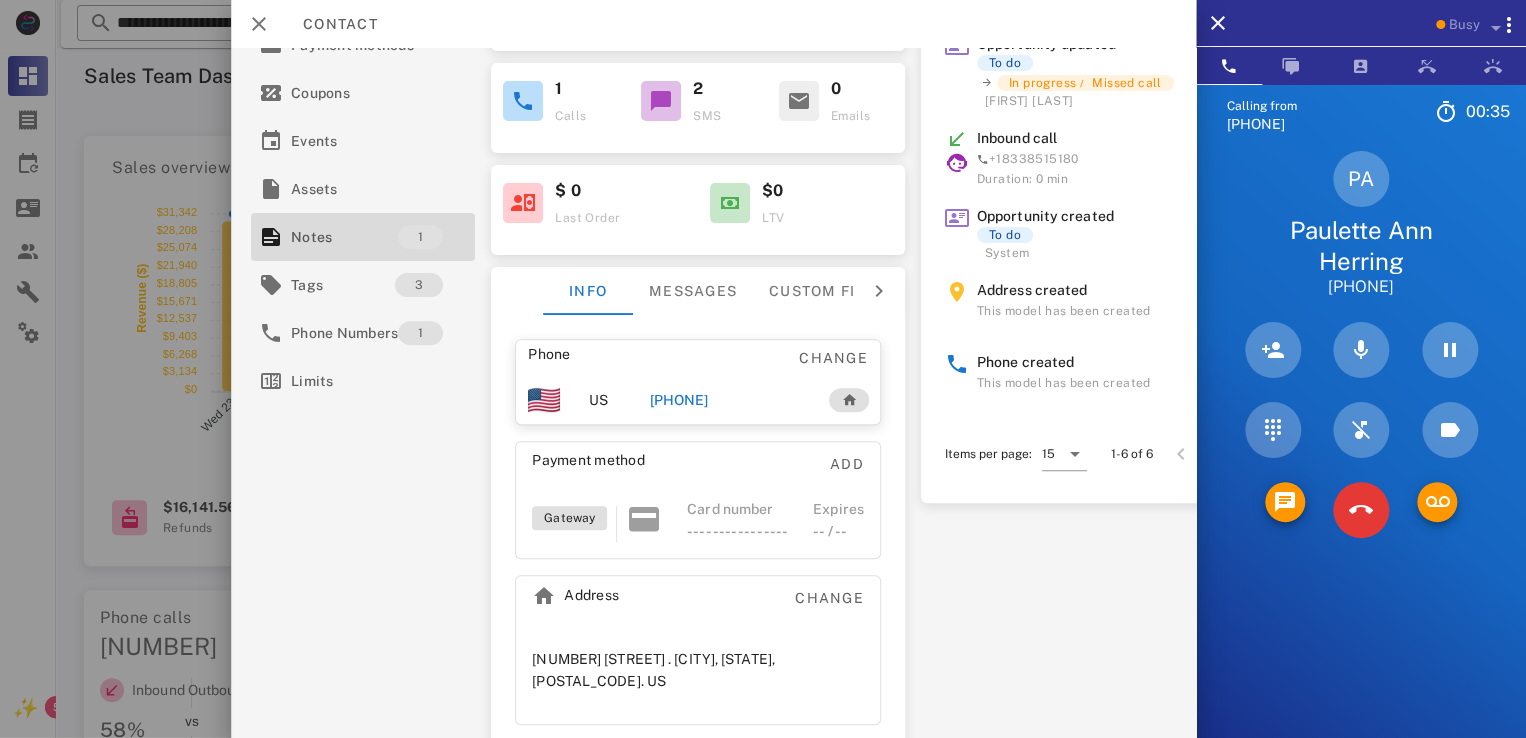 scroll, scrollTop: 0, scrollLeft: 0, axis: both 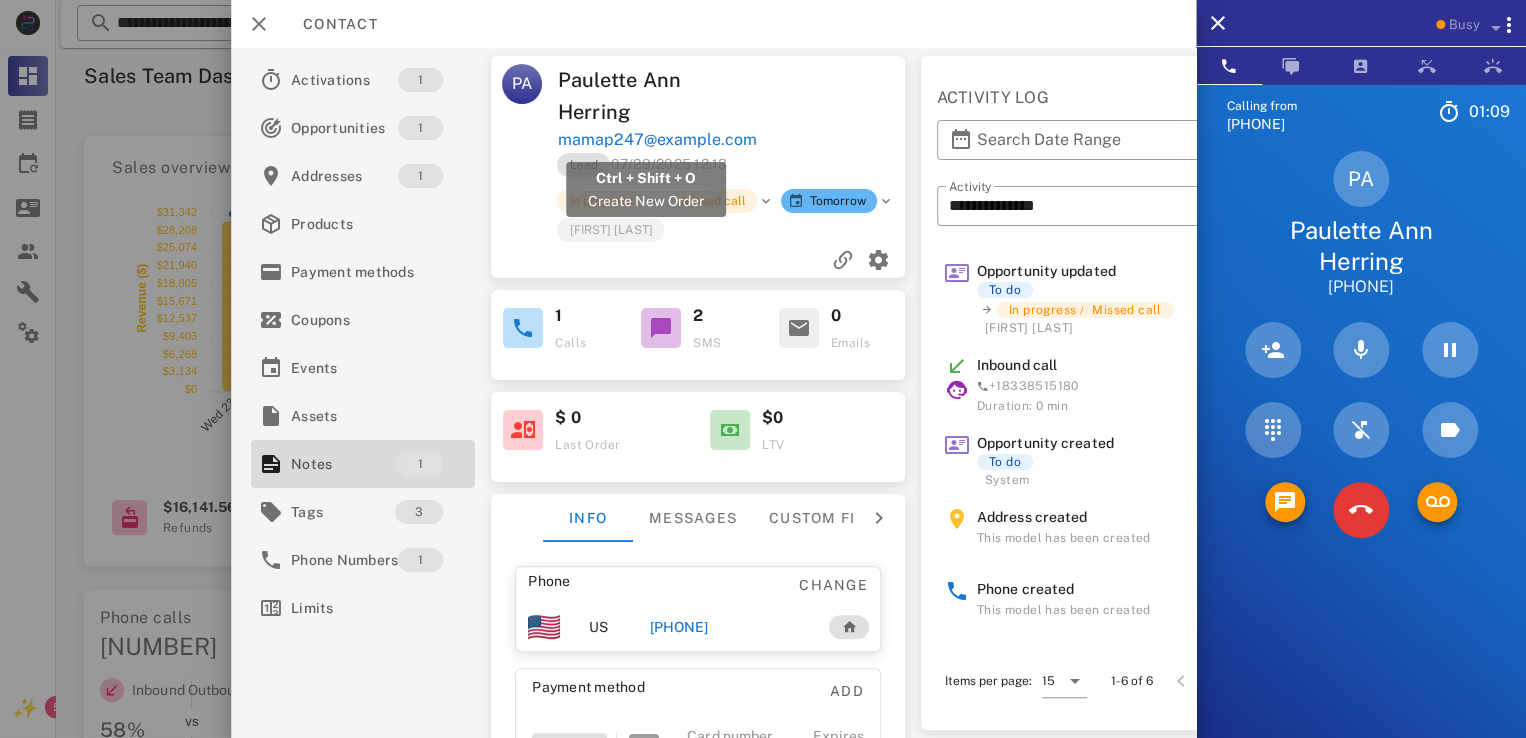 click on "mamap247@example.com" at bounding box center (657, 140) 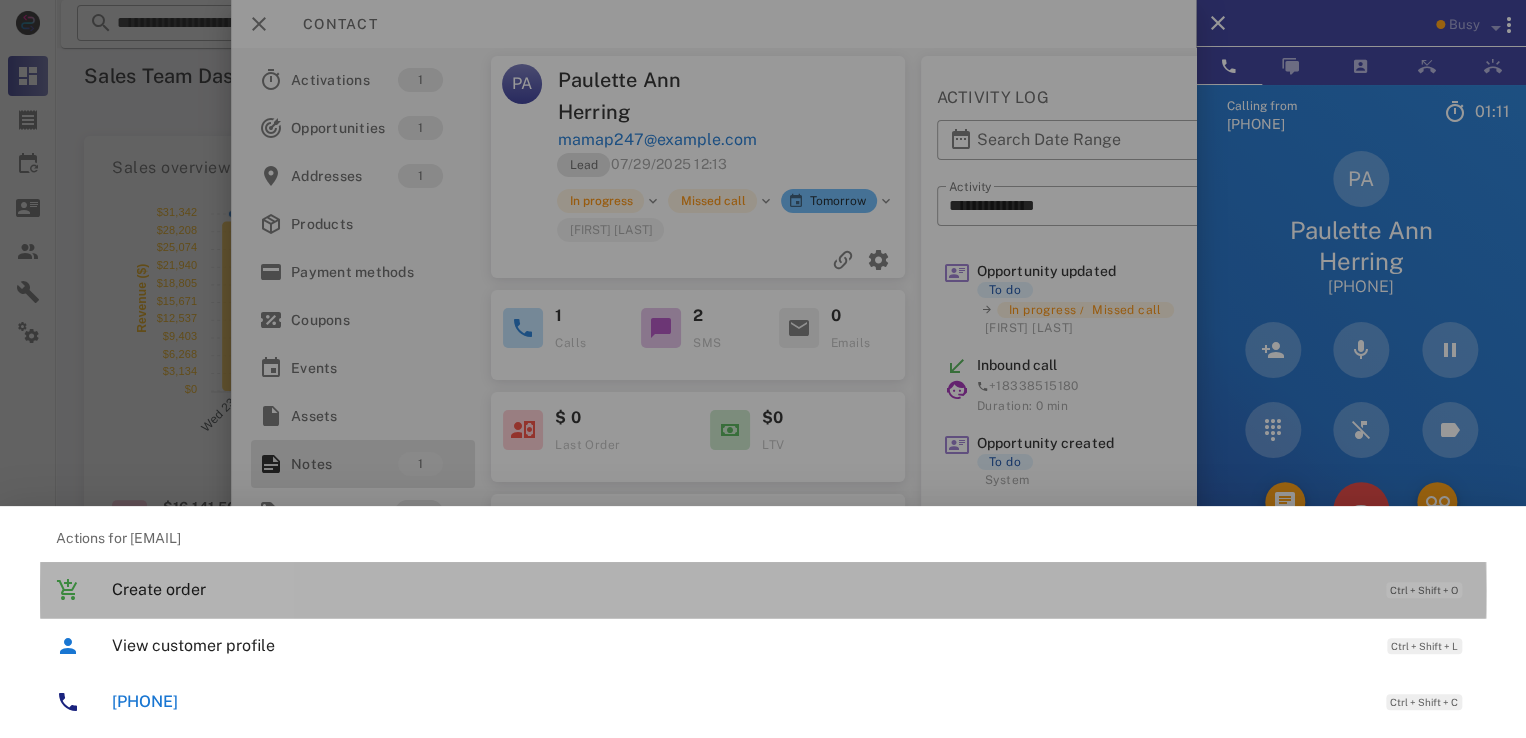 click on "Create order Ctrl + Shift + O" at bounding box center [791, 589] 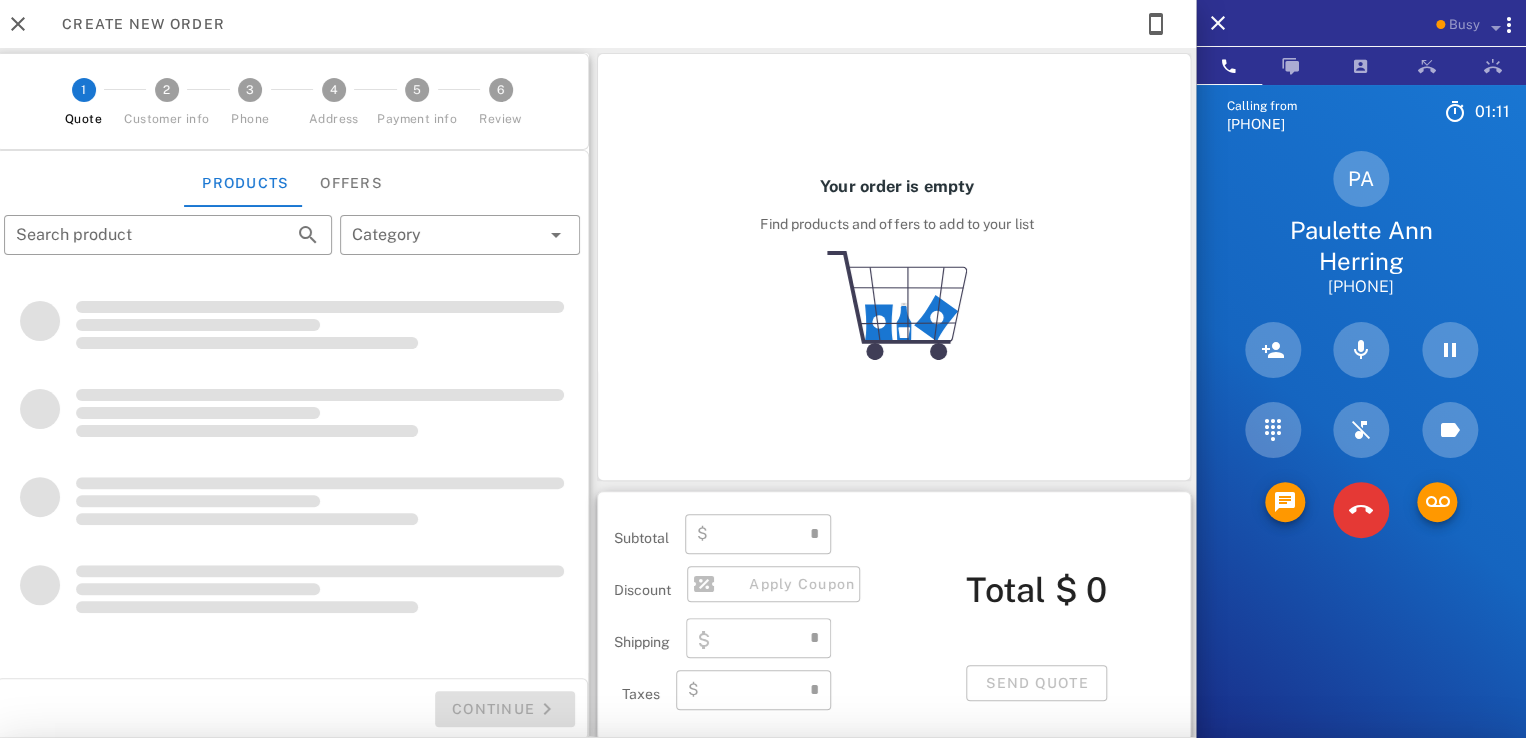 scroll, scrollTop: 0, scrollLeft: 0, axis: both 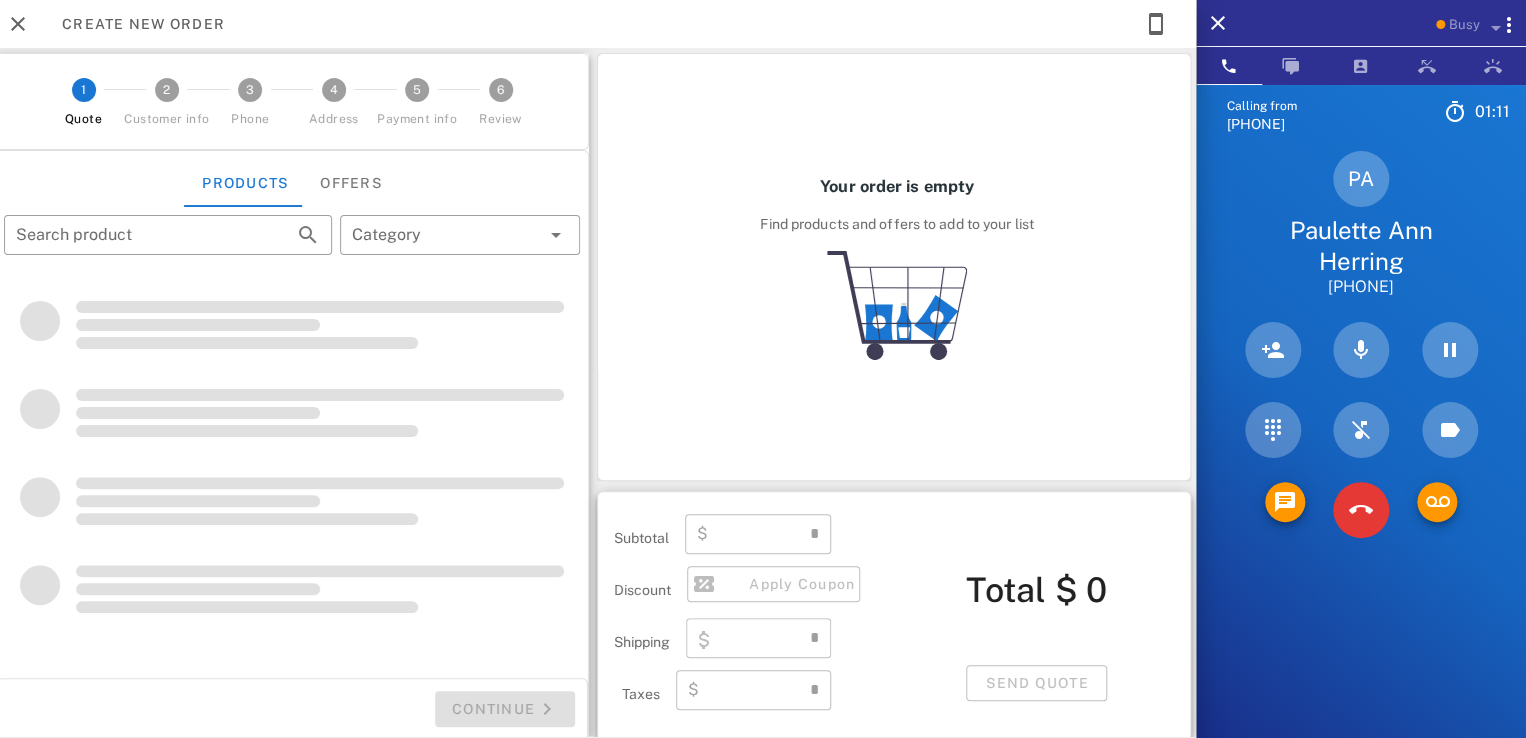 type on "**********" 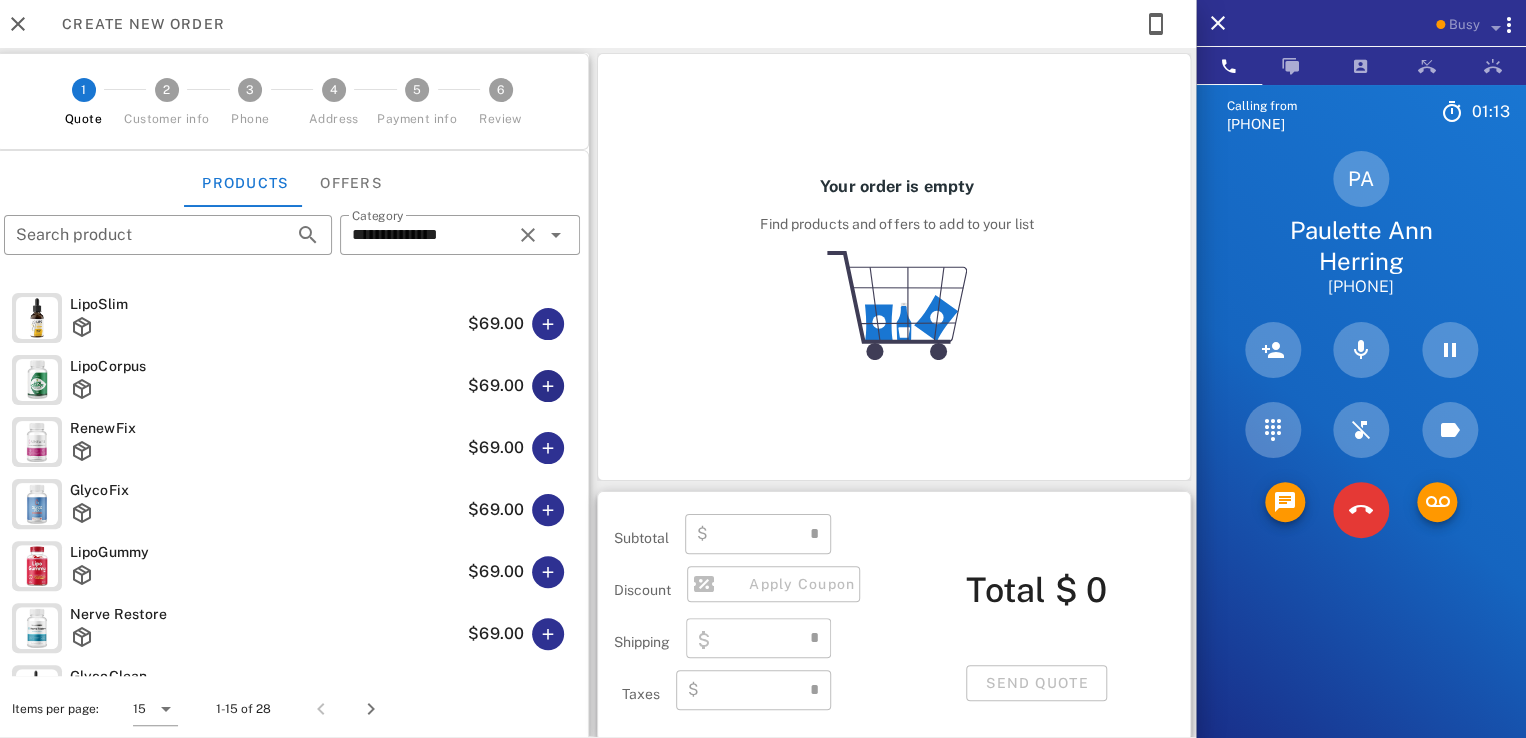 type on "****" 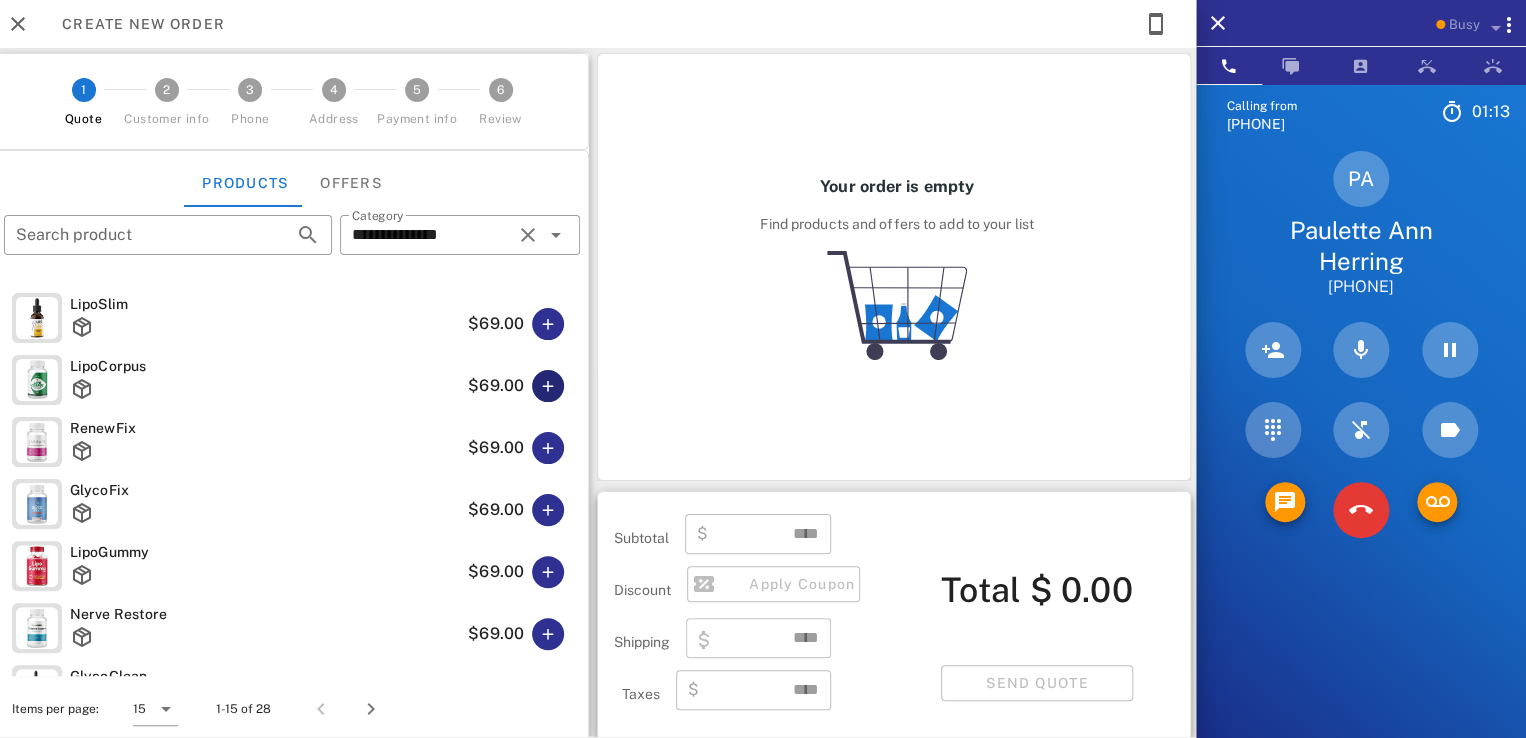 click at bounding box center (548, 386) 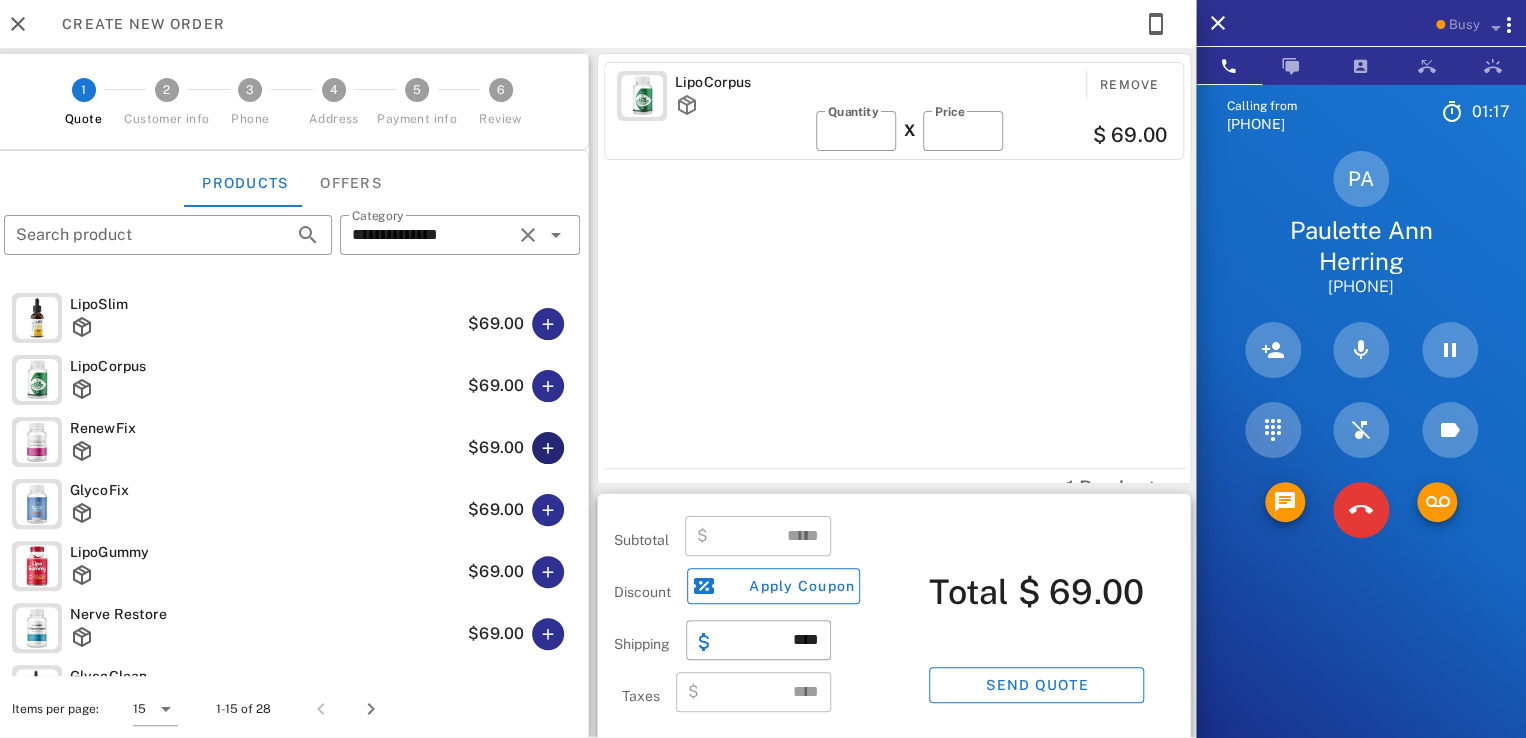 click at bounding box center [548, 448] 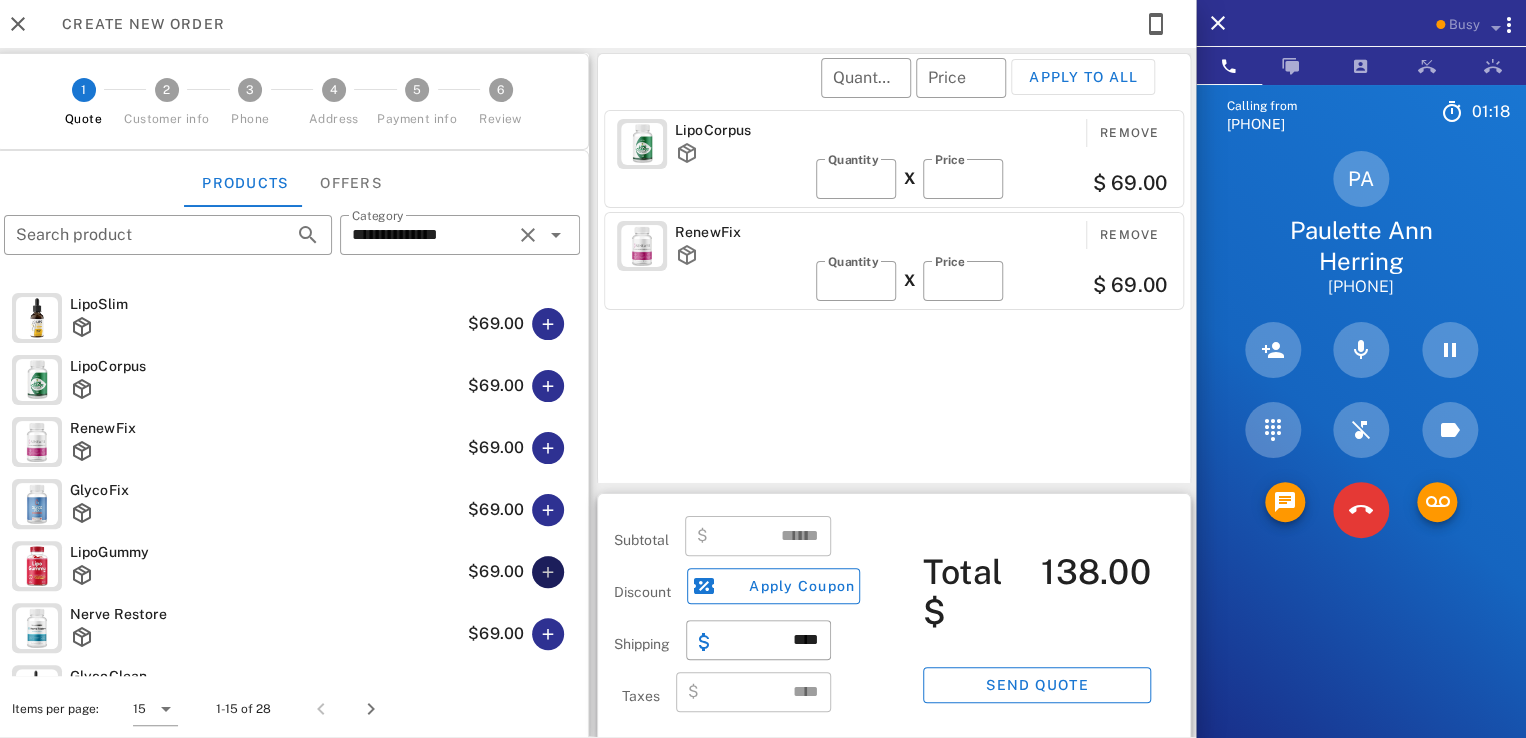 click at bounding box center [548, 572] 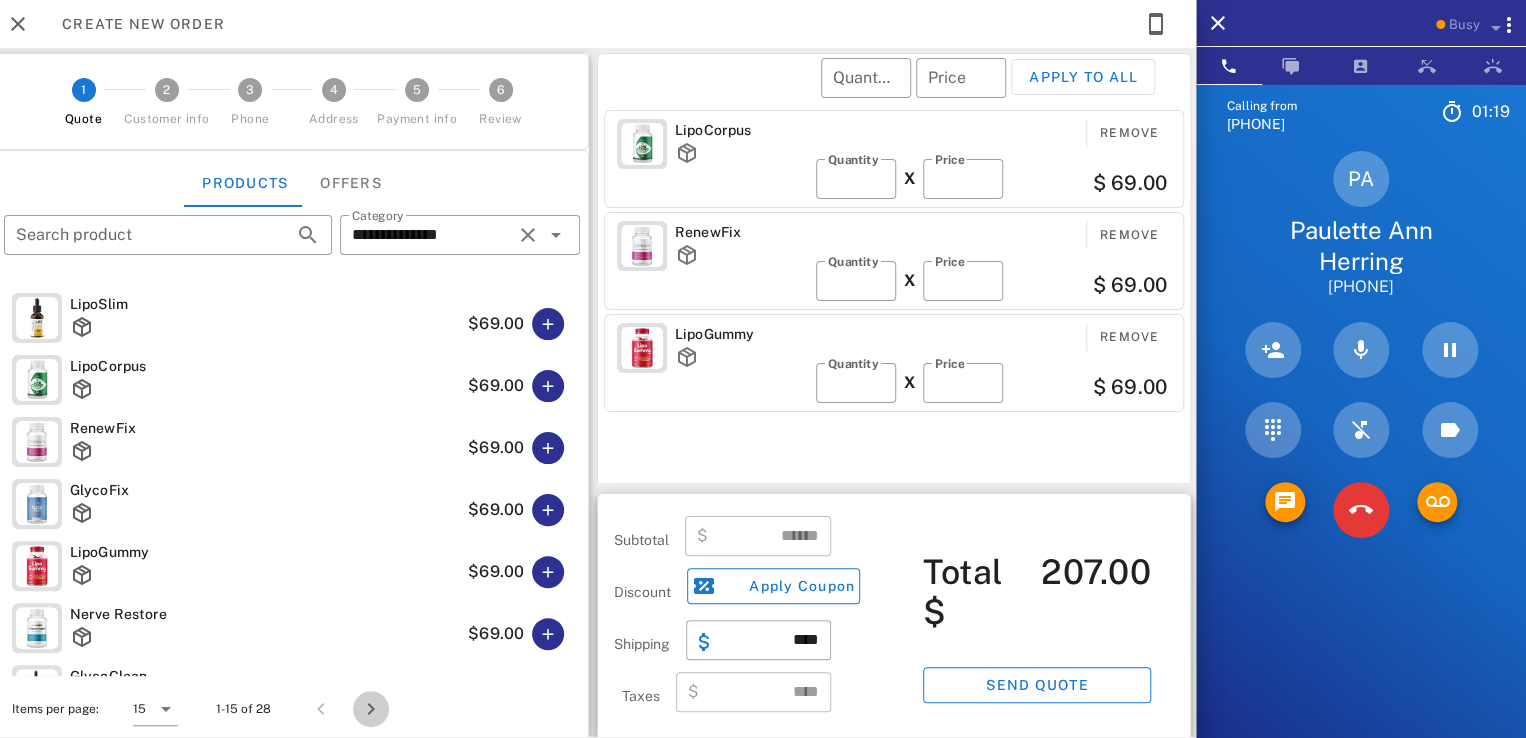 click at bounding box center (371, 709) 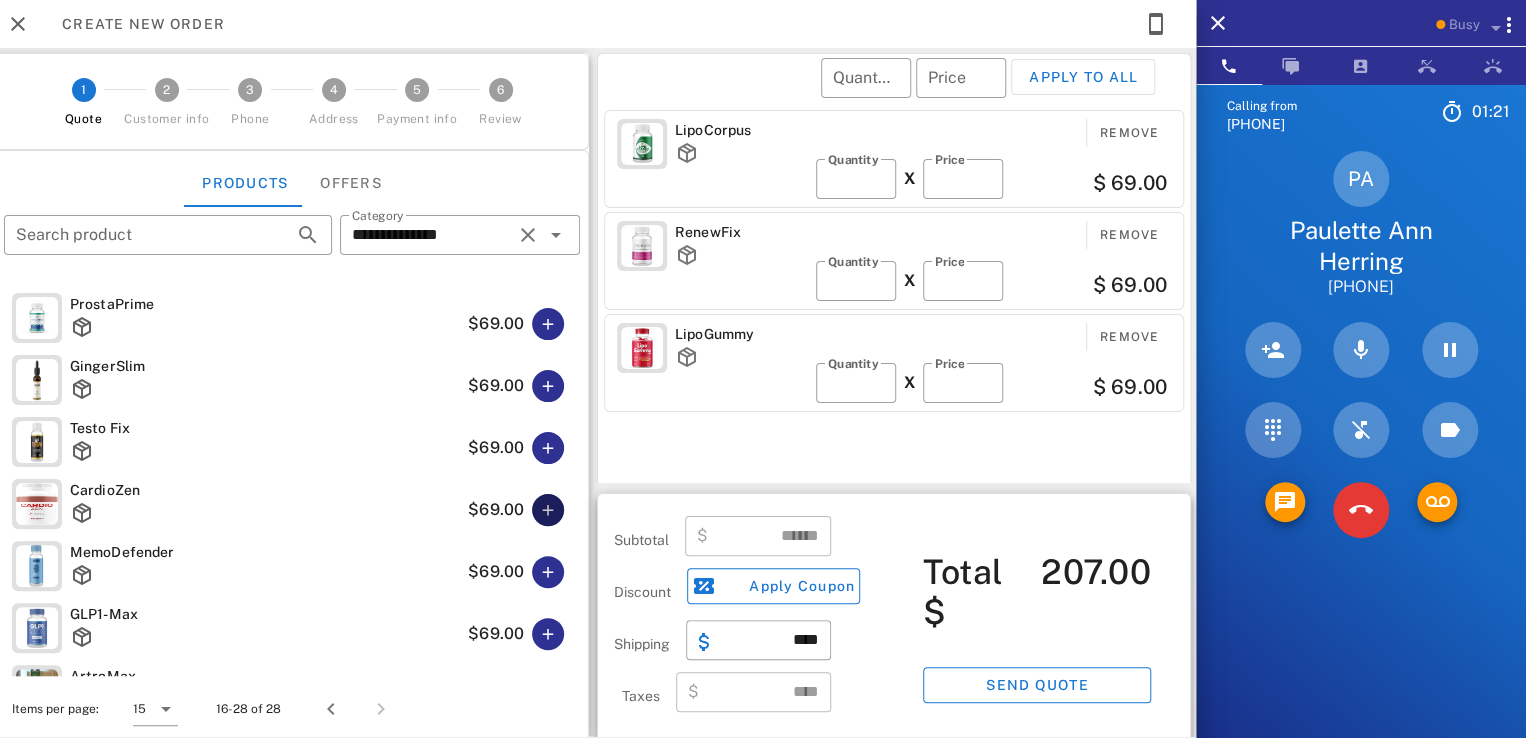 click at bounding box center [548, 510] 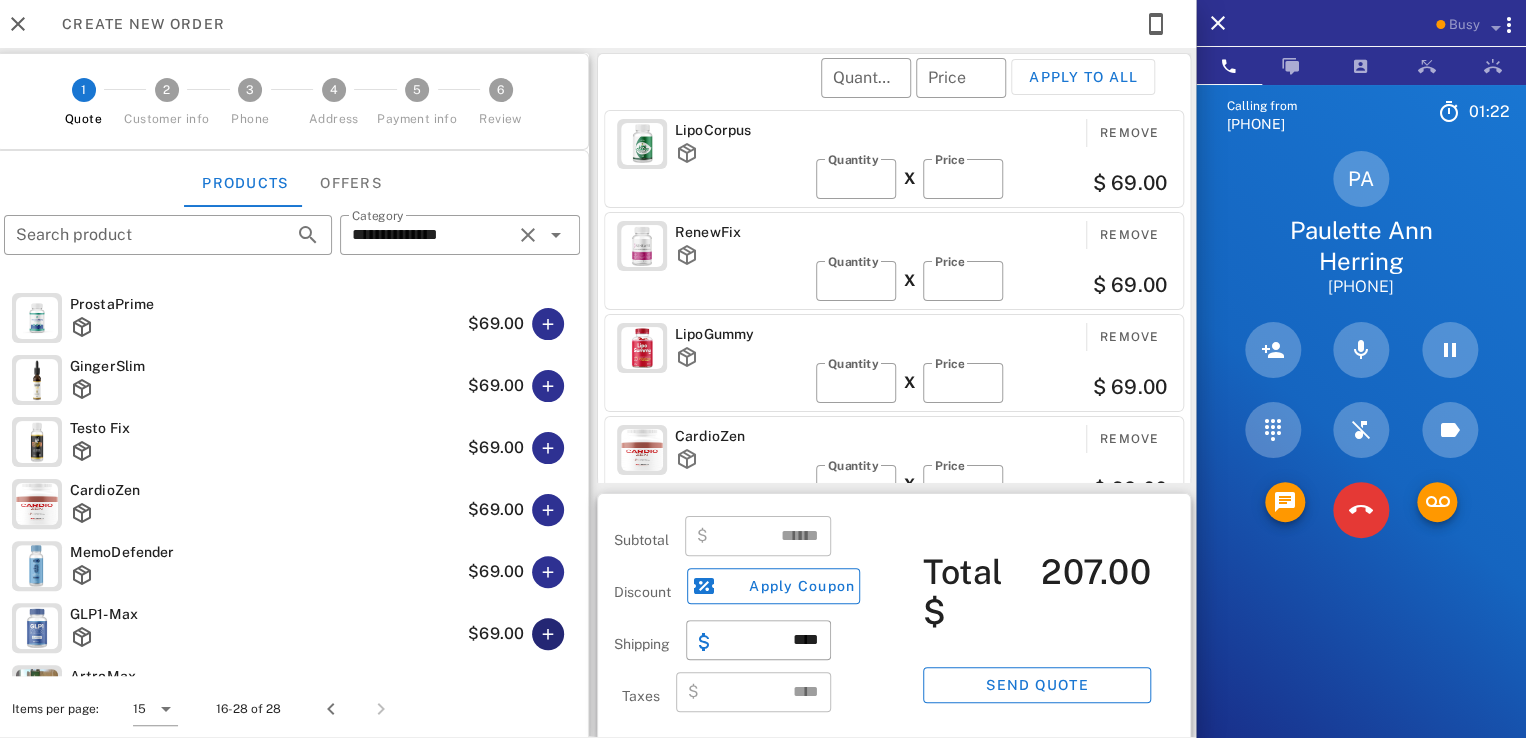 click at bounding box center (548, 634) 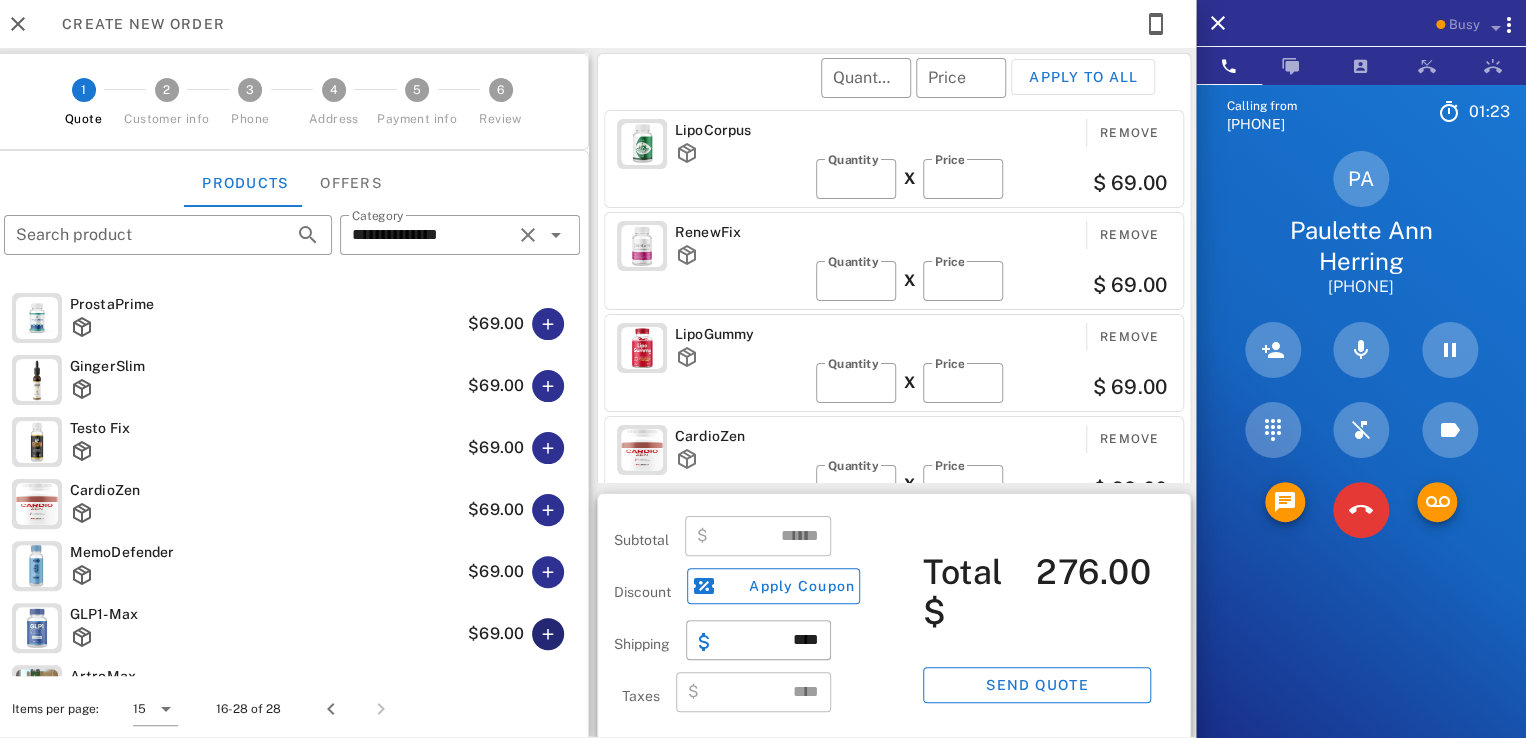 scroll, scrollTop: 106, scrollLeft: 0, axis: vertical 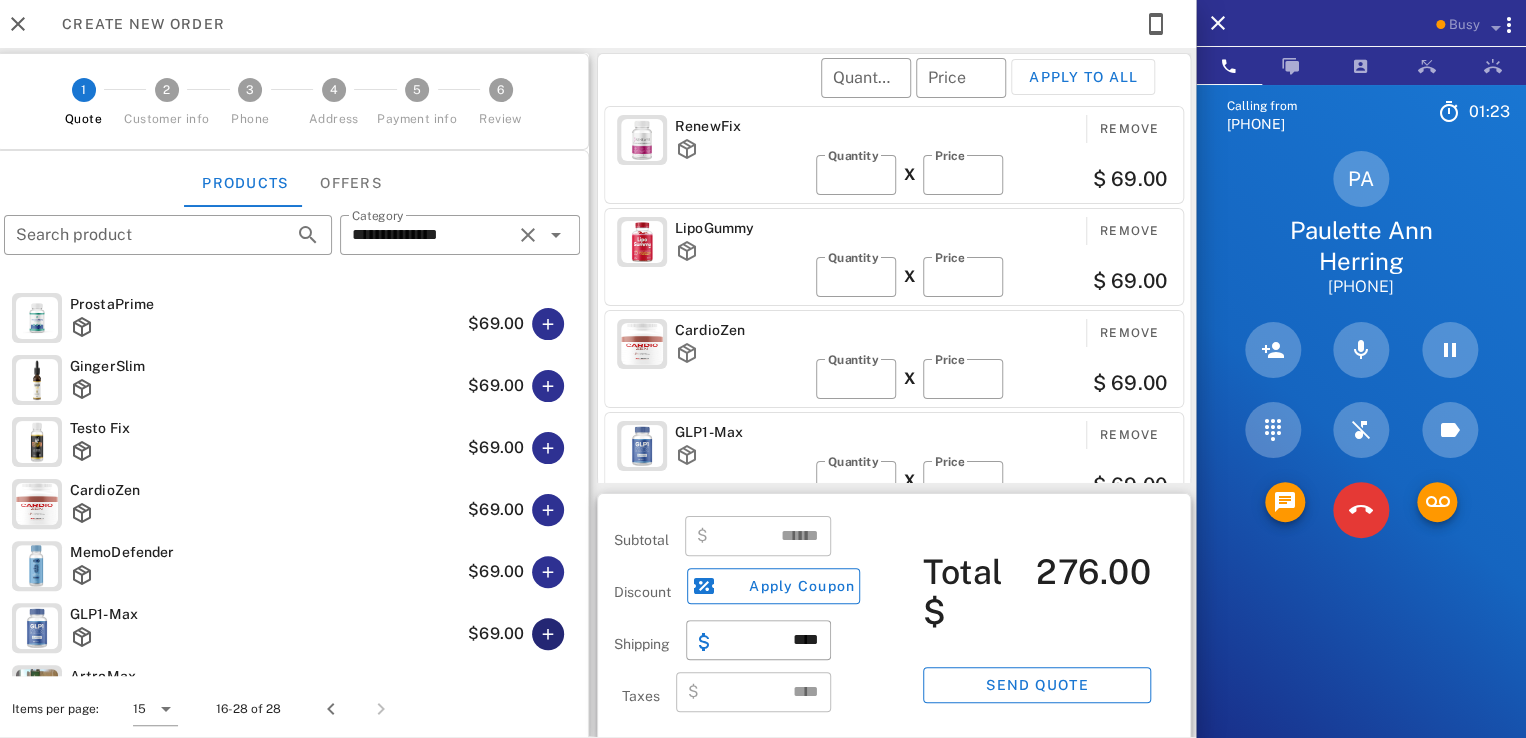 type on "******" 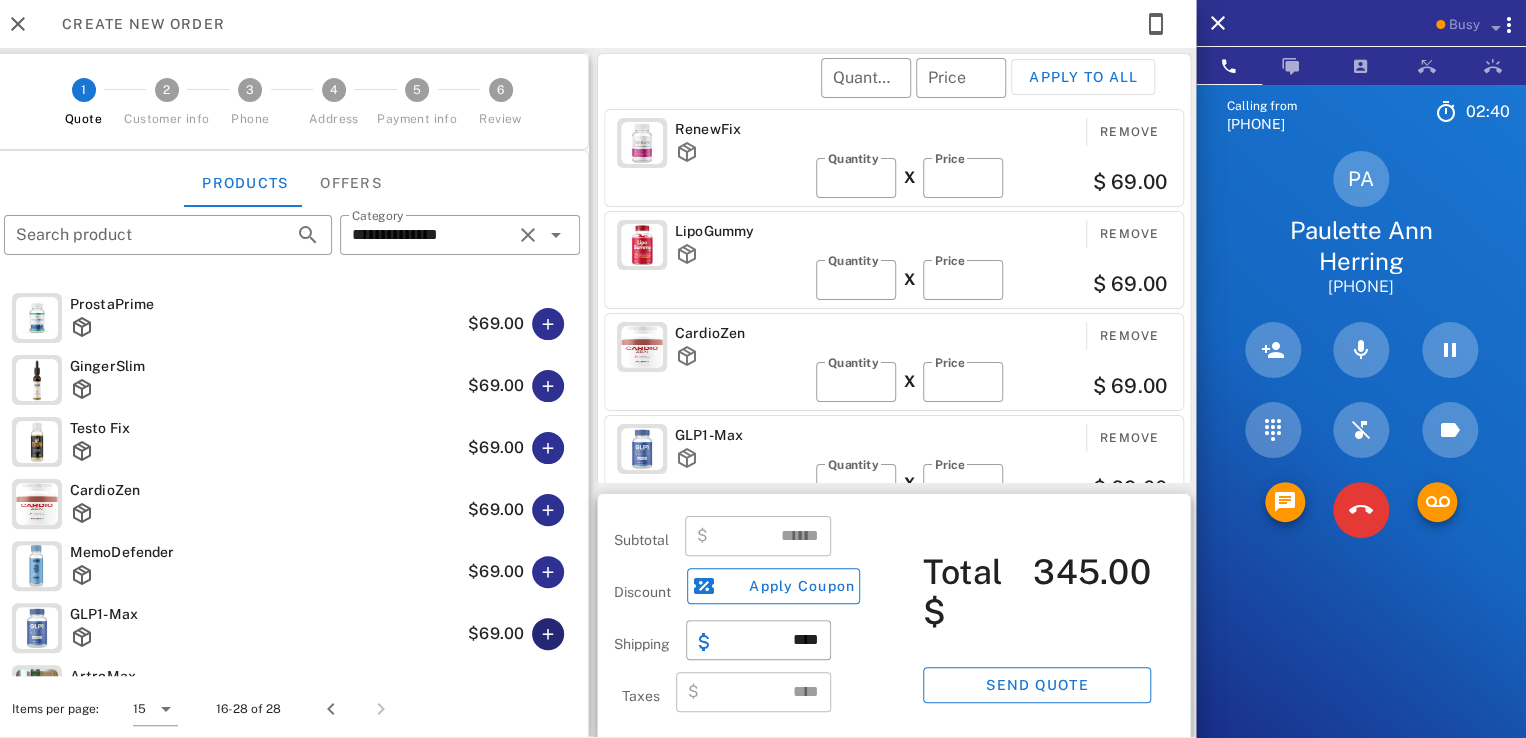 scroll, scrollTop: 106, scrollLeft: 0, axis: vertical 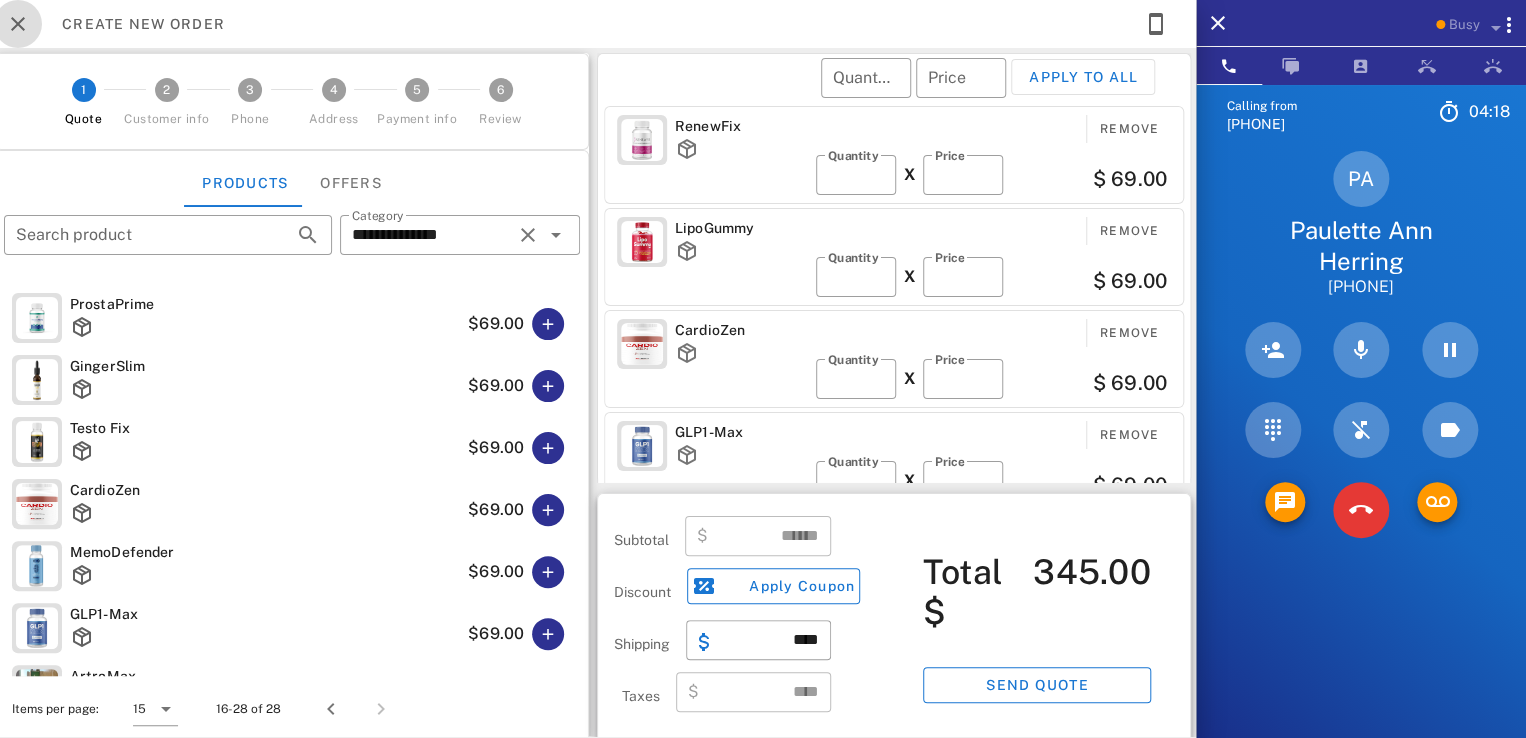 click at bounding box center [18, 24] 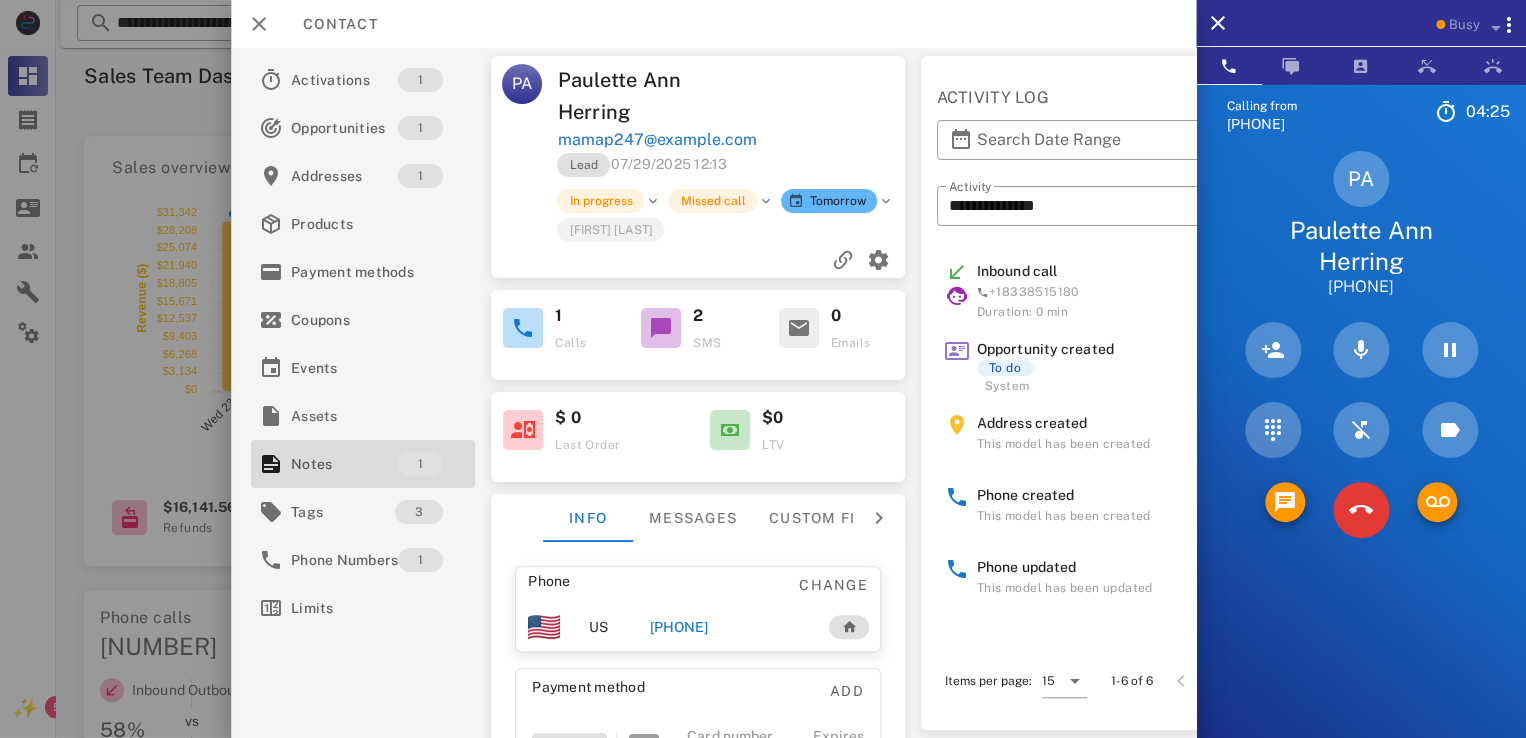 scroll, scrollTop: 0, scrollLeft: 0, axis: both 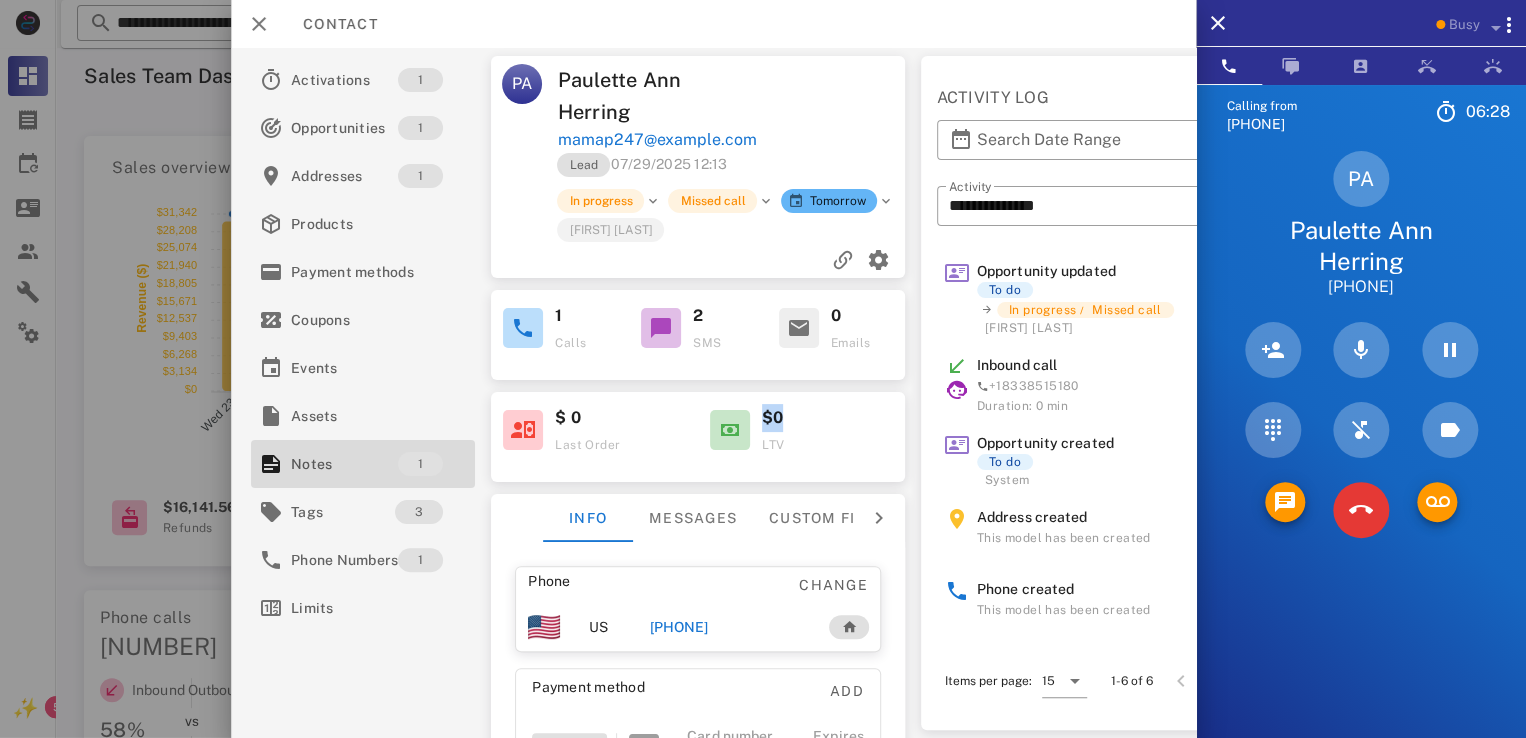 drag, startPoint x: 786, startPoint y: 430, endPoint x: 765, endPoint y: 430, distance: 21 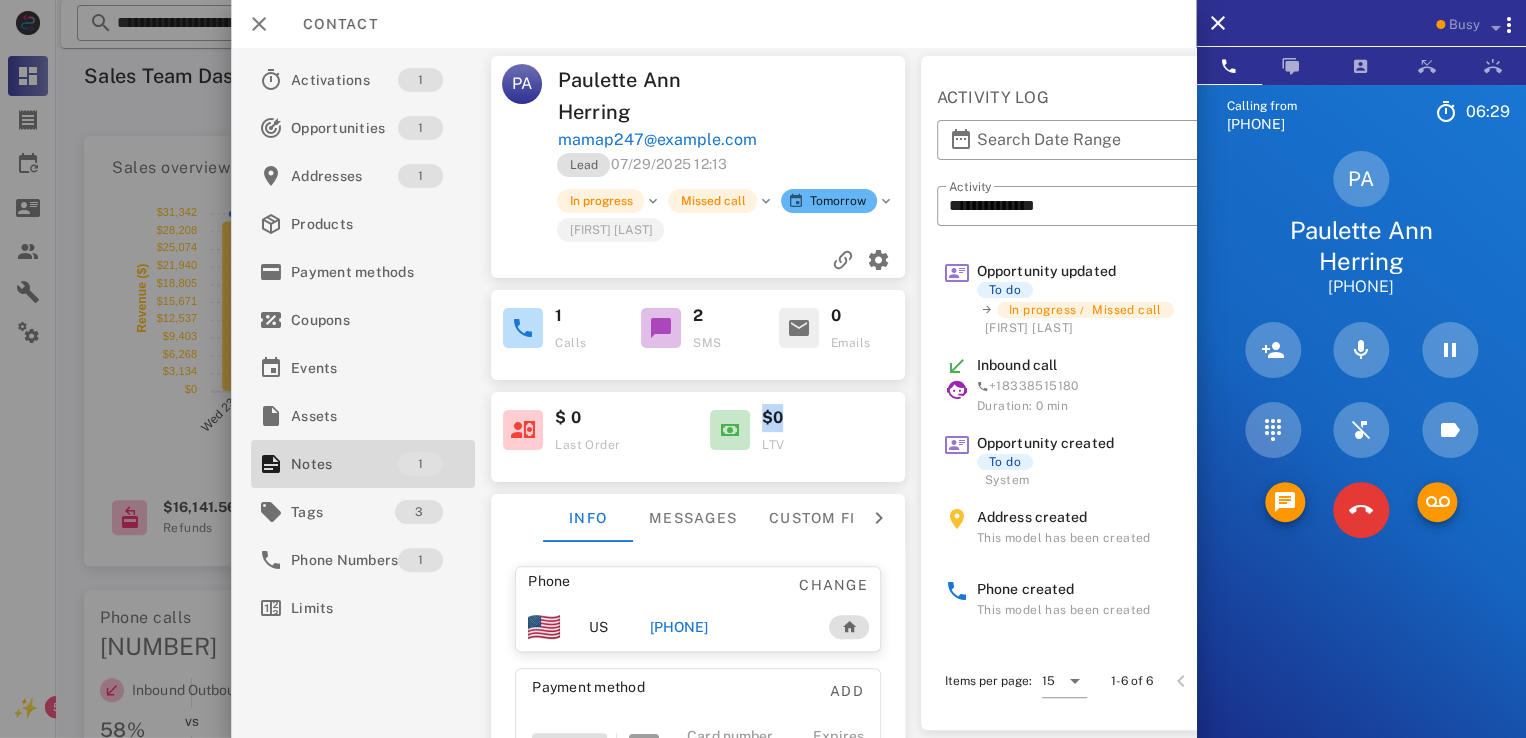 click on "$0" at bounding box center [827, 418] 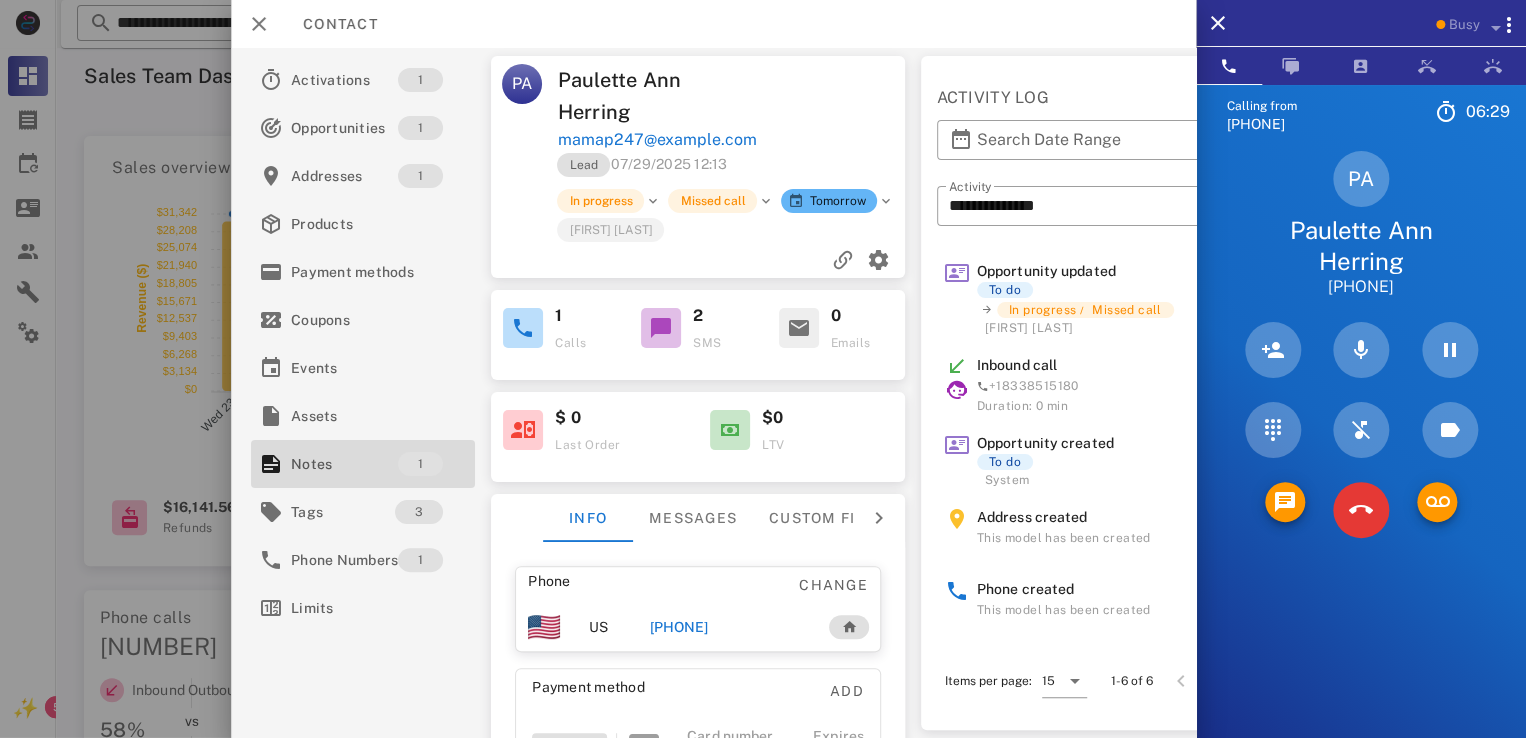 click on "2 SMS" at bounding box center [698, 335] 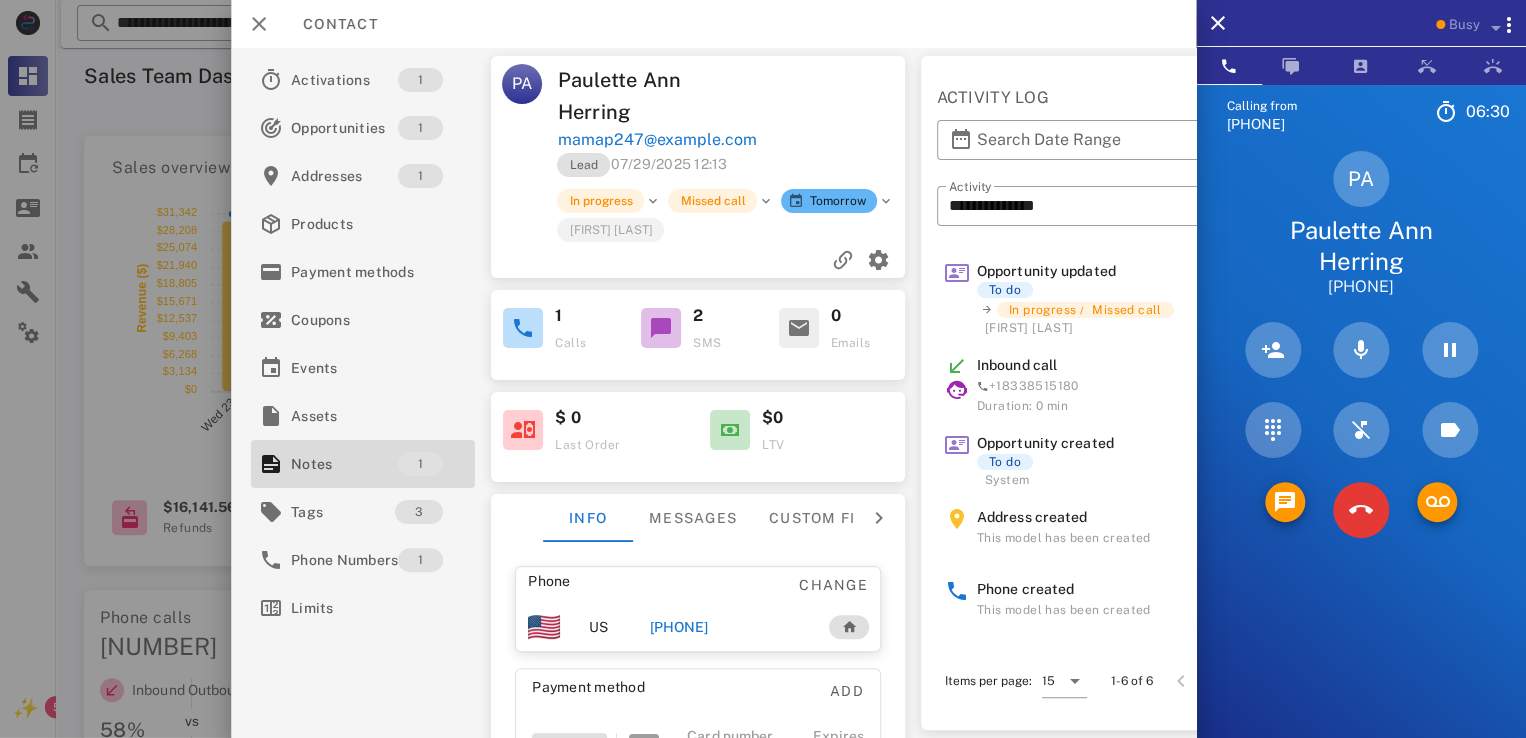 click on "2" at bounding box center (698, 316) 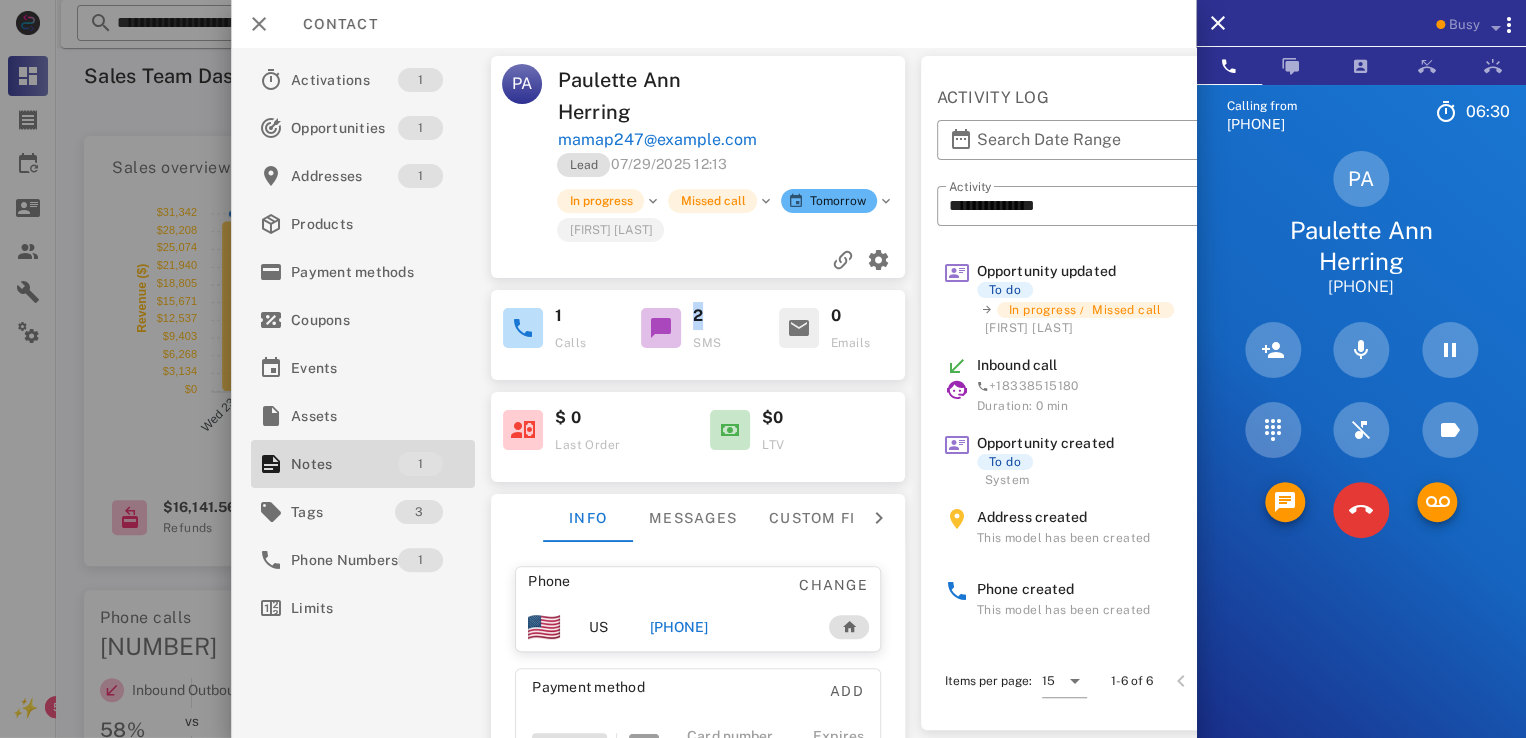 click on "2" at bounding box center [698, 316] 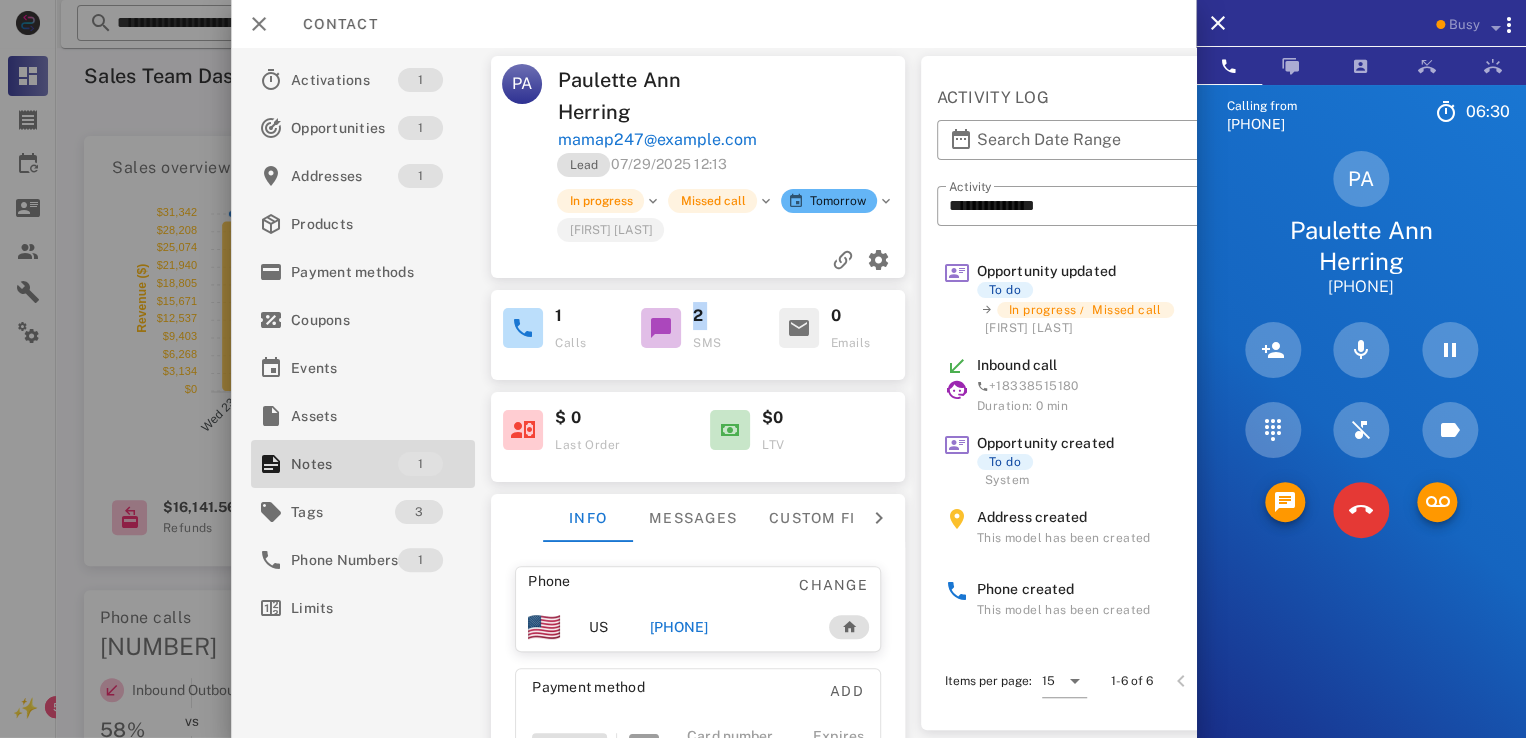 click on "2" at bounding box center (698, 316) 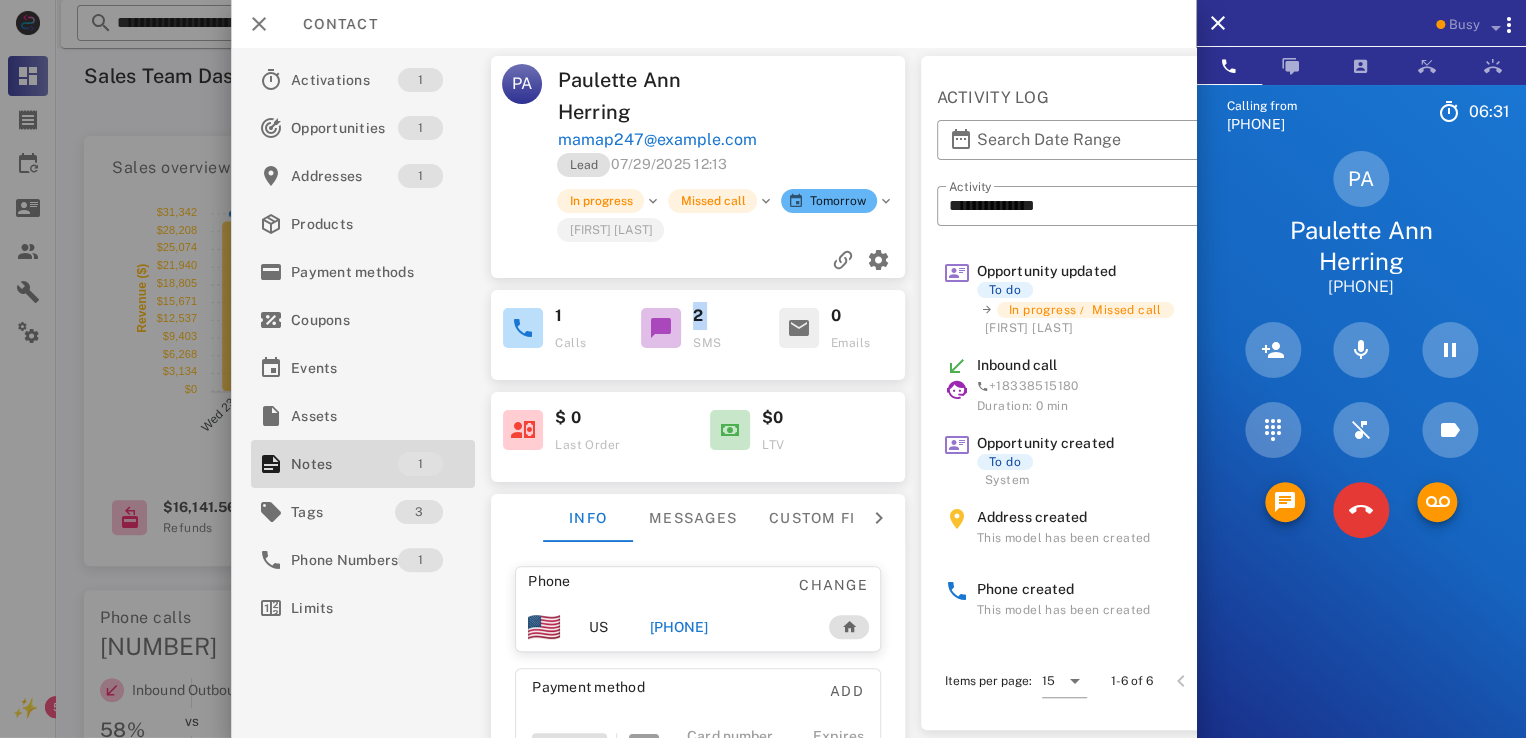 click on "2" at bounding box center [724, 316] 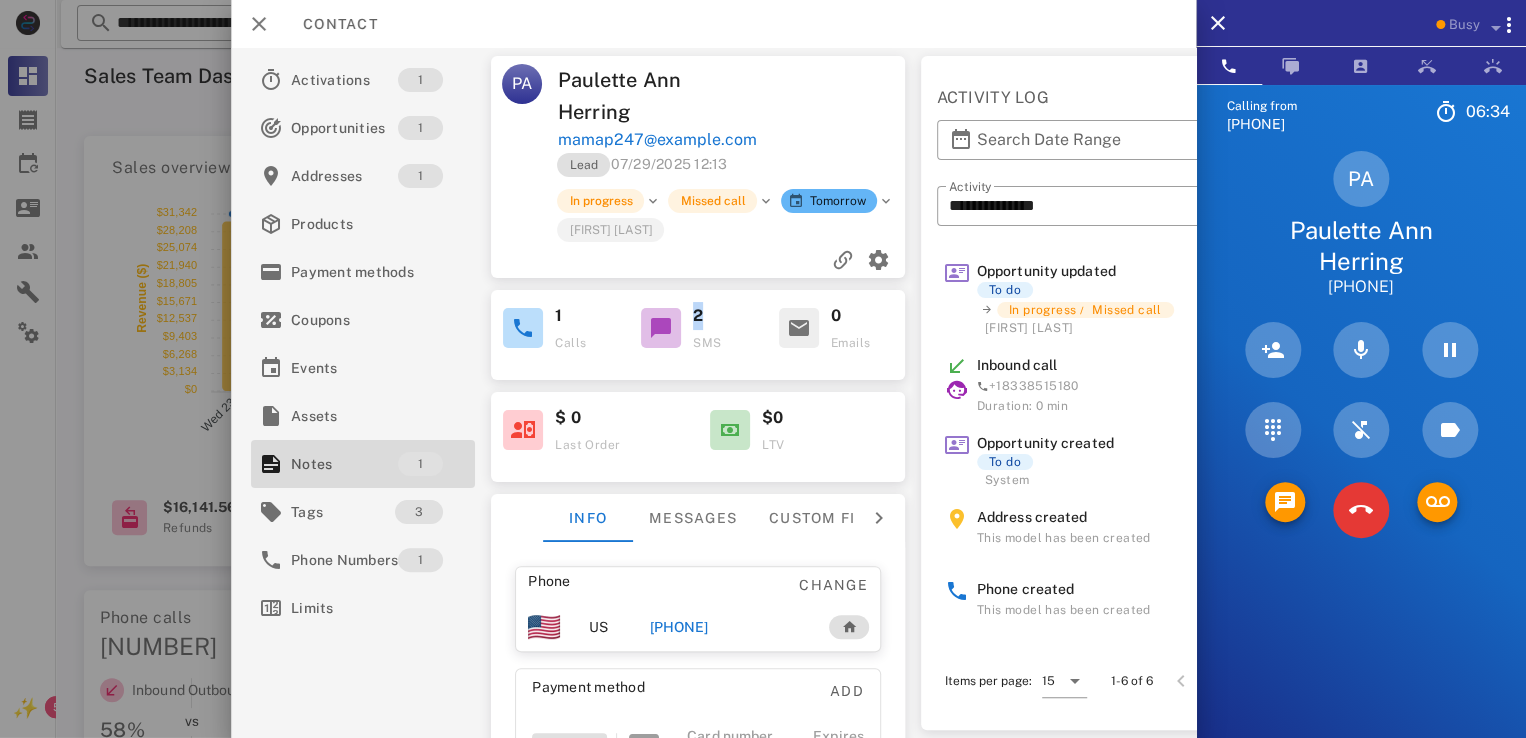 click on "2" at bounding box center (698, 316) 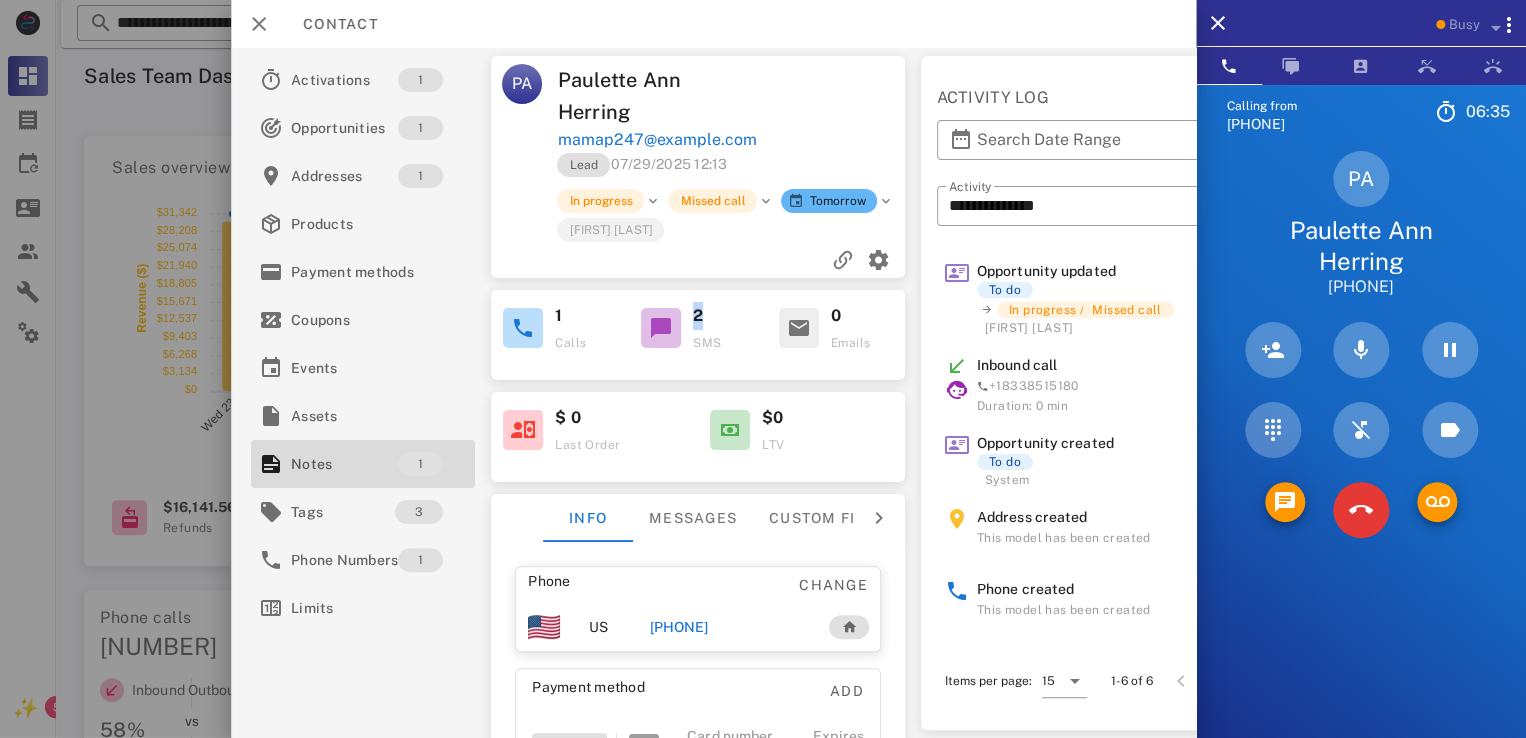 click on "2" at bounding box center (724, 316) 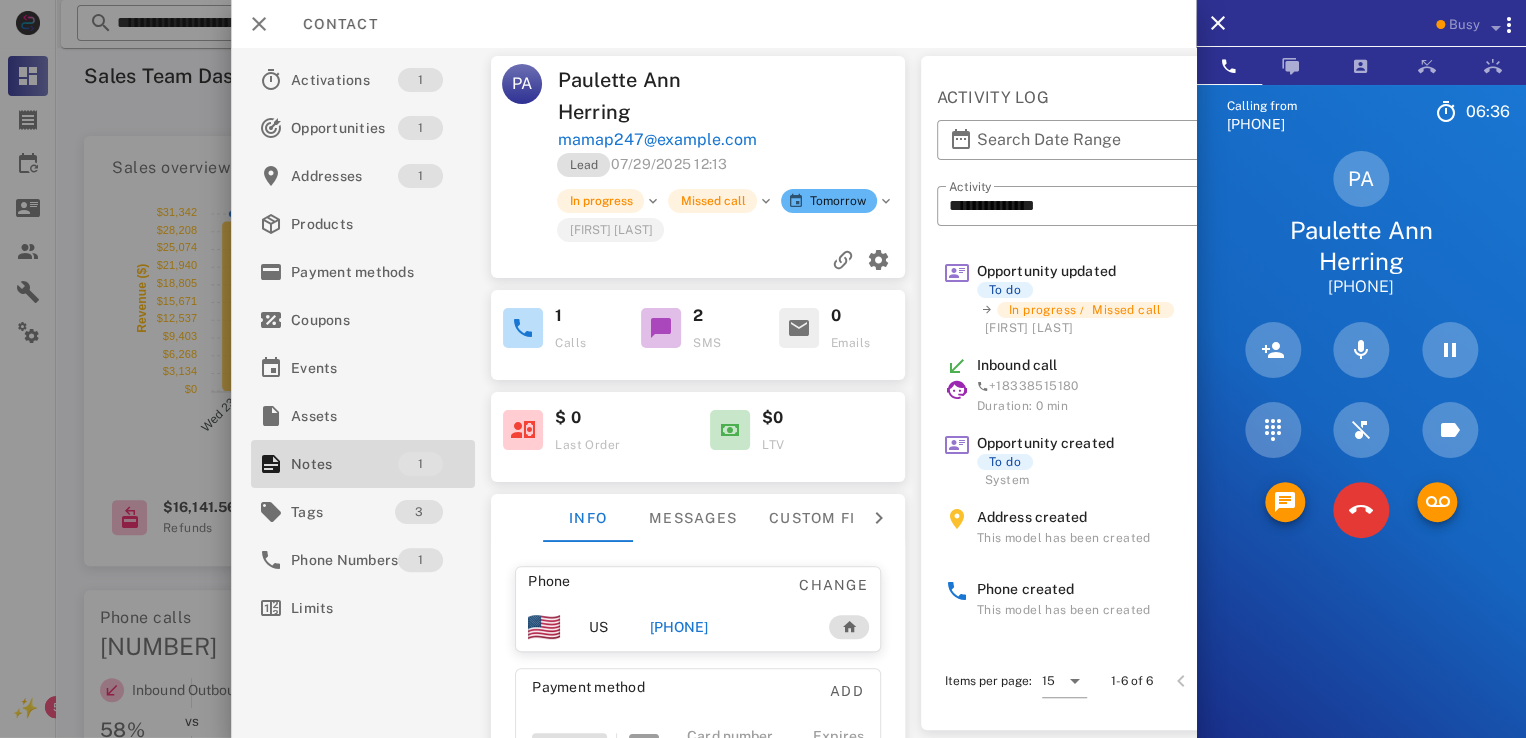 click on "2" at bounding box center (698, 316) 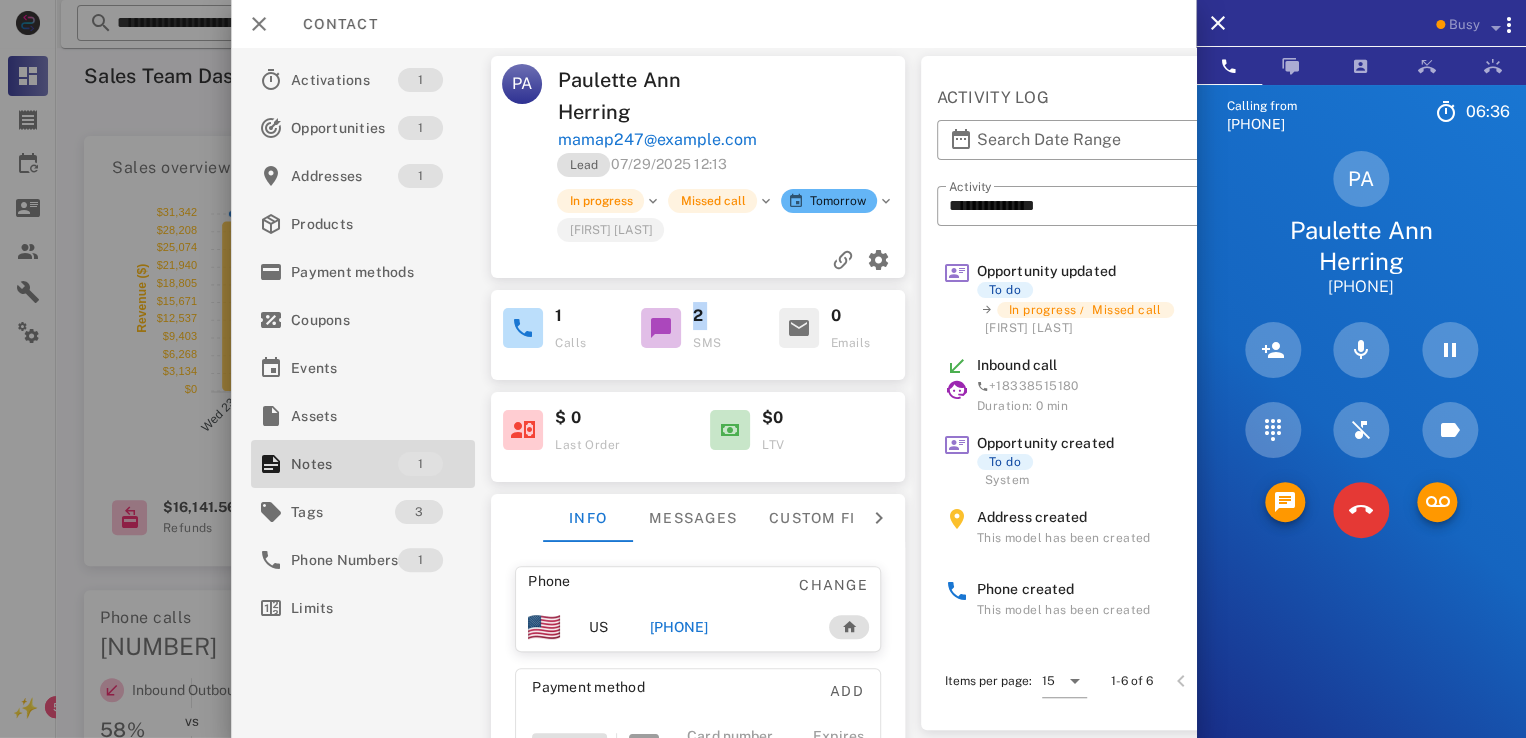 click on "2" at bounding box center (698, 316) 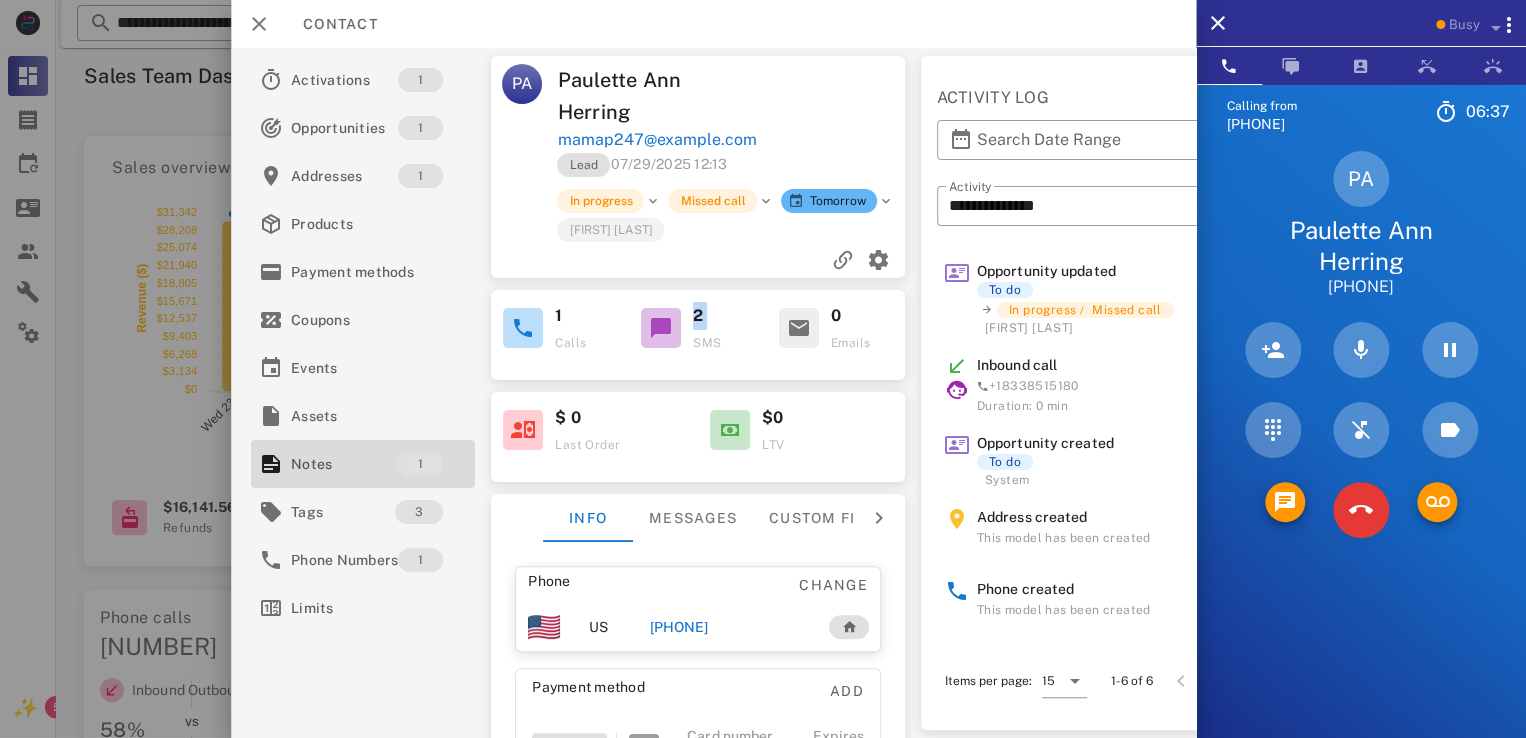 click on "2" at bounding box center [724, 316] 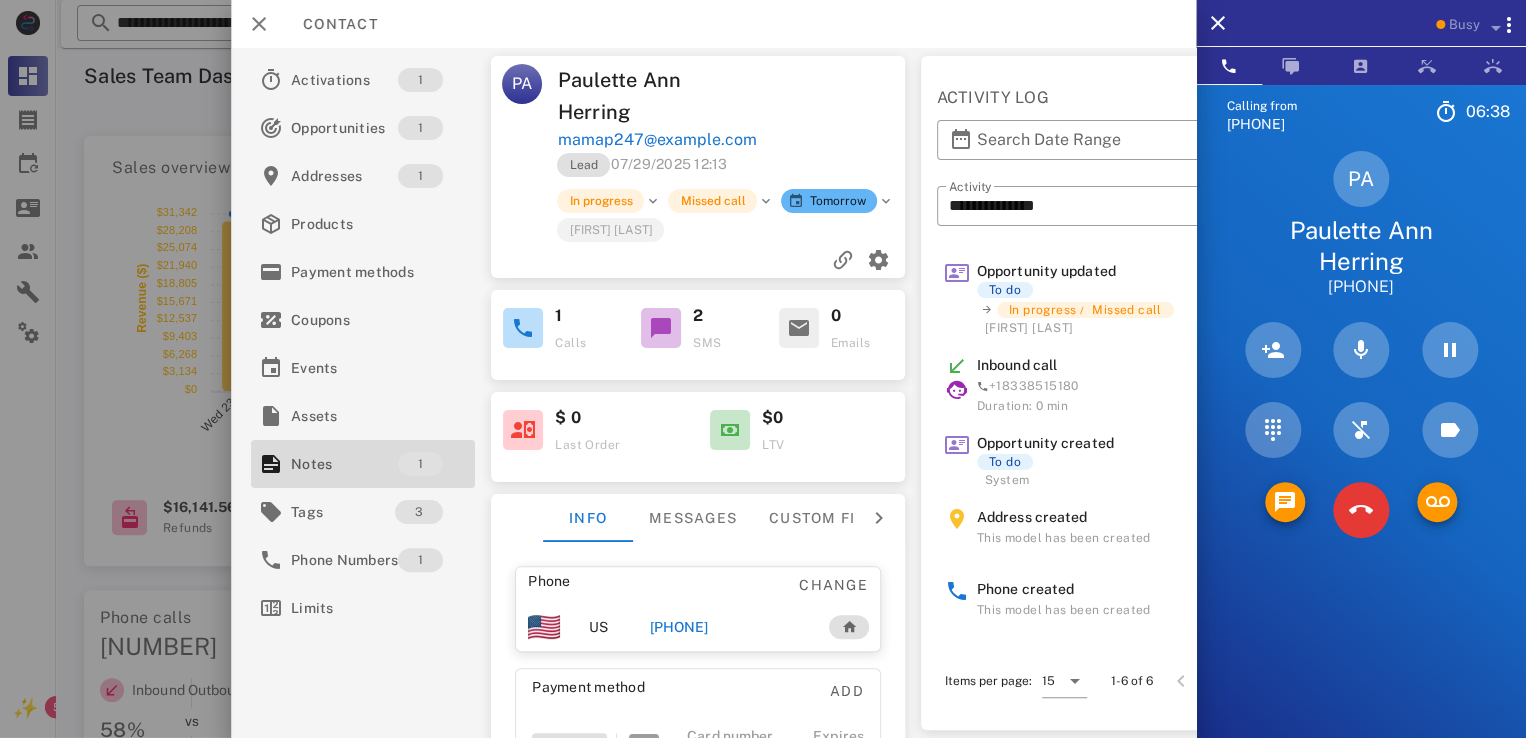 click on "2" at bounding box center (698, 316) 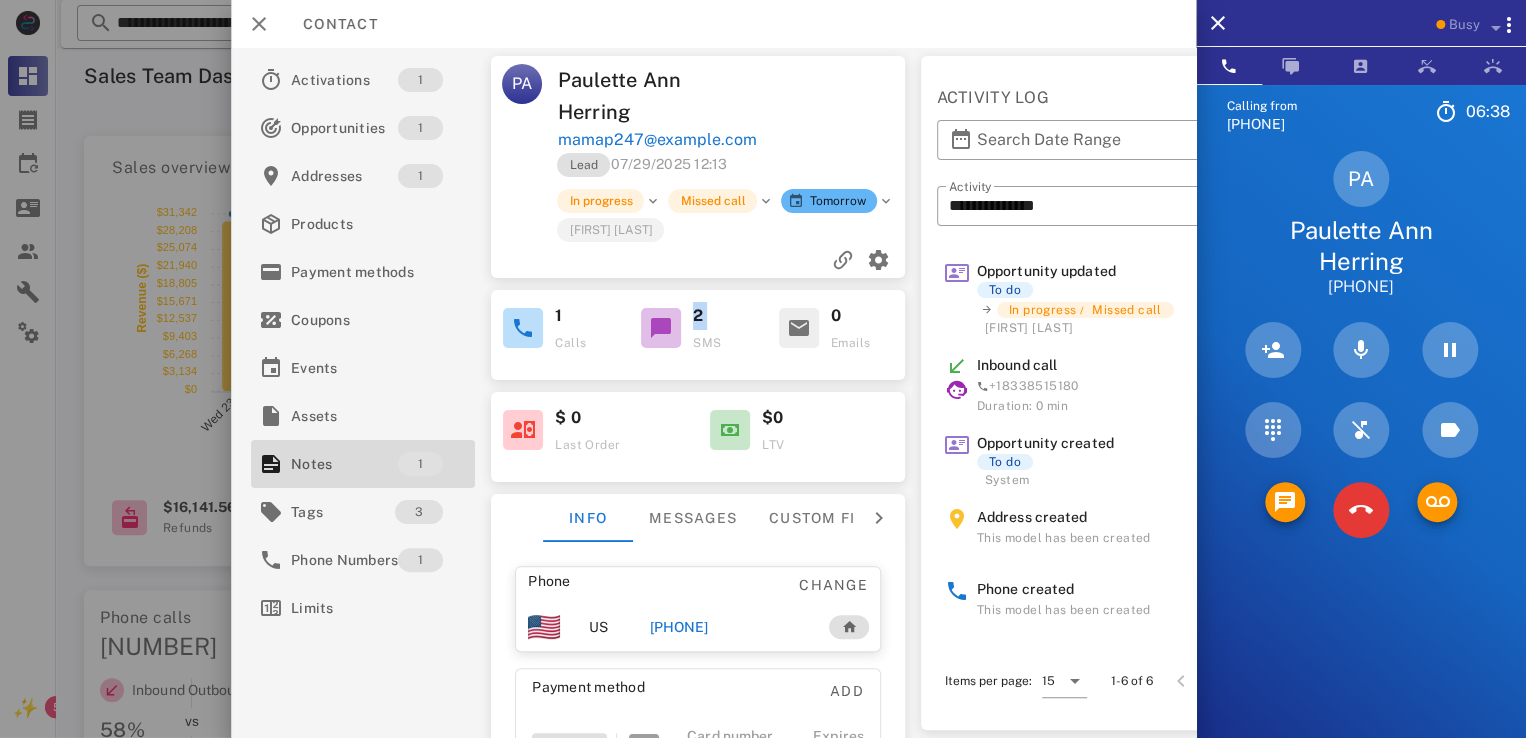click on "2" at bounding box center (698, 316) 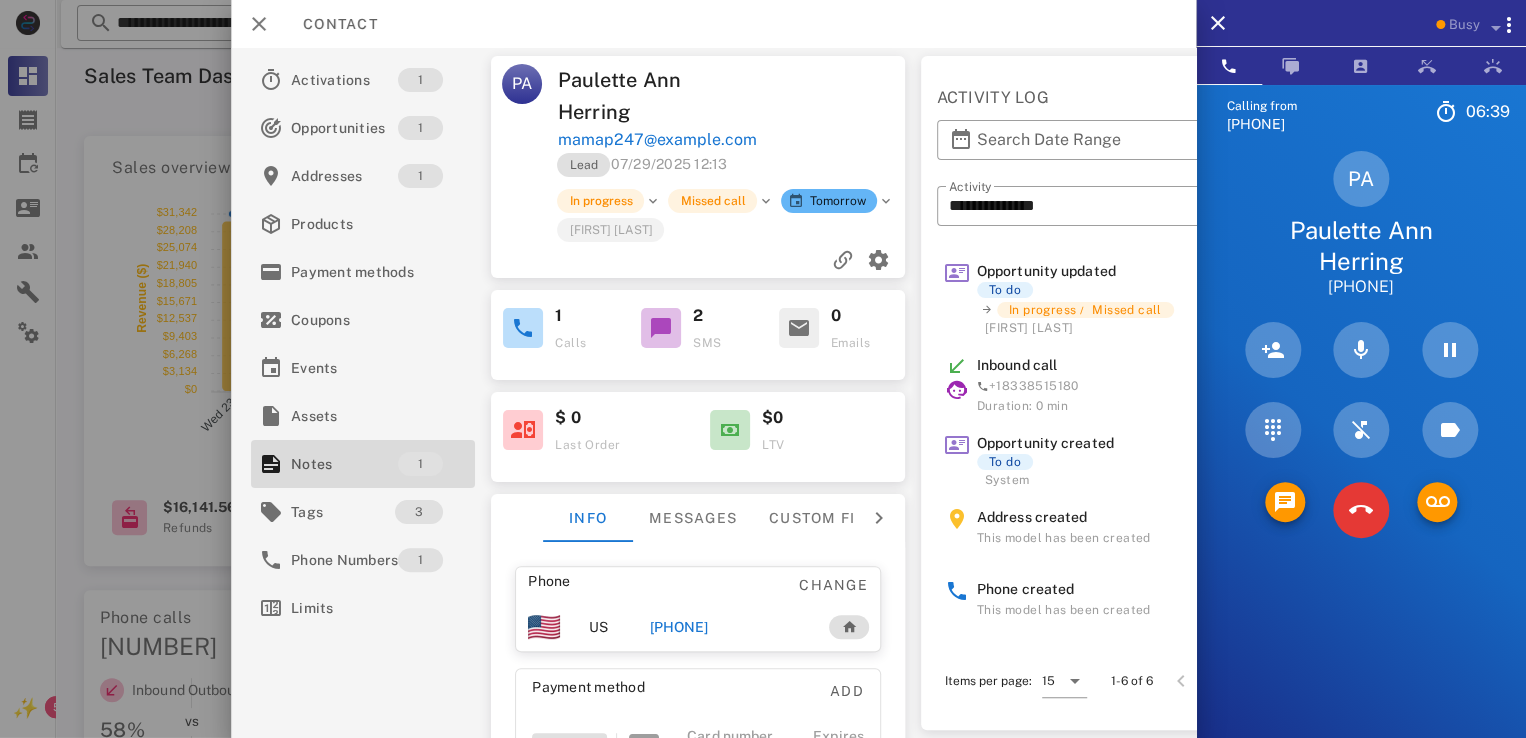 click on "2 SMS" at bounding box center (724, 328) 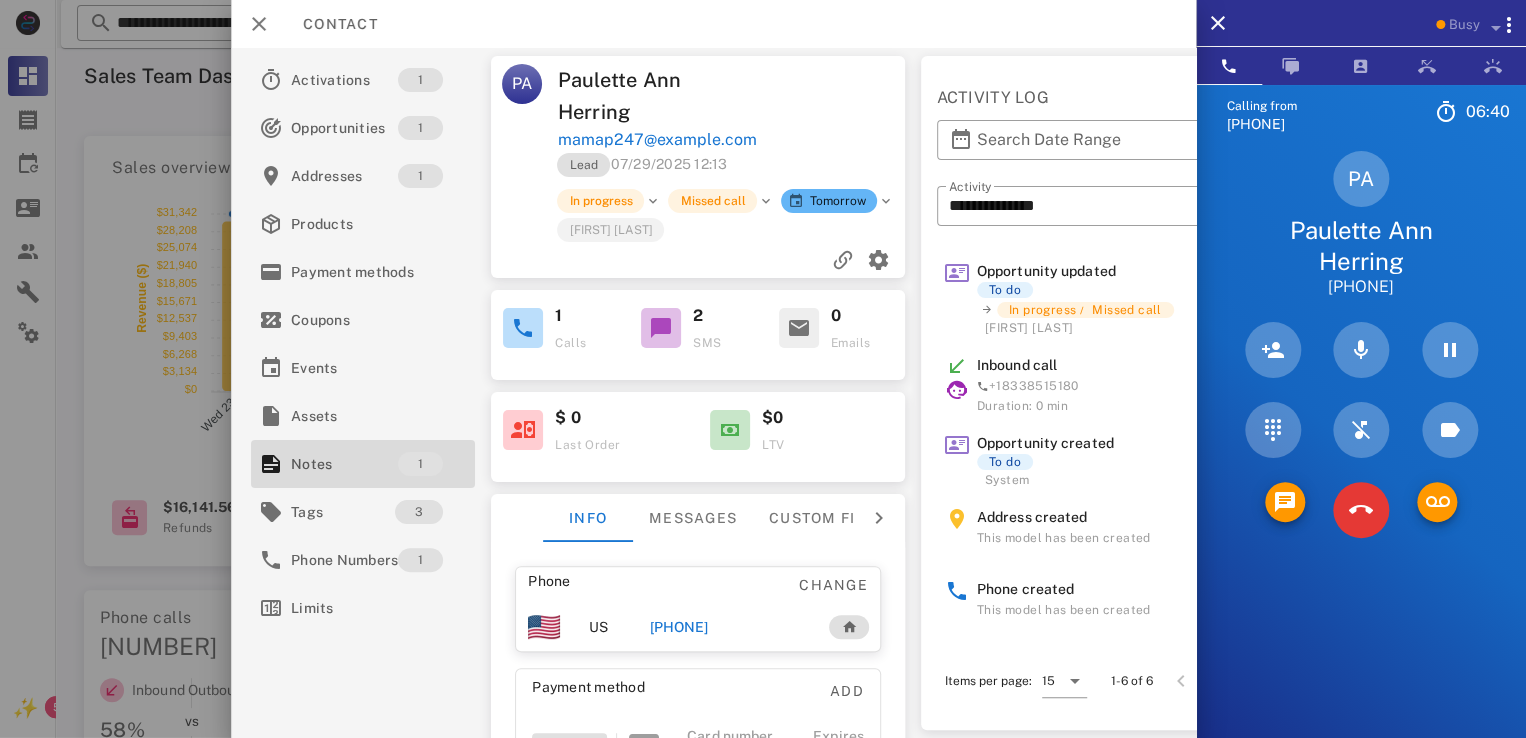 click on "2" at bounding box center [698, 316] 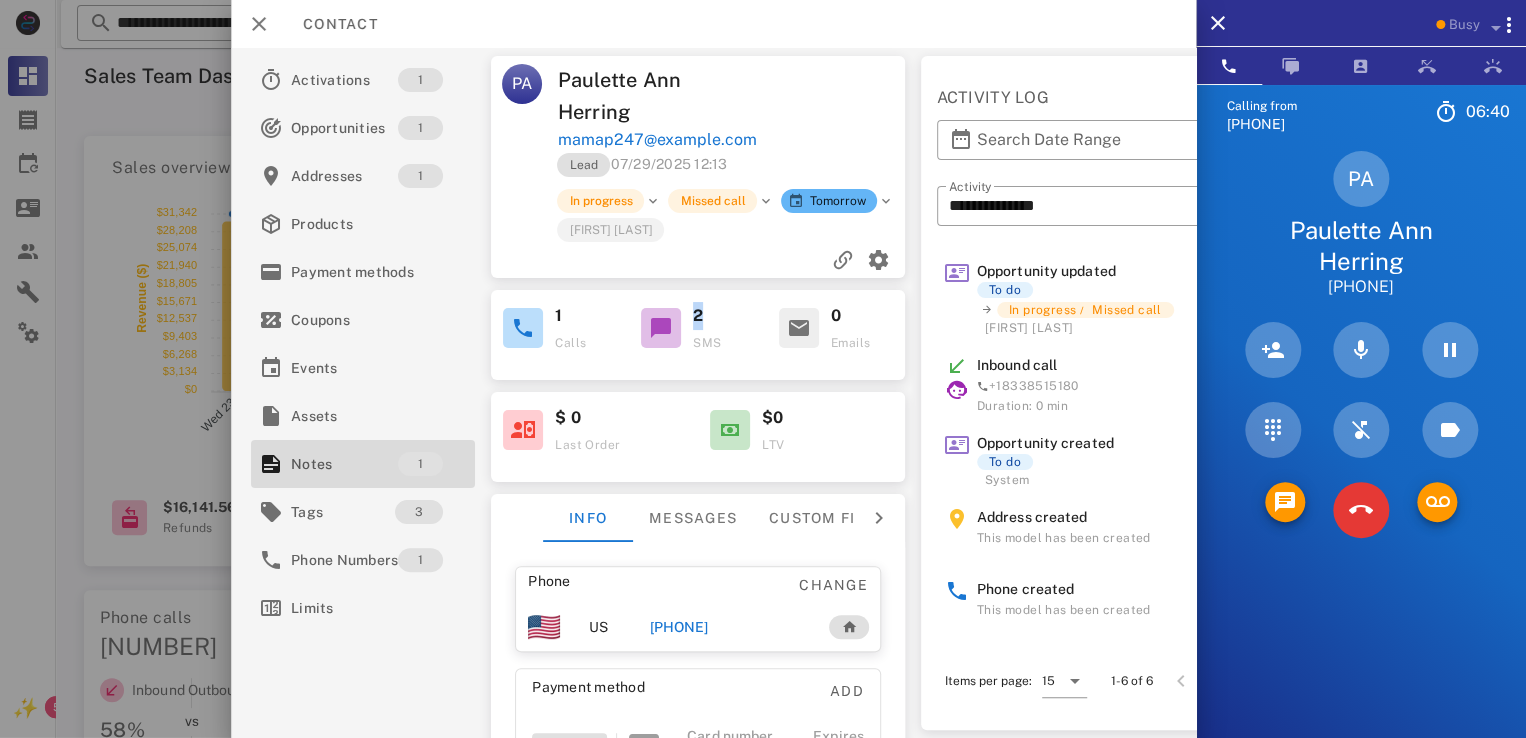 click on "2" at bounding box center [698, 316] 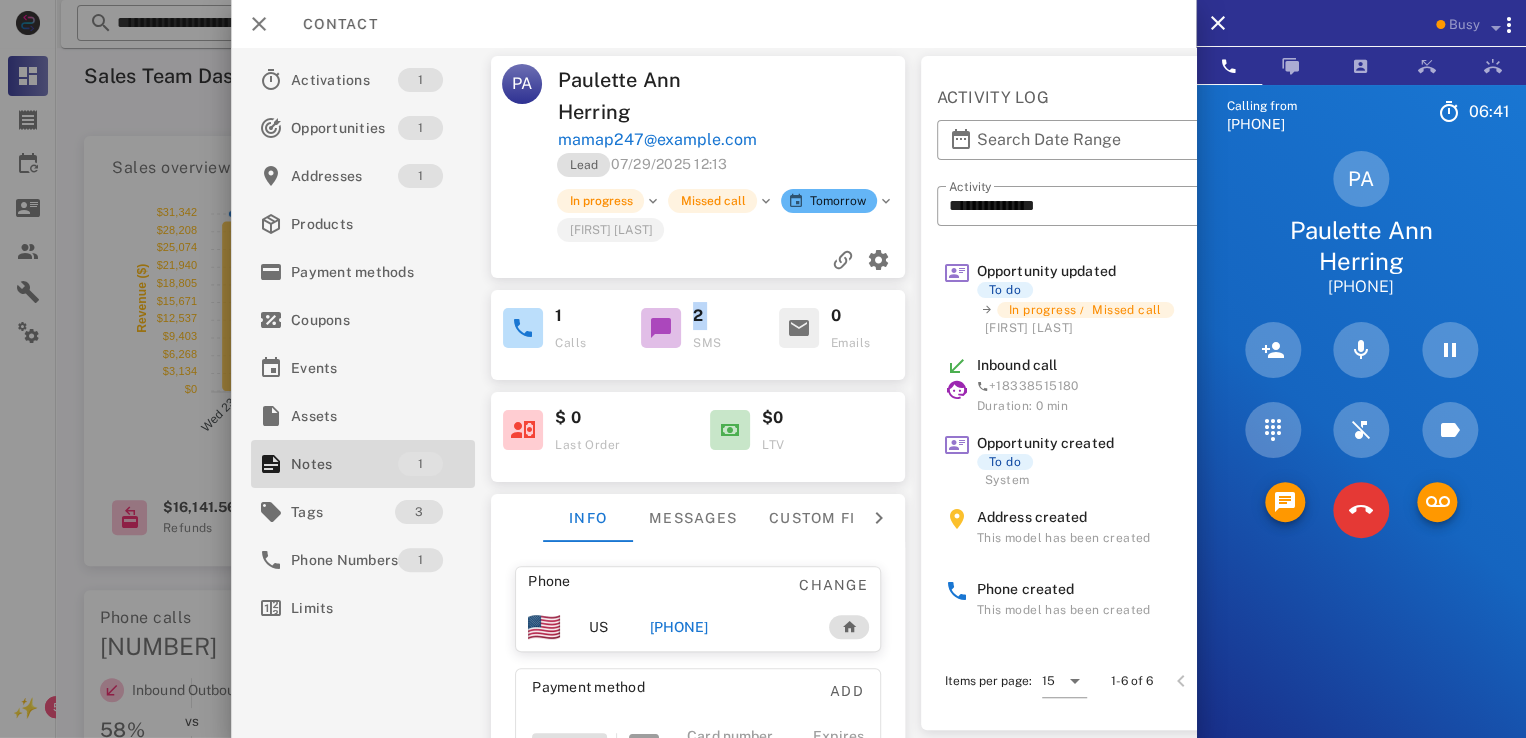 click on "2" at bounding box center [724, 316] 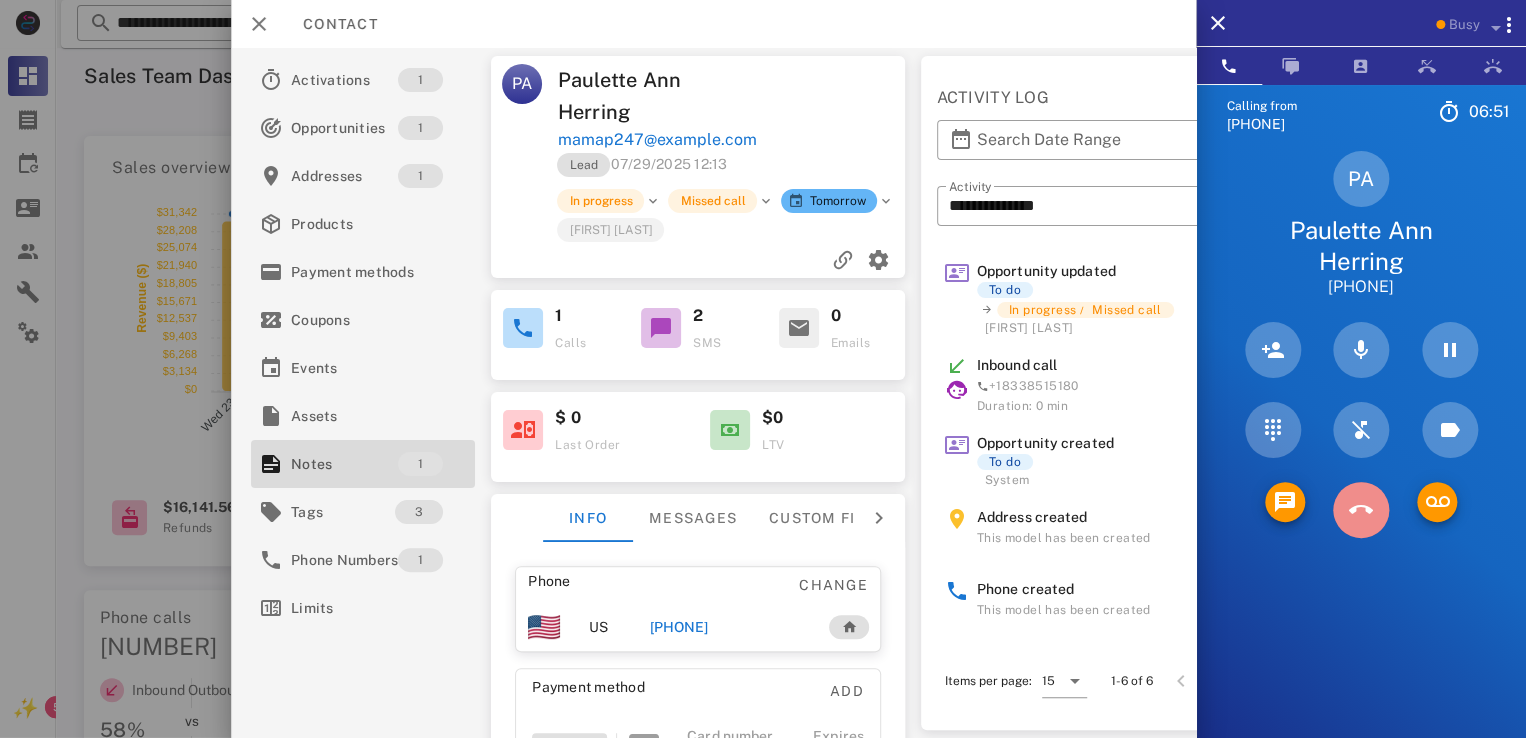 click at bounding box center (1361, 510) 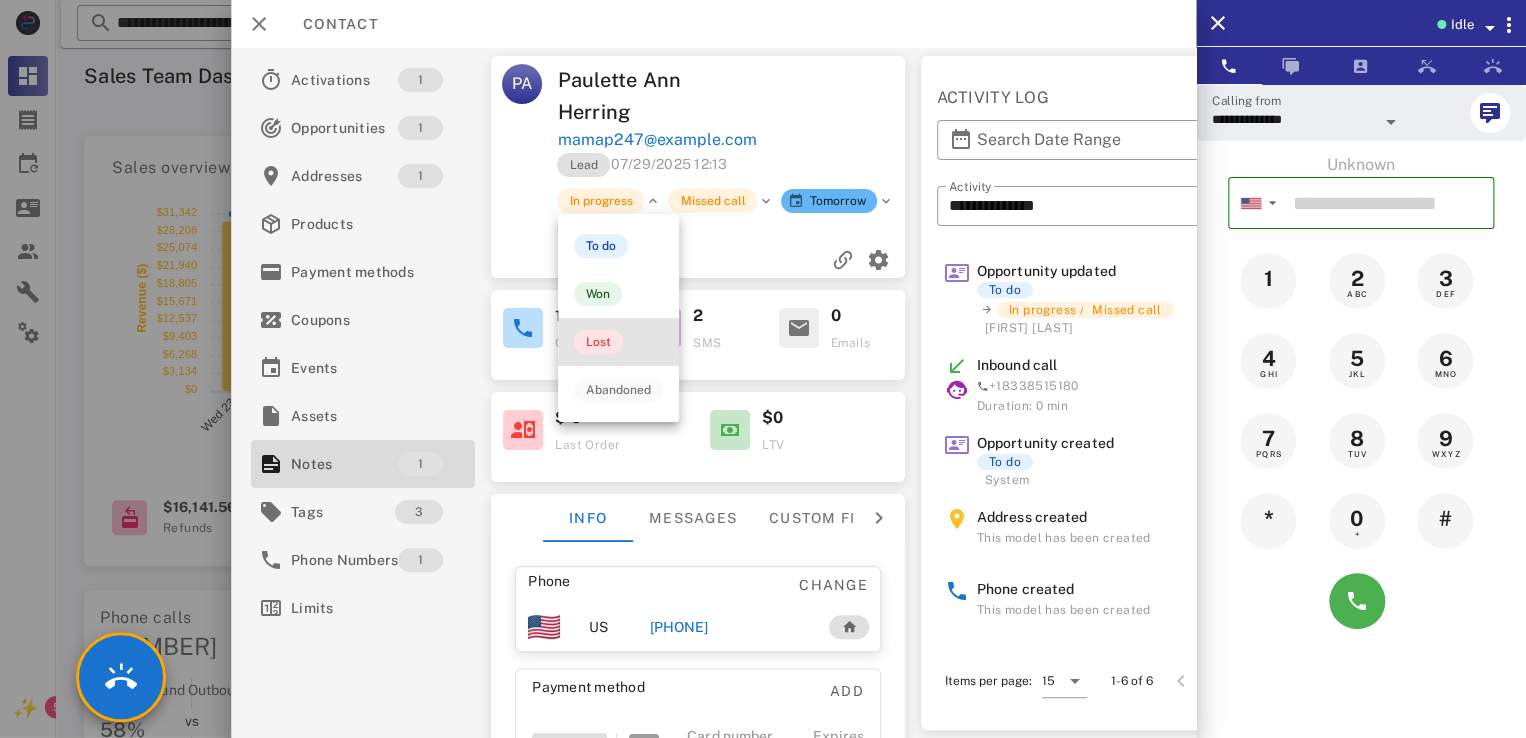 click on "Lost" at bounding box center [598, 342] 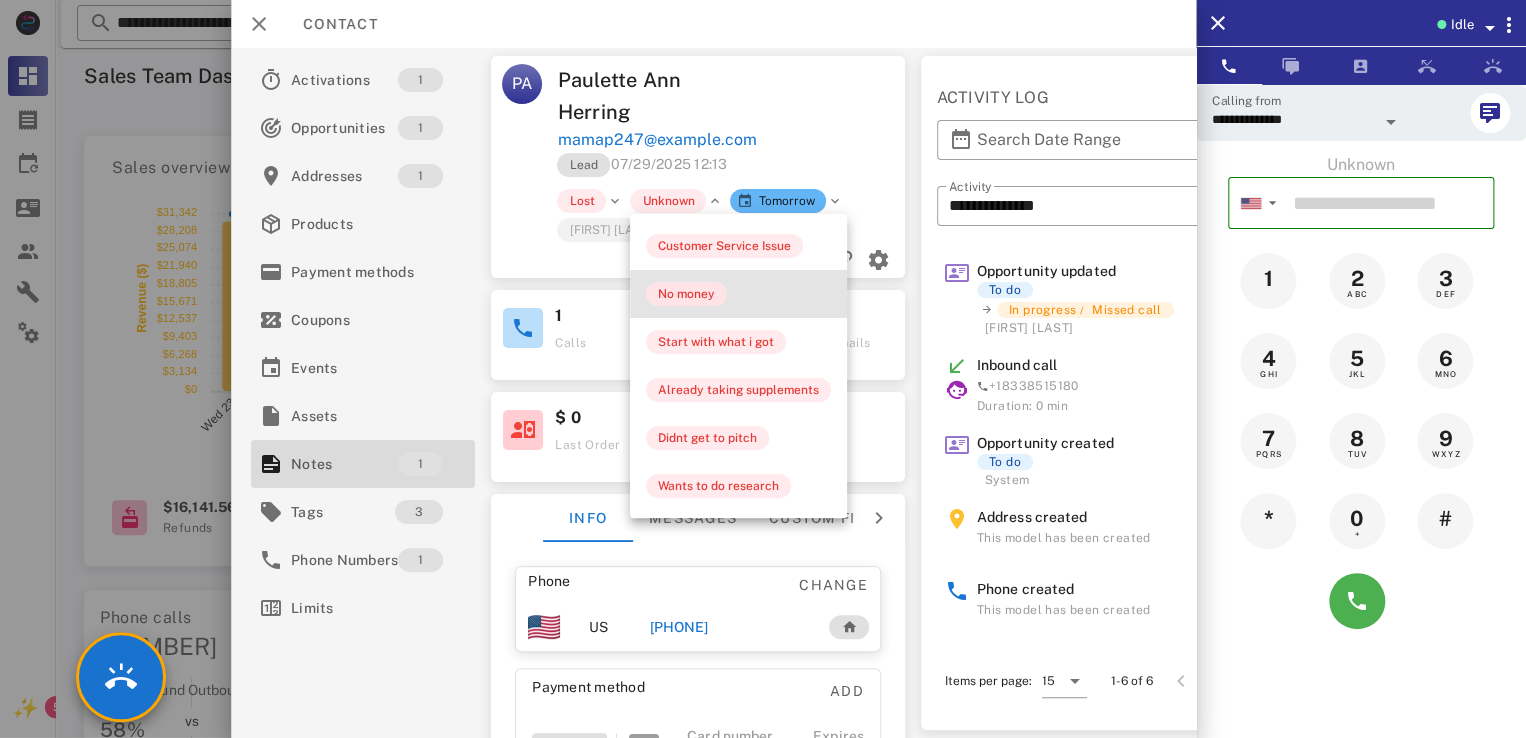 click on "No money" at bounding box center [686, 294] 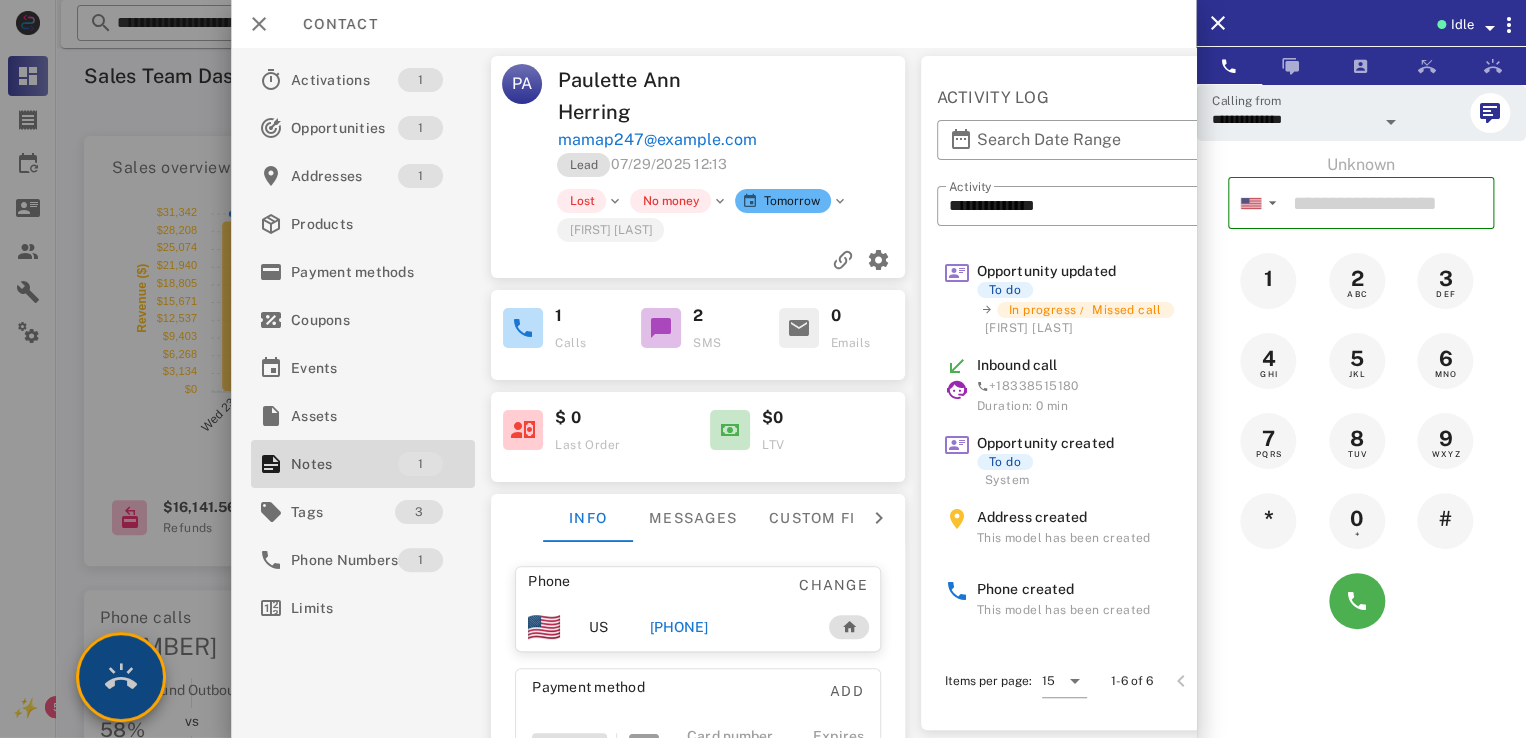 click at bounding box center [121, 677] 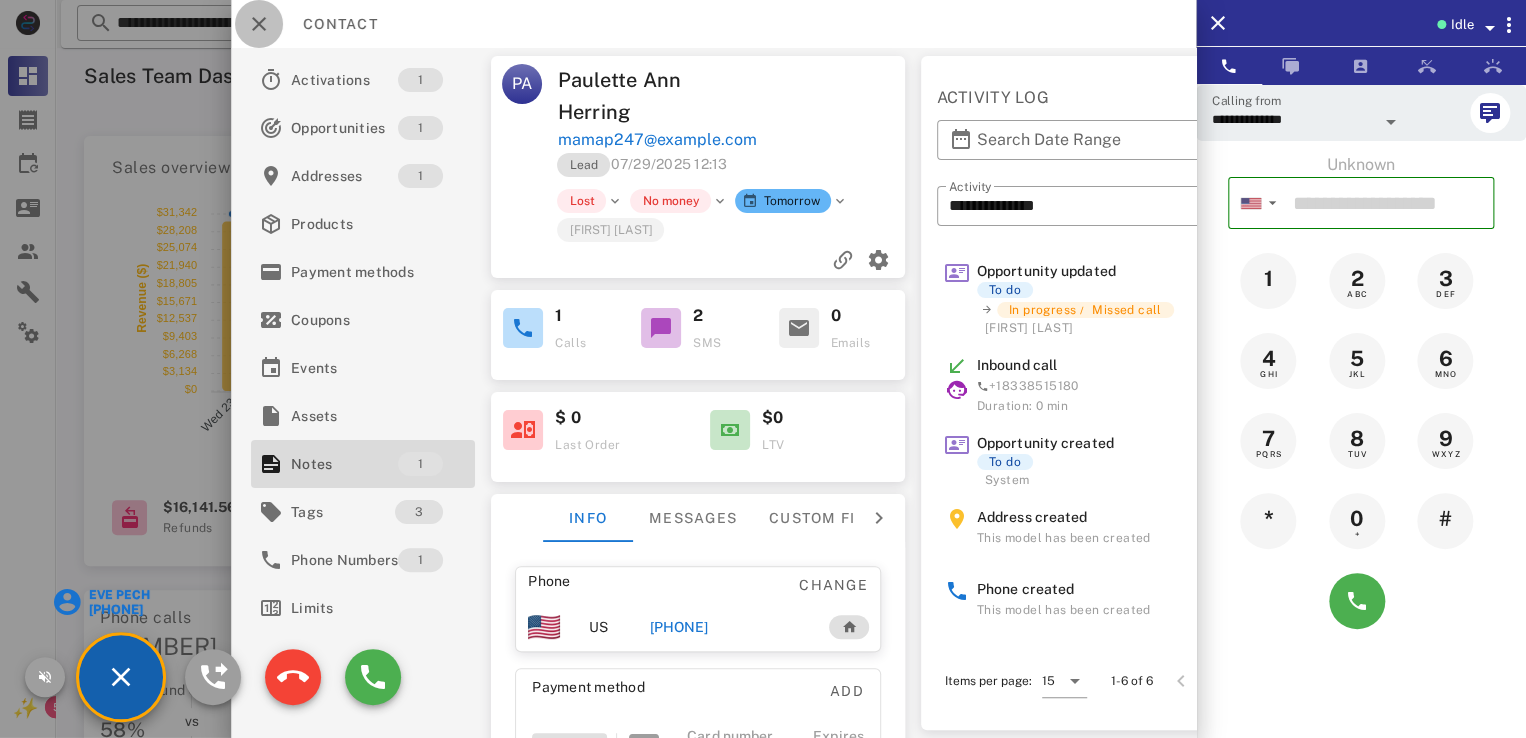 click at bounding box center (259, 24) 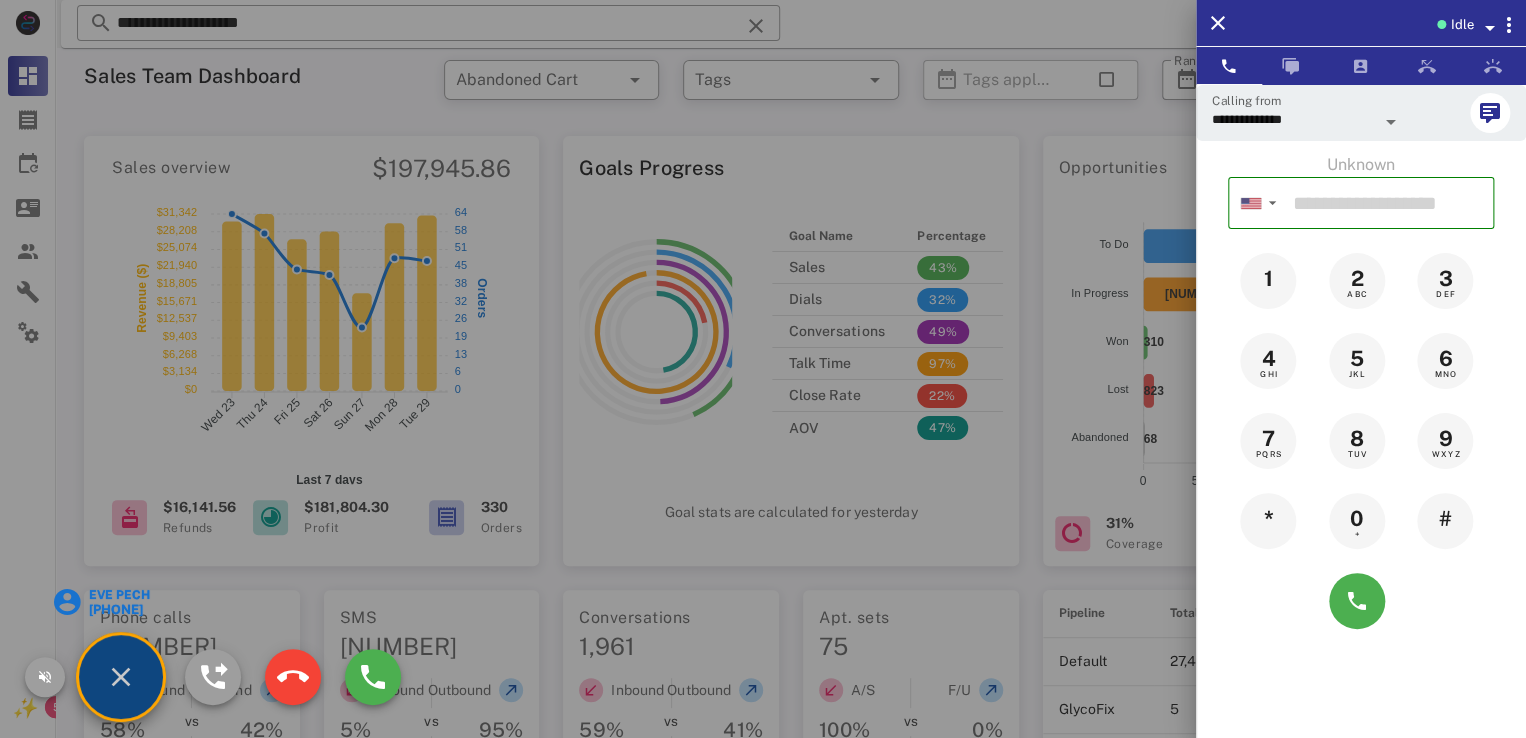 click on "Eve pech" at bounding box center [118, 595] 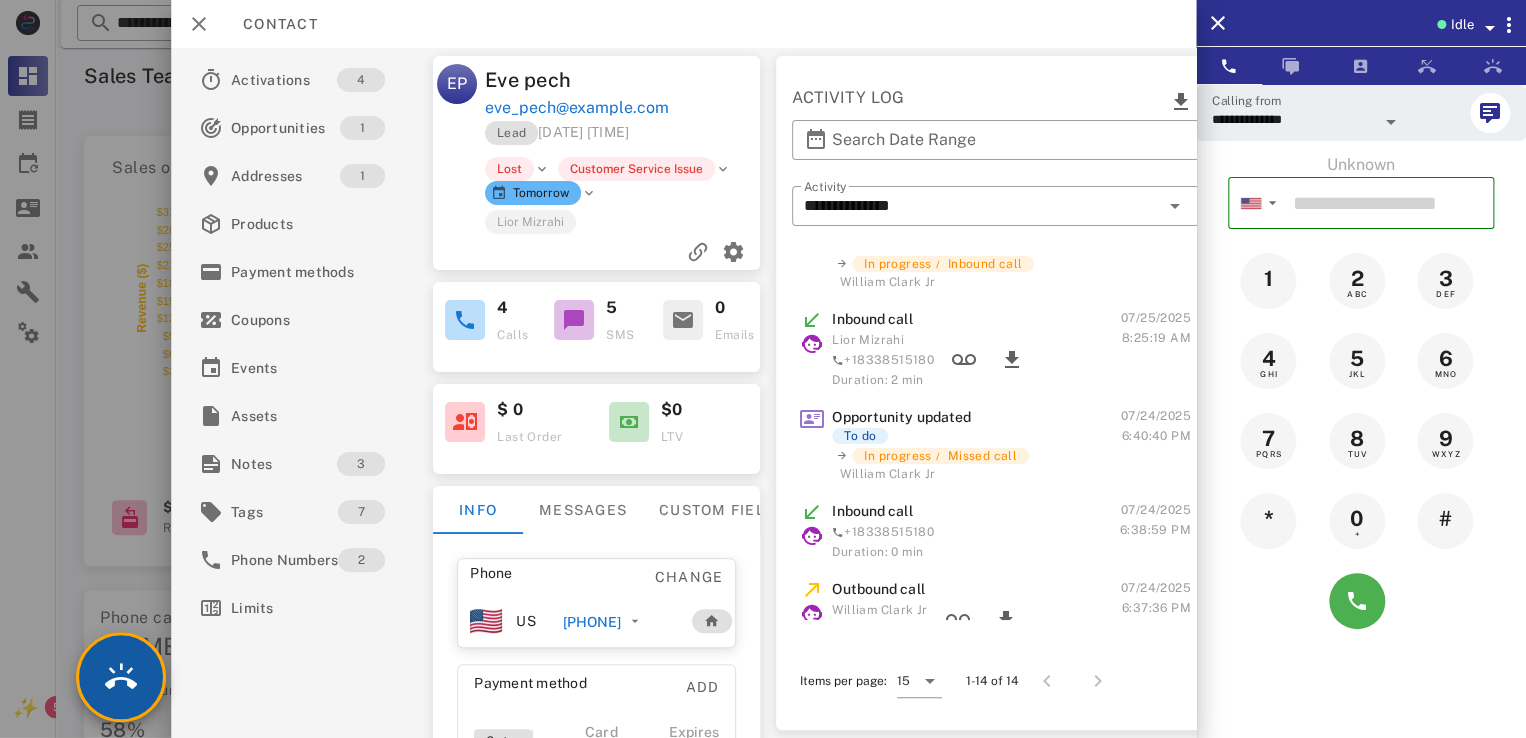 scroll, scrollTop: 272, scrollLeft: 0, axis: vertical 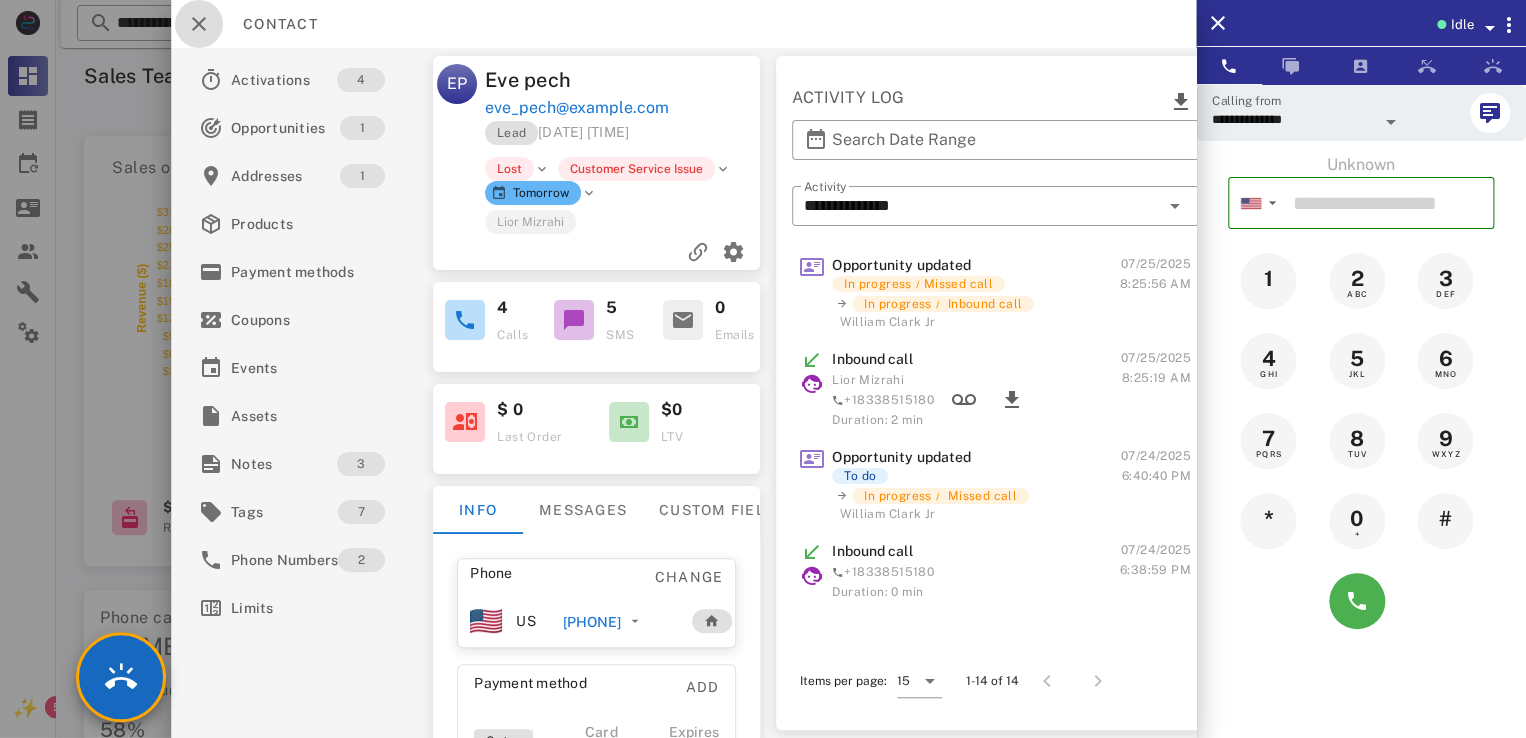 click at bounding box center [199, 24] 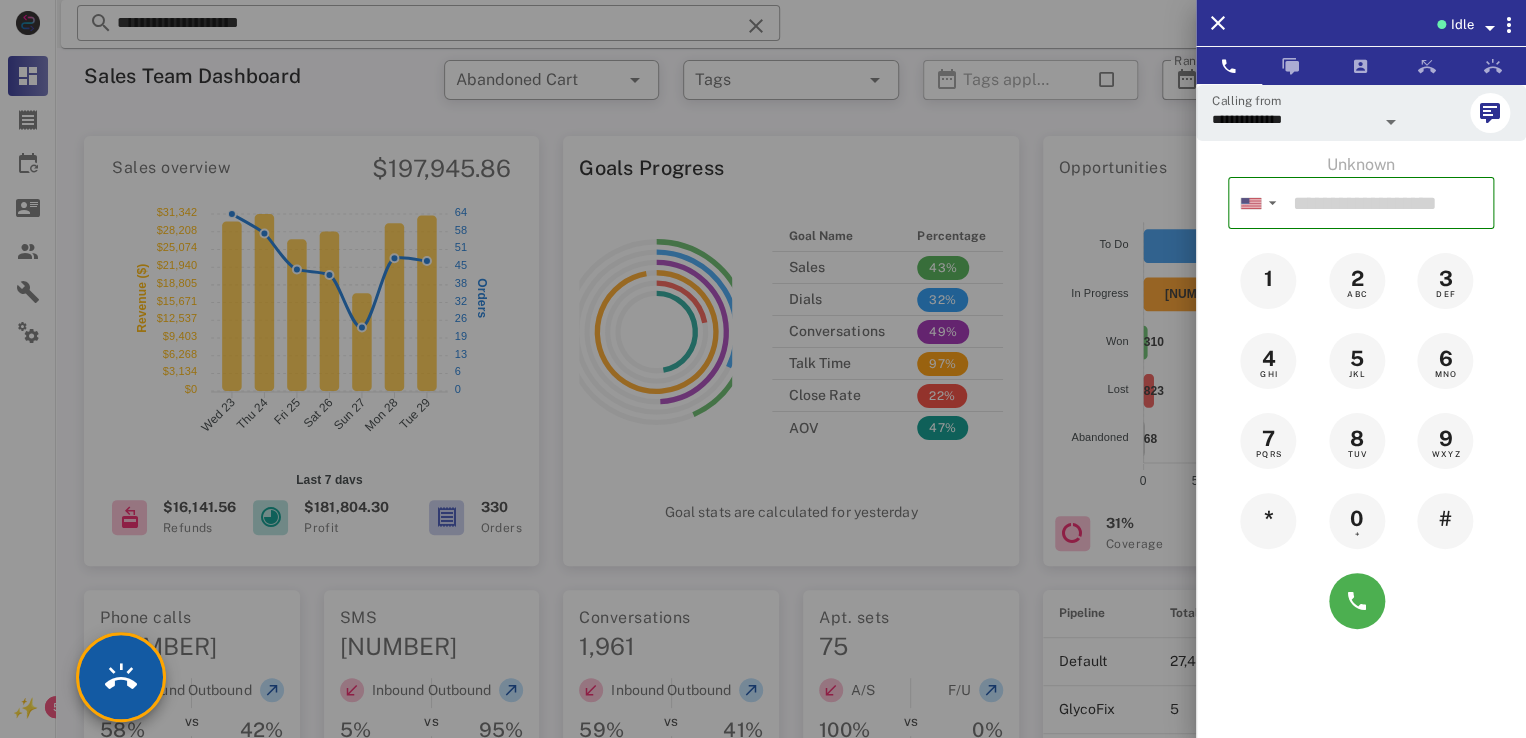 drag, startPoint x: 132, startPoint y: 677, endPoint x: 137, endPoint y: 642, distance: 35.35534 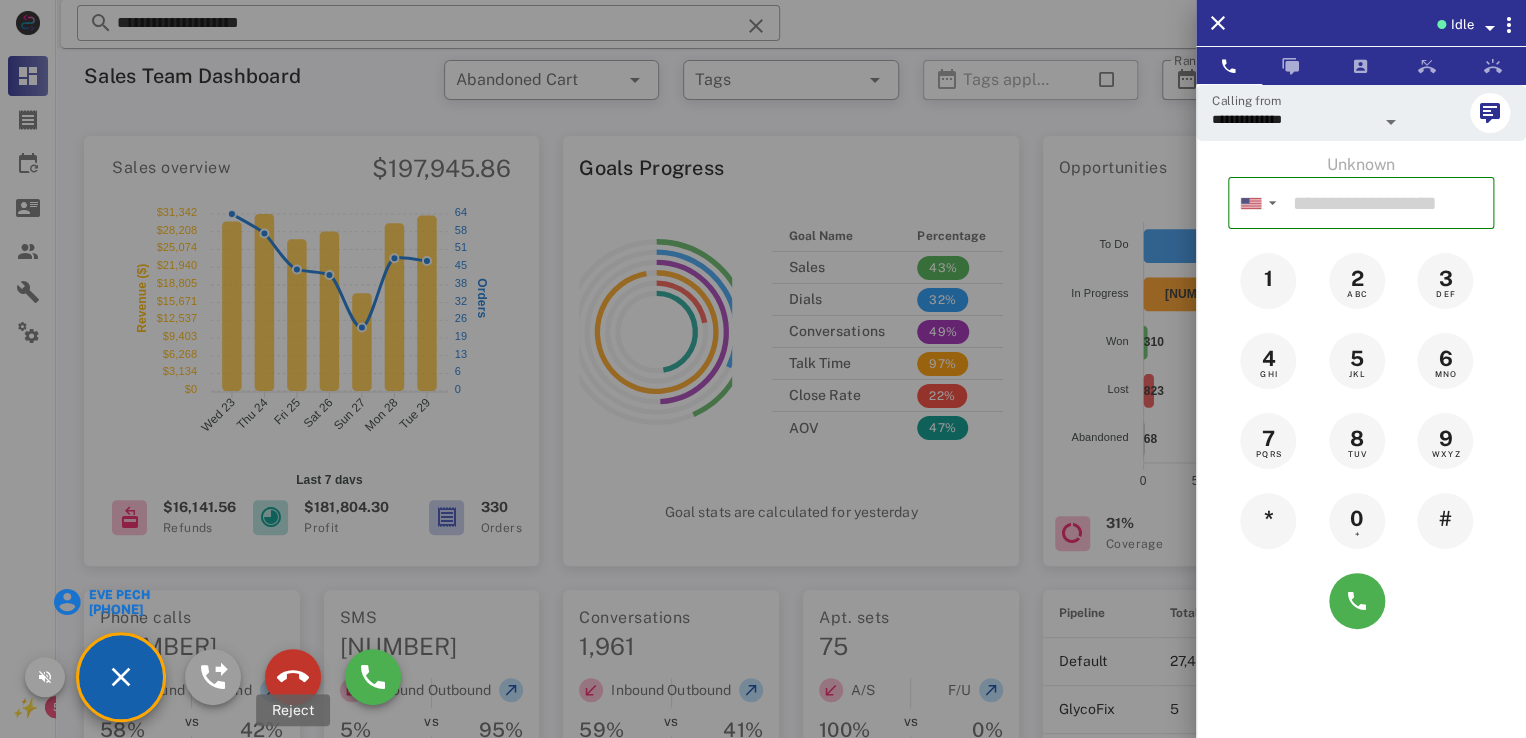 click at bounding box center (293, 677) 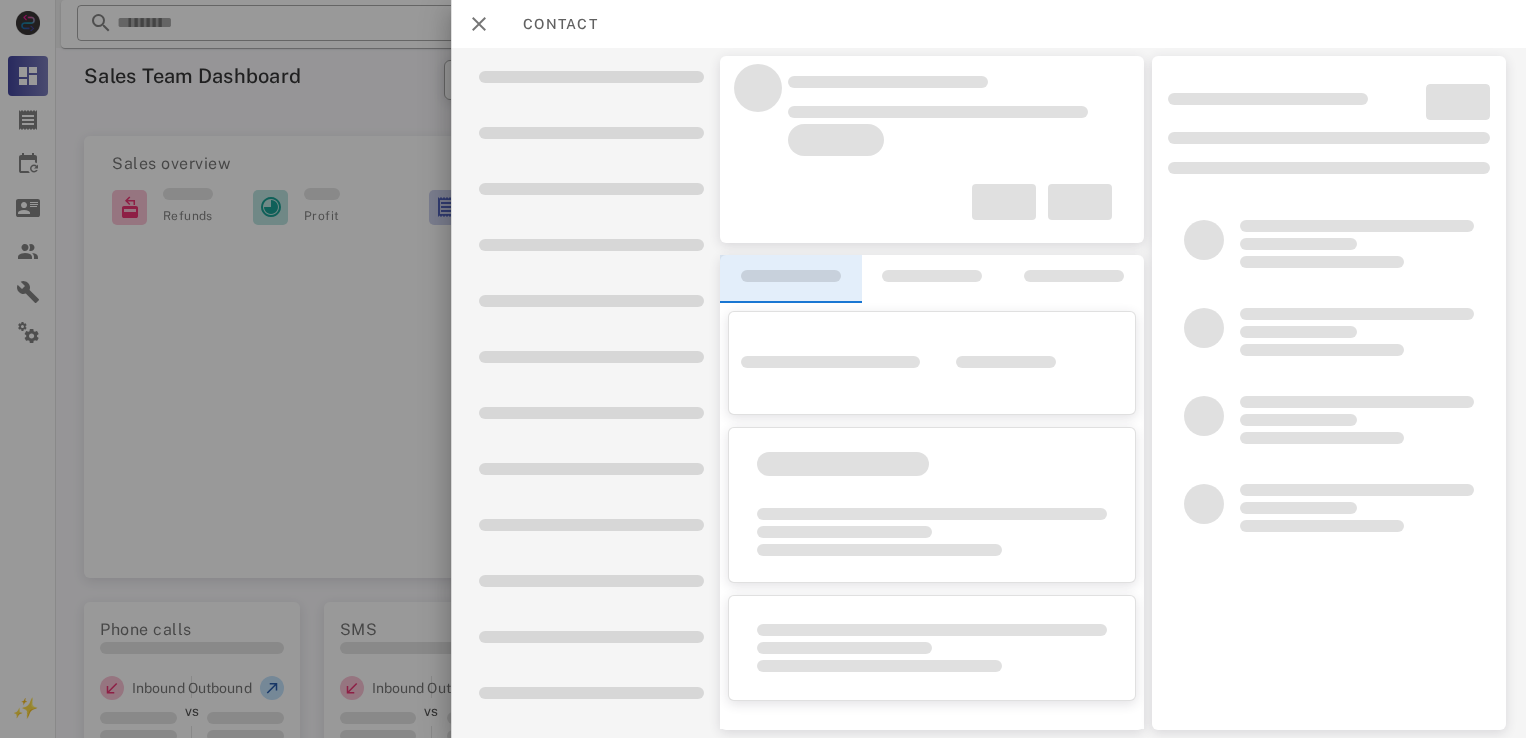 scroll, scrollTop: 0, scrollLeft: 0, axis: both 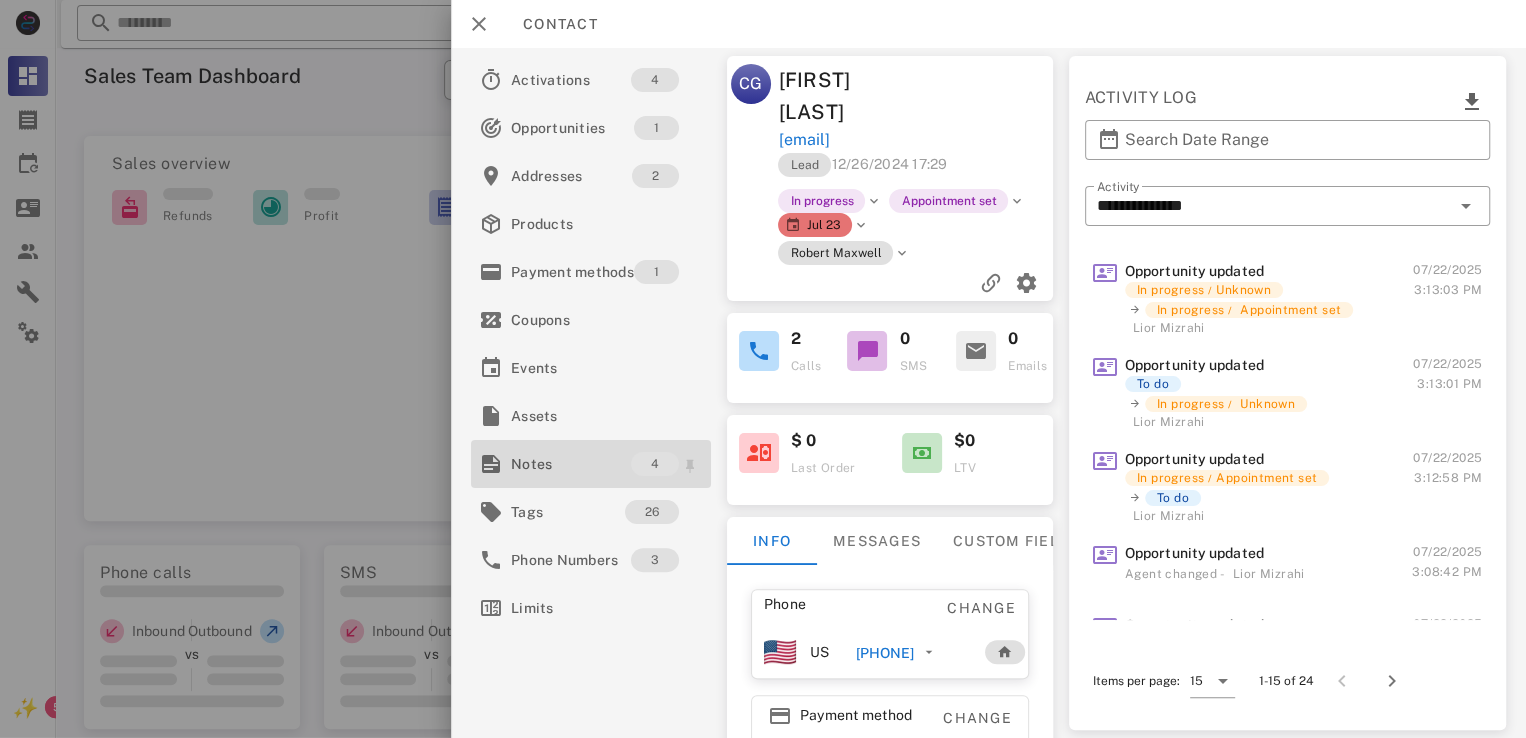 click on "Notes" at bounding box center [571, 464] 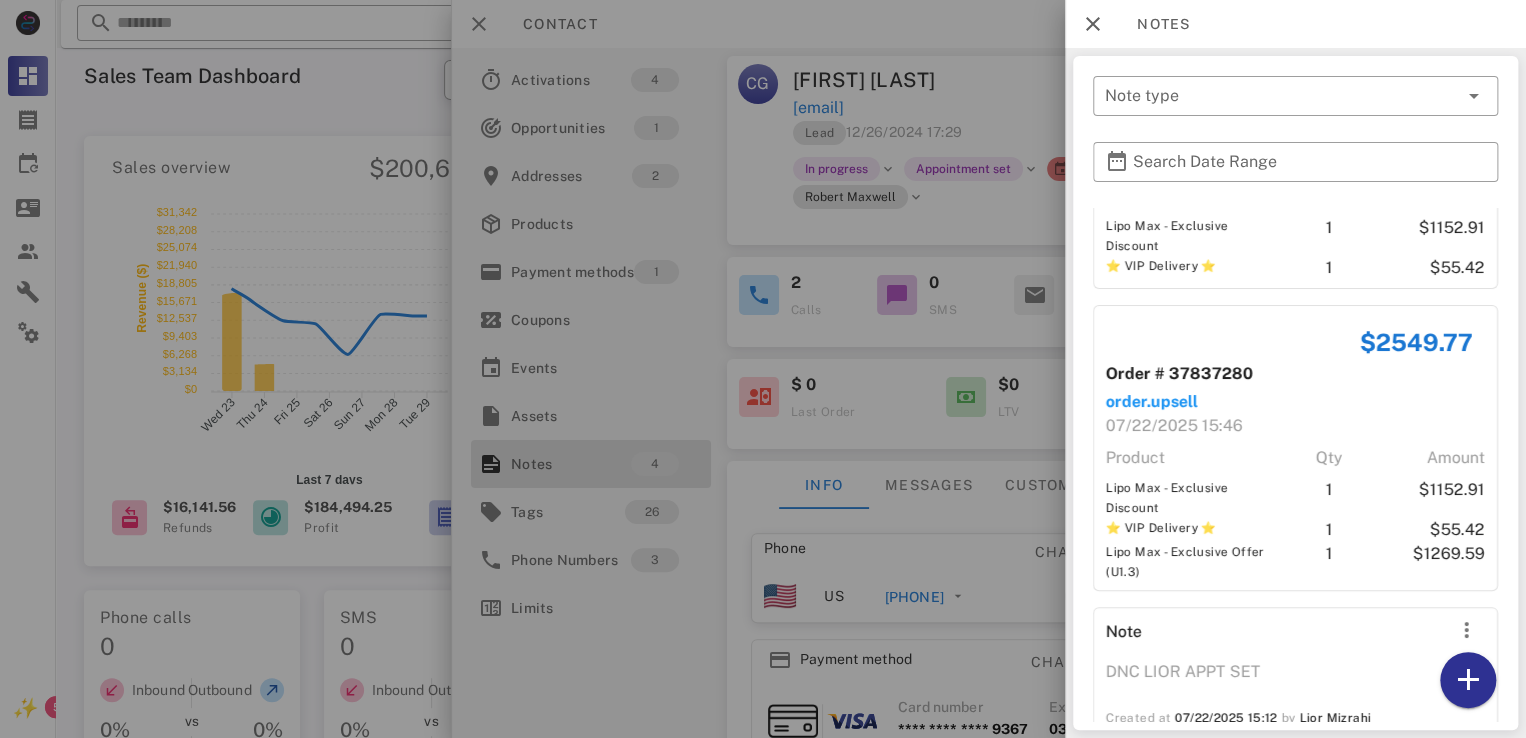 scroll, scrollTop: 429, scrollLeft: 0, axis: vertical 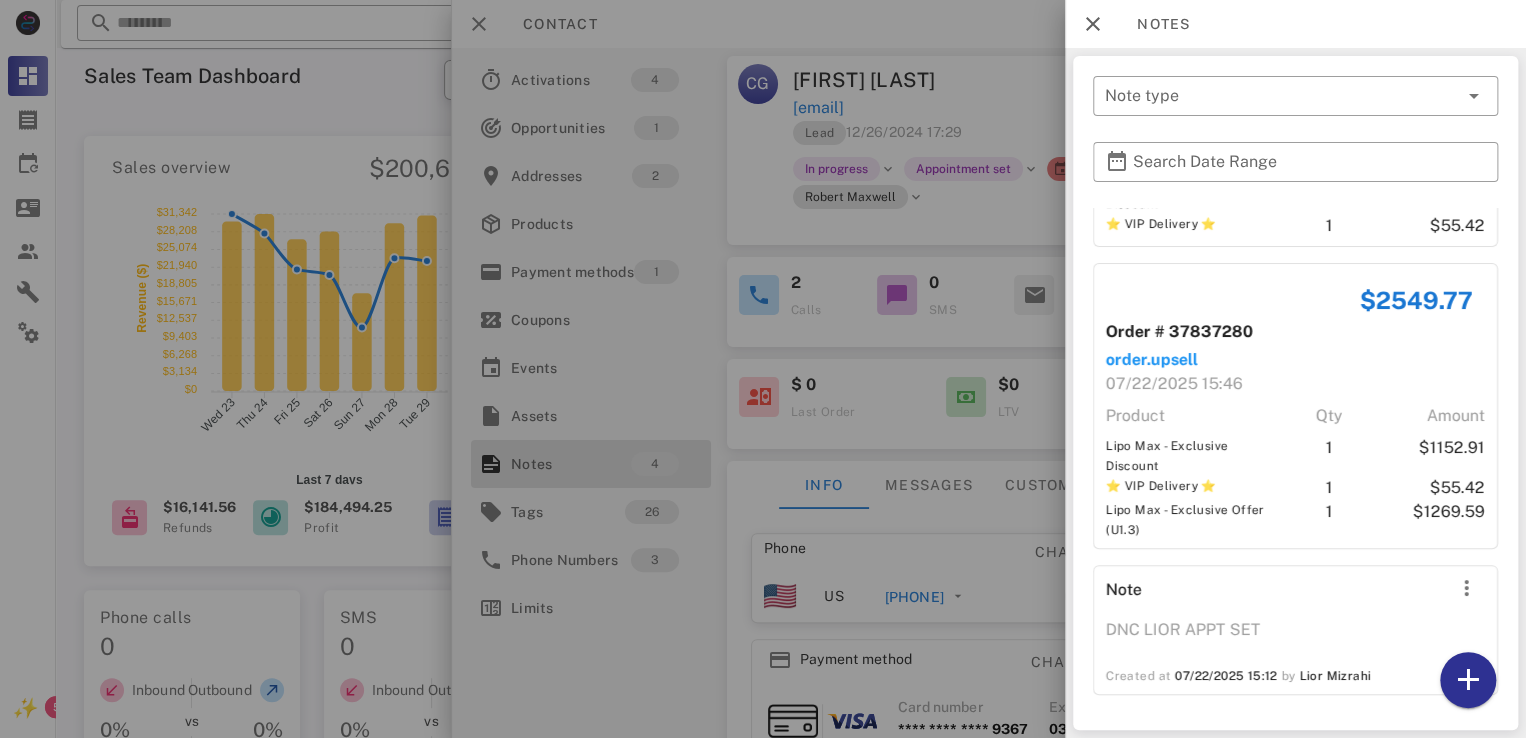 click at bounding box center [763, 369] 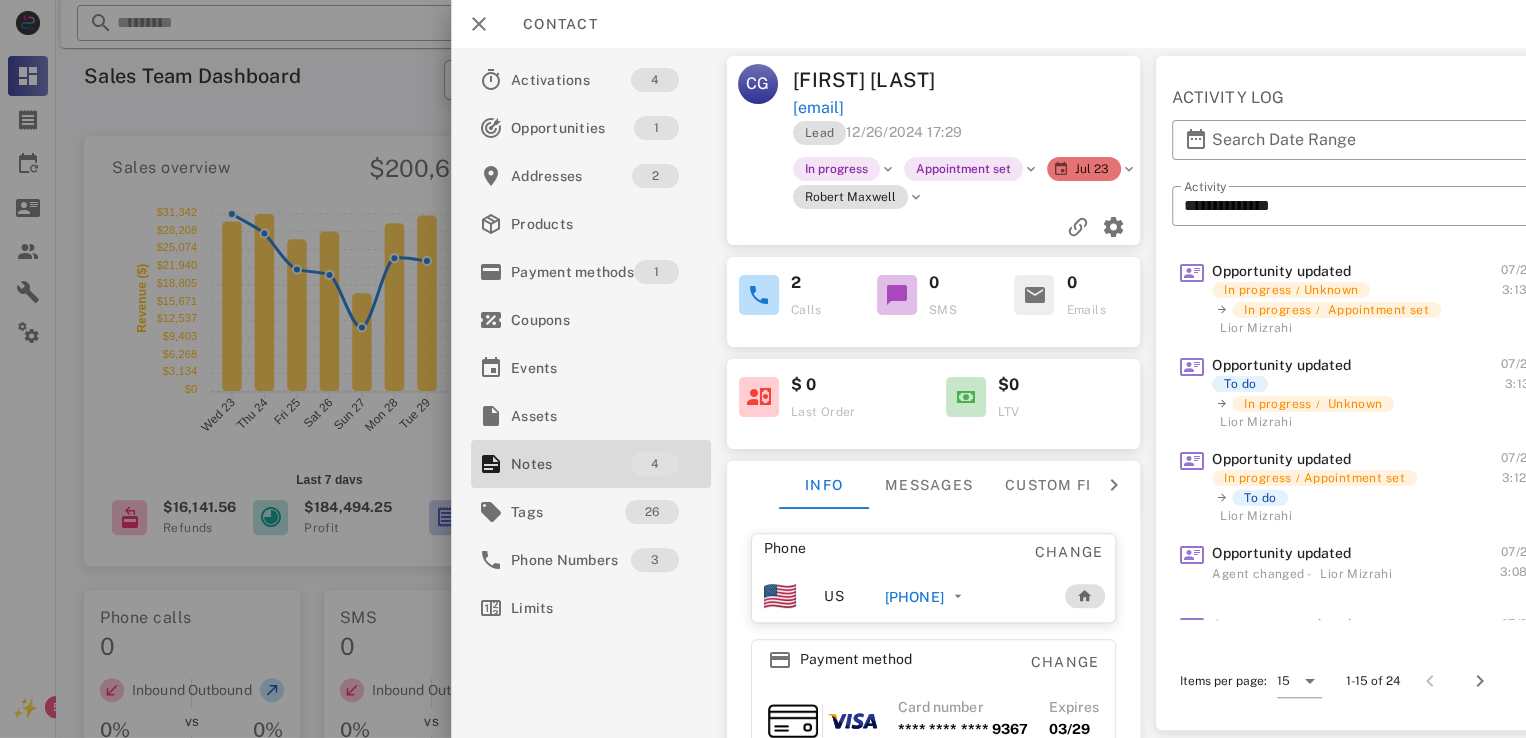 click on "+19702905029" at bounding box center [914, 597] 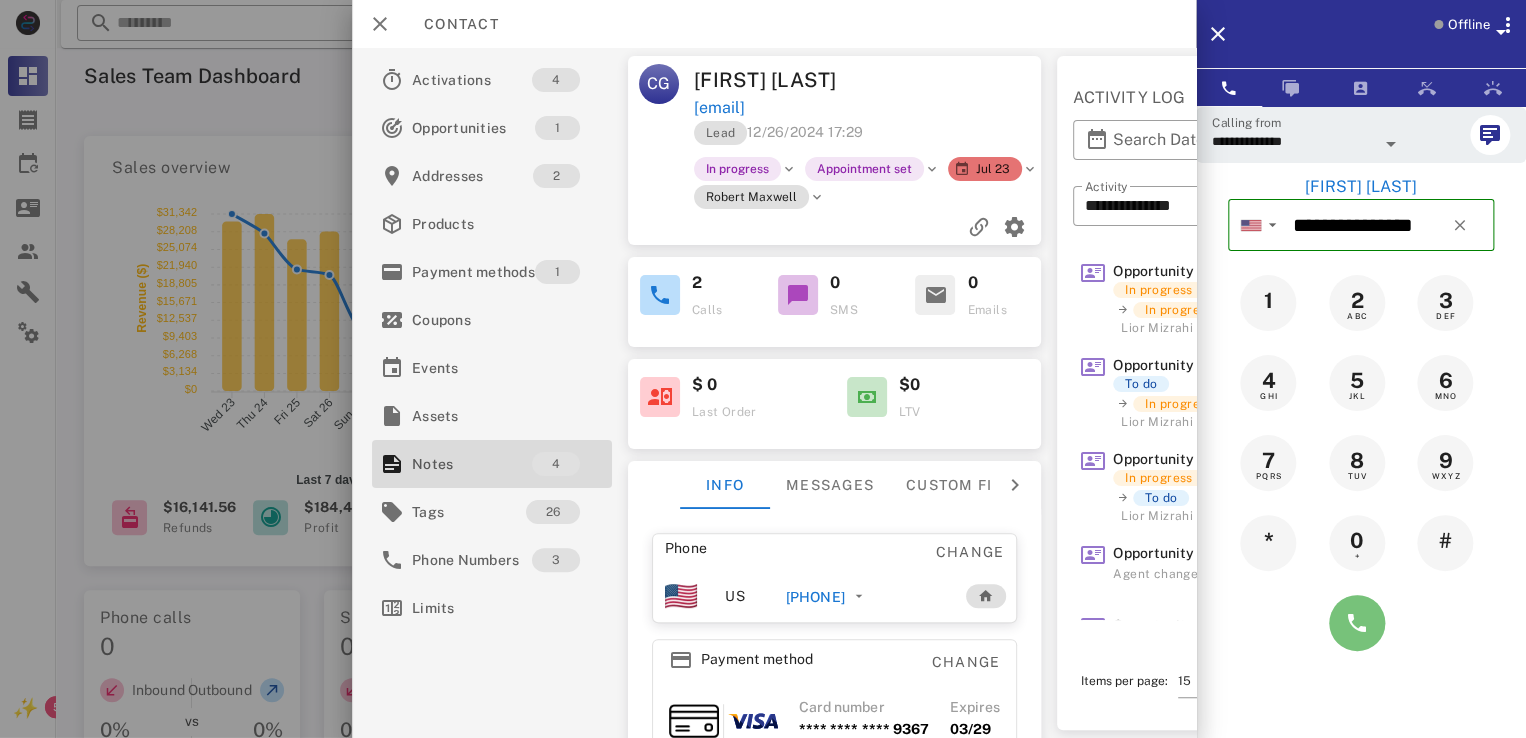 click at bounding box center [1357, 623] 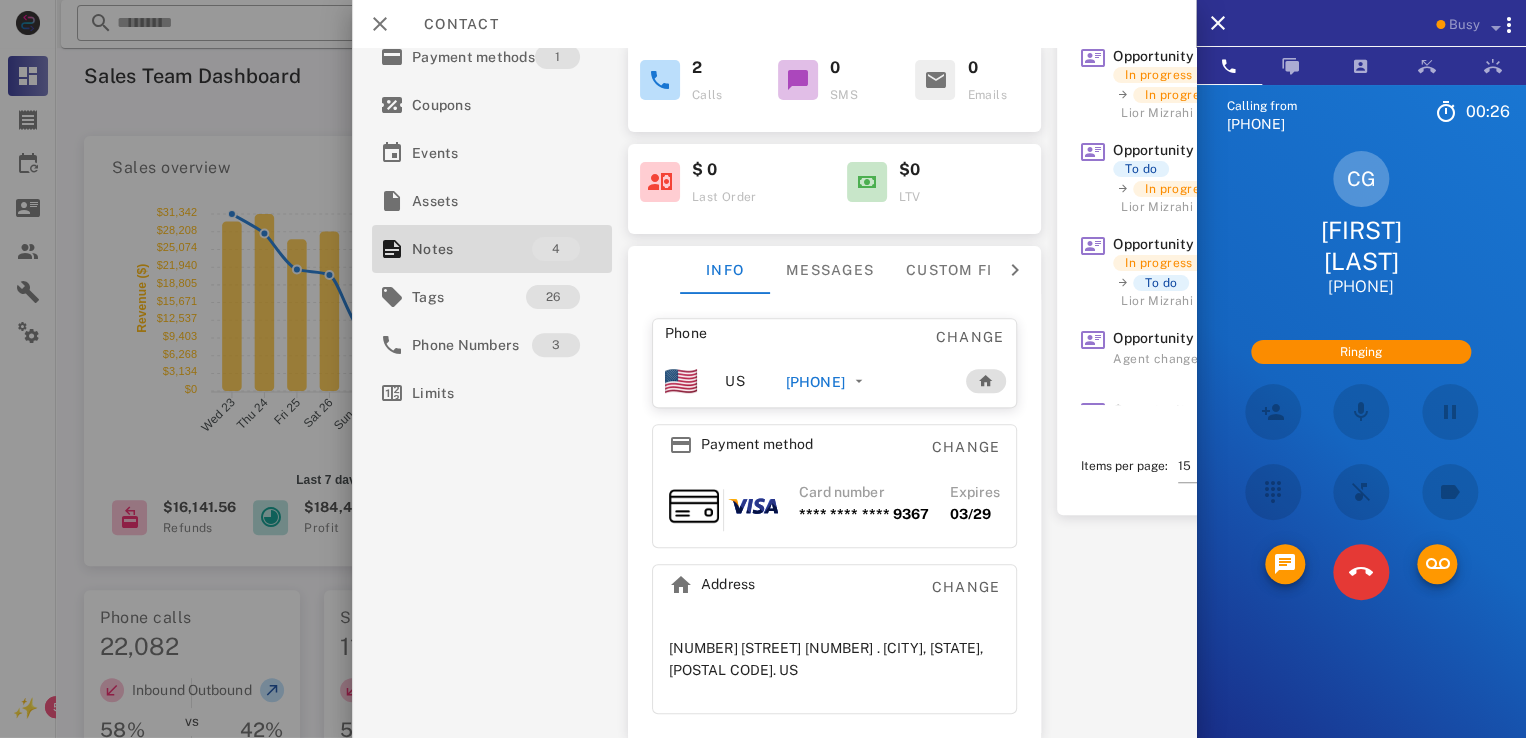 scroll, scrollTop: 0, scrollLeft: 0, axis: both 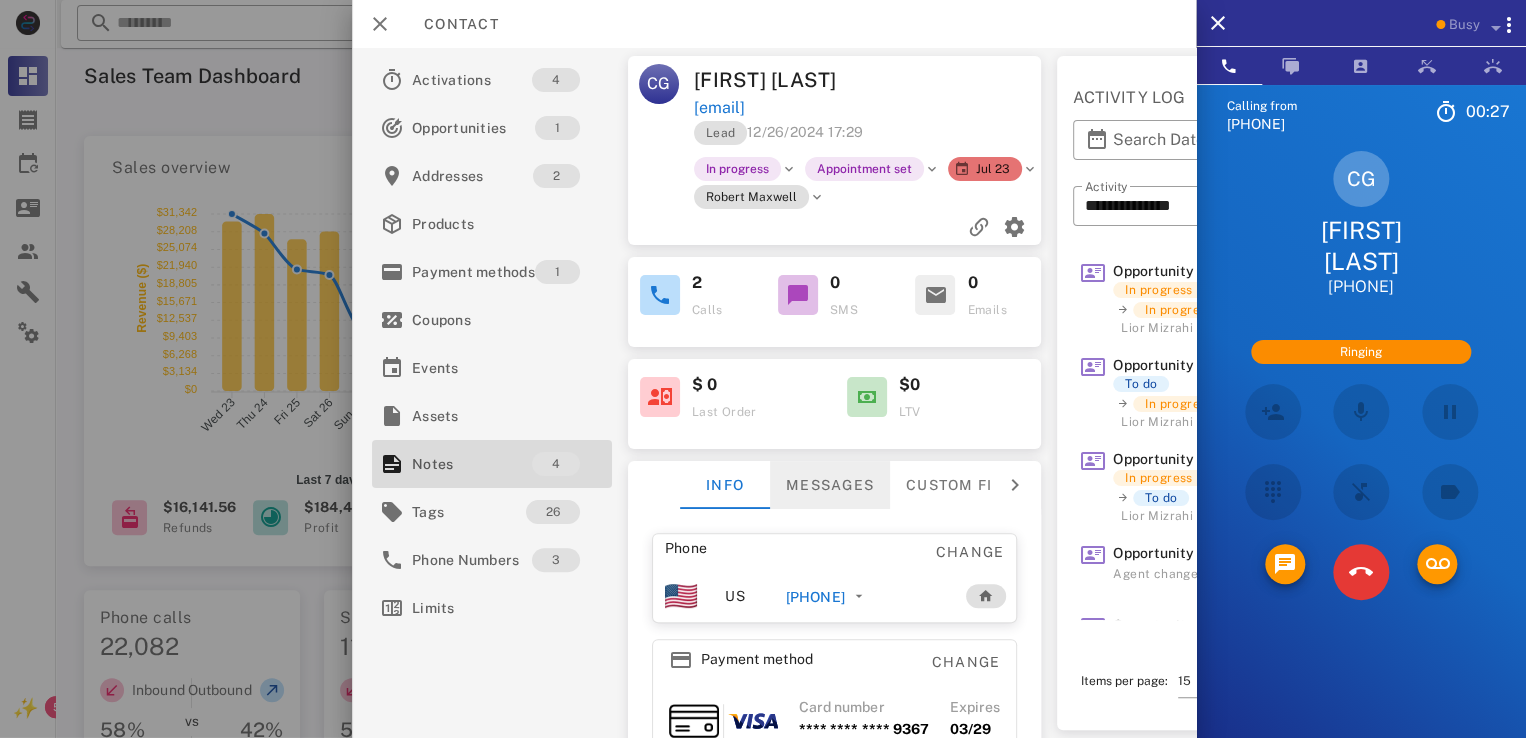 click on "Messages" at bounding box center (830, 485) 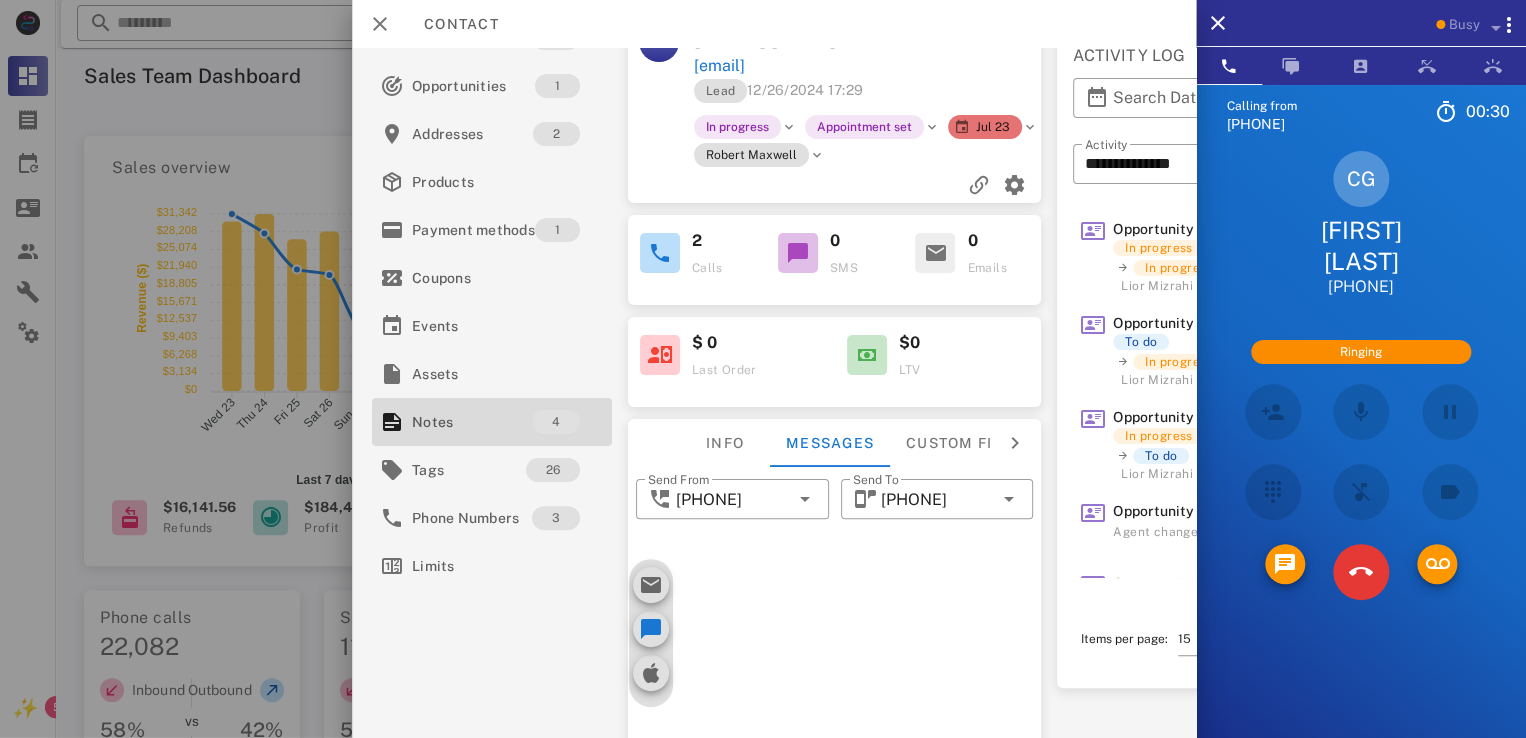 scroll, scrollTop: 35, scrollLeft: 0, axis: vertical 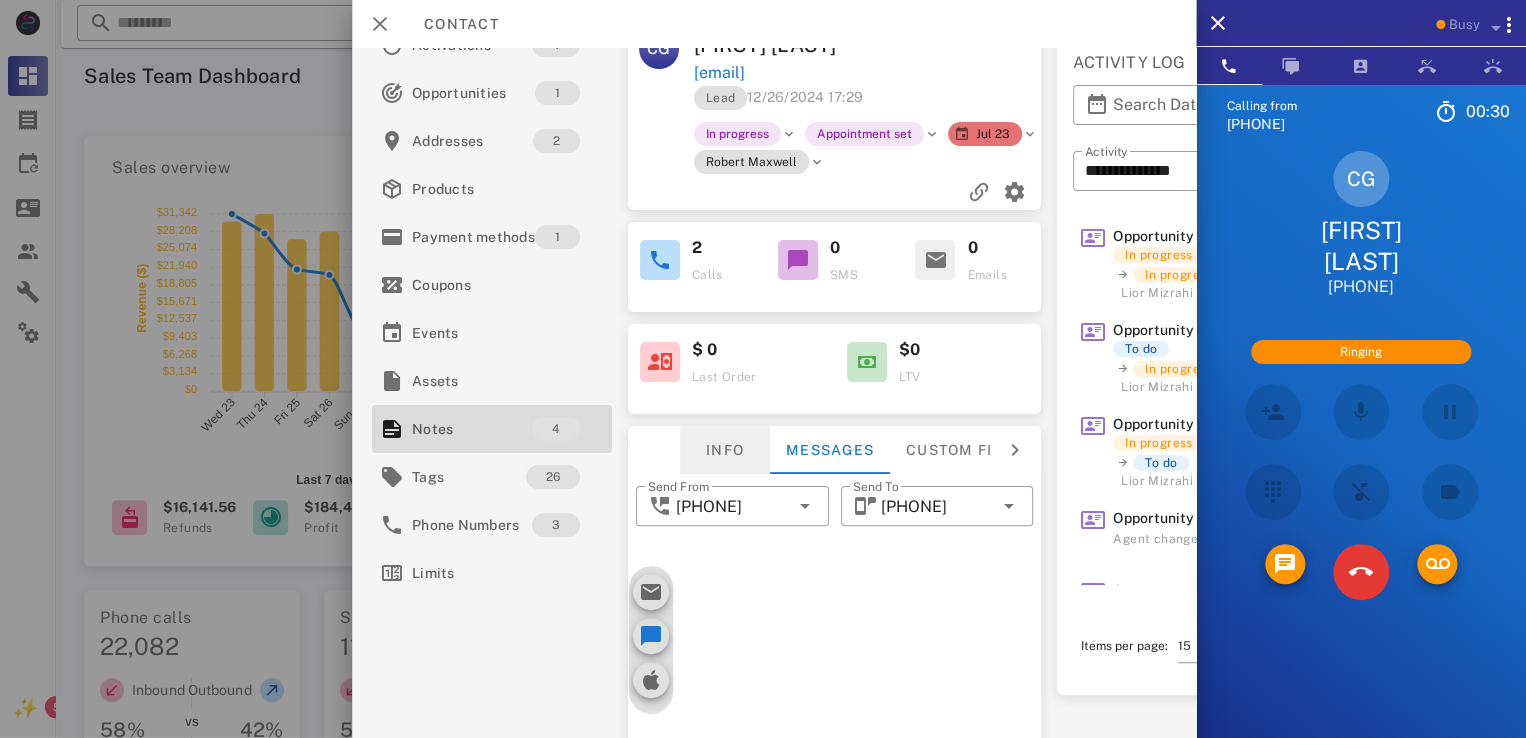 click on "Info" at bounding box center (725, 450) 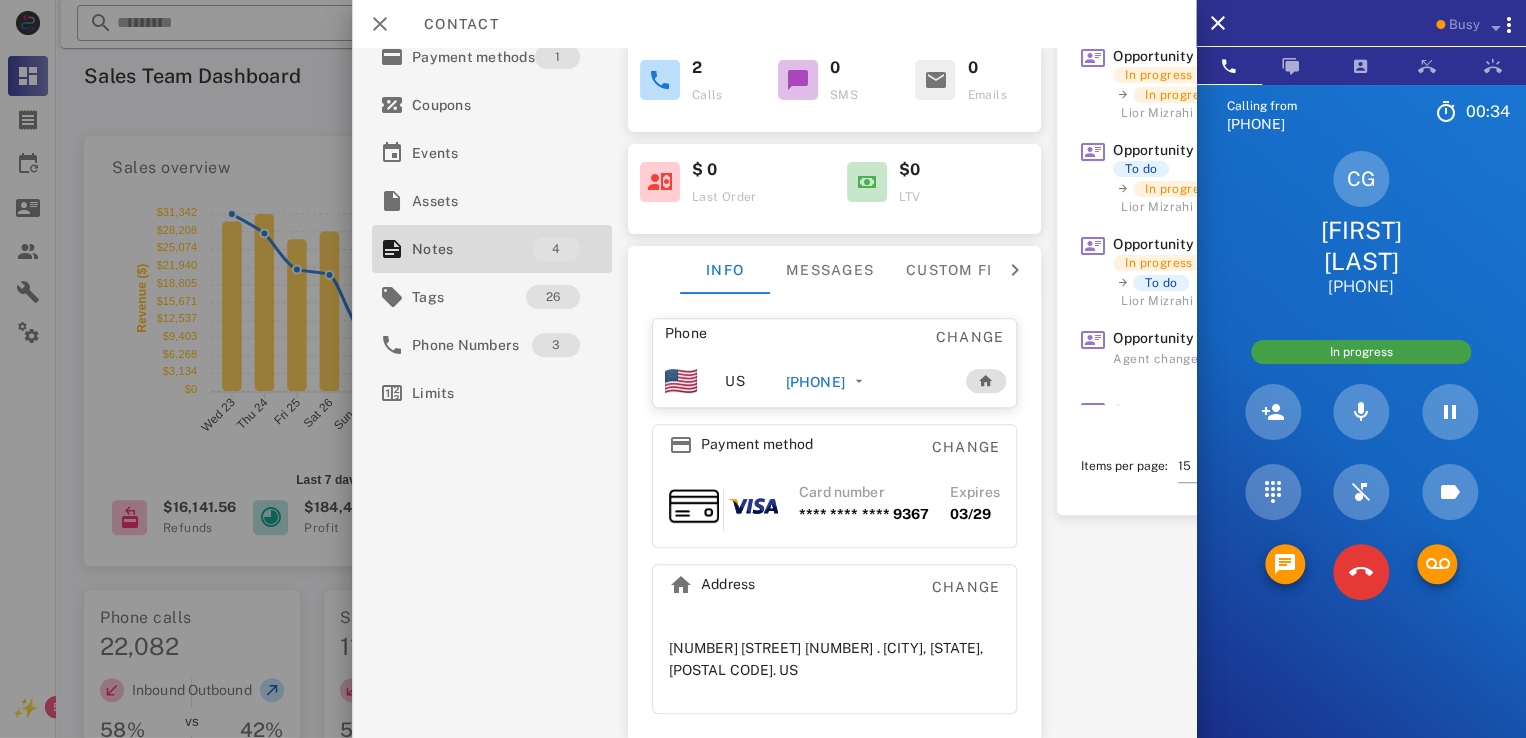 scroll, scrollTop: 0, scrollLeft: 0, axis: both 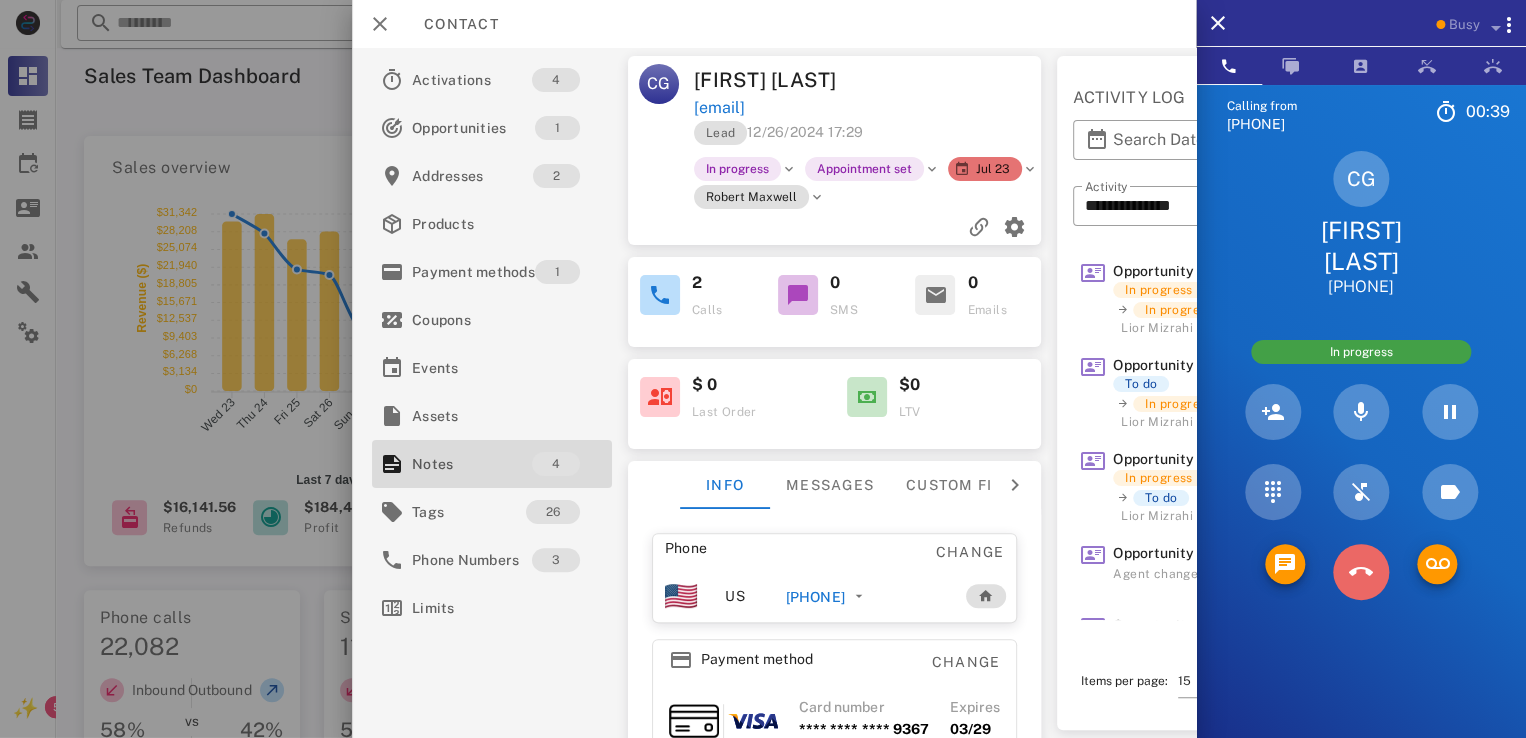 click at bounding box center [1361, 572] 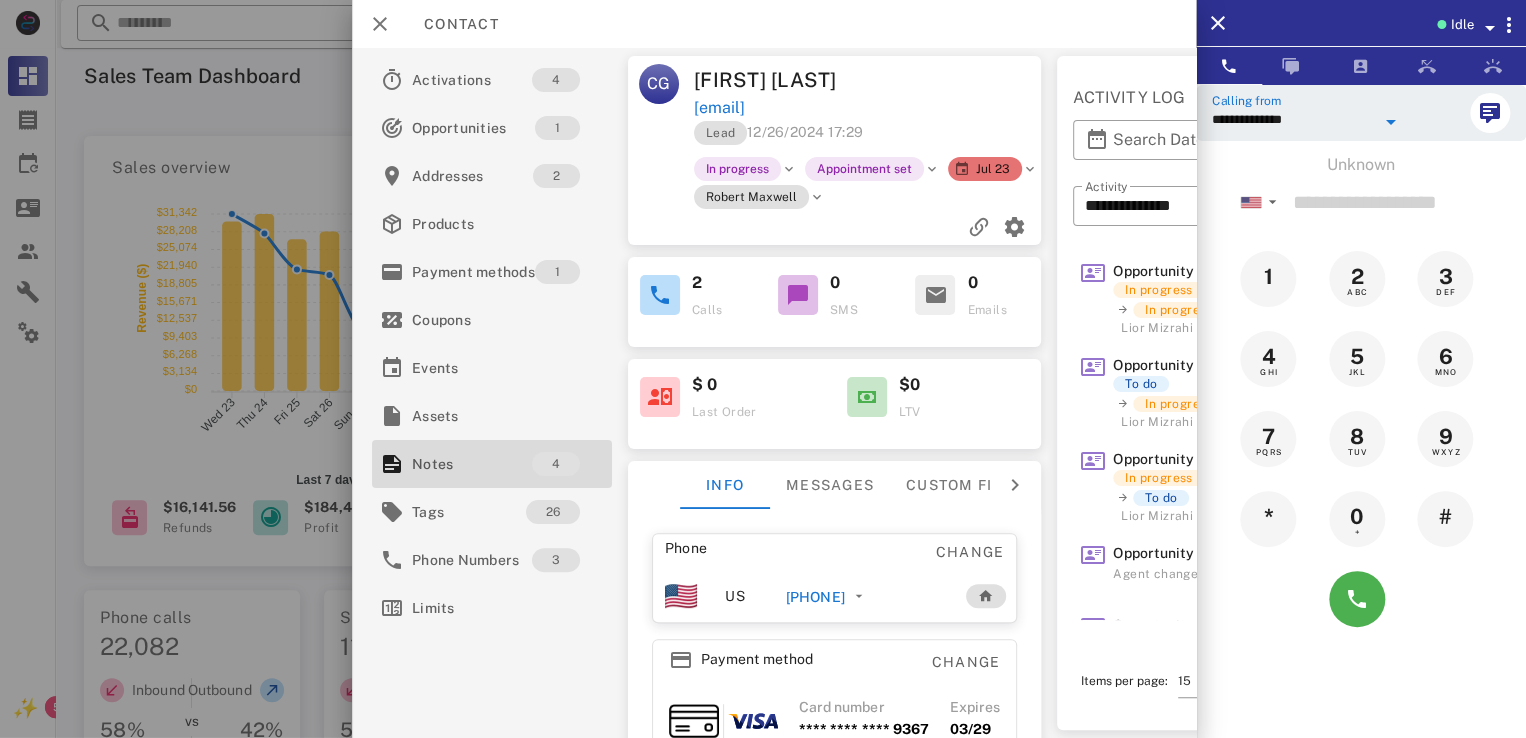 click on "**********" at bounding box center (1293, 119) 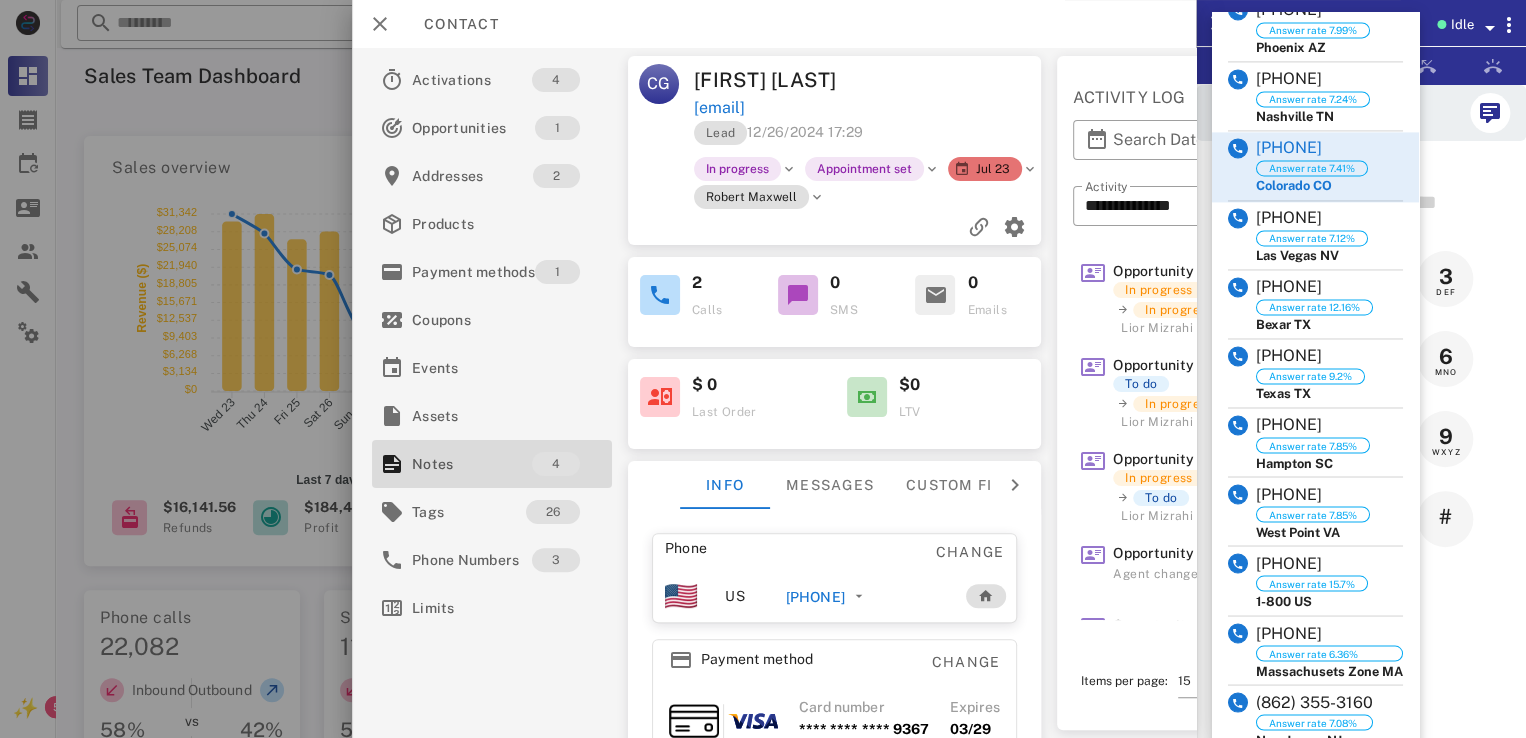 scroll, scrollTop: 1478, scrollLeft: 0, axis: vertical 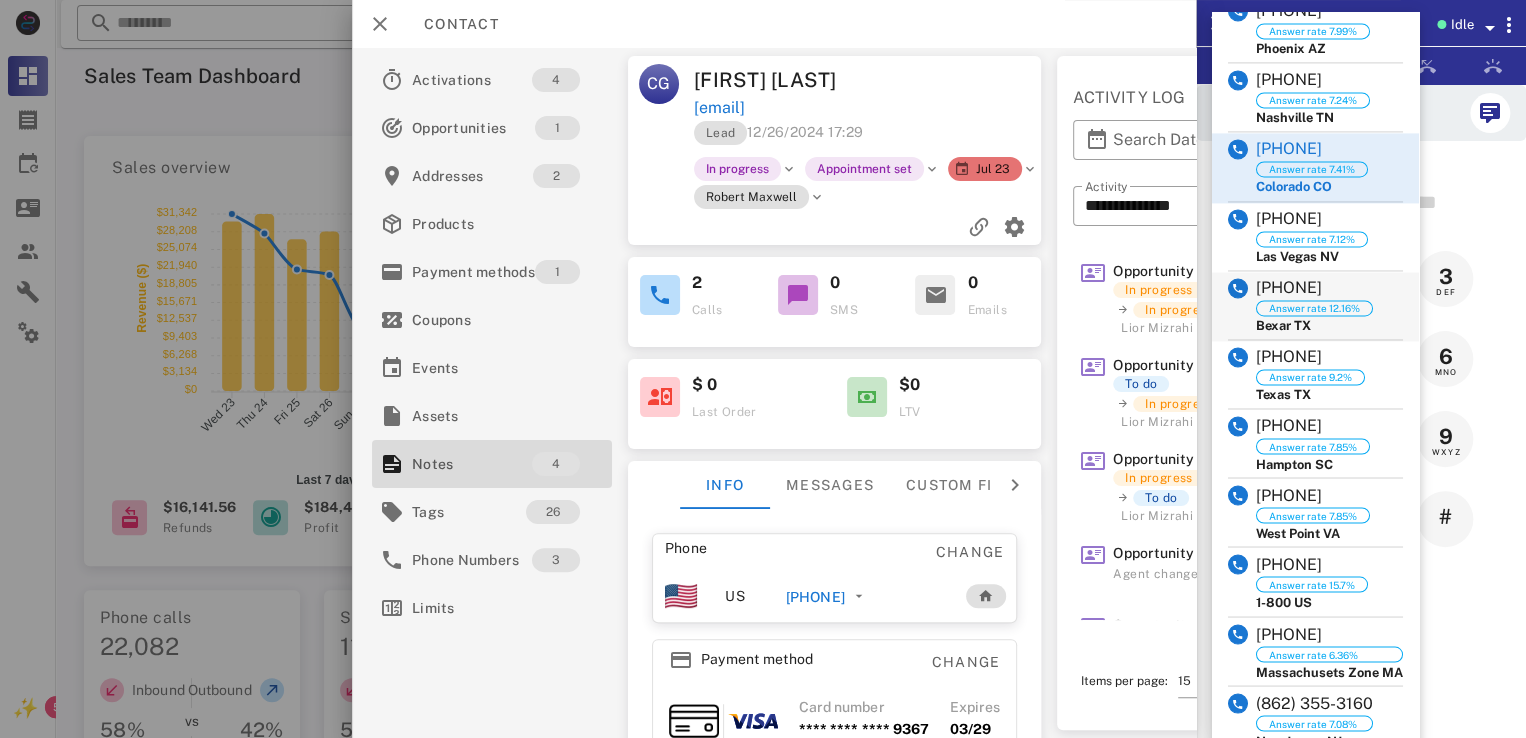 click on "TX" at bounding box center [1302, 325] 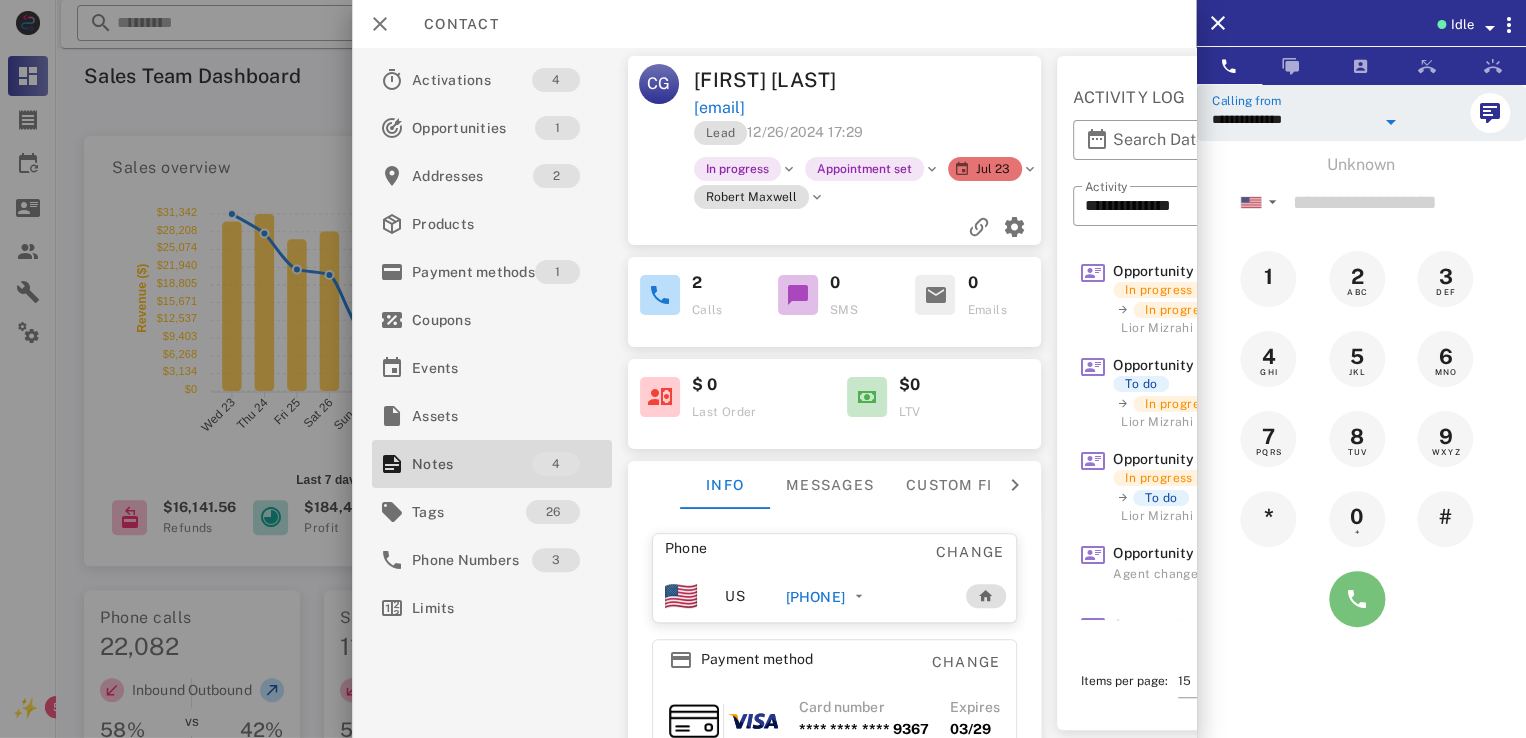 click at bounding box center [1357, 599] 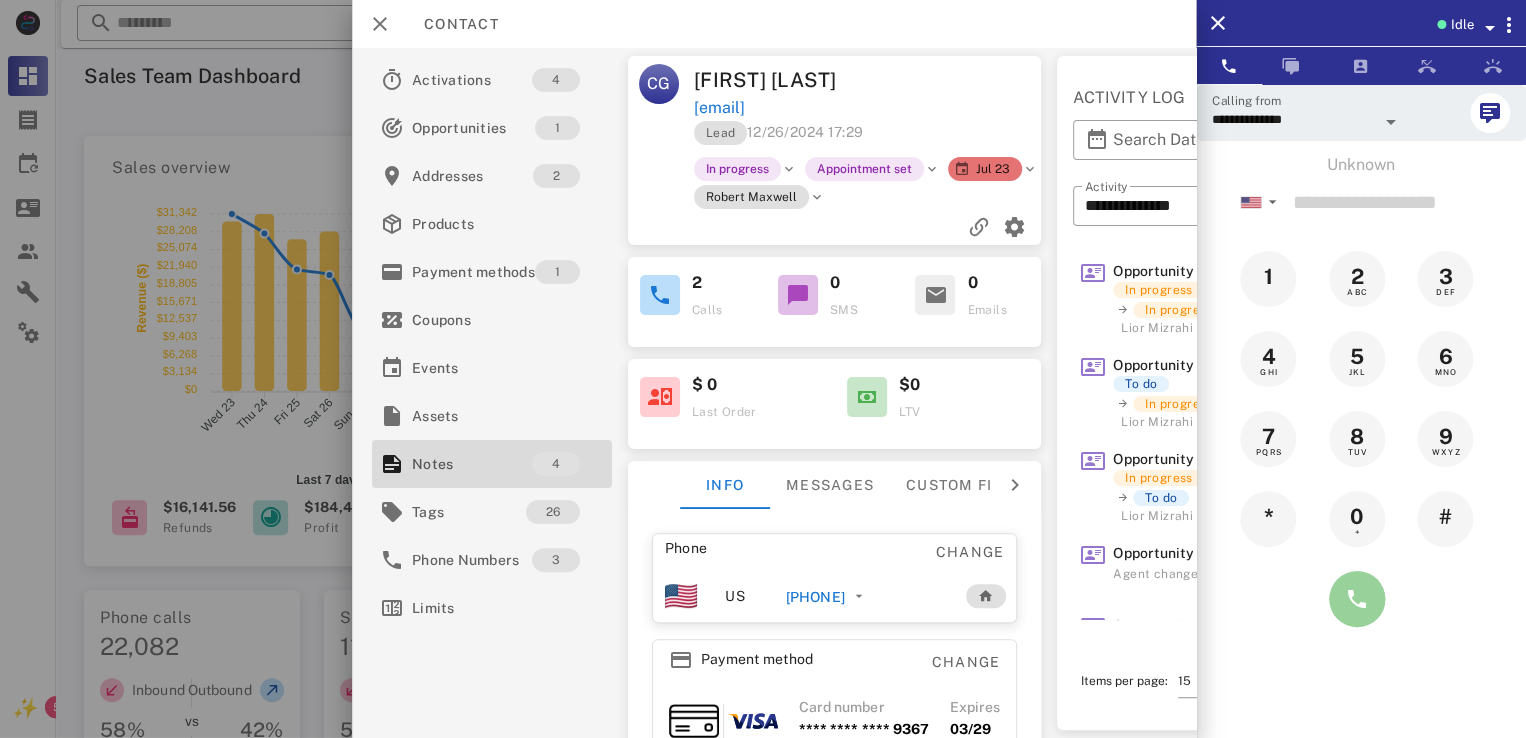 click at bounding box center (1357, 599) 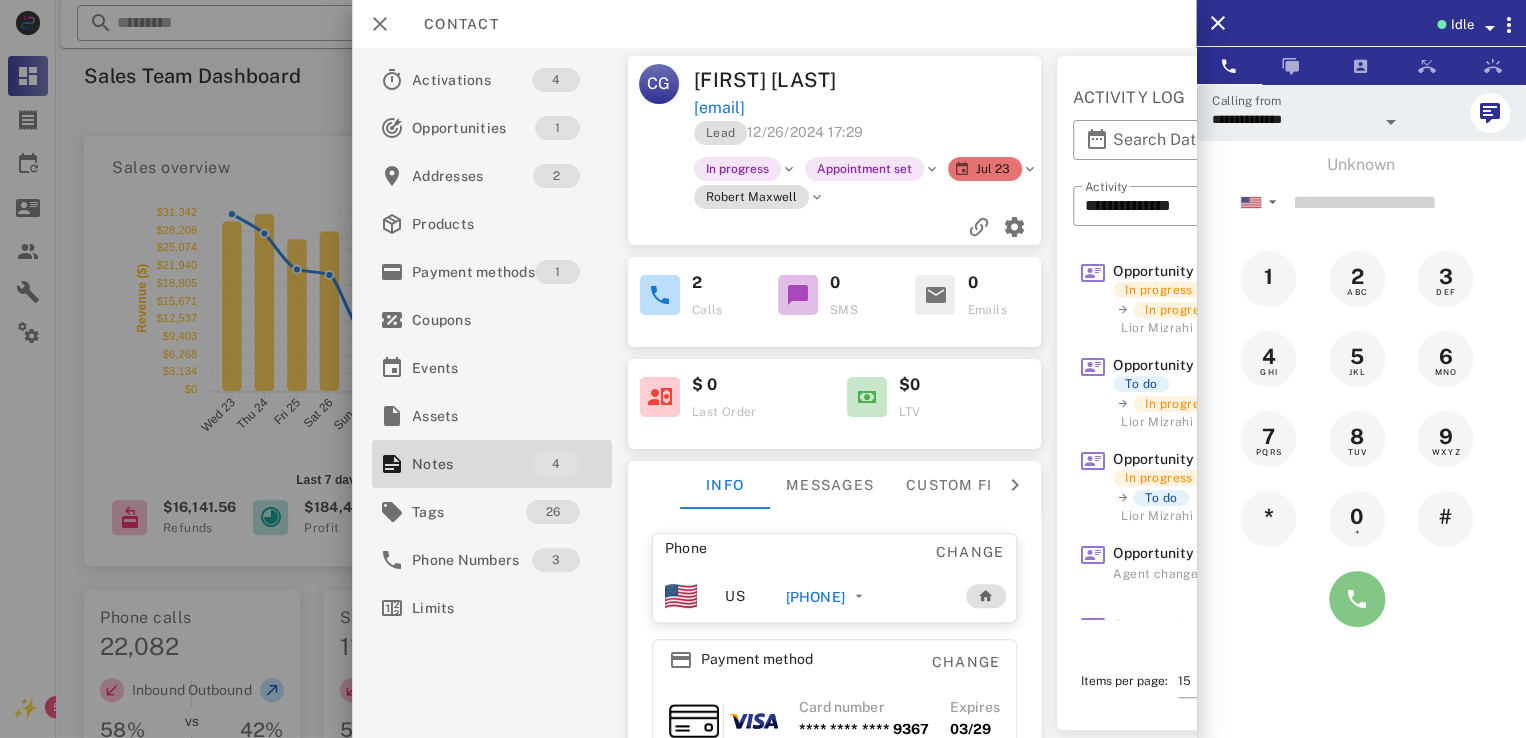 type on "**********" 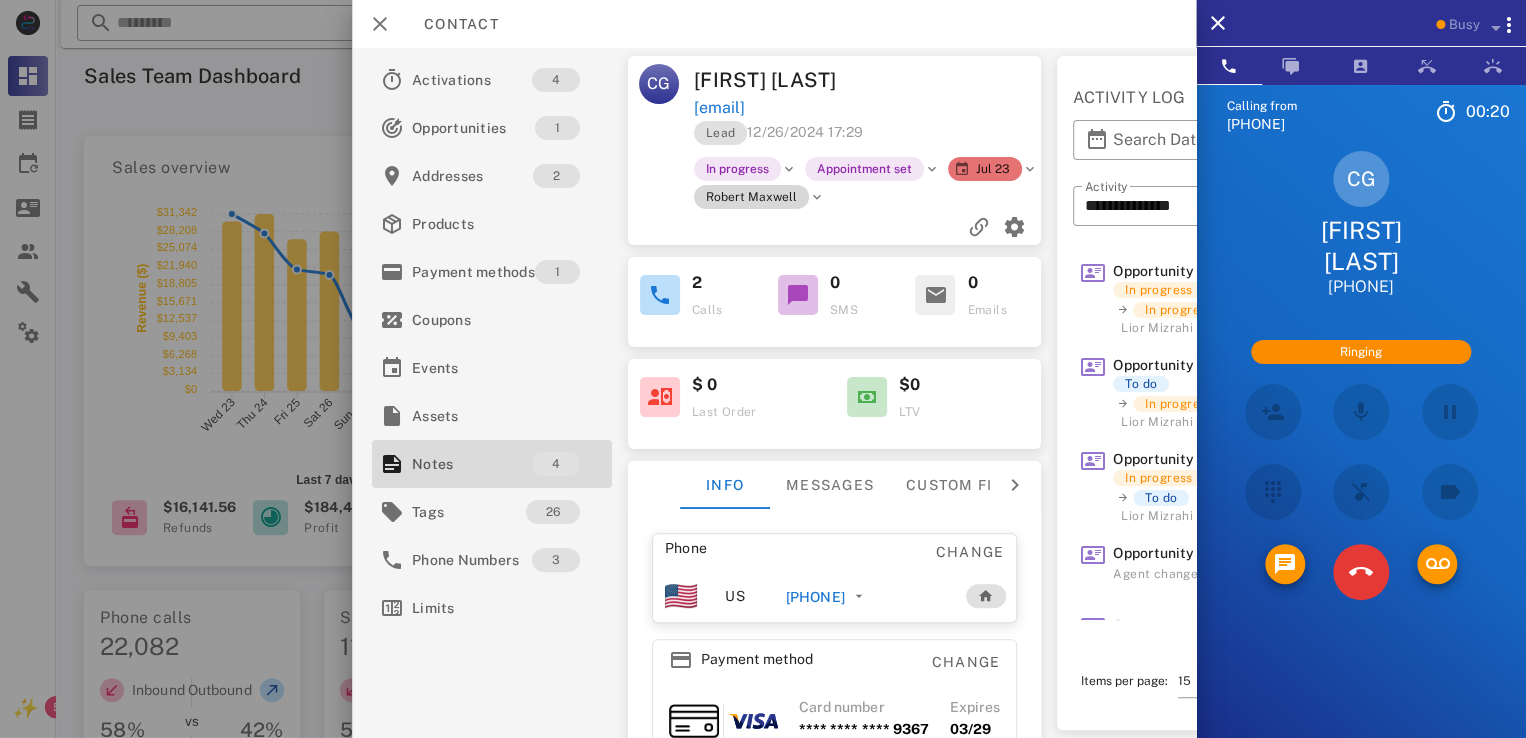 click on "Robert Maxwell" at bounding box center (751, 197) 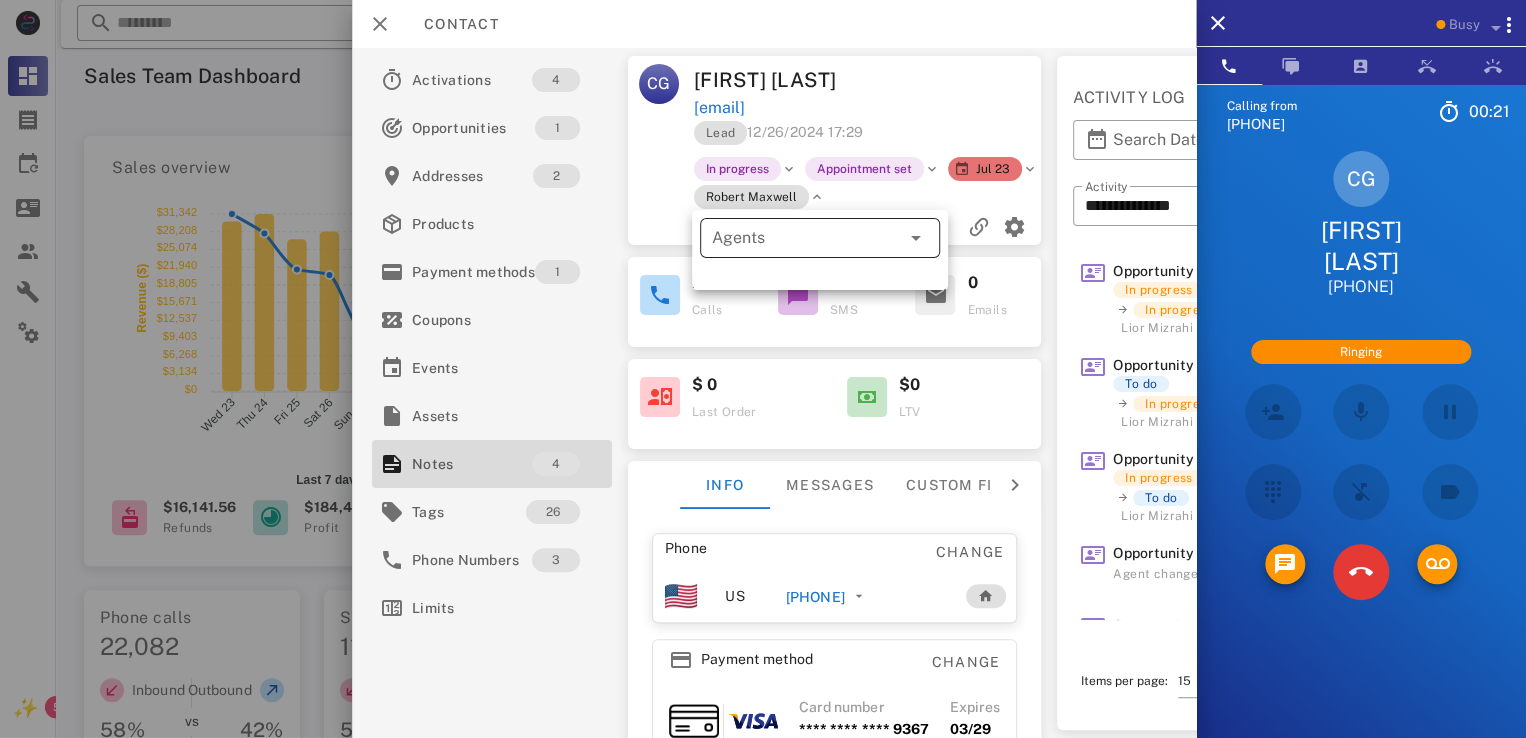 click on "Agents" at bounding box center (792, 238) 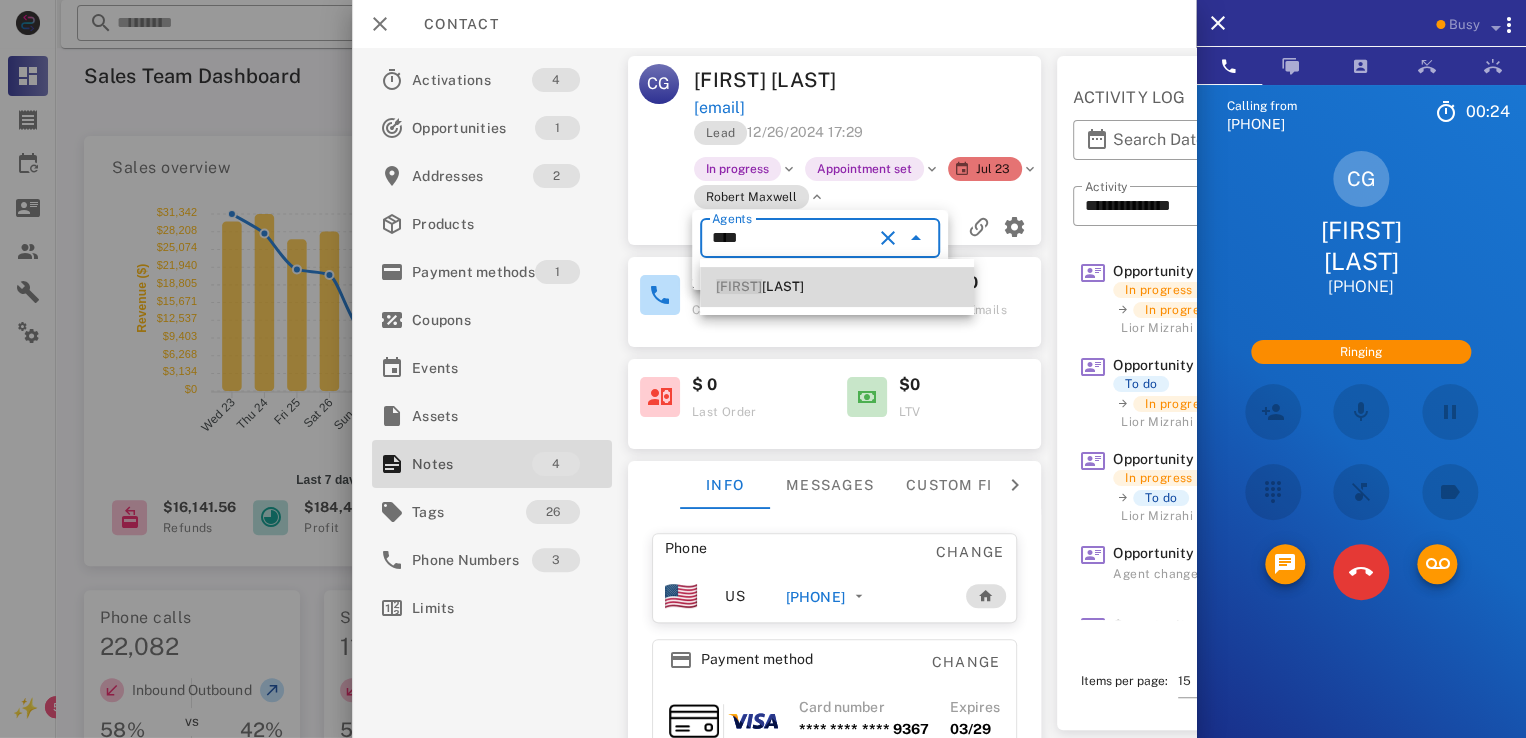 click on "Lior  Mizrahi" at bounding box center (837, 287) 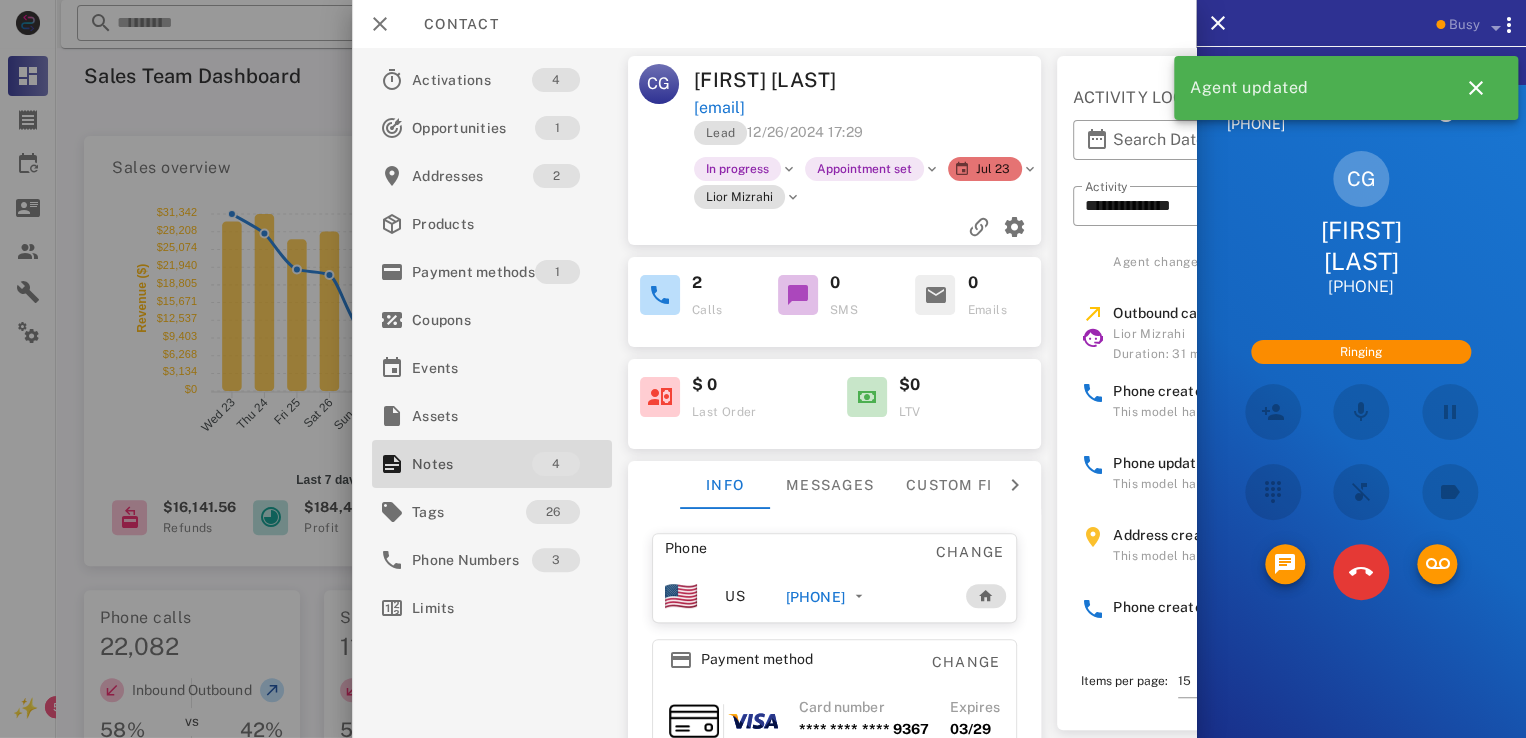 scroll, scrollTop: 845, scrollLeft: 0, axis: vertical 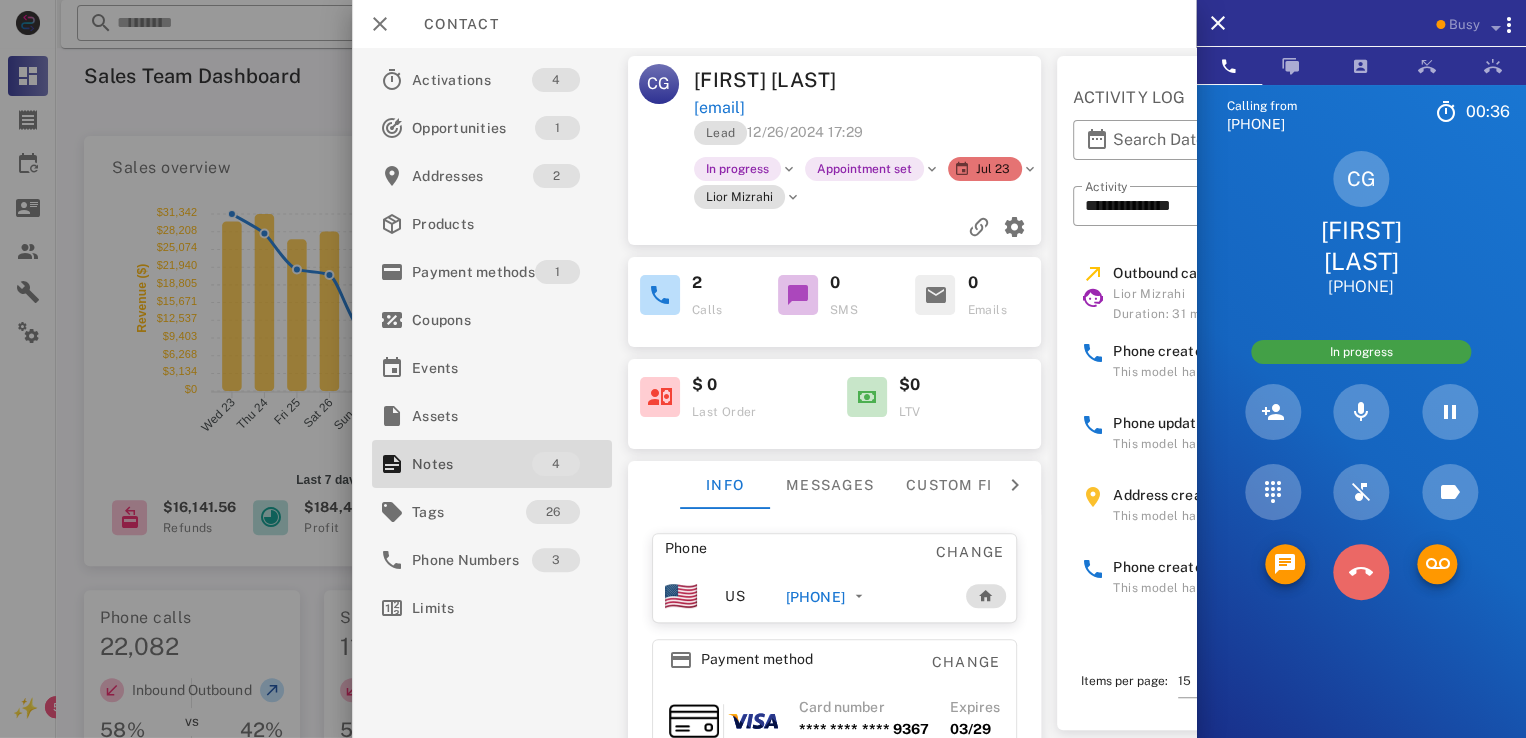 click at bounding box center (1361, 572) 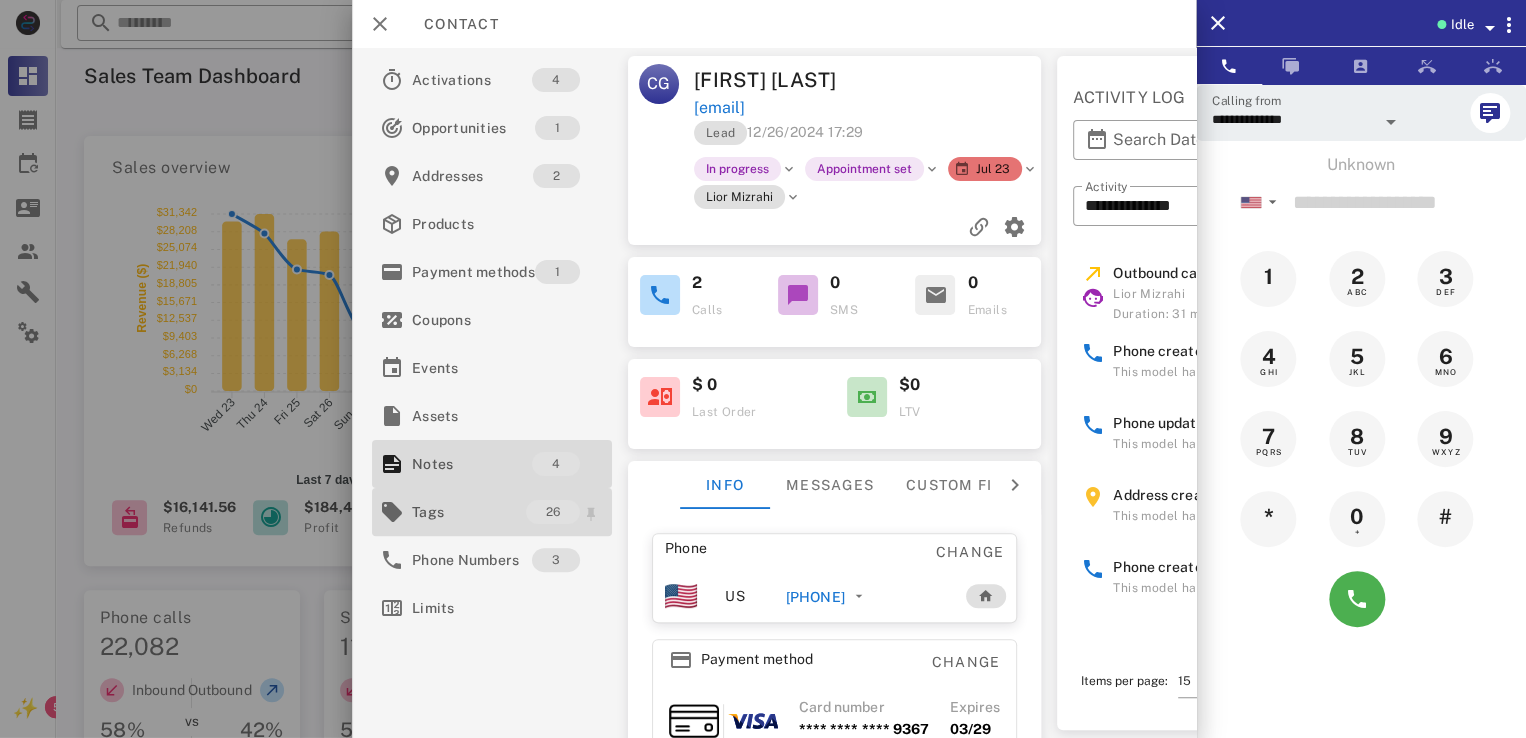 click on "Tags" at bounding box center (469, 512) 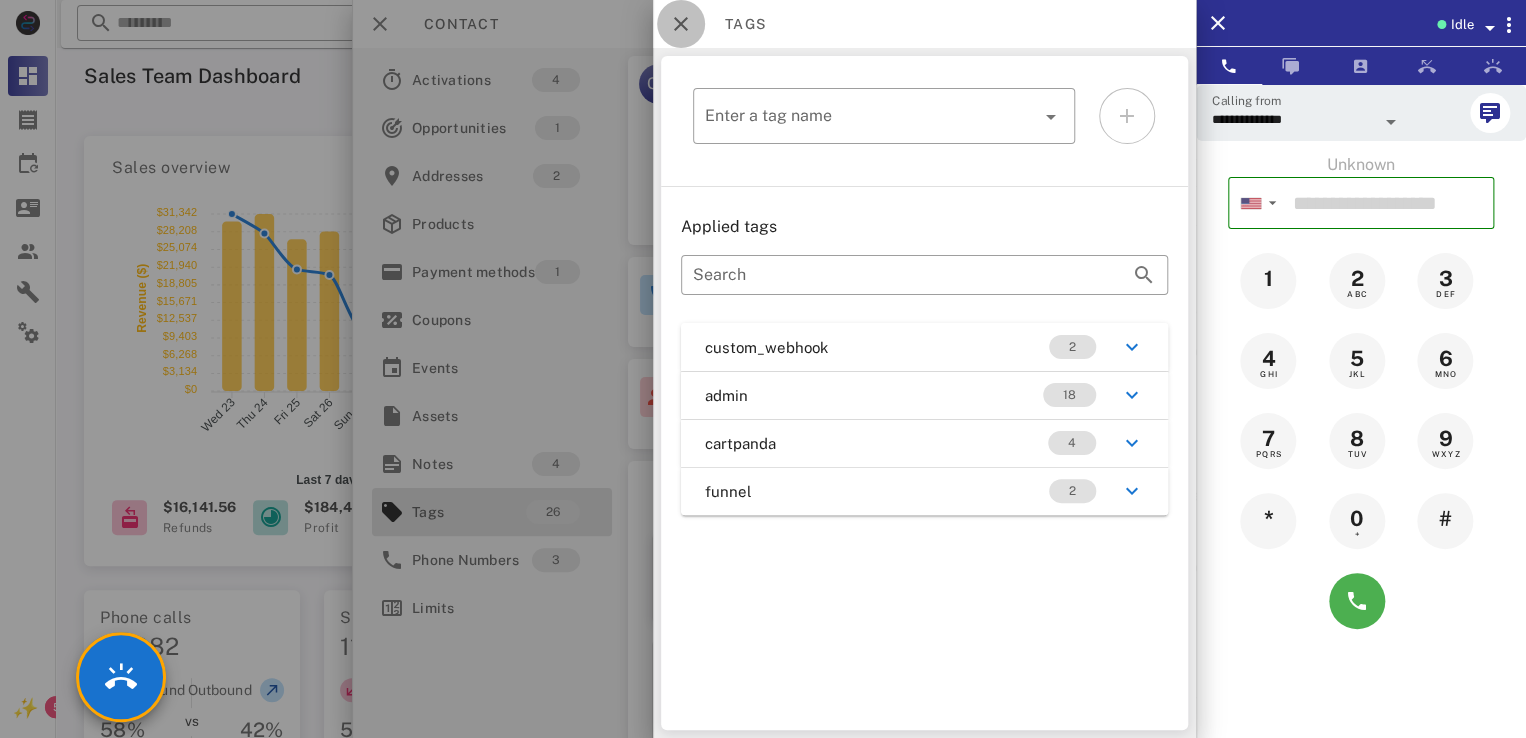click at bounding box center [681, 24] 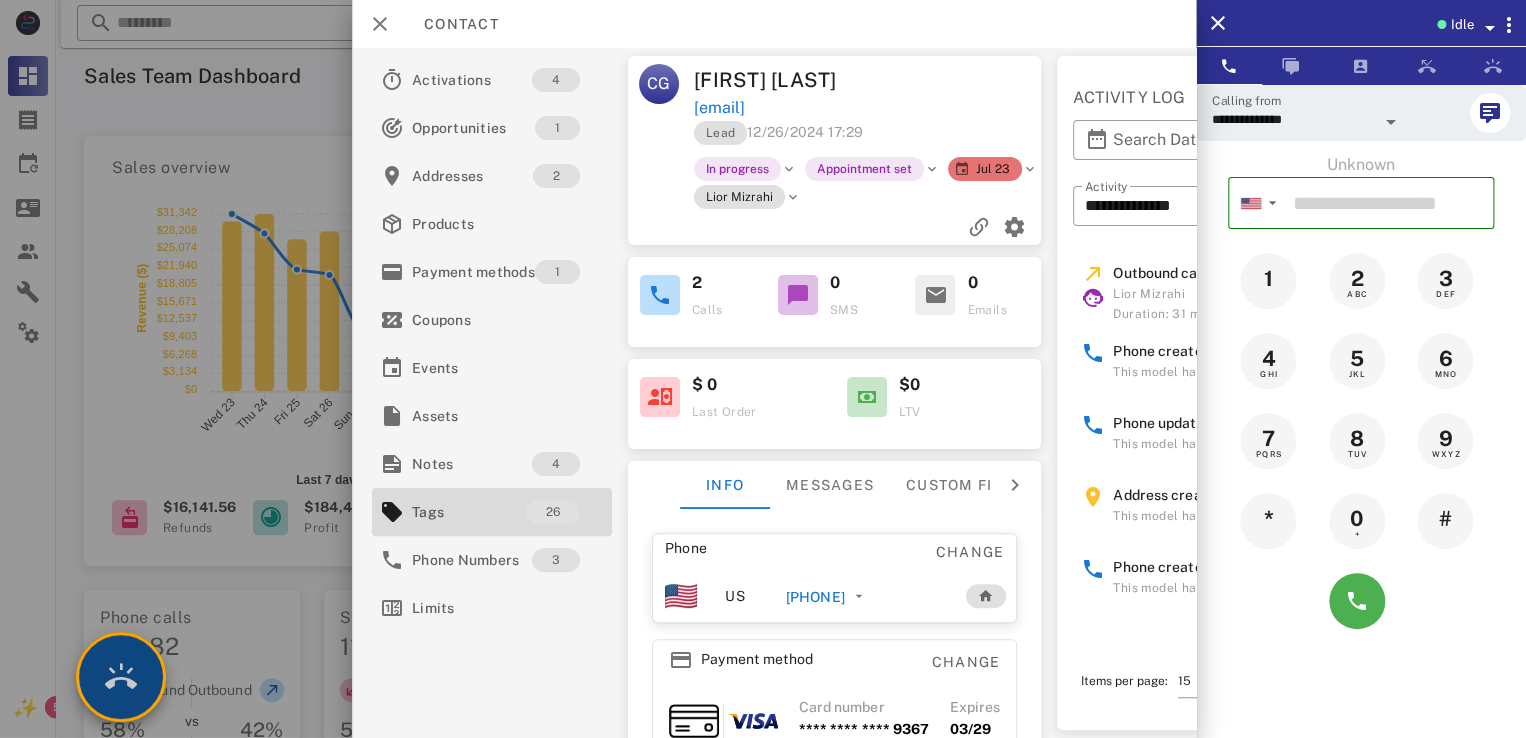 click at bounding box center [121, 677] 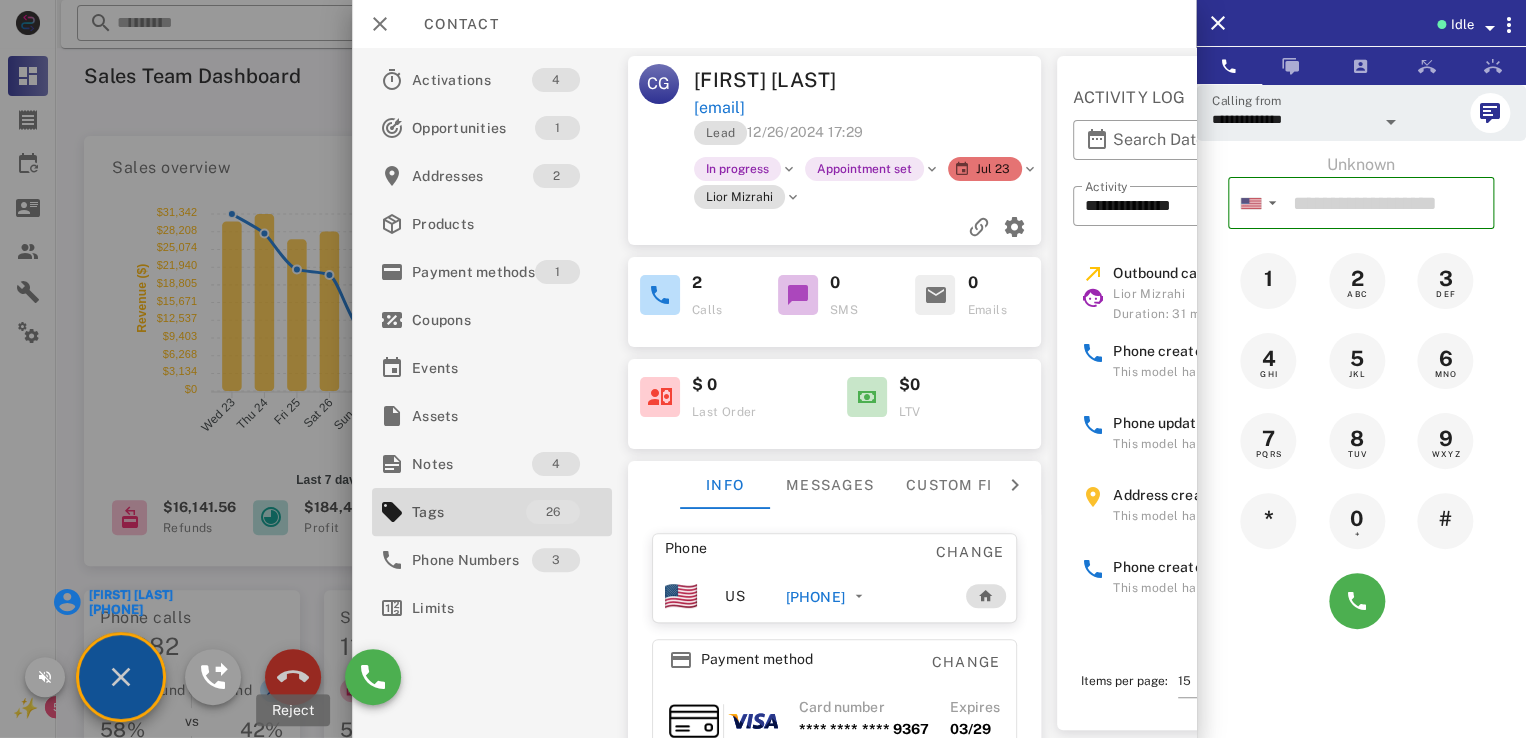click at bounding box center [293, 677] 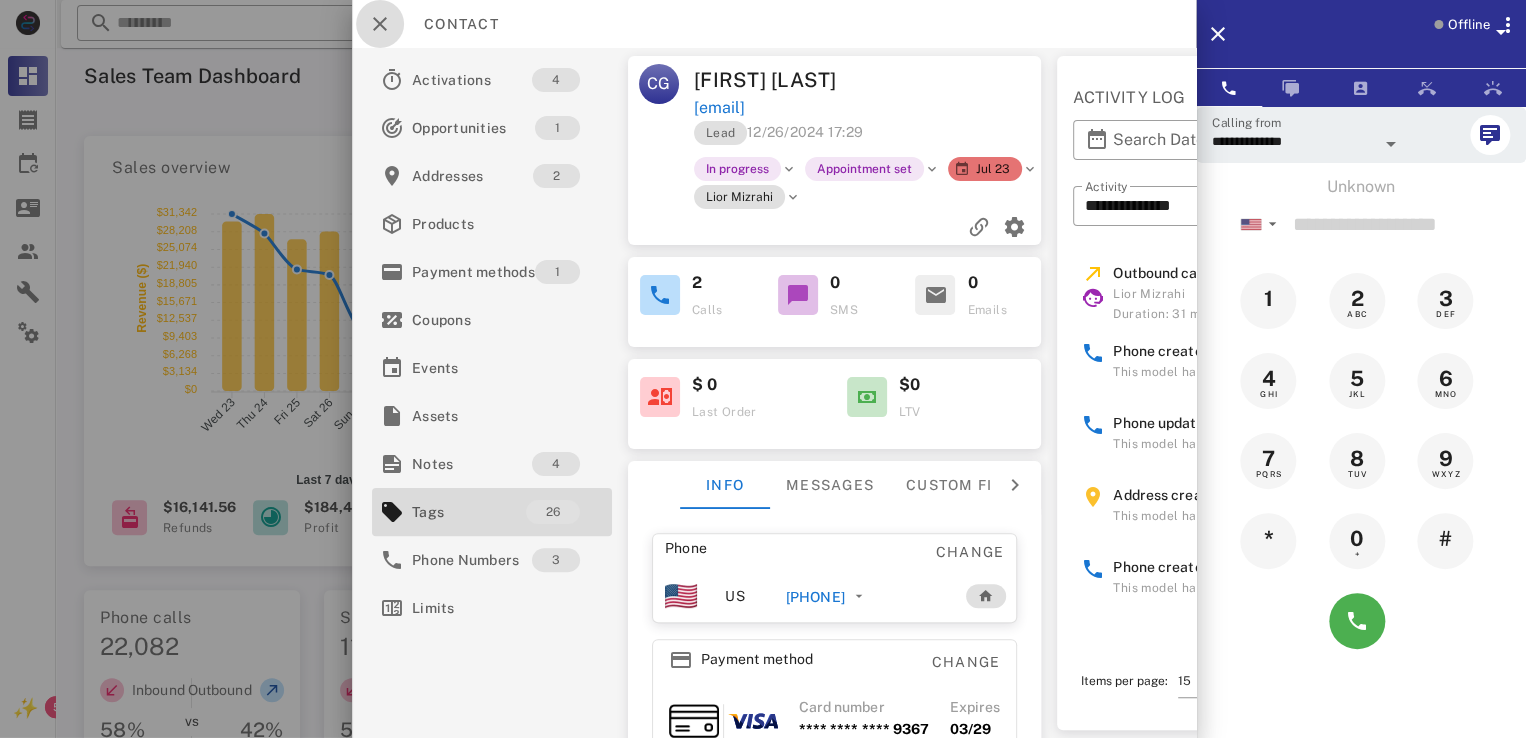 click at bounding box center [380, 24] 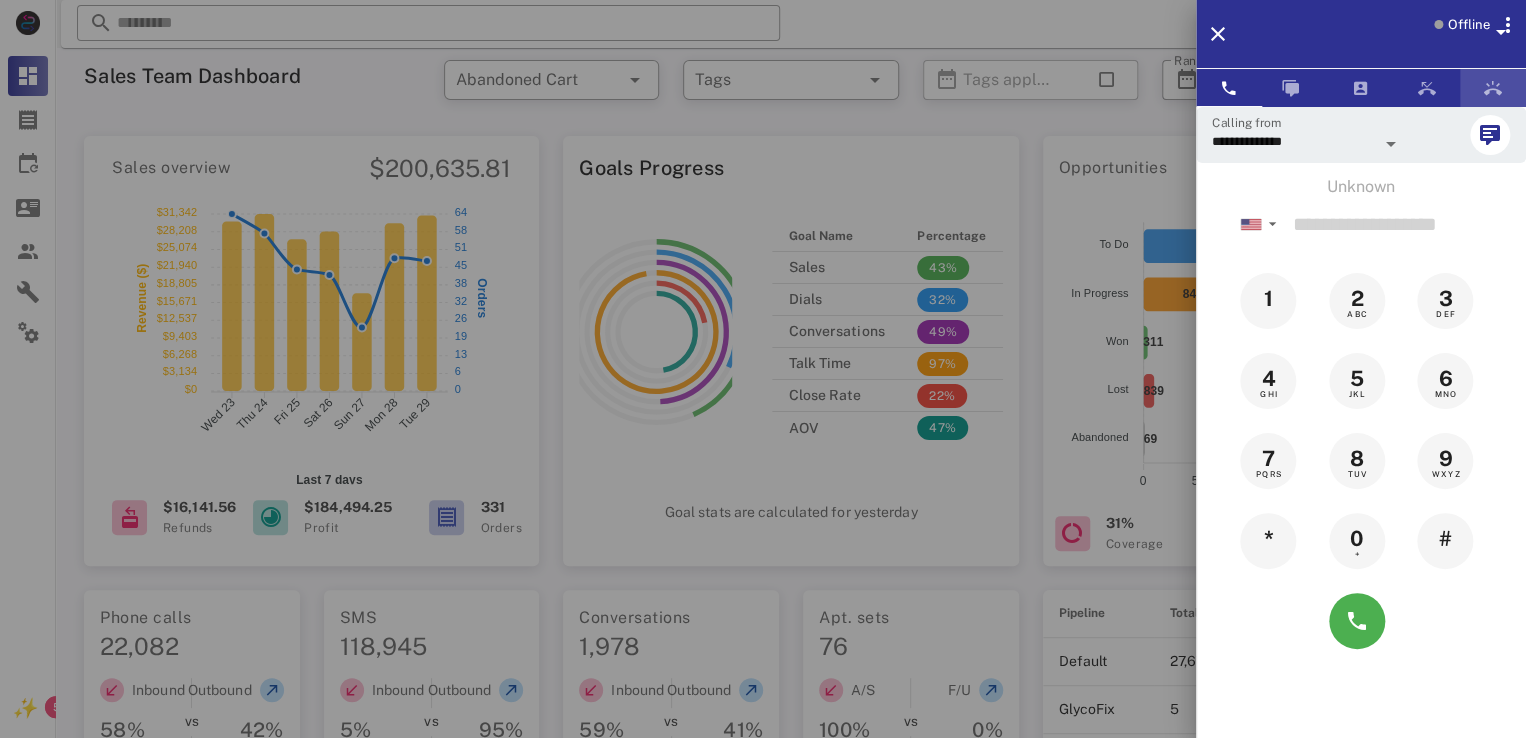 click at bounding box center [1493, 88] 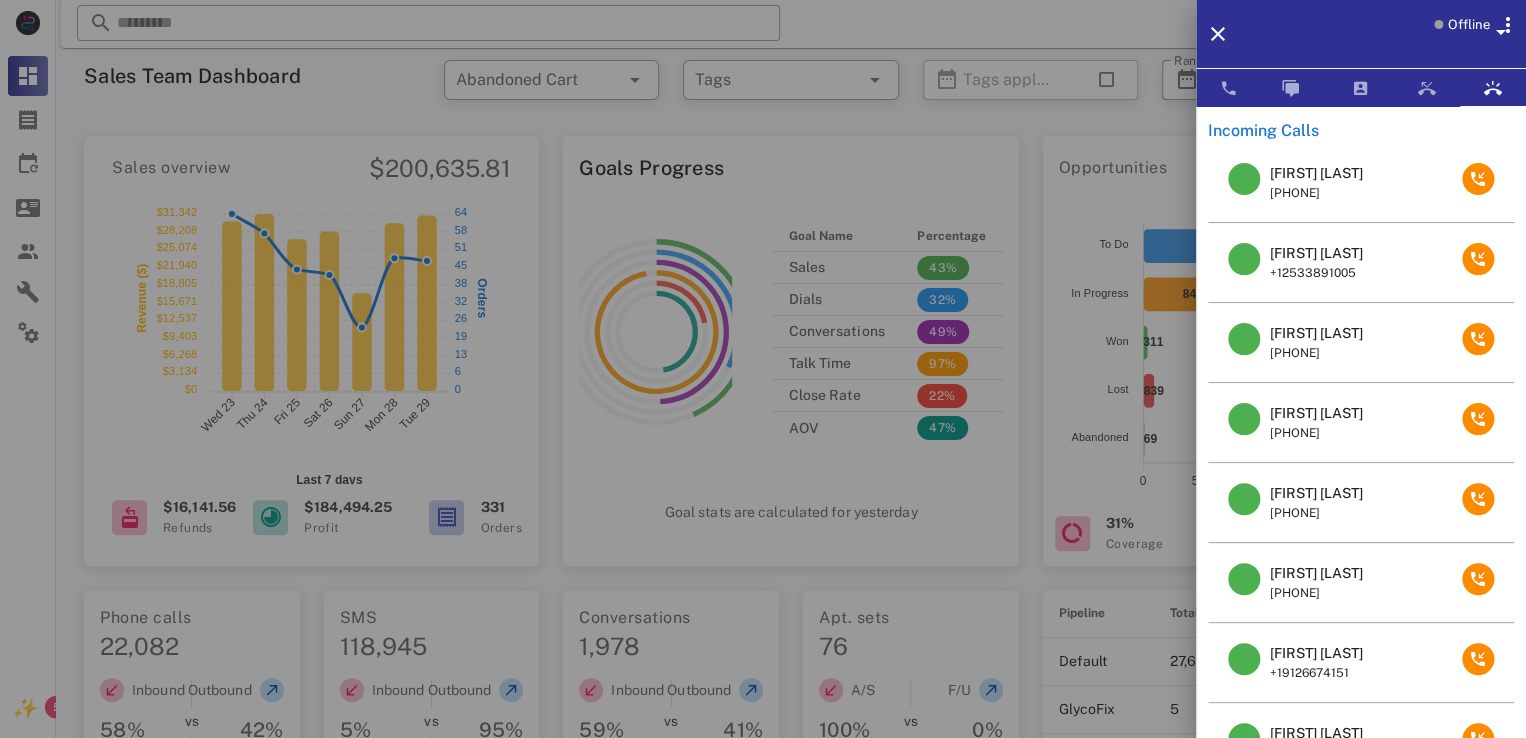 click on "Offline" at bounding box center [1466, 38] 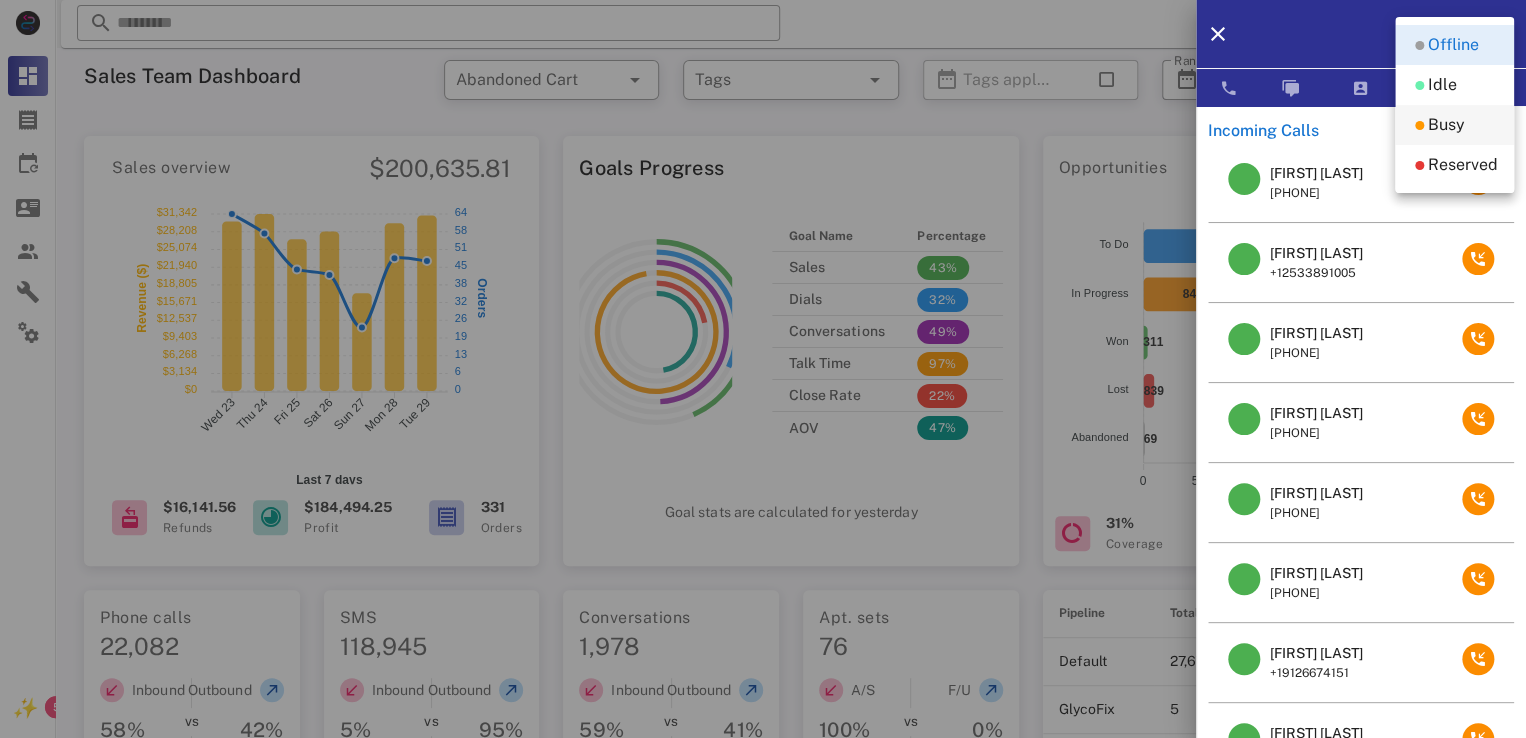 click on "Busy" at bounding box center (1446, 125) 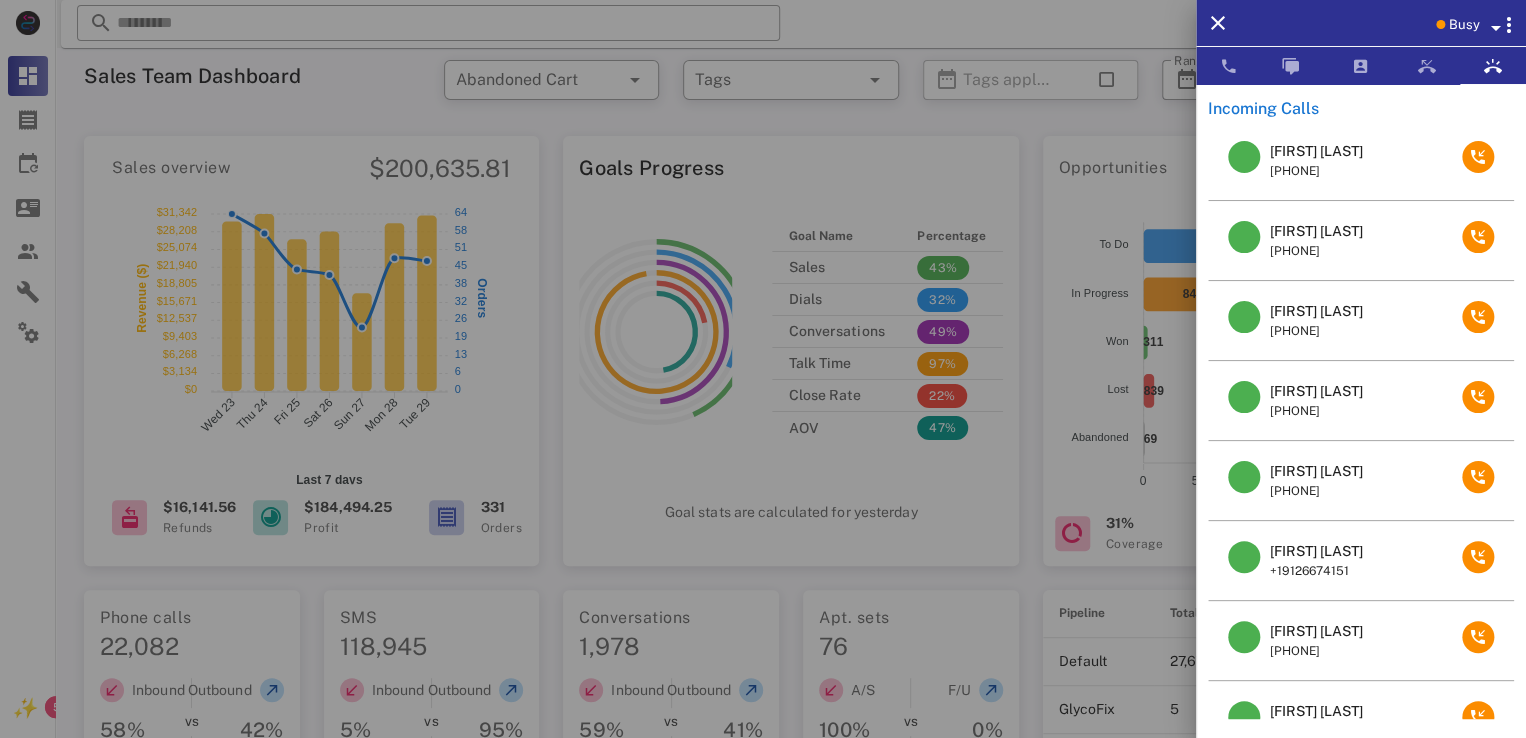 click on "Cheryl Secrease" at bounding box center (1316, 471) 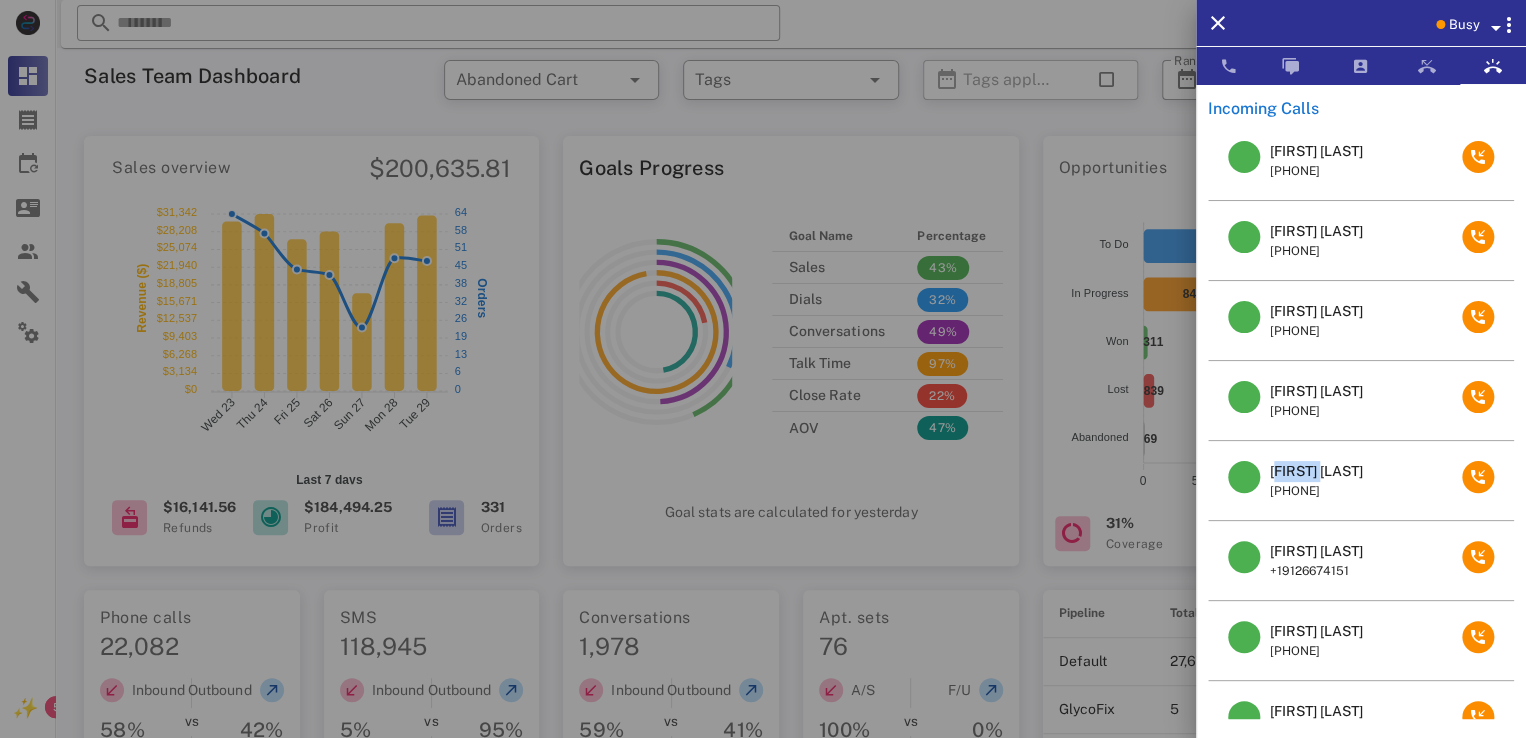 click on "Cheryl Secrease" at bounding box center [1316, 471] 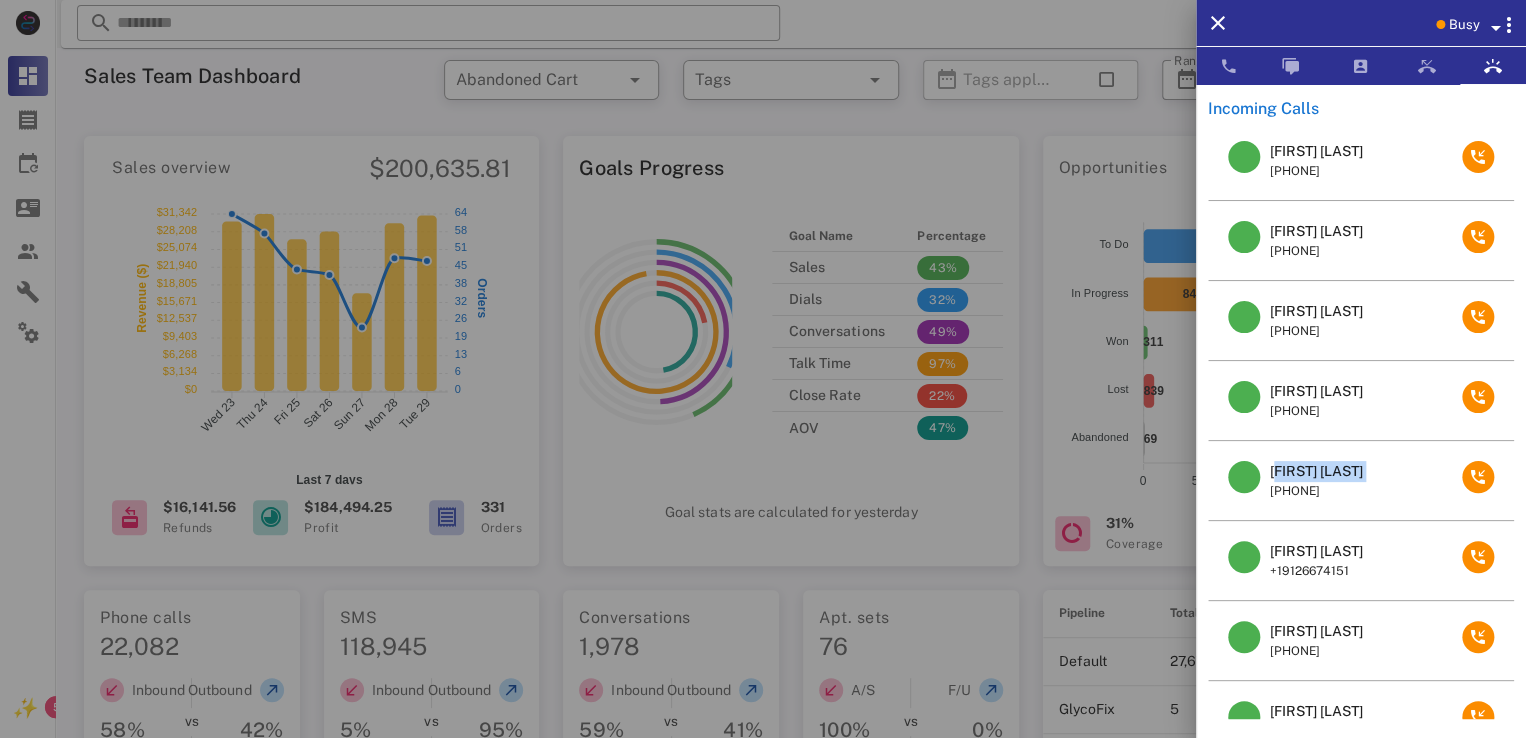 click on "Cheryl Secrease" at bounding box center [1316, 471] 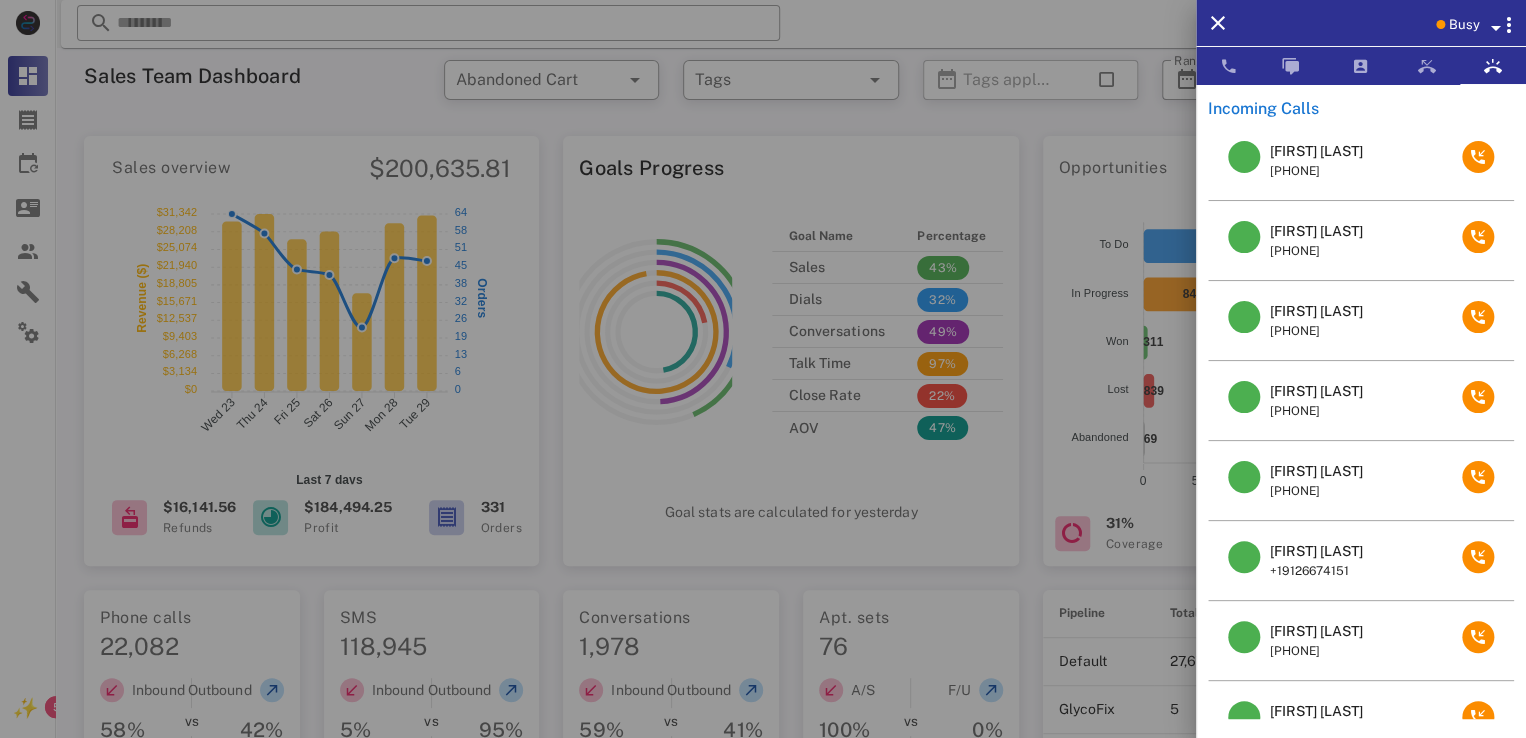 click at bounding box center (763, 369) 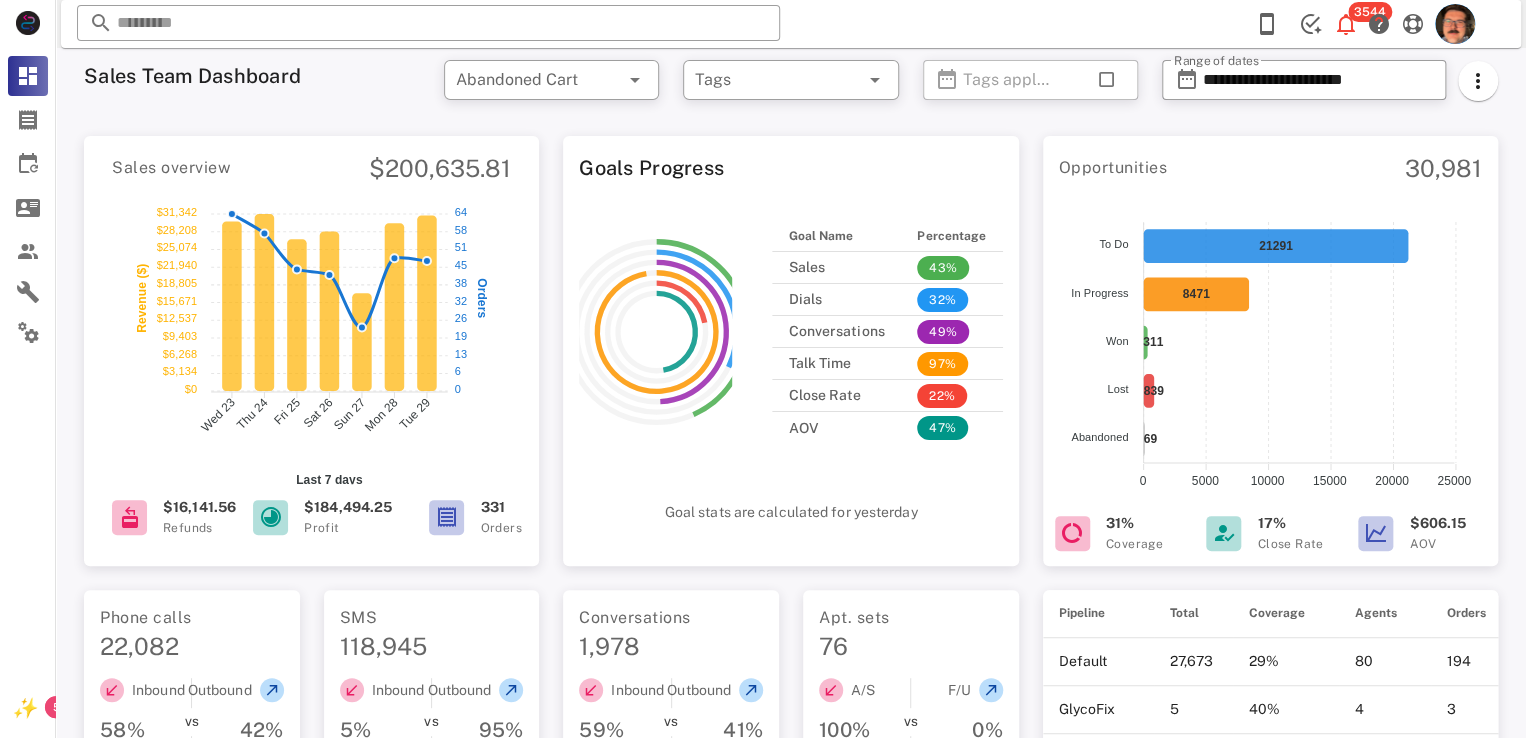 click at bounding box center [428, 23] 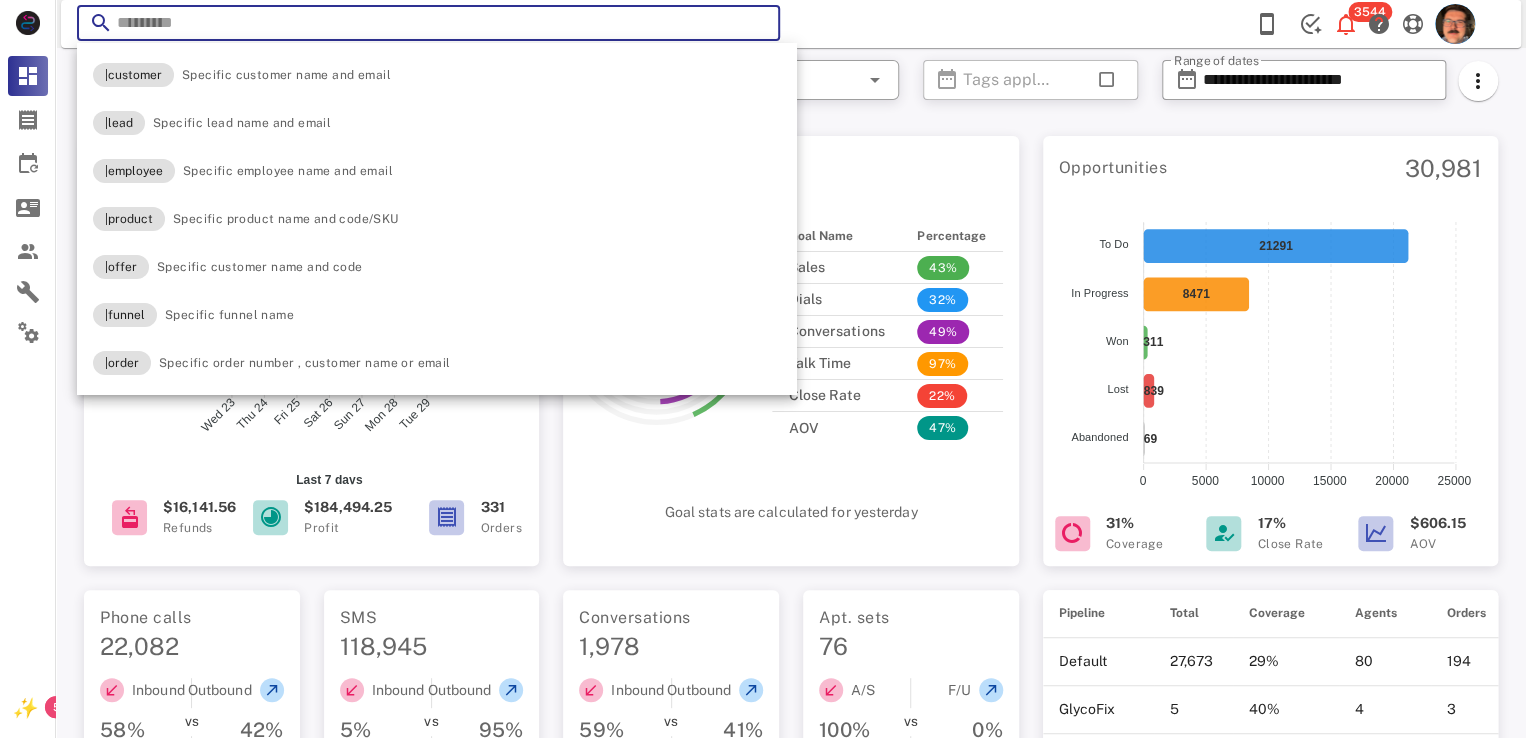 paste on "**********" 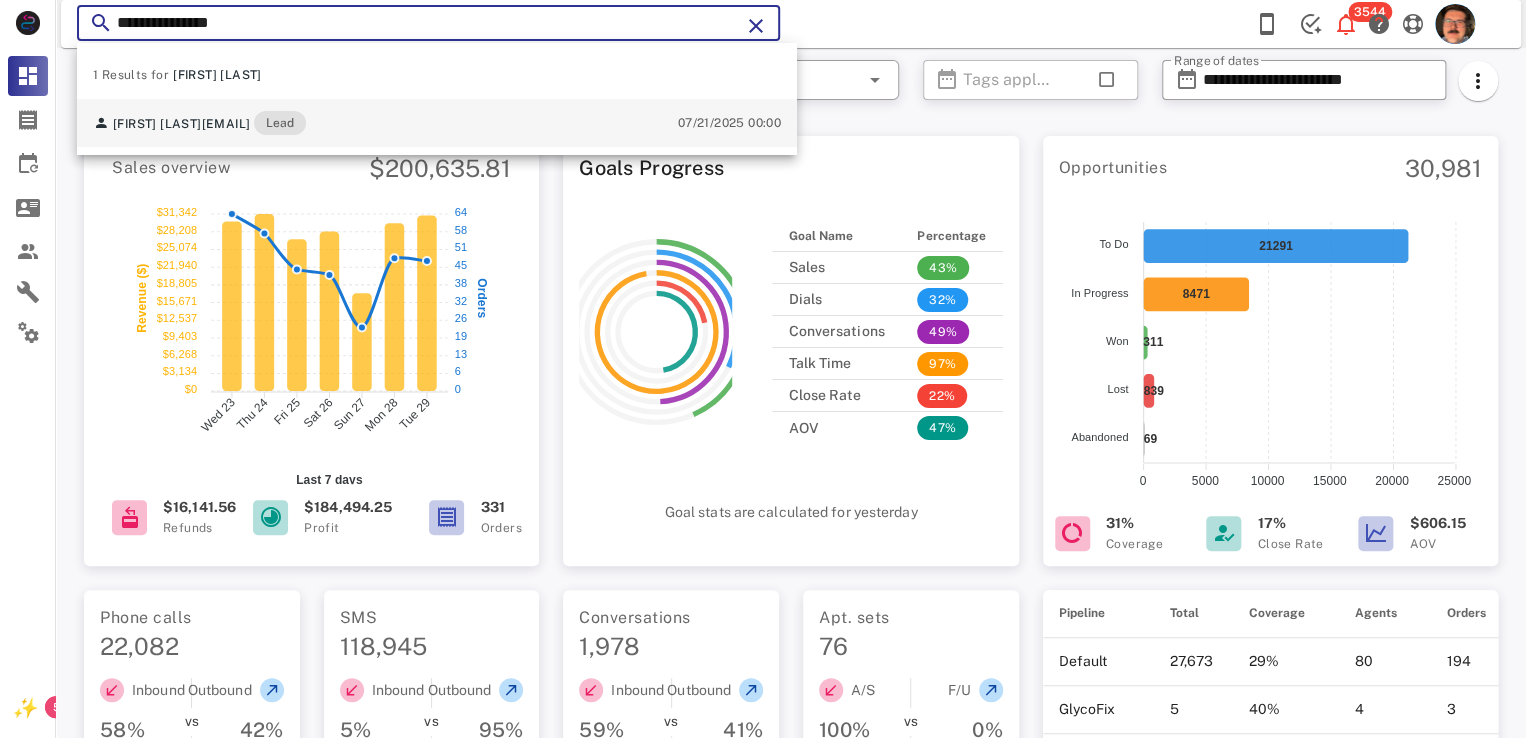 type on "**********" 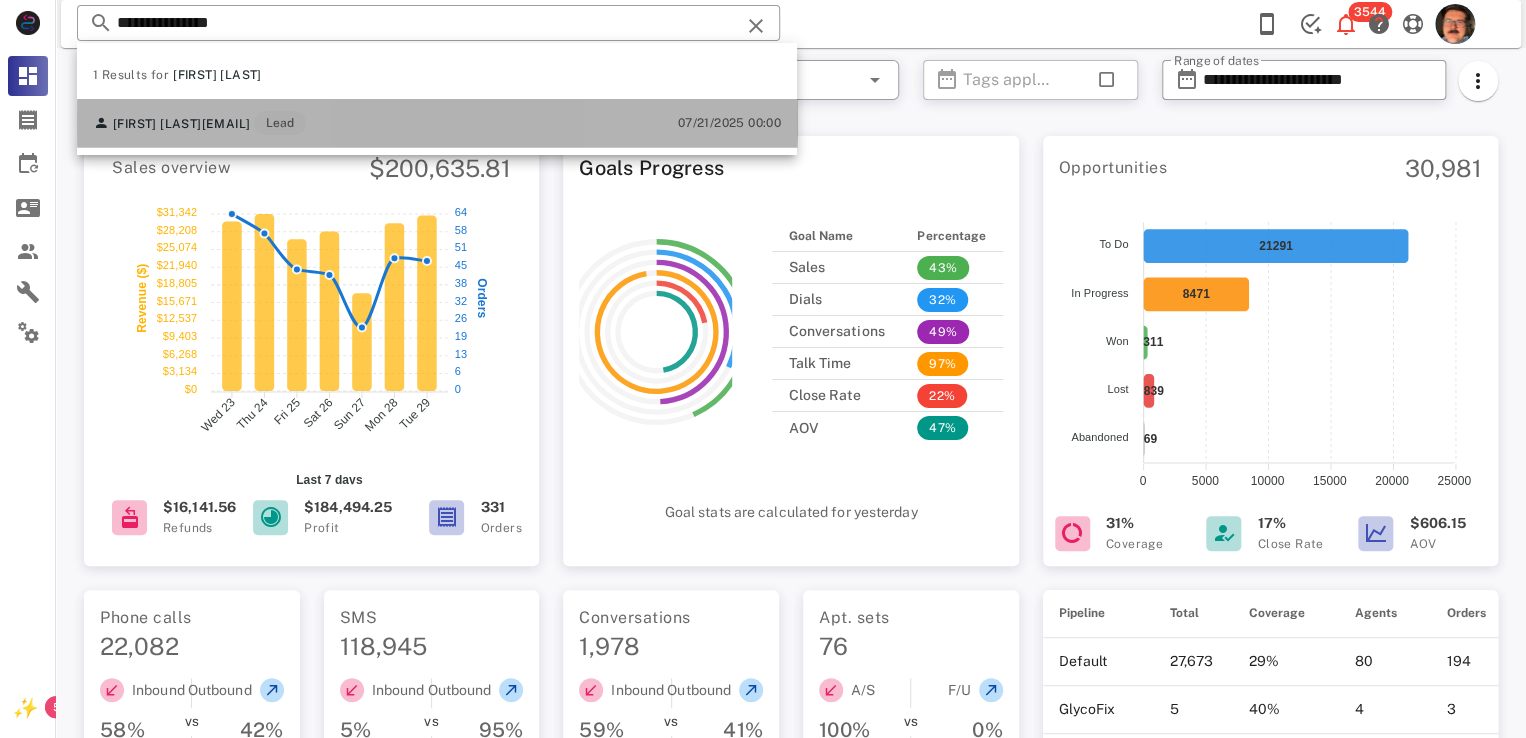 click on "csecrease1964@gmail.com" at bounding box center (226, 124) 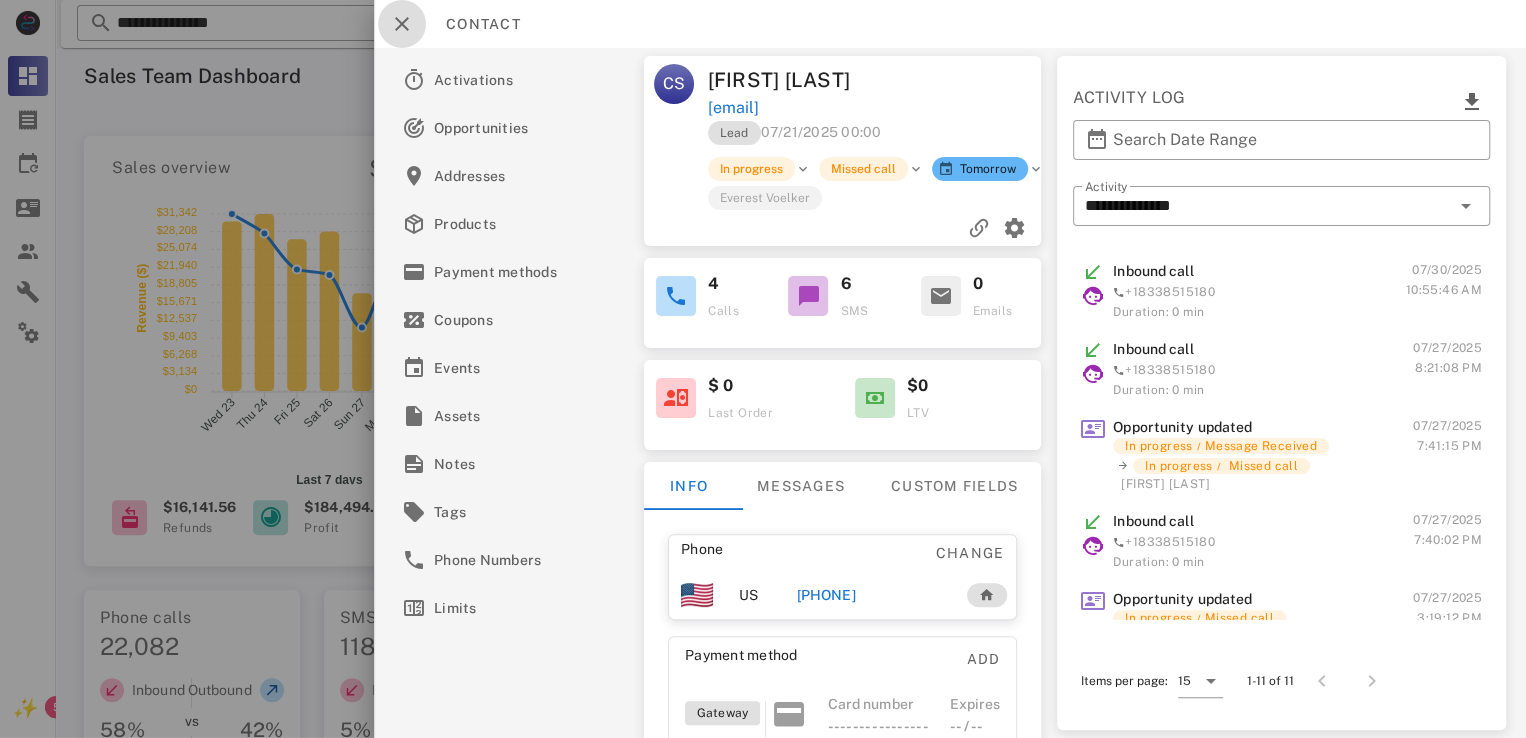 click at bounding box center [402, 24] 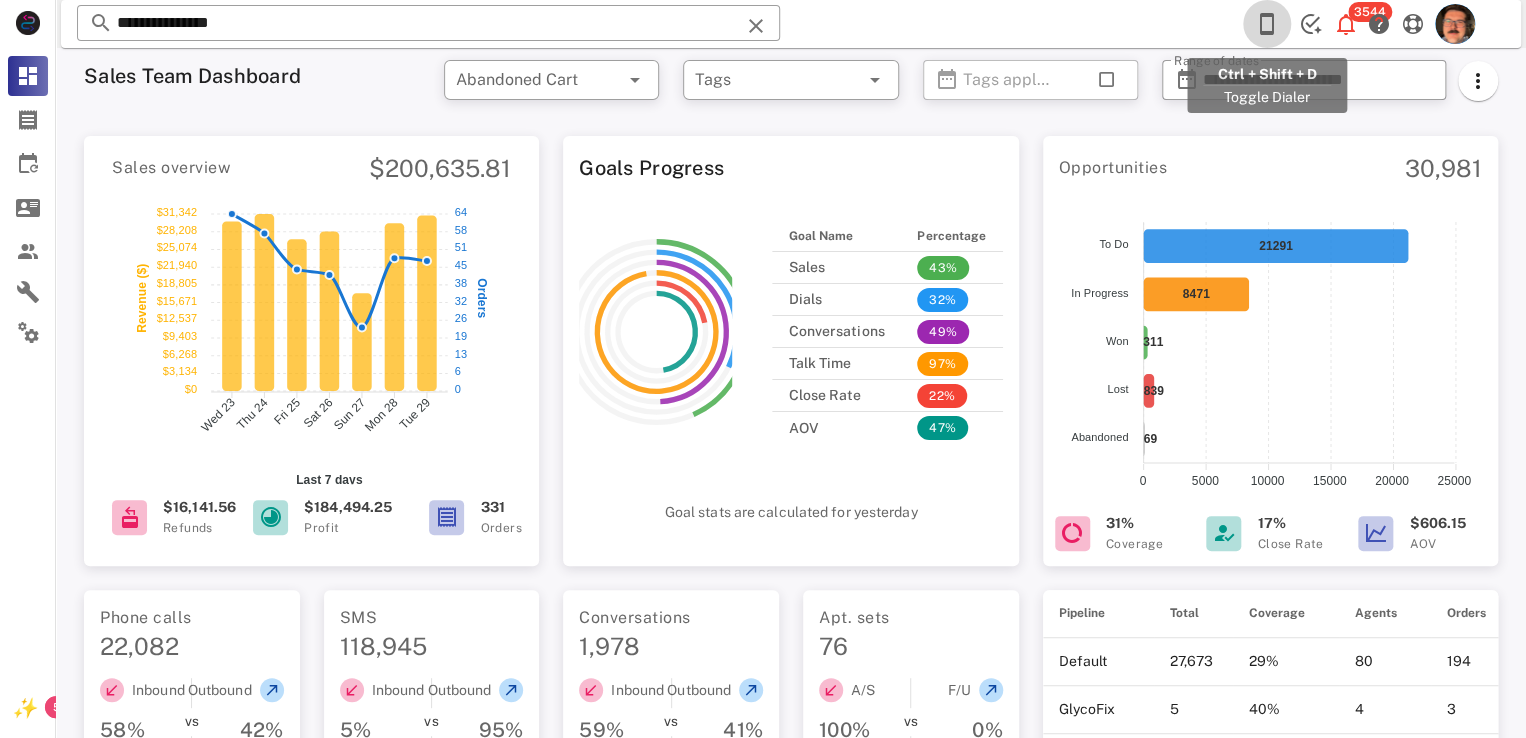 click at bounding box center (1267, 24) 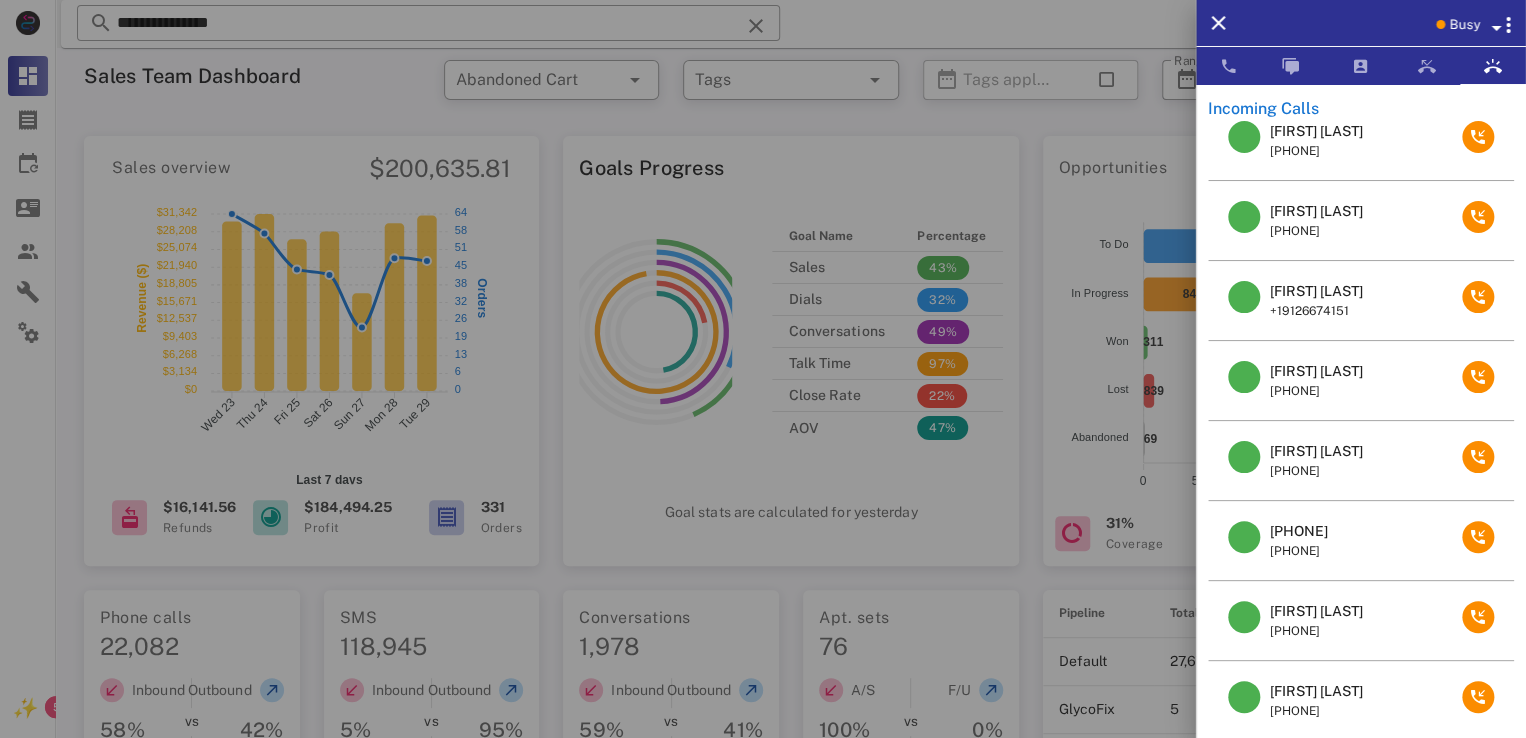 scroll, scrollTop: 156, scrollLeft: 0, axis: vertical 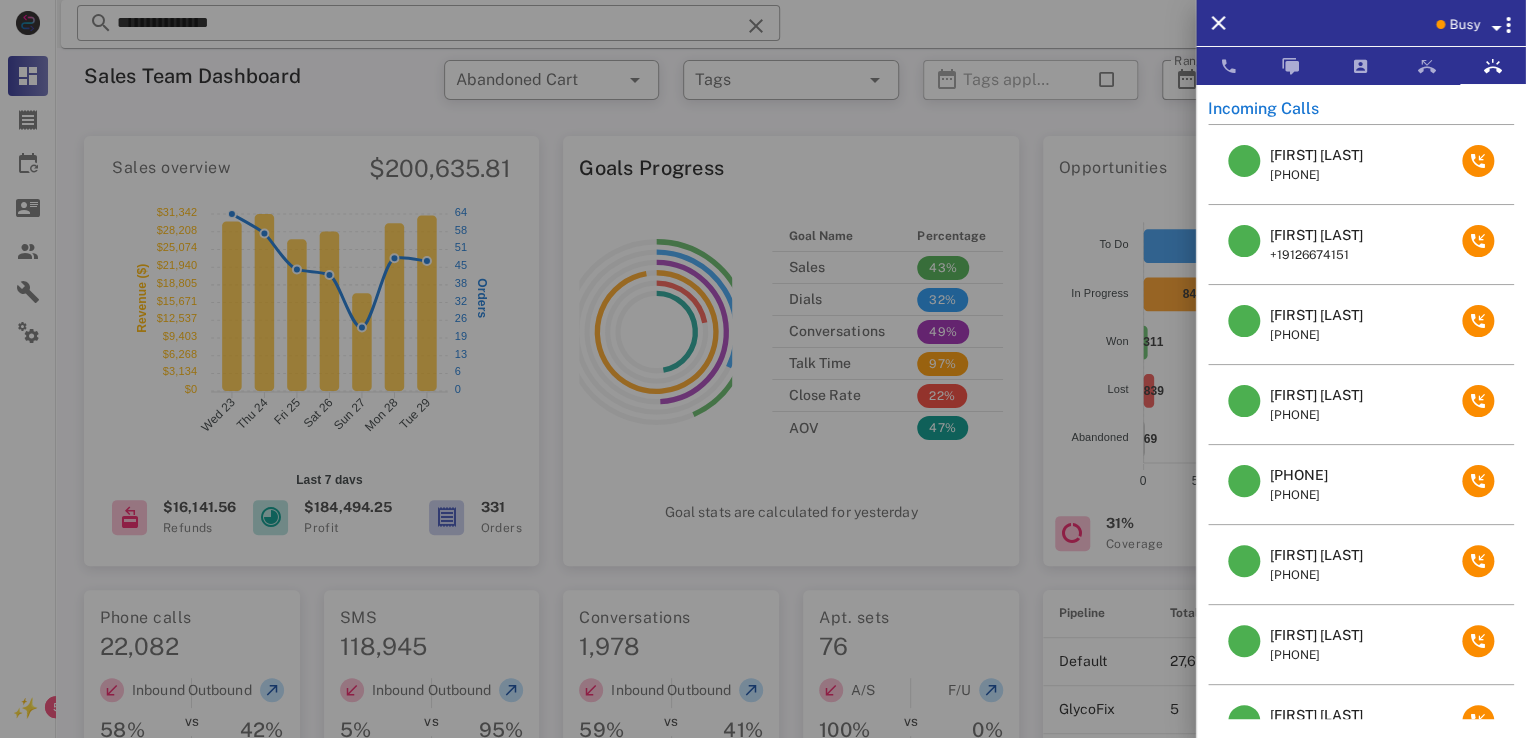 click on "+19132275568" at bounding box center [1316, 335] 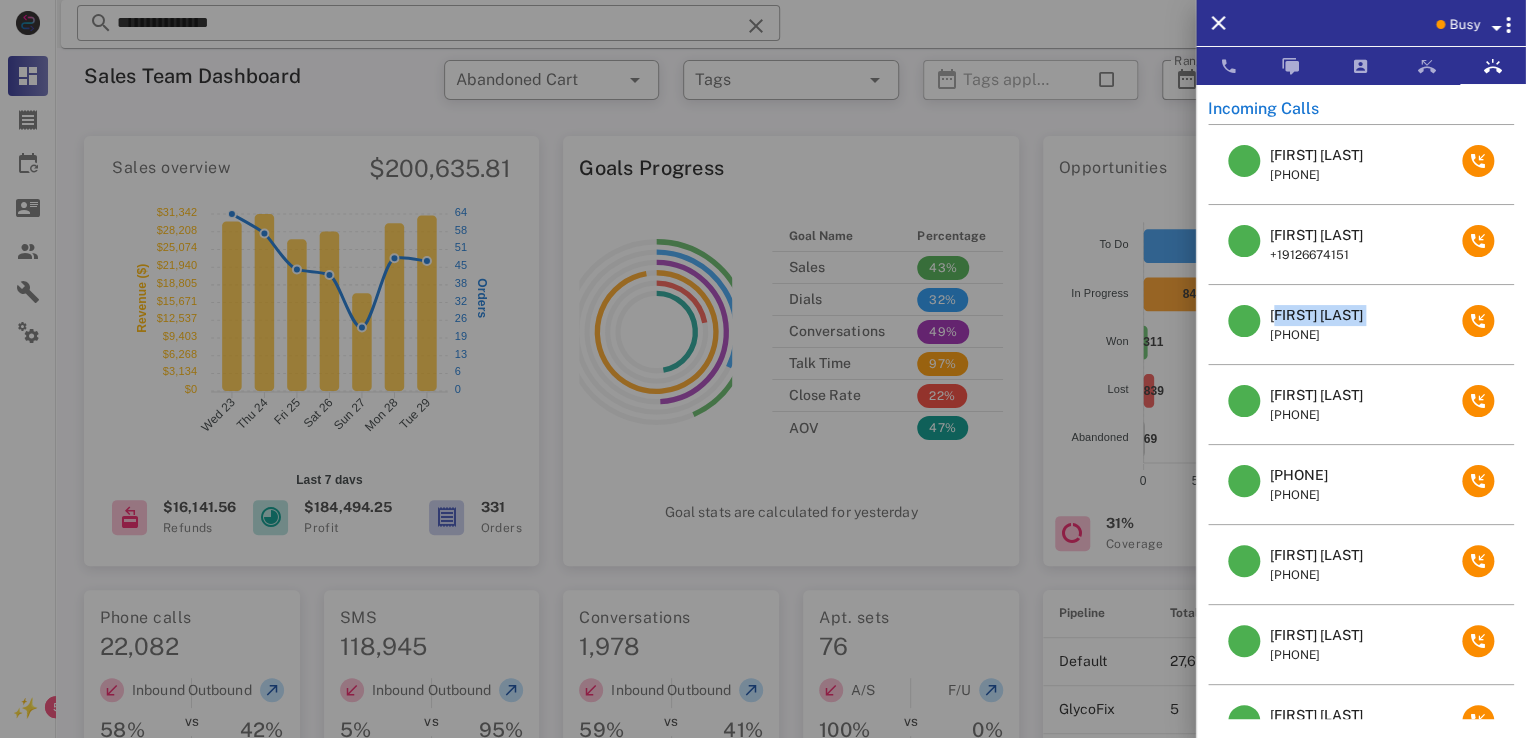 click on "Kathy Brentlinger" at bounding box center [1316, 315] 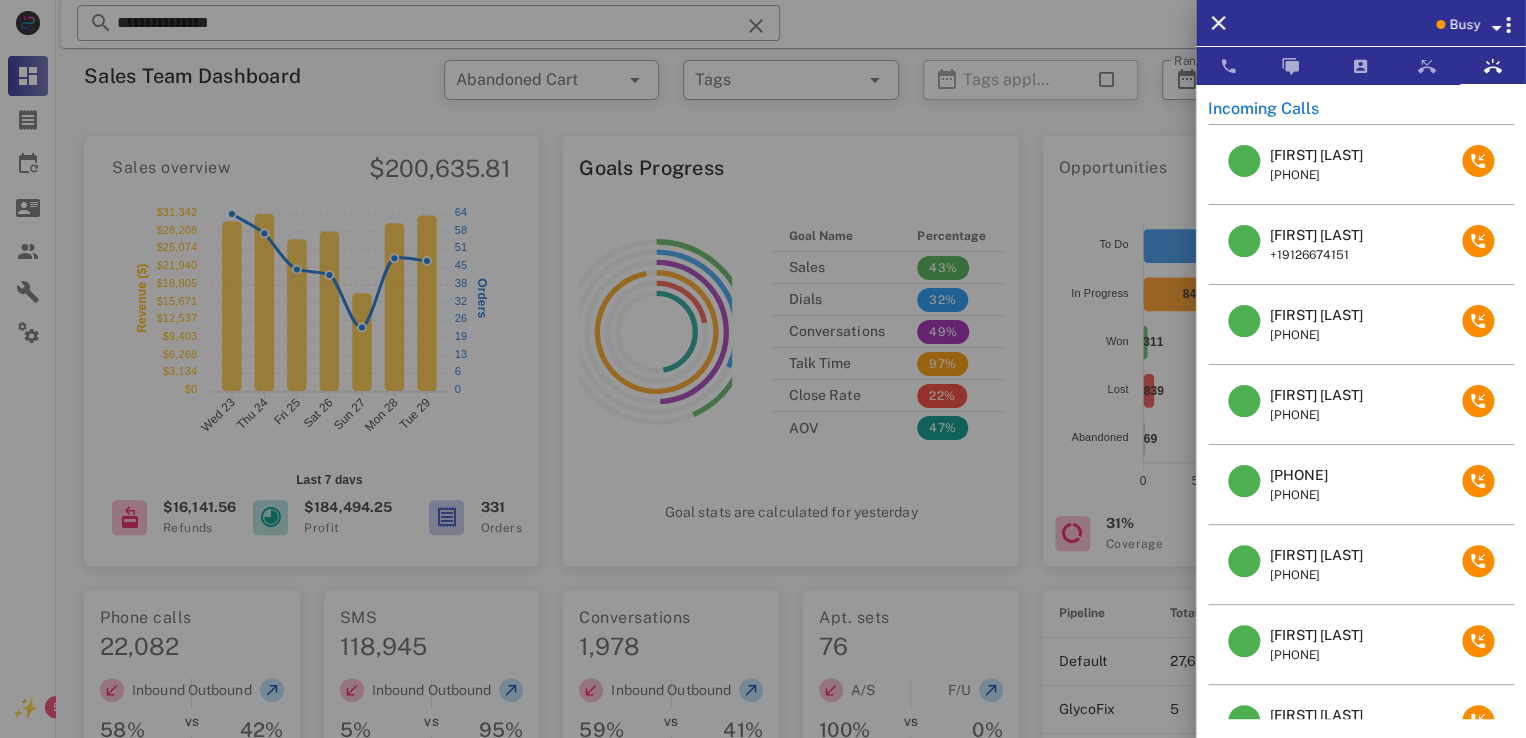 click at bounding box center (763, 369) 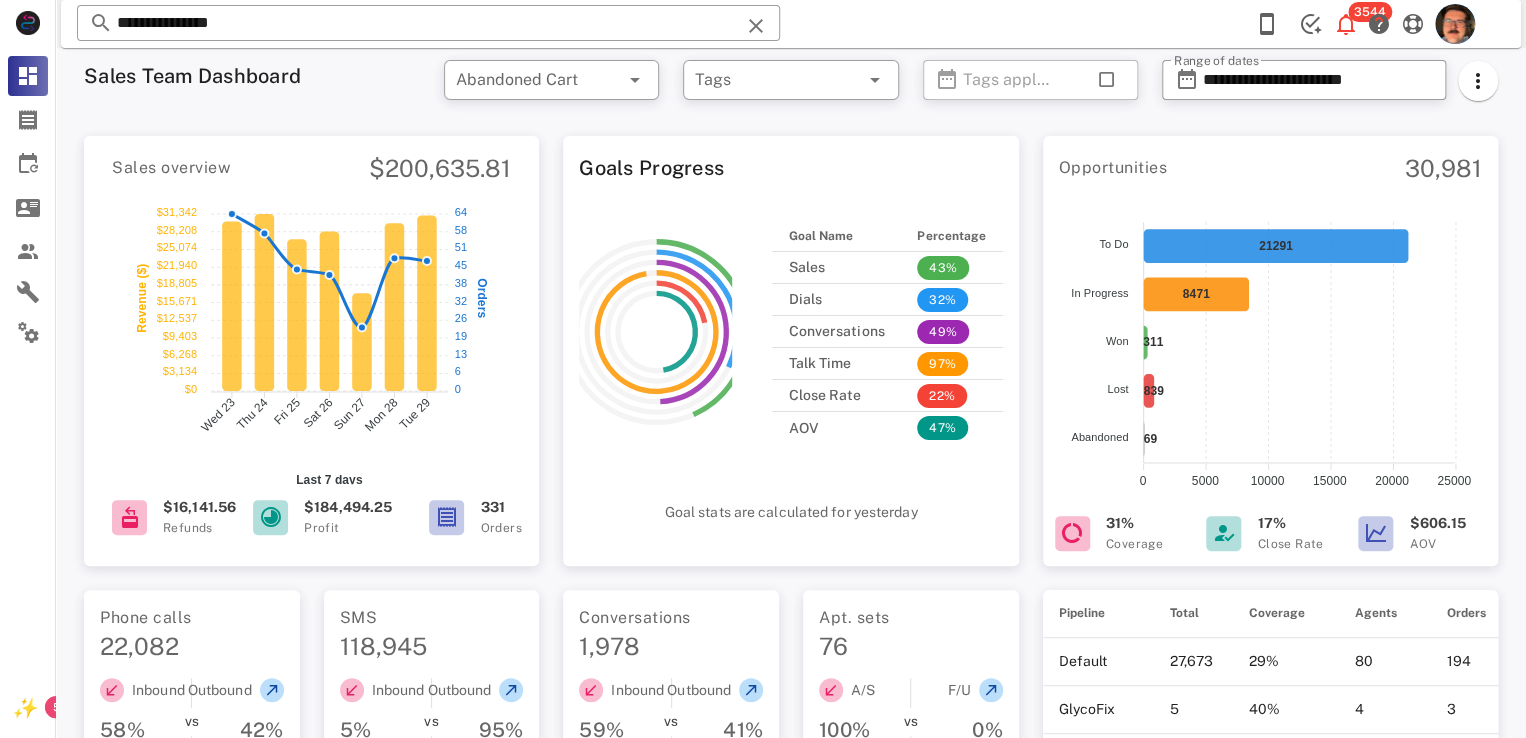 click at bounding box center (756, 26) 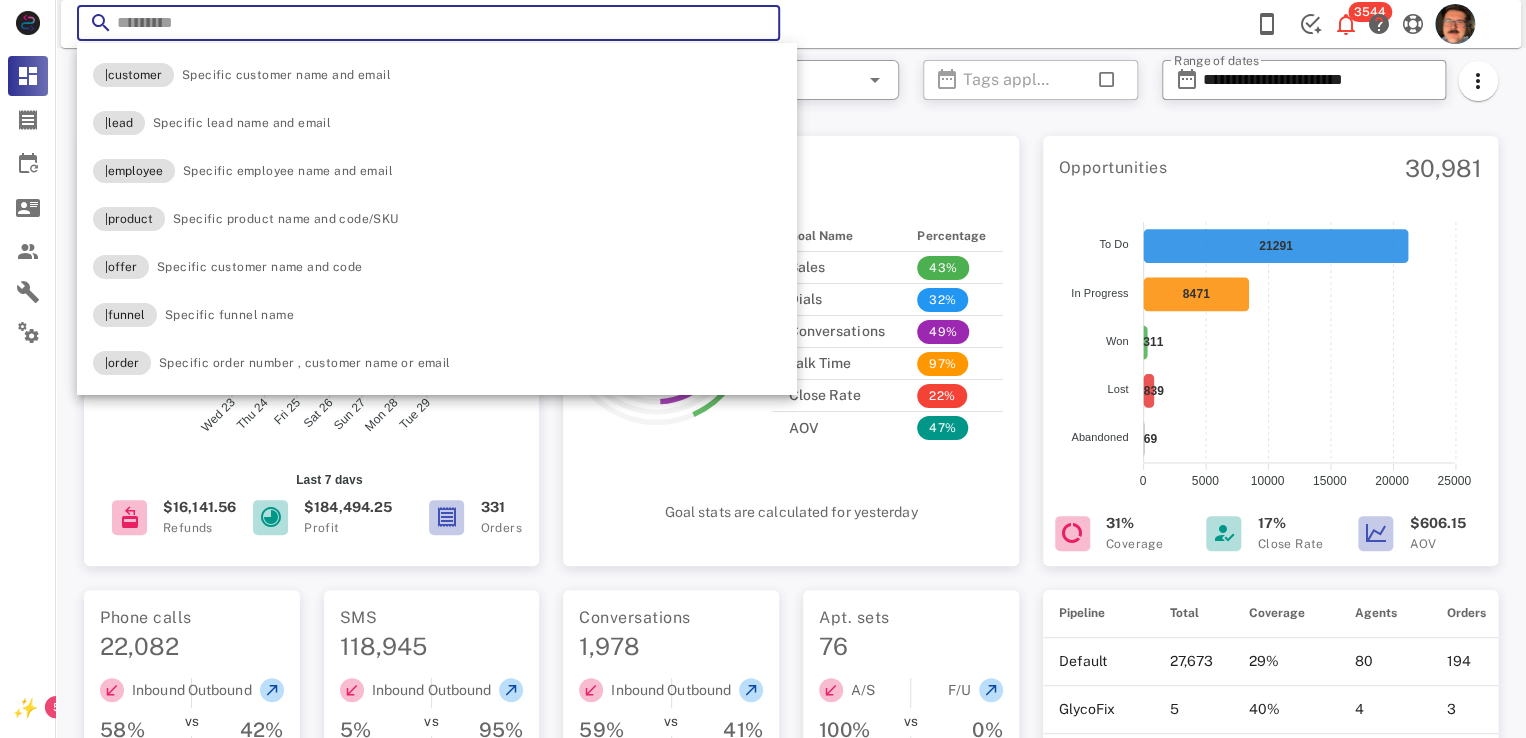 paste on "**********" 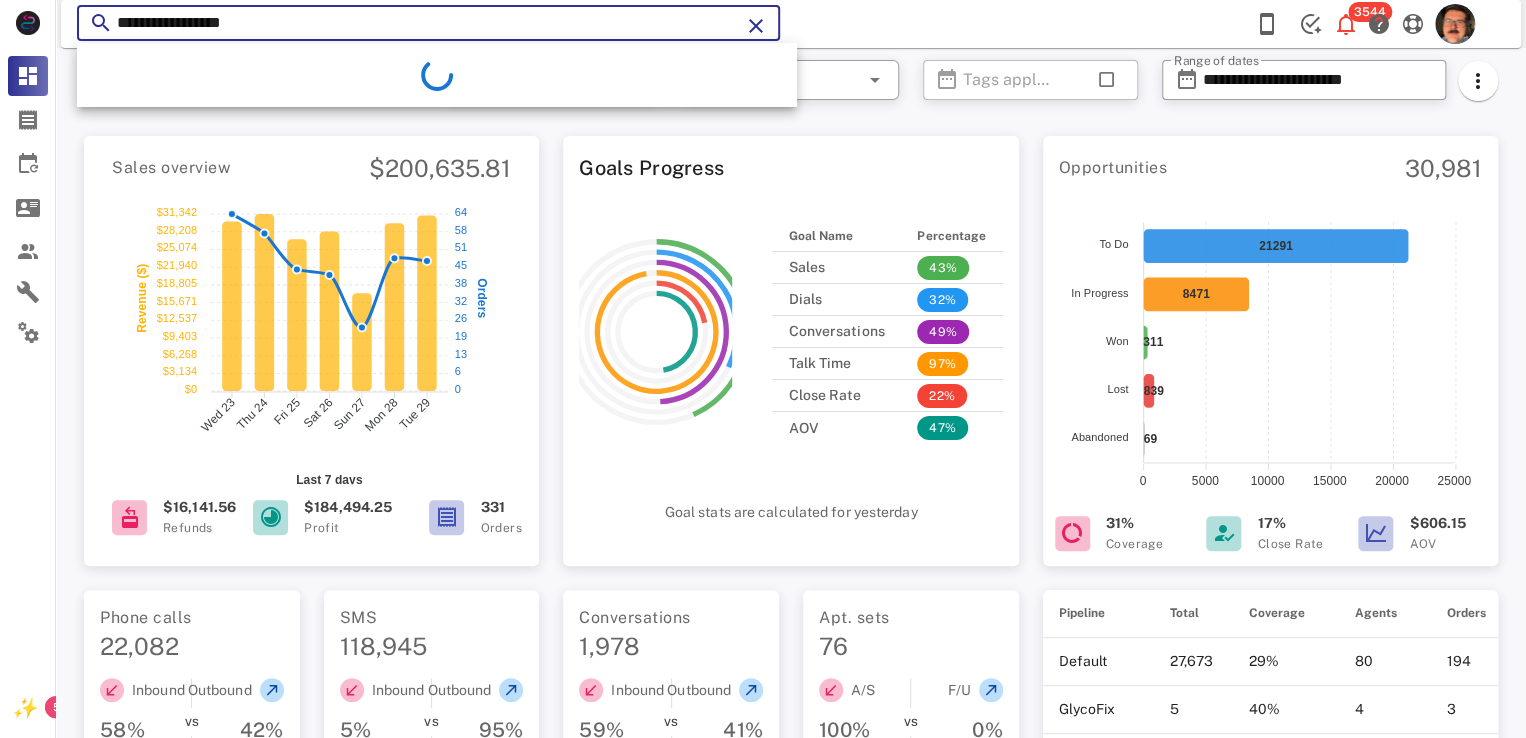 scroll, scrollTop: 76, scrollLeft: 0, axis: vertical 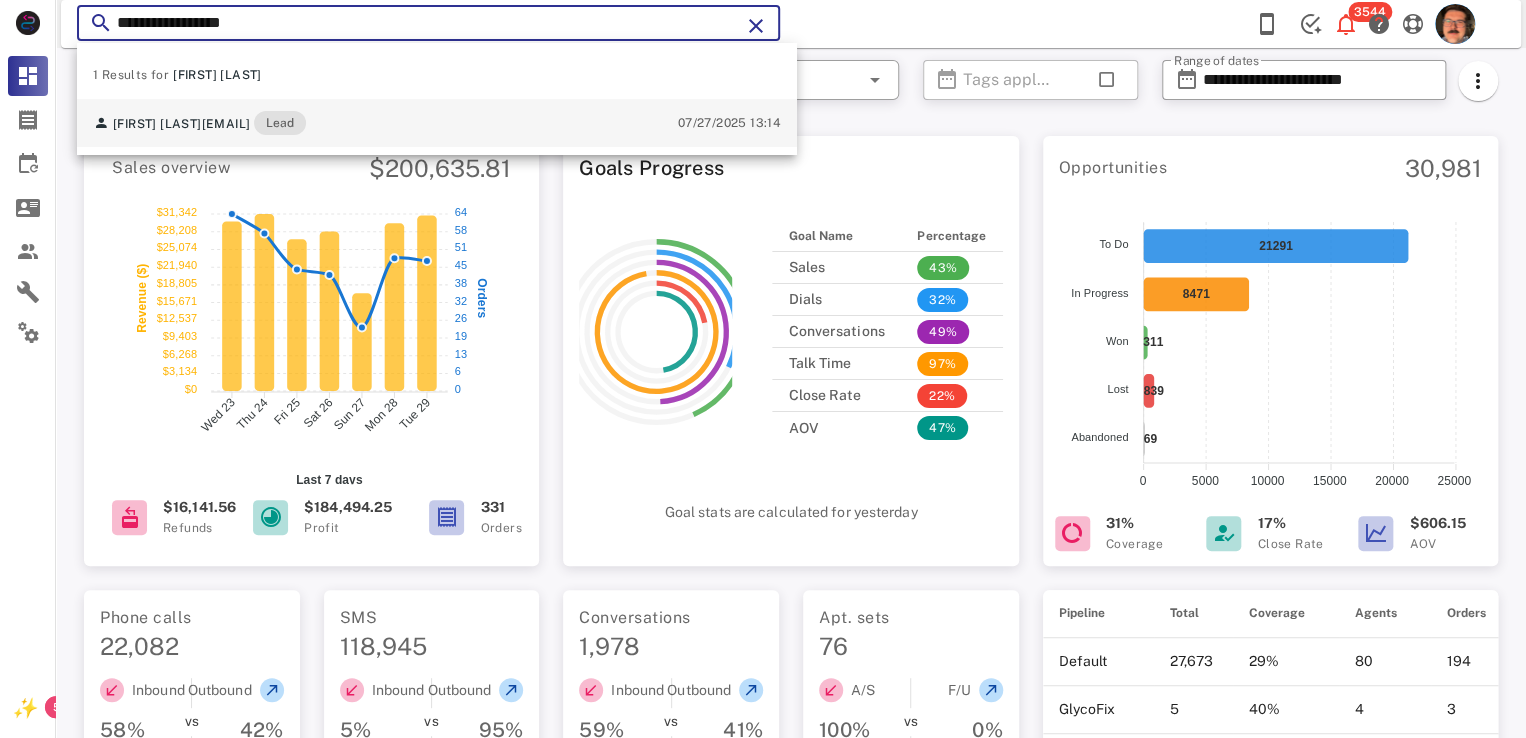 type on "**********" 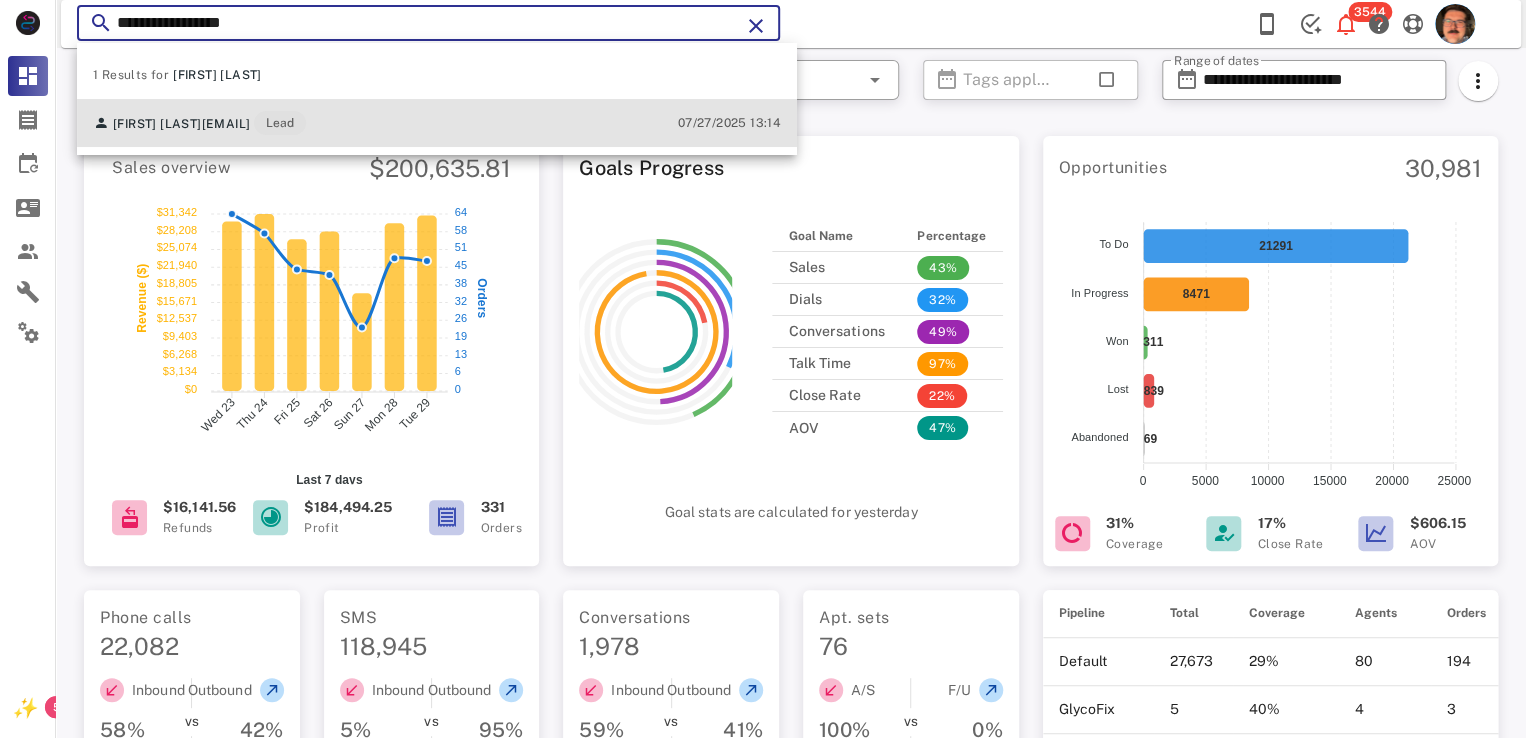 click on "kbrent11947@gmail.com" at bounding box center (226, 124) 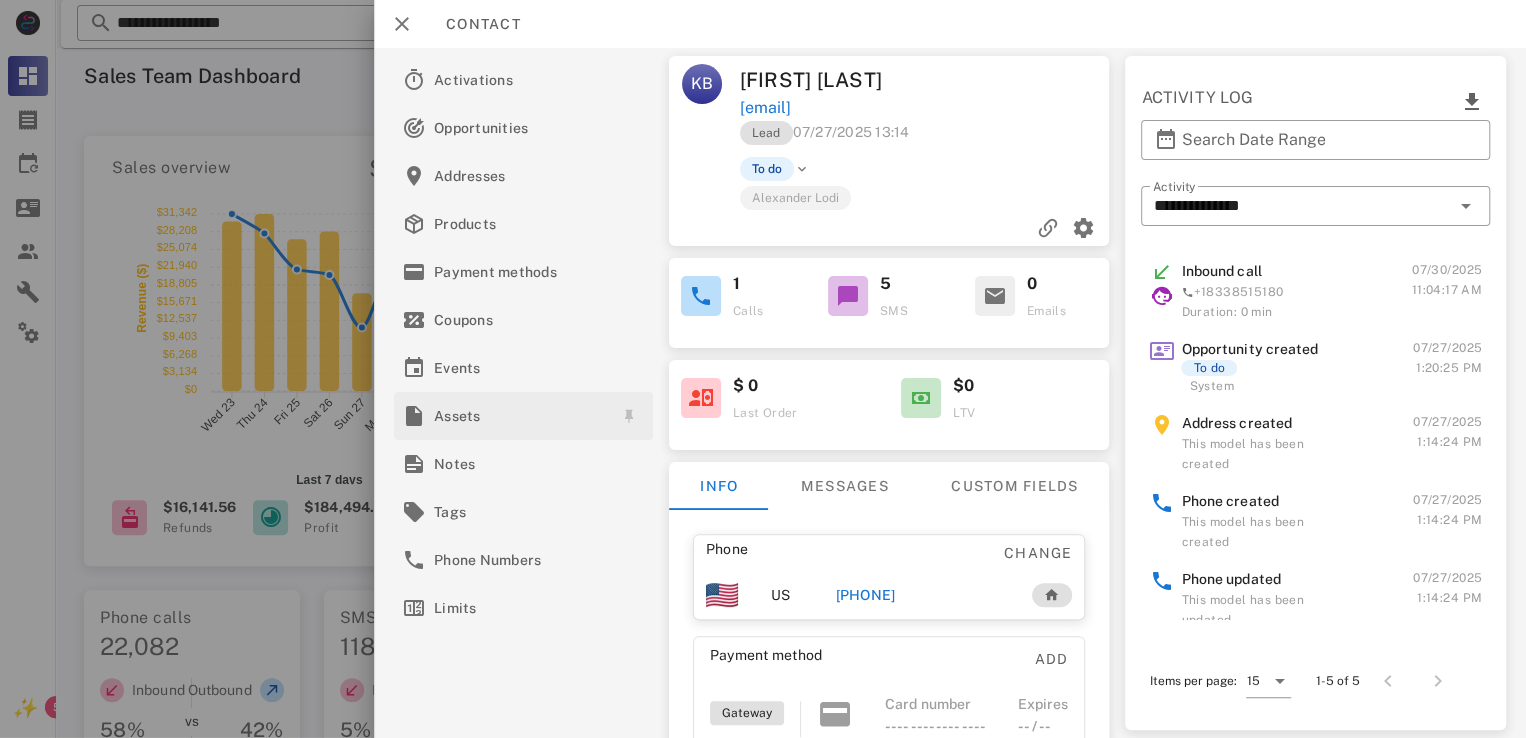 scroll, scrollTop: 0, scrollLeft: 0, axis: both 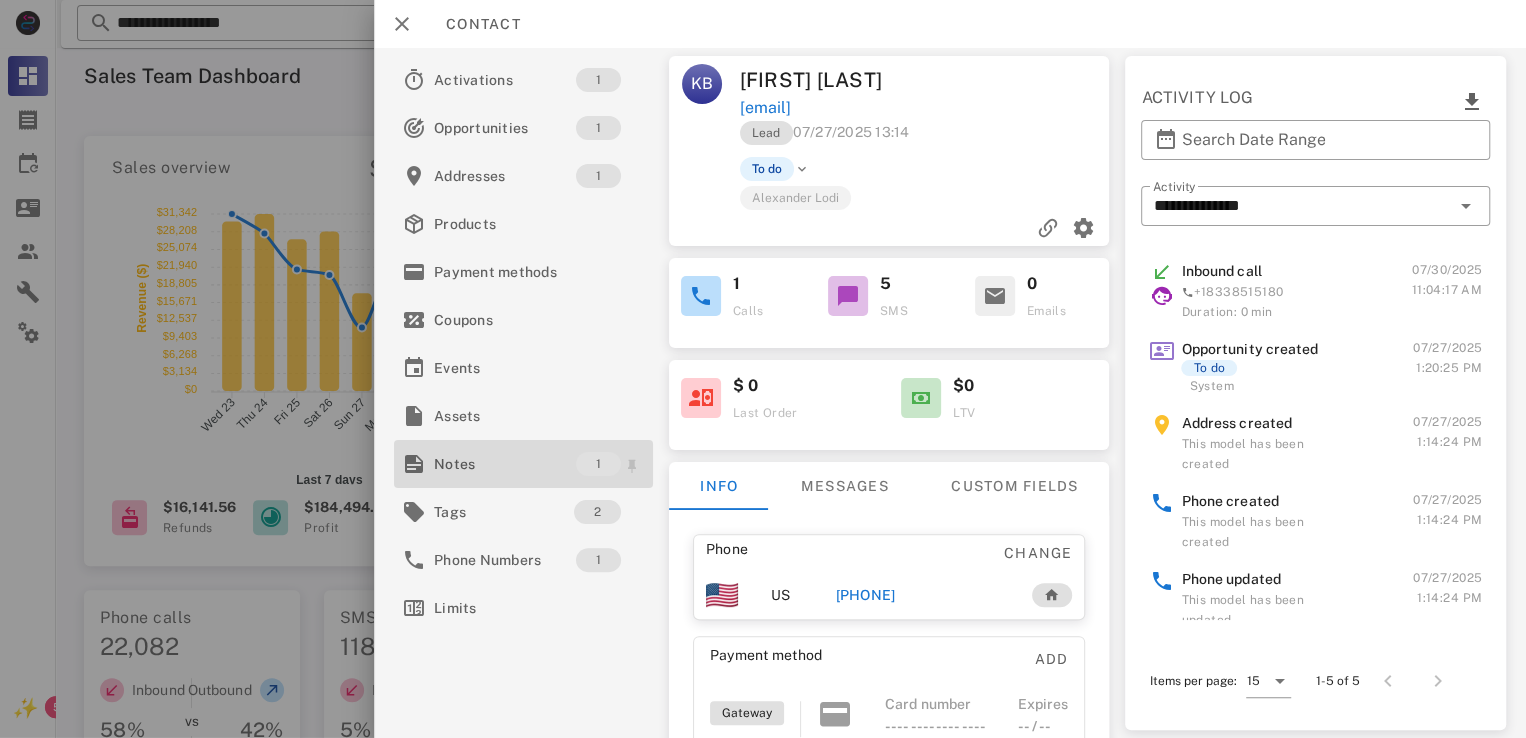 click on "Notes" at bounding box center (505, 464) 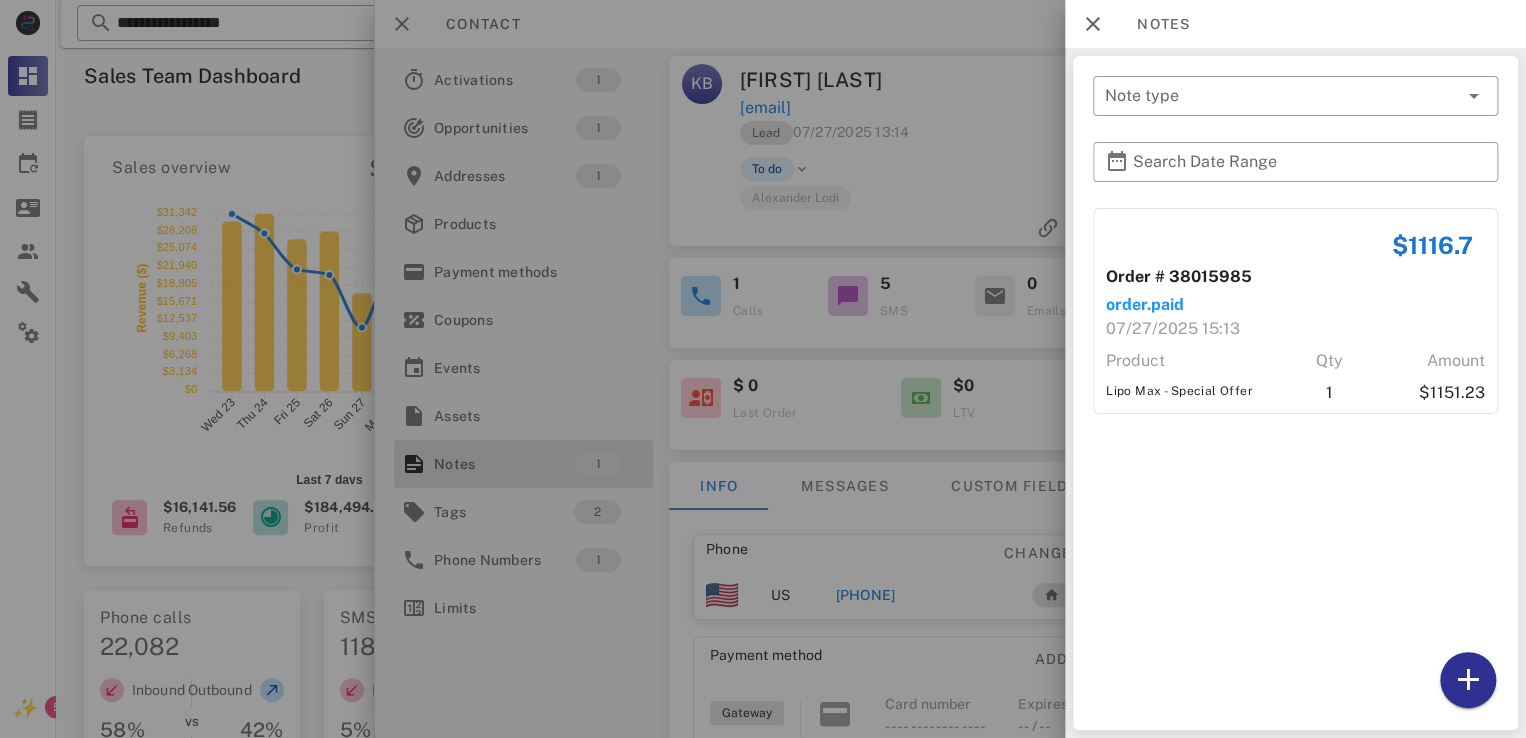 click at bounding box center (763, 369) 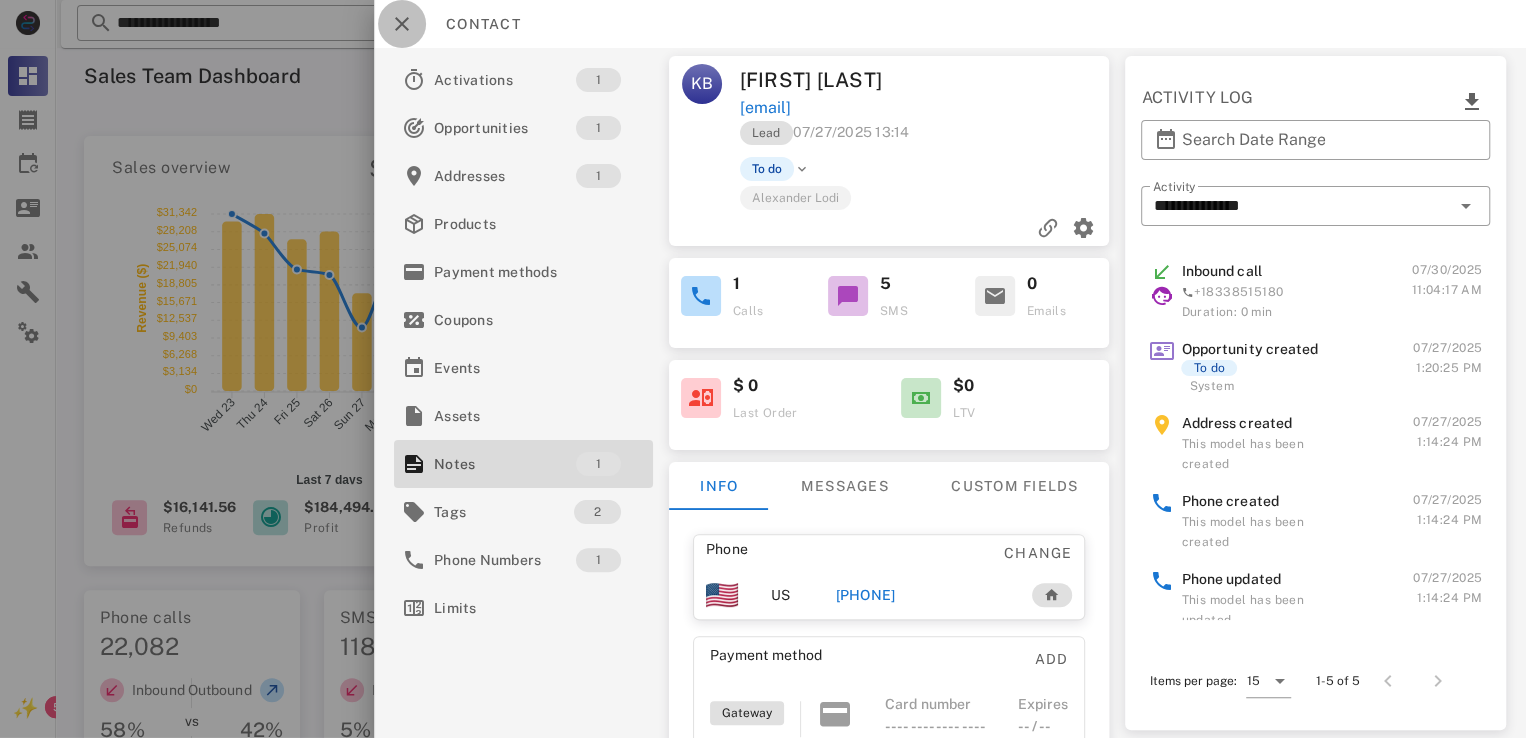 click at bounding box center [402, 24] 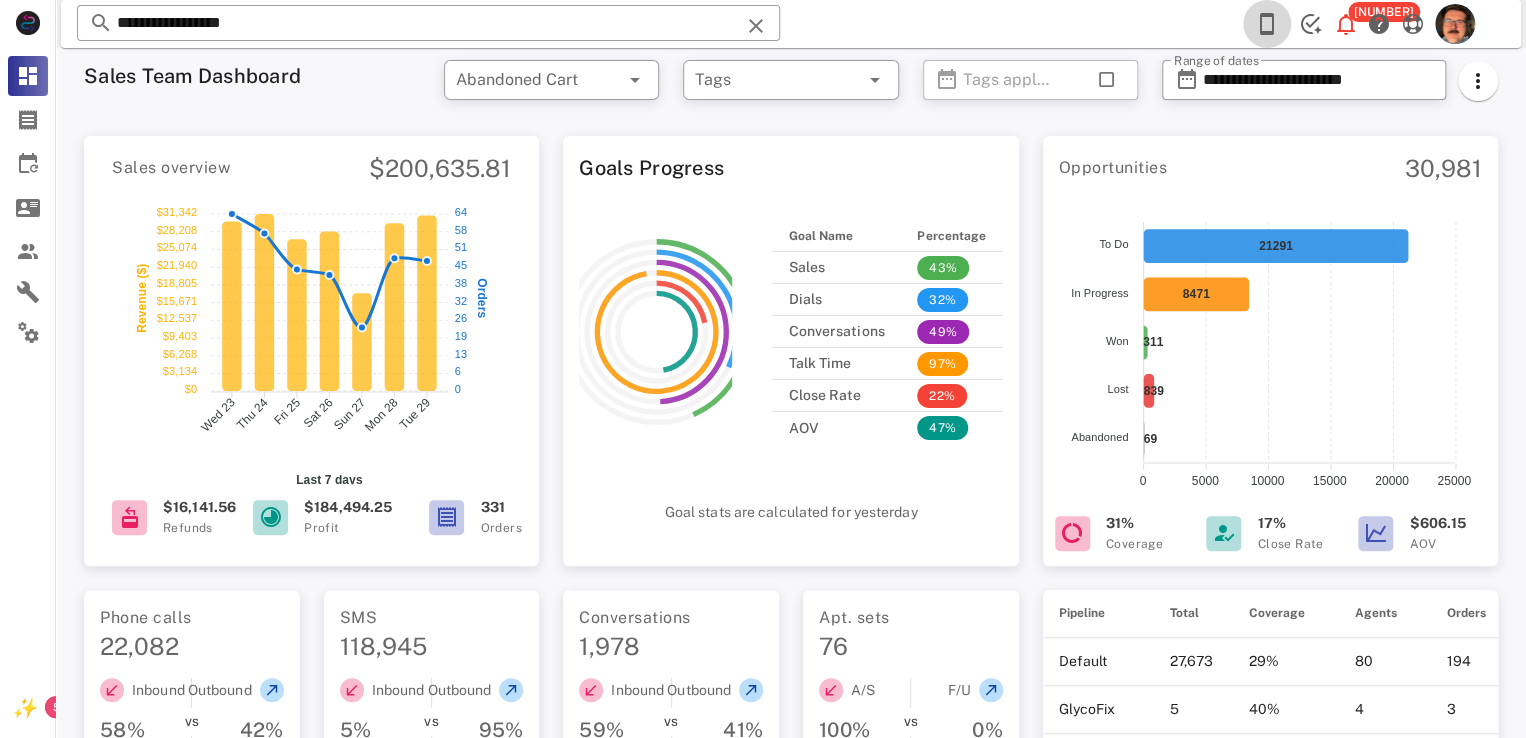 click at bounding box center (1267, 24) 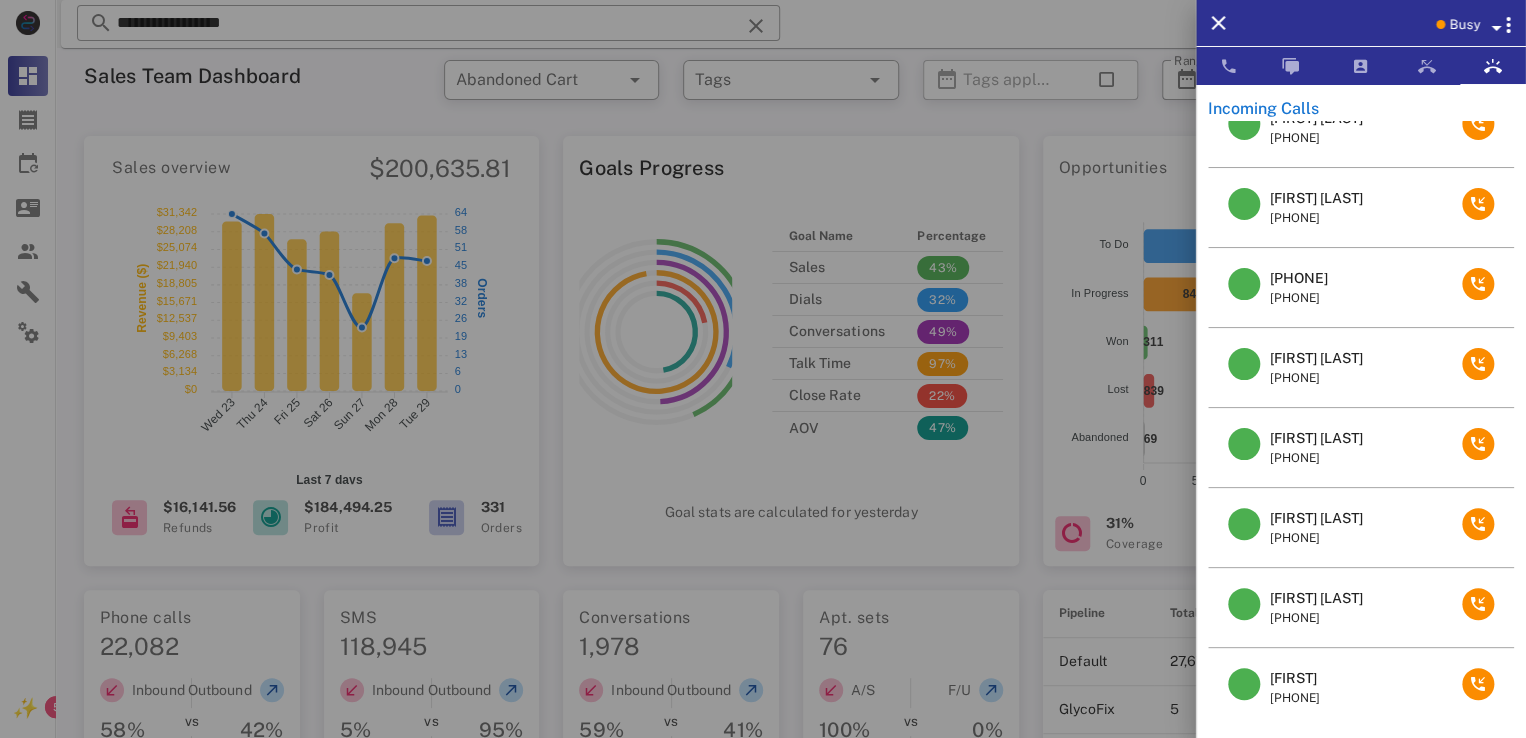 scroll, scrollTop: 0, scrollLeft: 0, axis: both 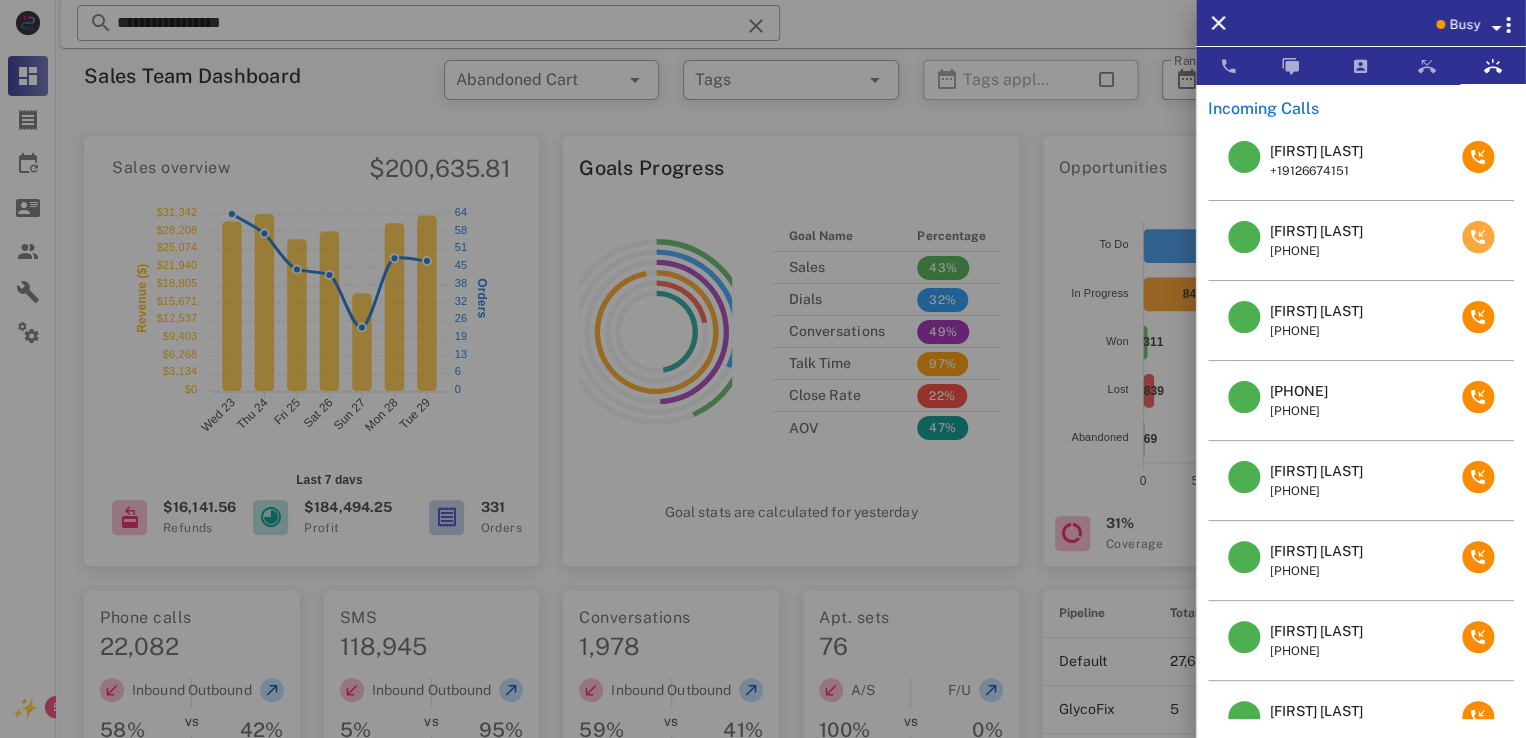click at bounding box center (1478, 237) 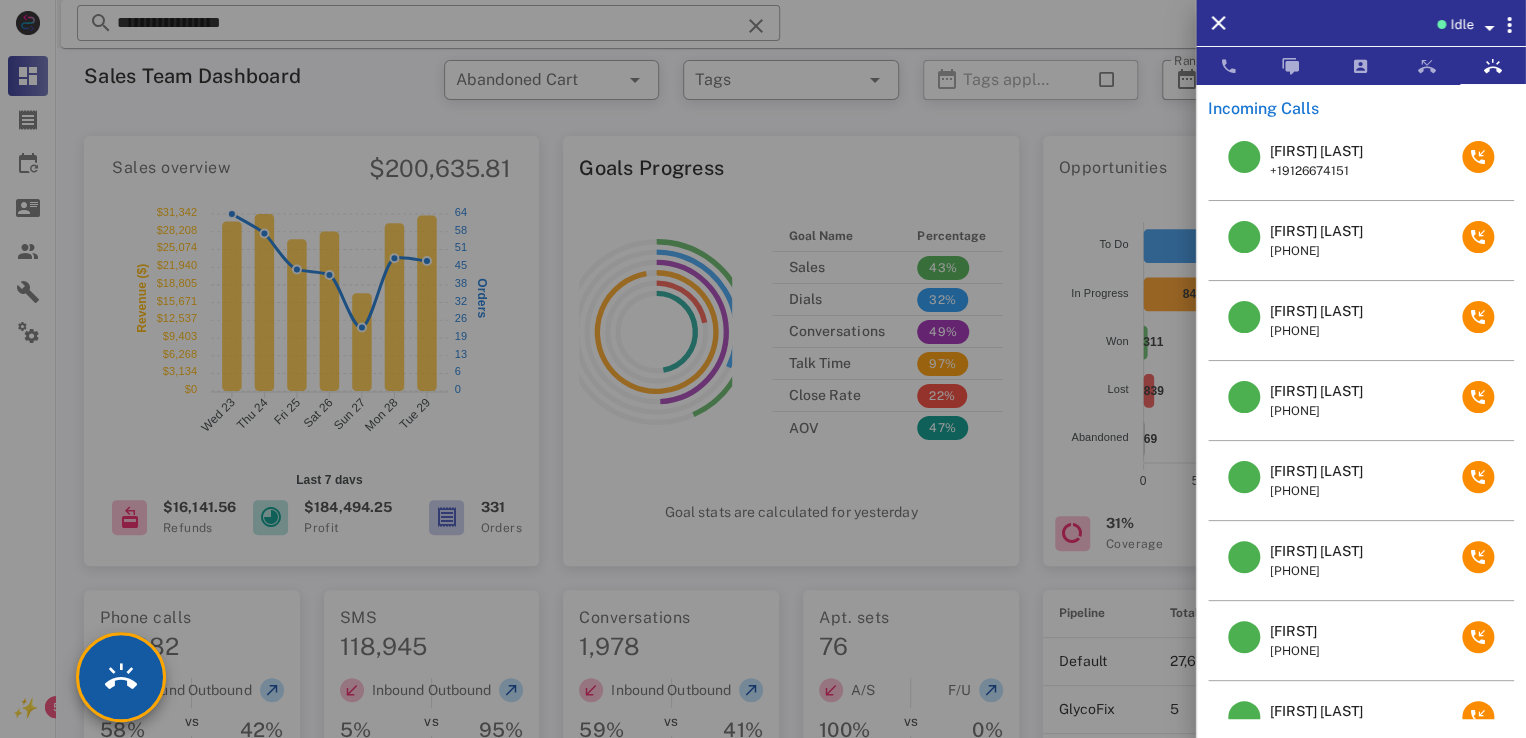 click at bounding box center [121, 677] 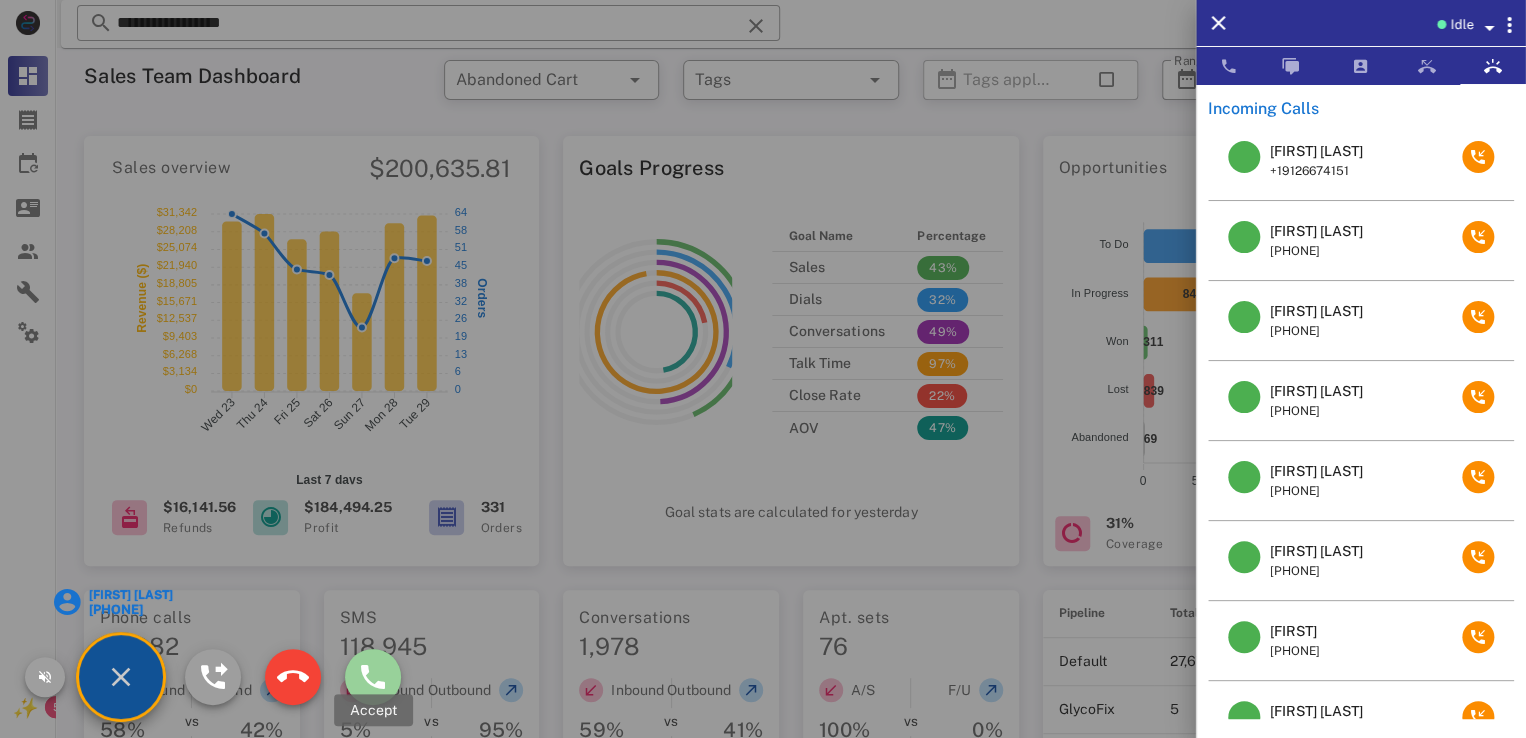 click at bounding box center (373, 677) 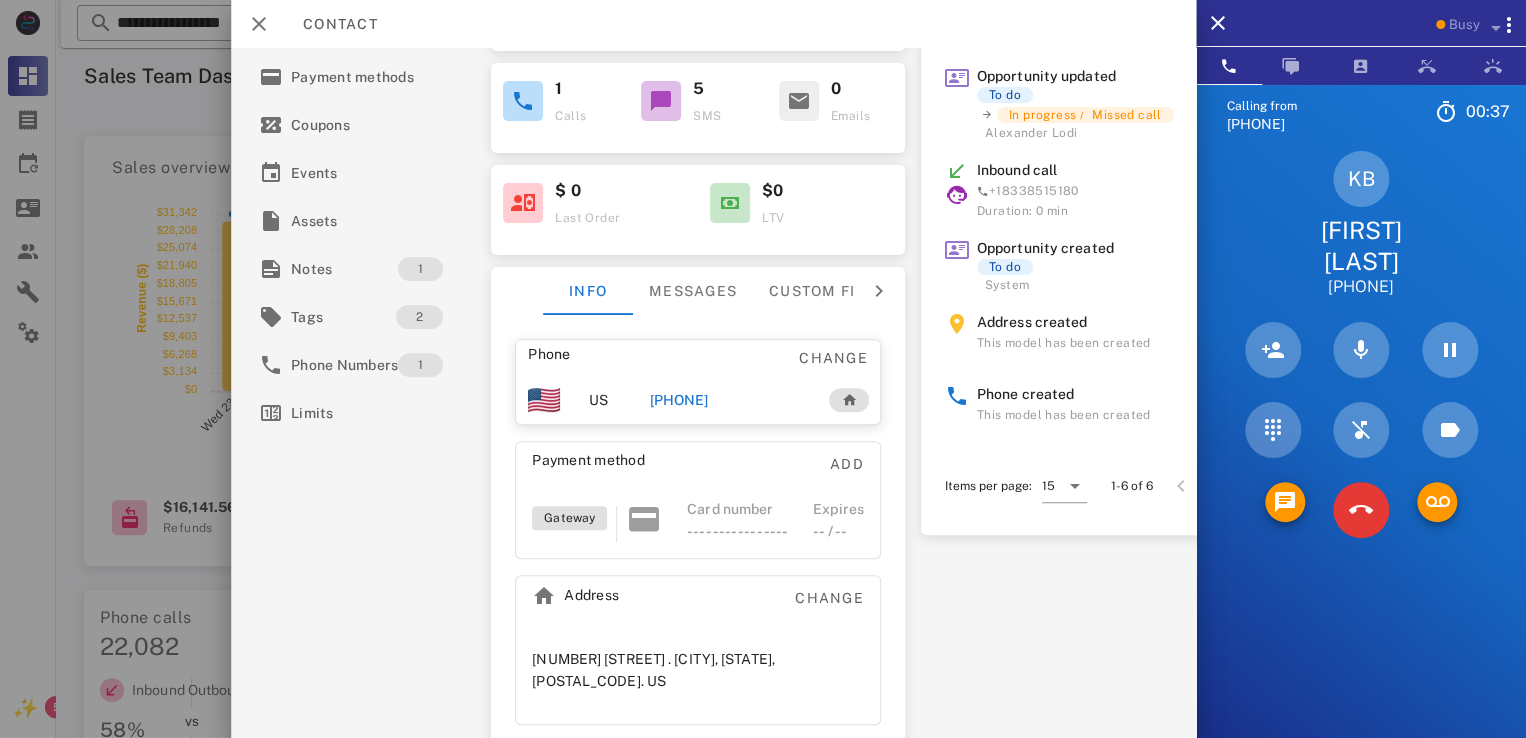scroll, scrollTop: 0, scrollLeft: 0, axis: both 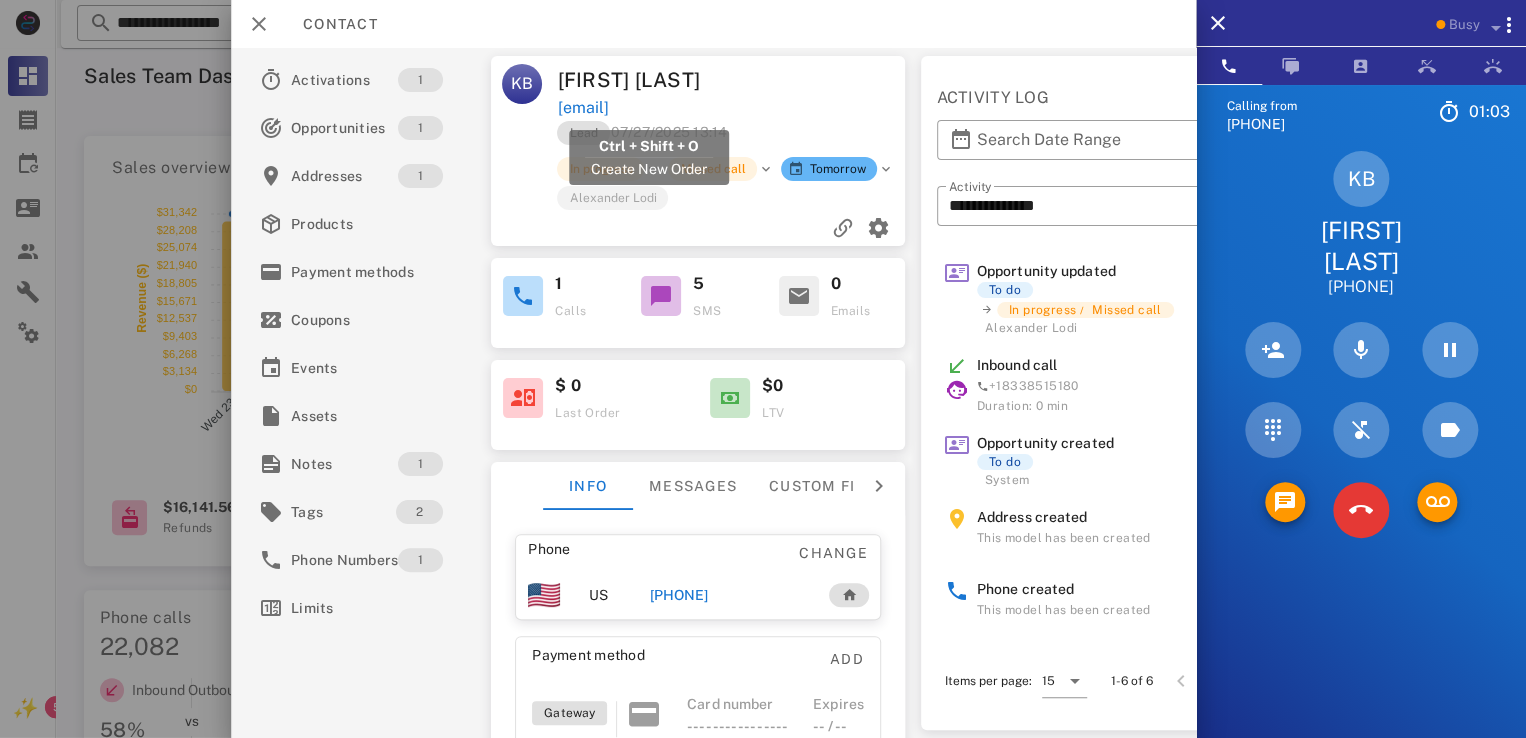 click on "kbrent11947@gmail.com" at bounding box center (583, 108) 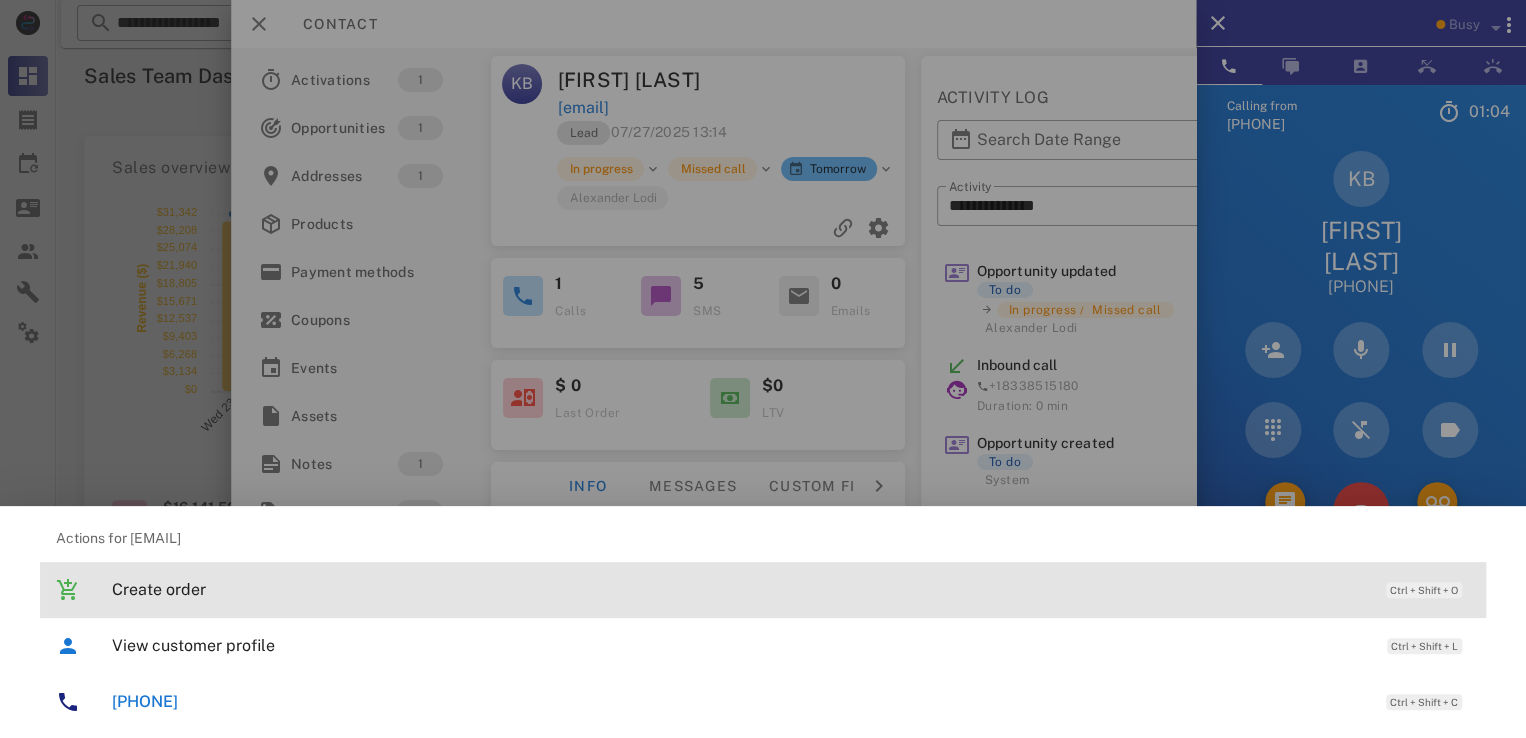 click on "Create order Ctrl + Shift + O" at bounding box center (791, 589) 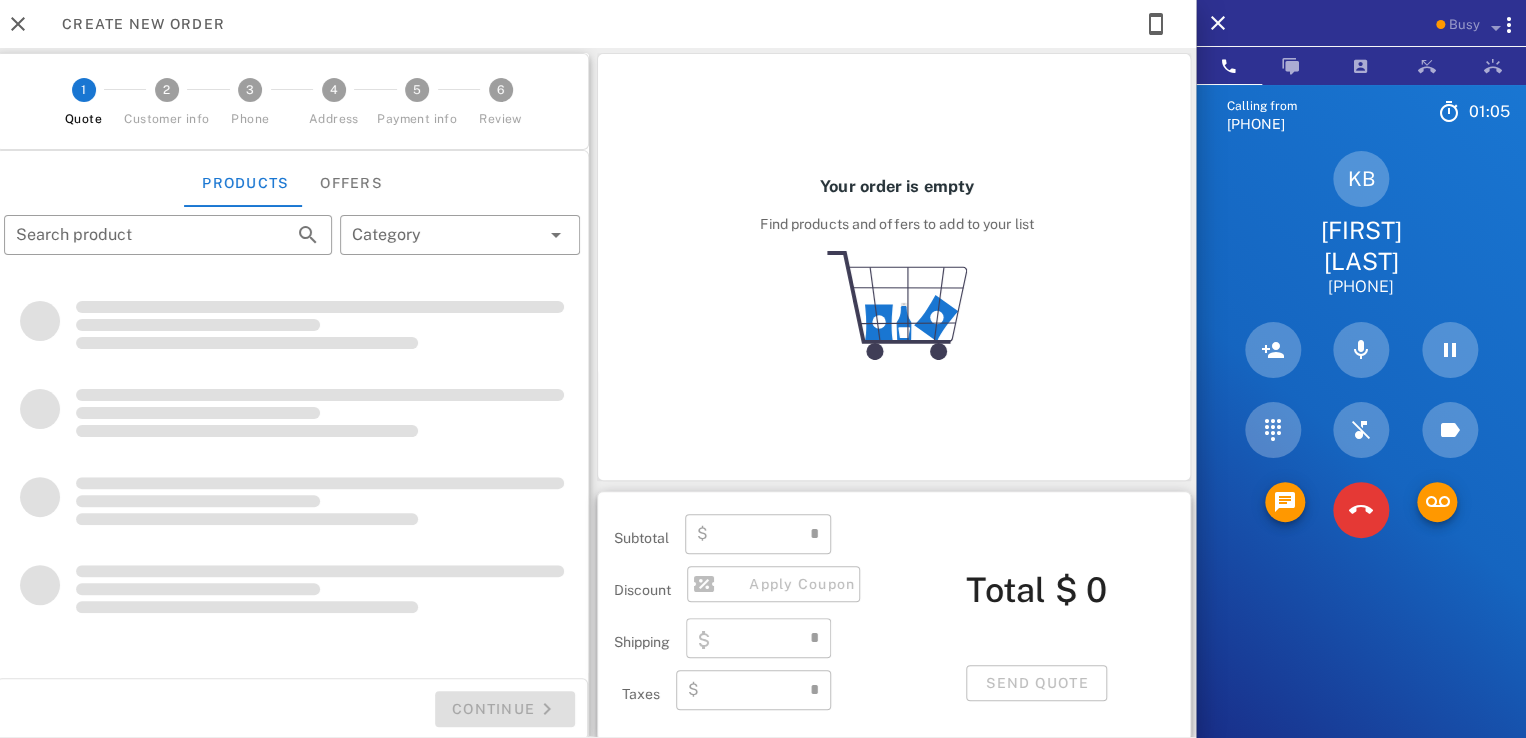 type on "**********" 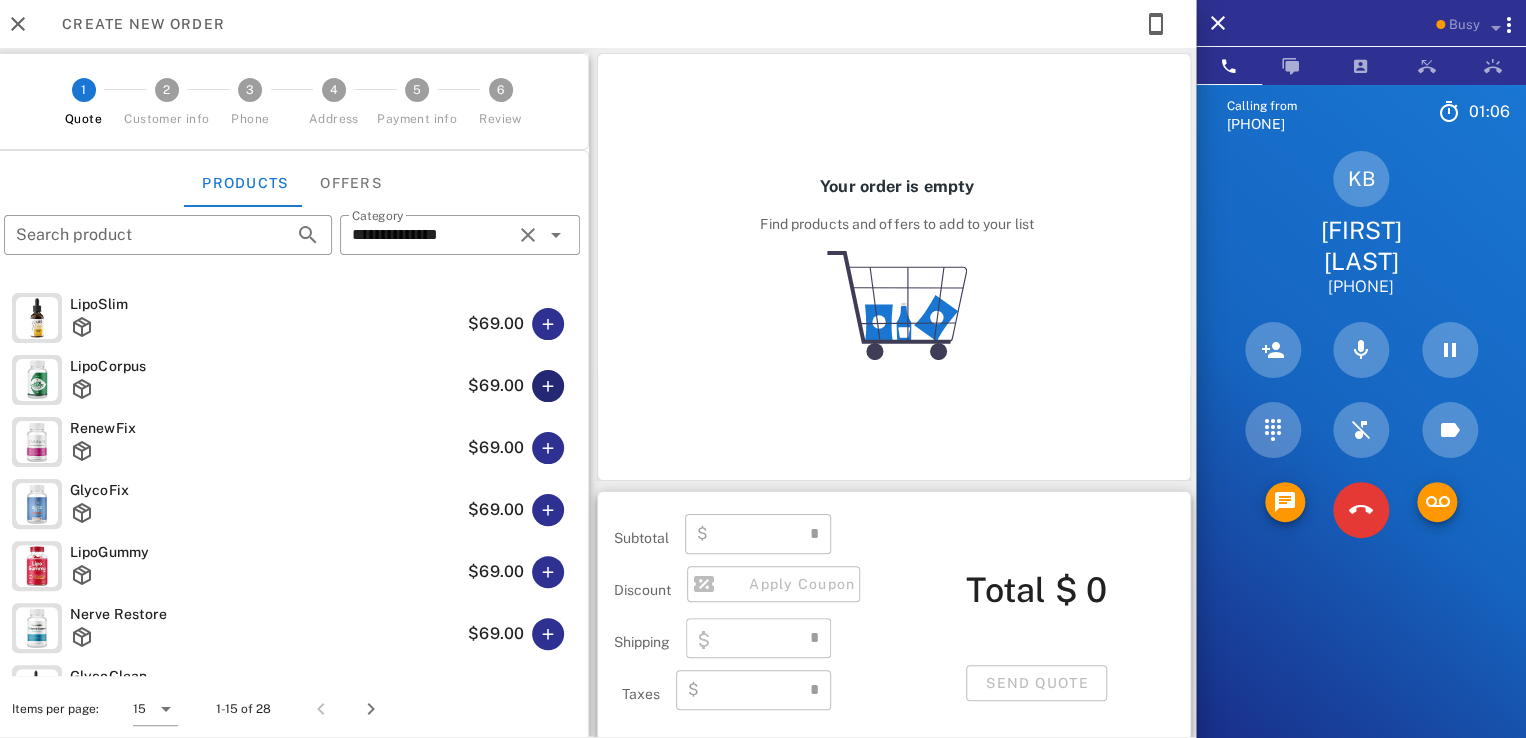 click at bounding box center (548, 386) 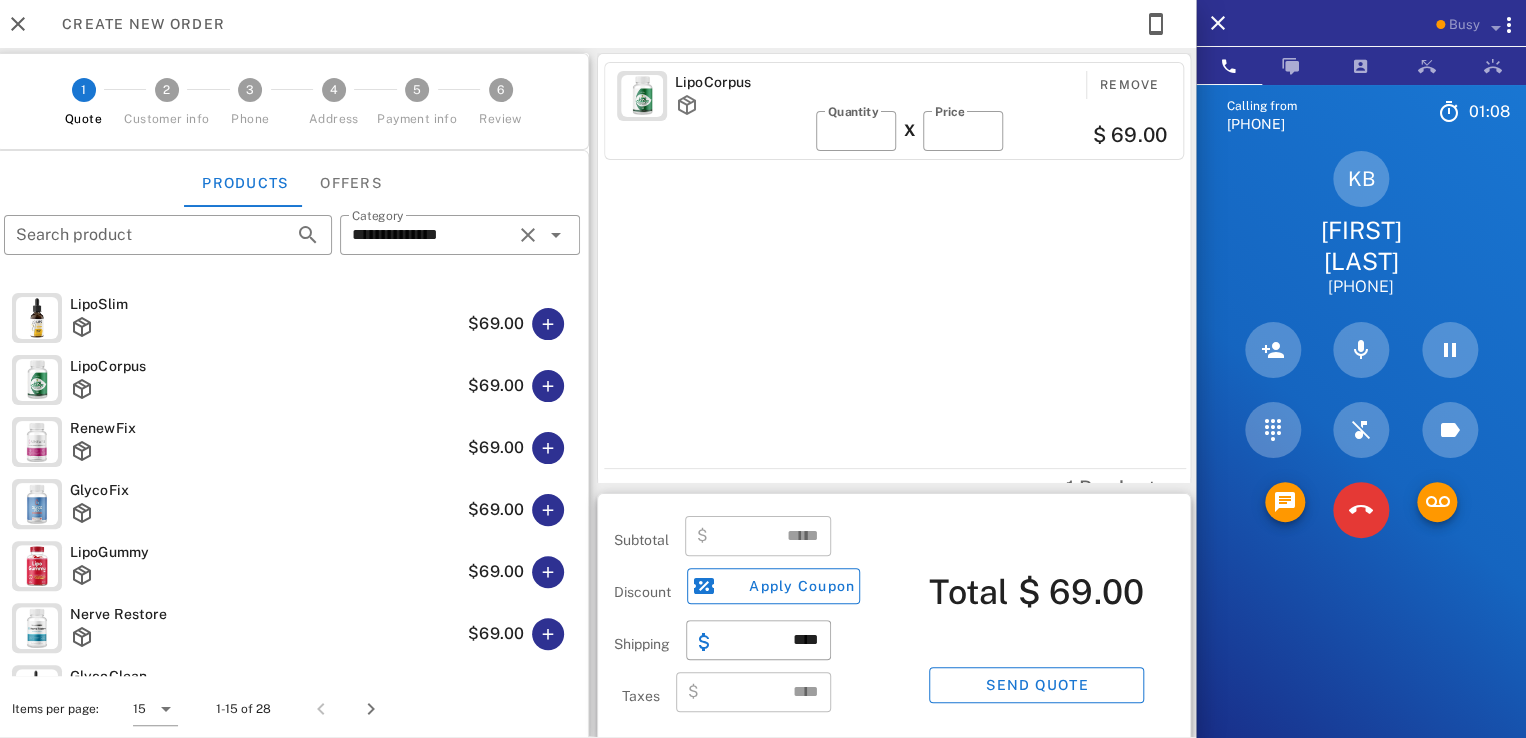 click at bounding box center (548, 448) 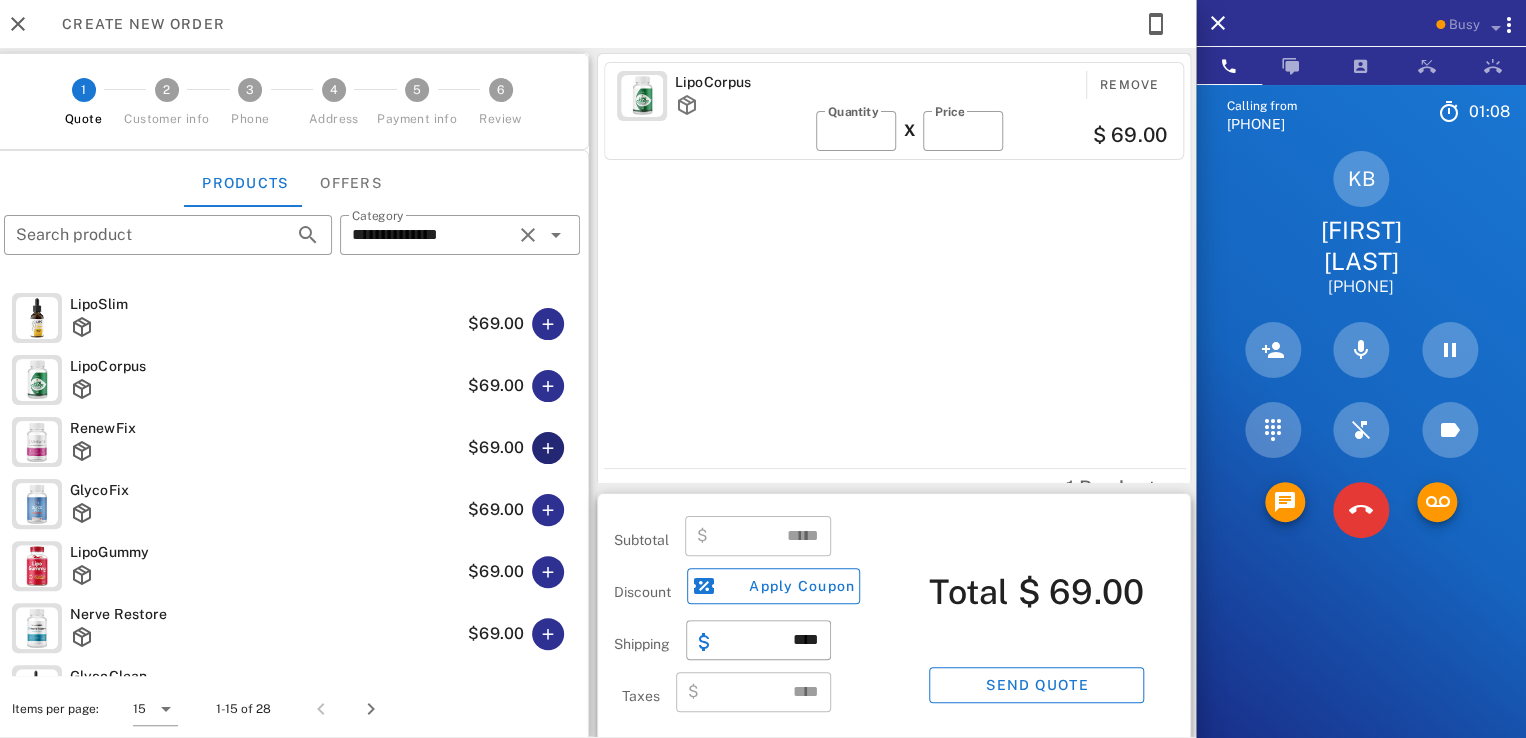 click at bounding box center (548, 448) 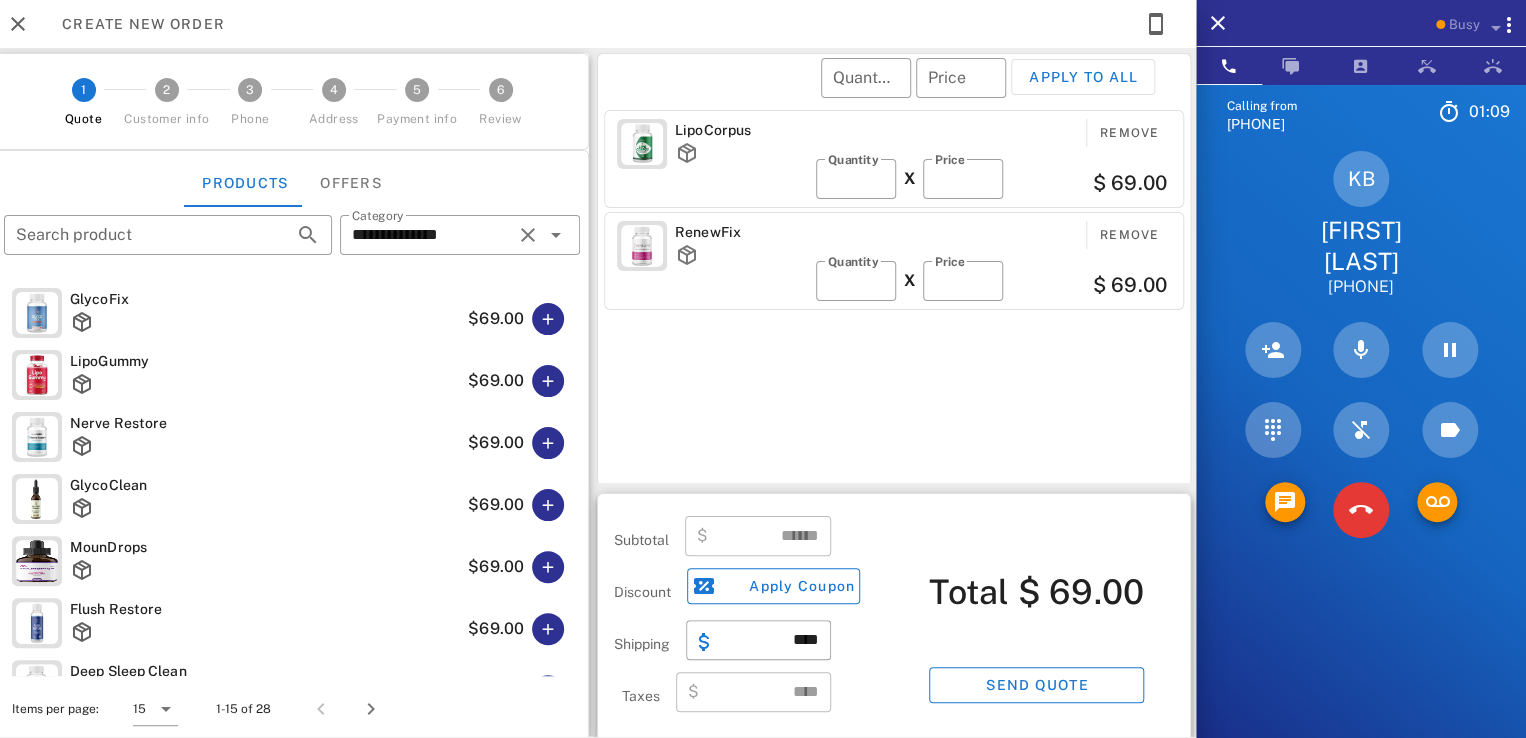 scroll, scrollTop: 227, scrollLeft: 0, axis: vertical 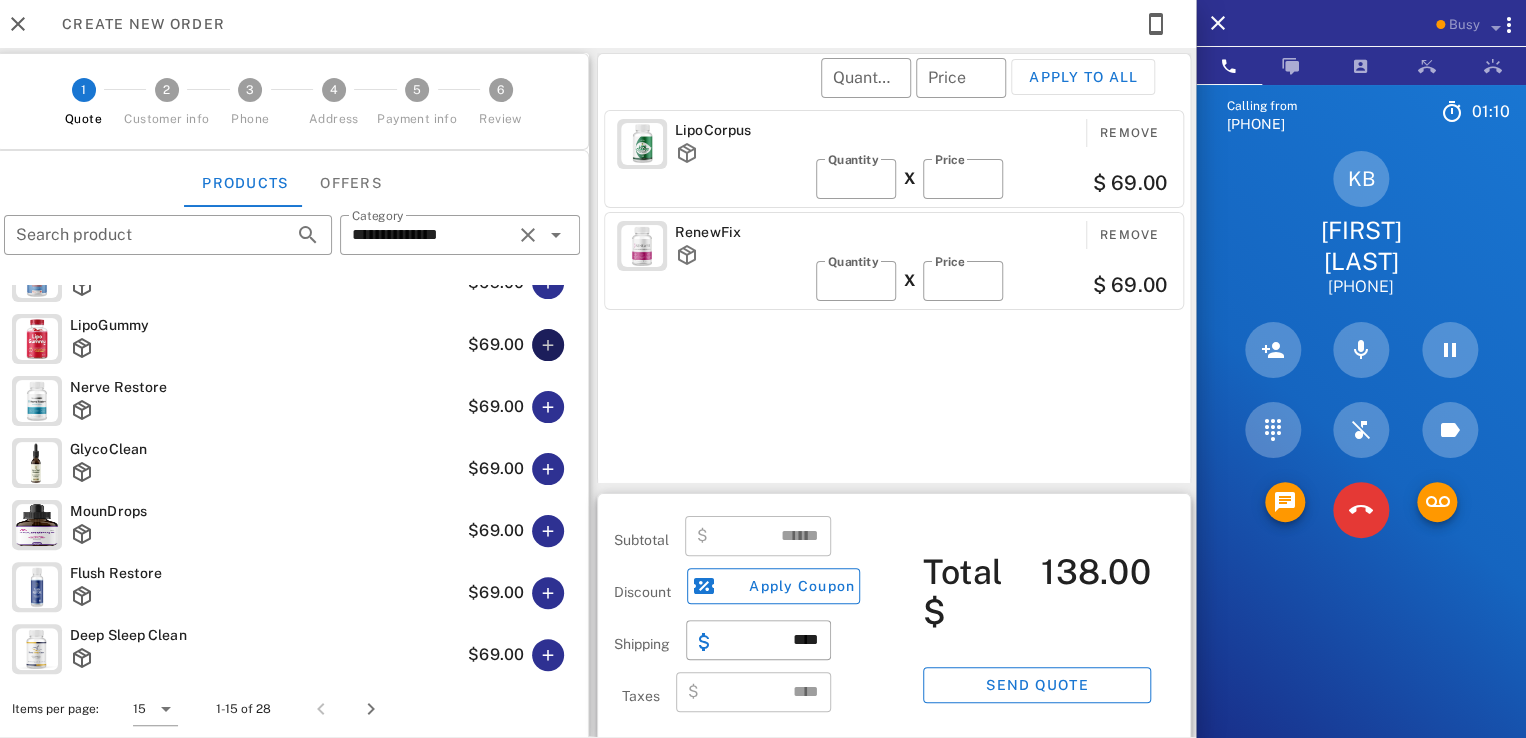 click at bounding box center [548, 345] 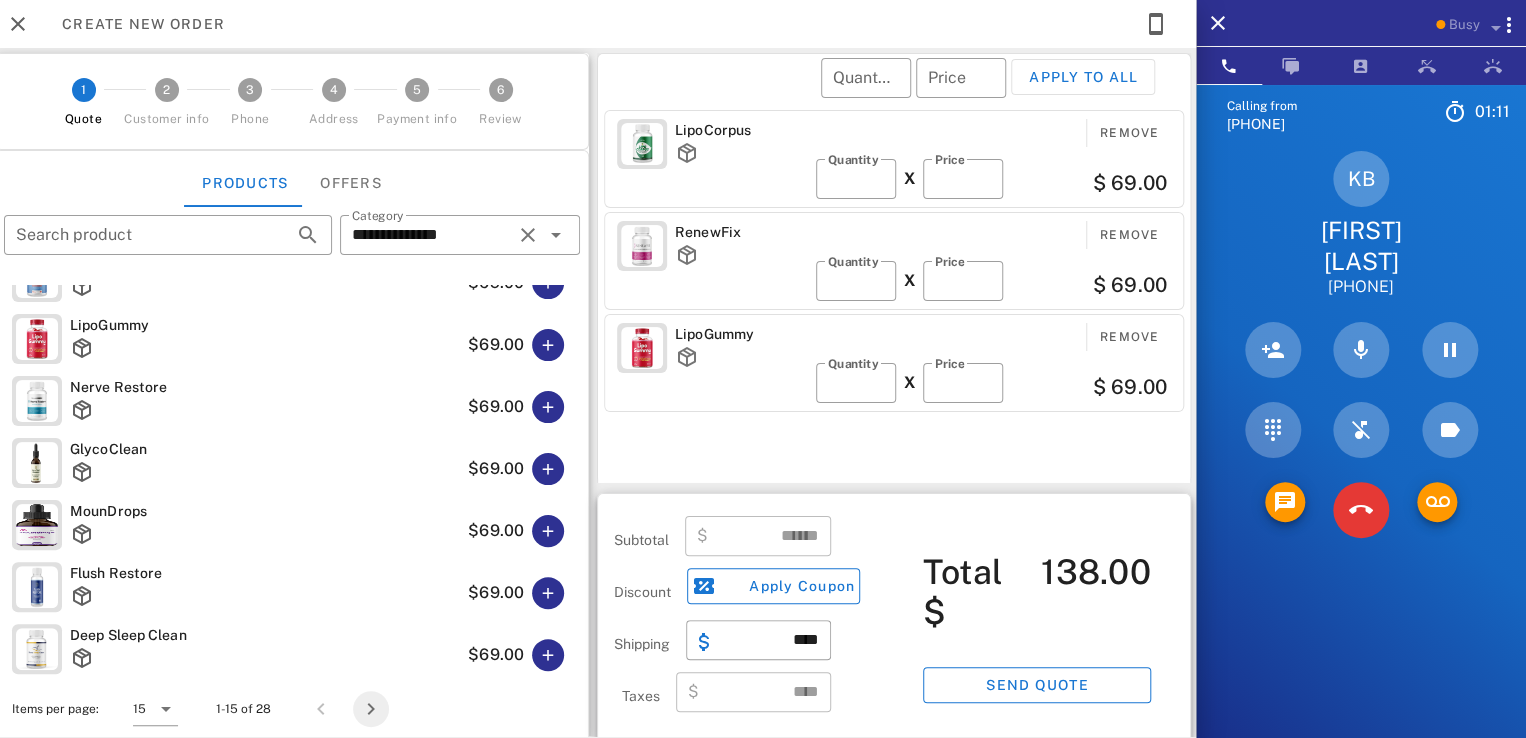 click at bounding box center [371, 709] 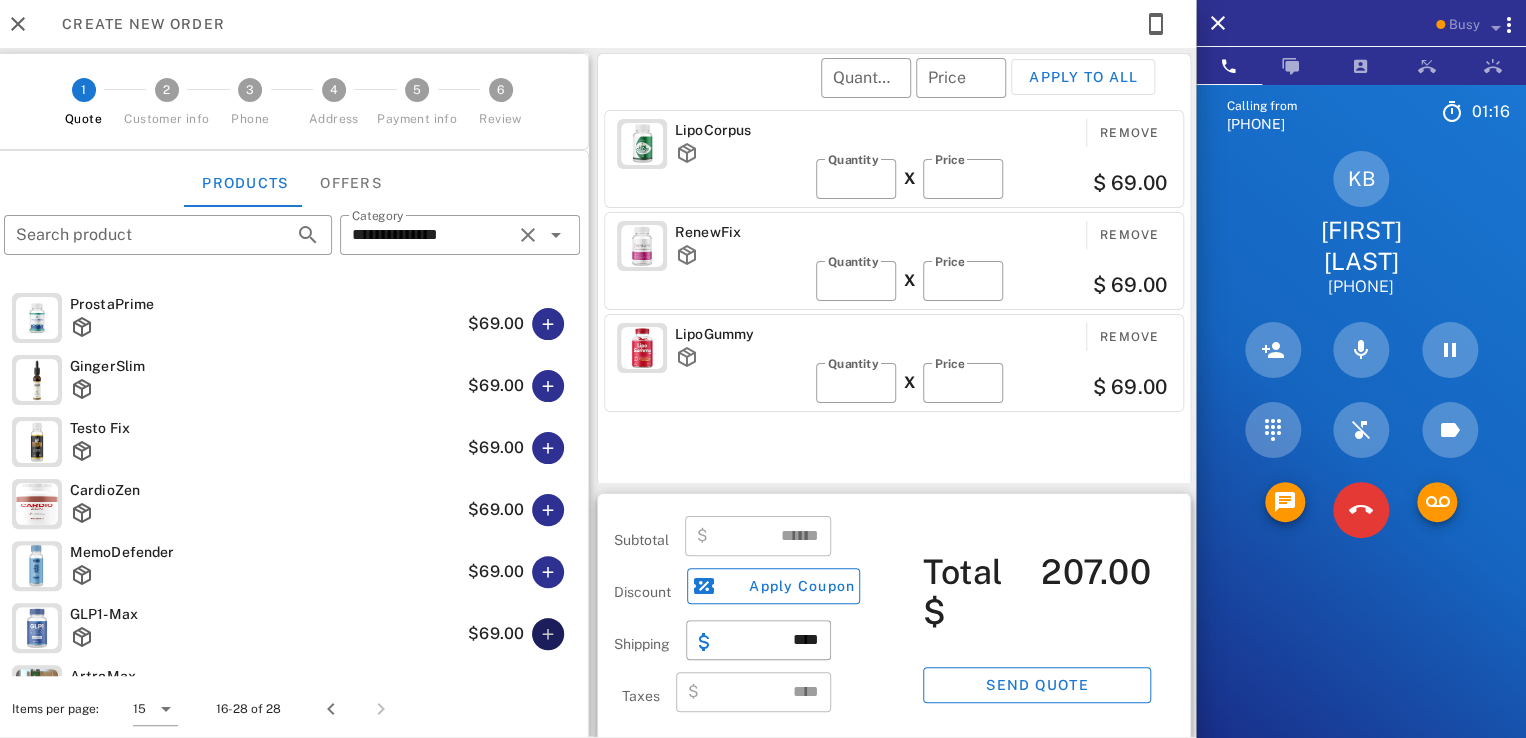 click at bounding box center (548, 634) 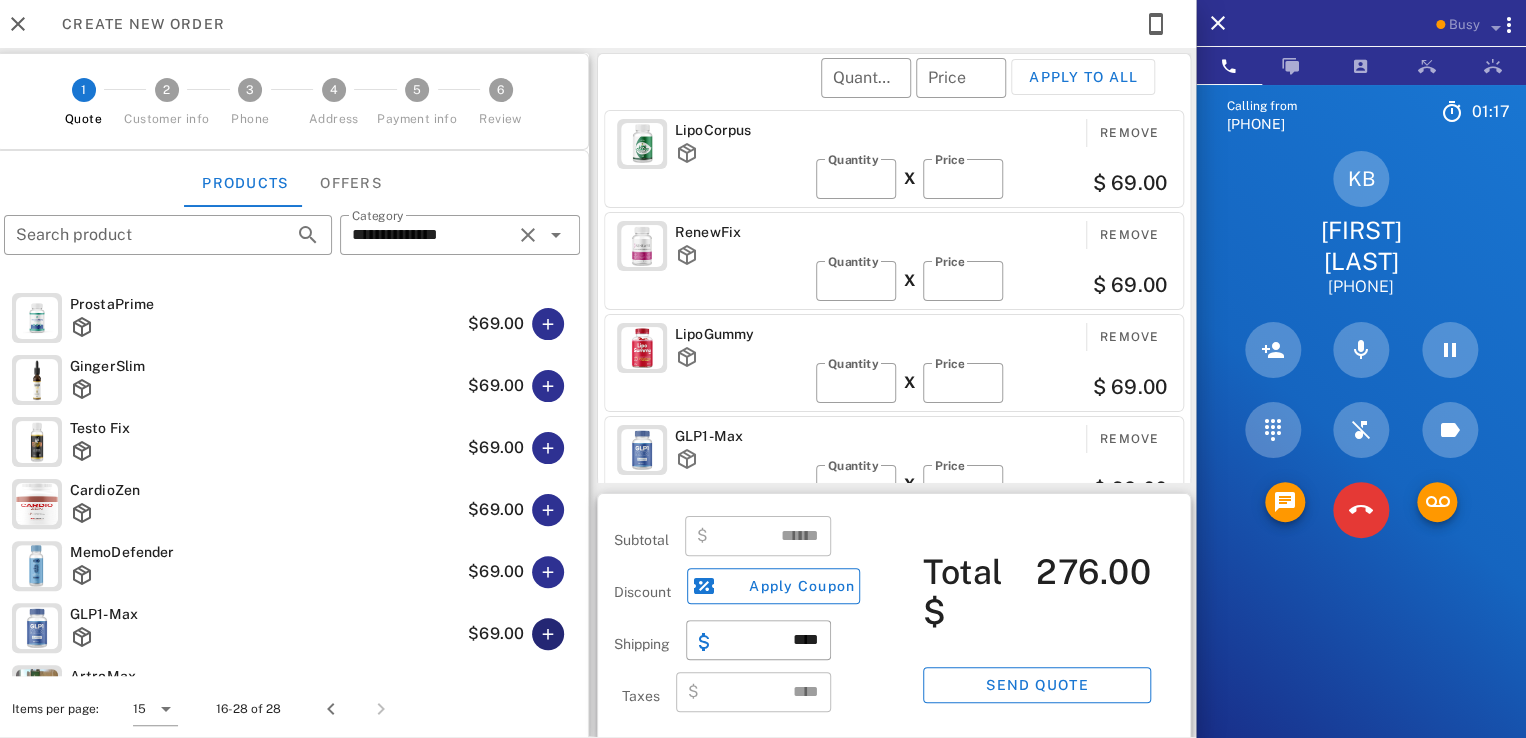 scroll, scrollTop: 4, scrollLeft: 0, axis: vertical 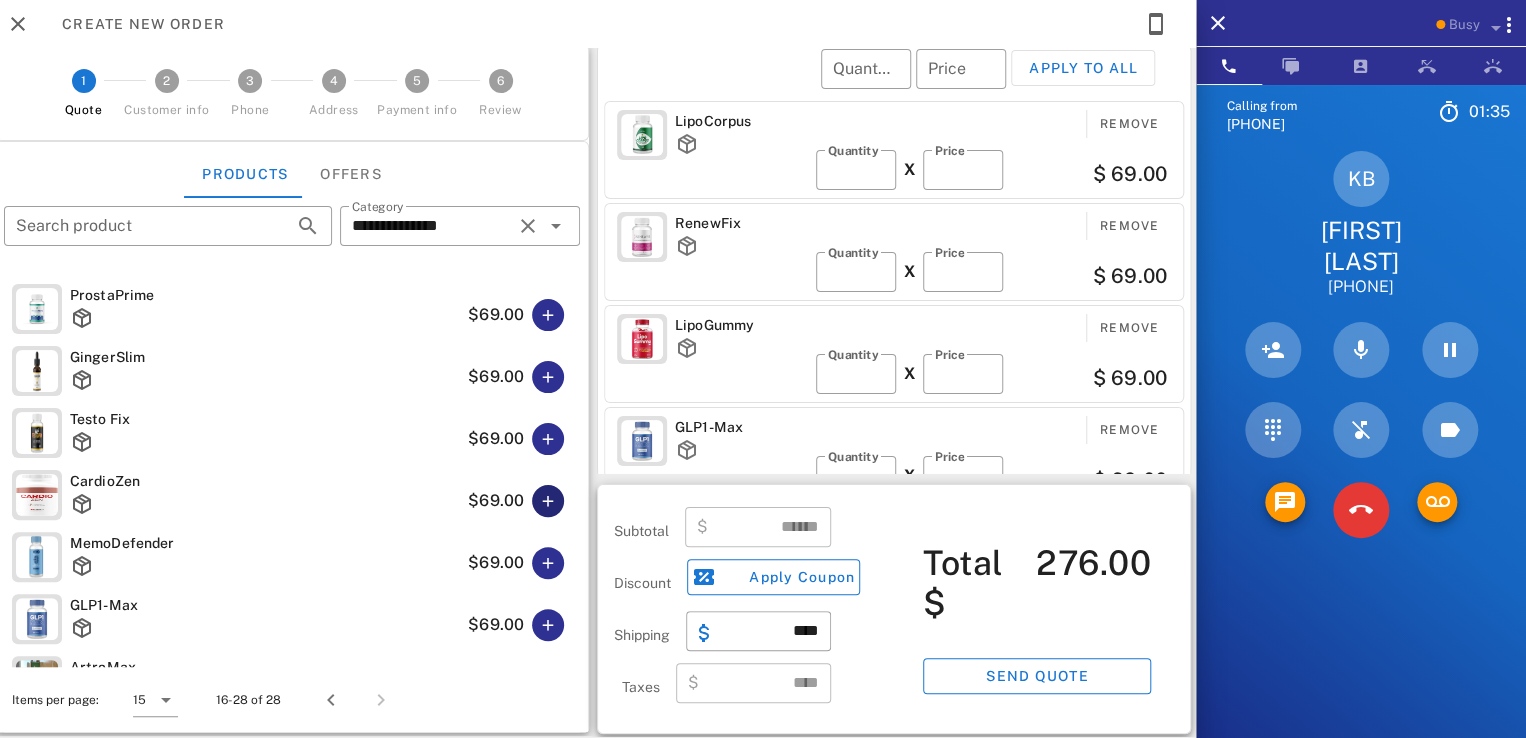 click at bounding box center [548, 501] 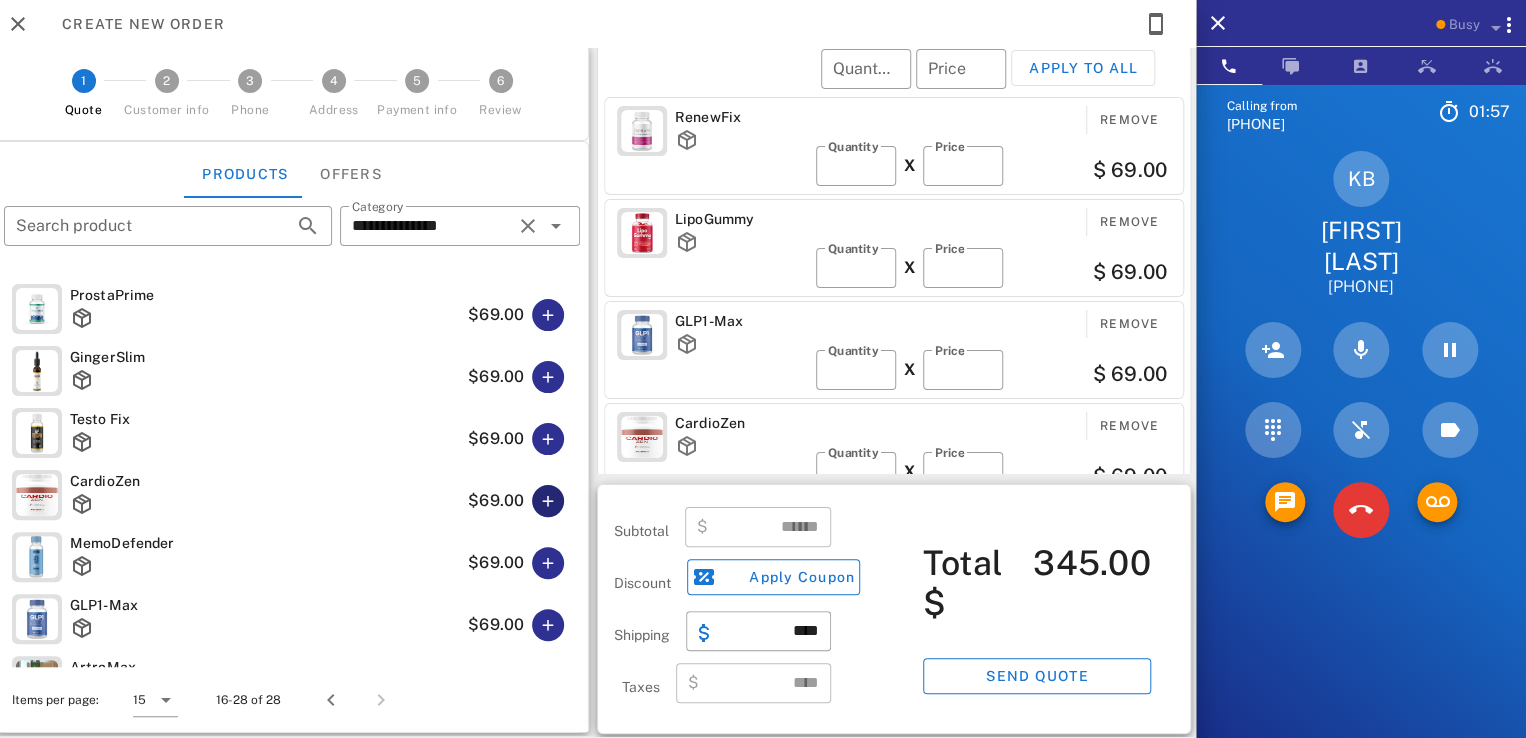 scroll, scrollTop: 0, scrollLeft: 0, axis: both 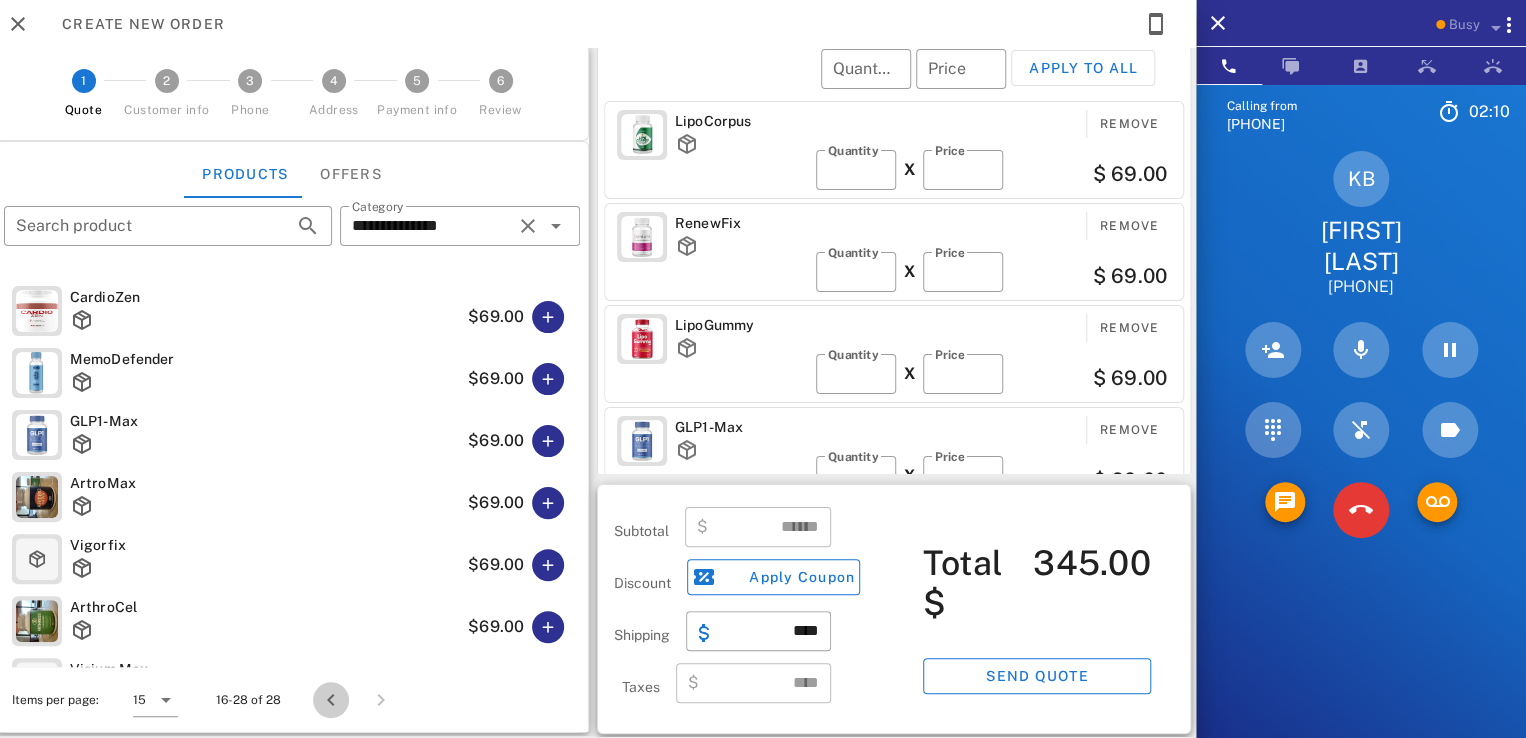 click at bounding box center [331, 700] 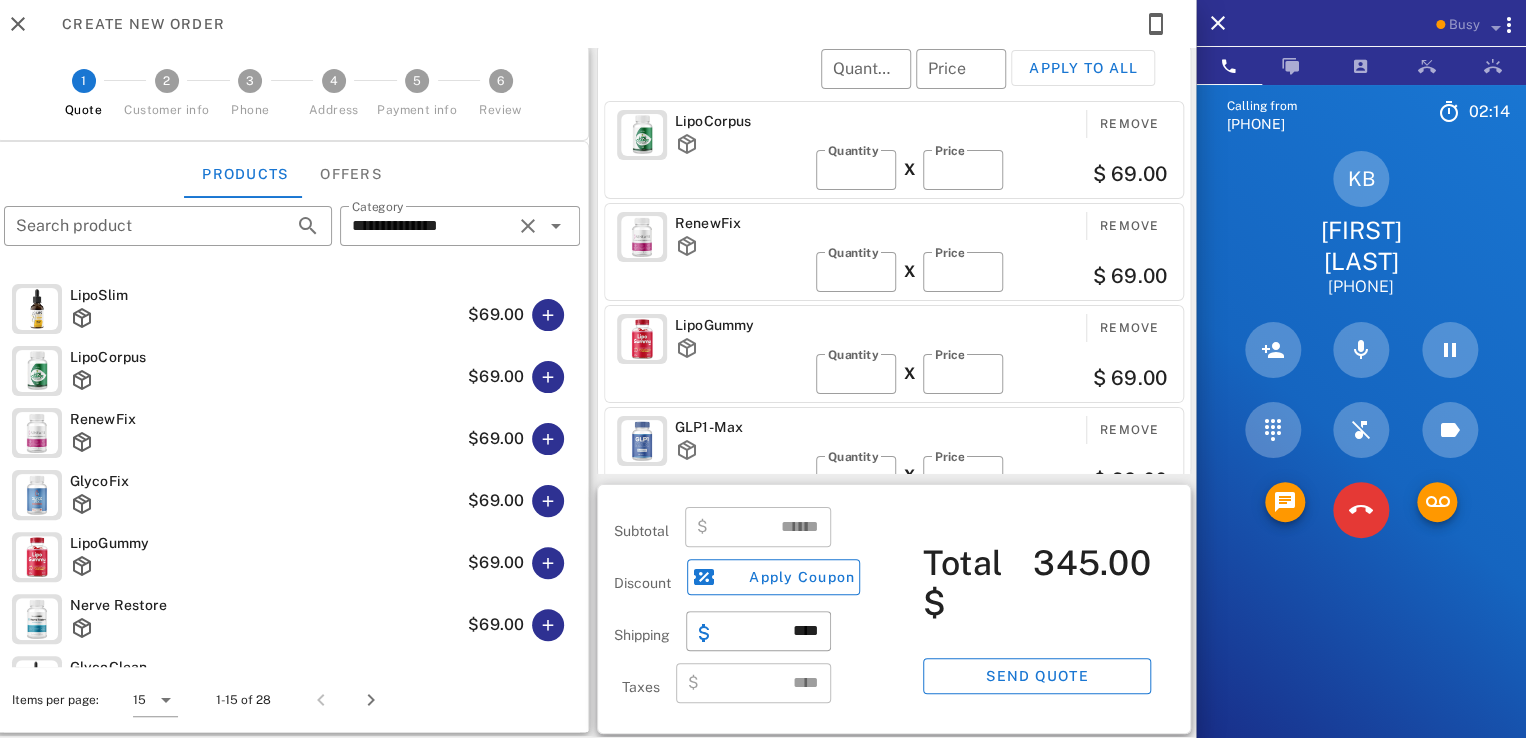 click at bounding box center (548, 501) 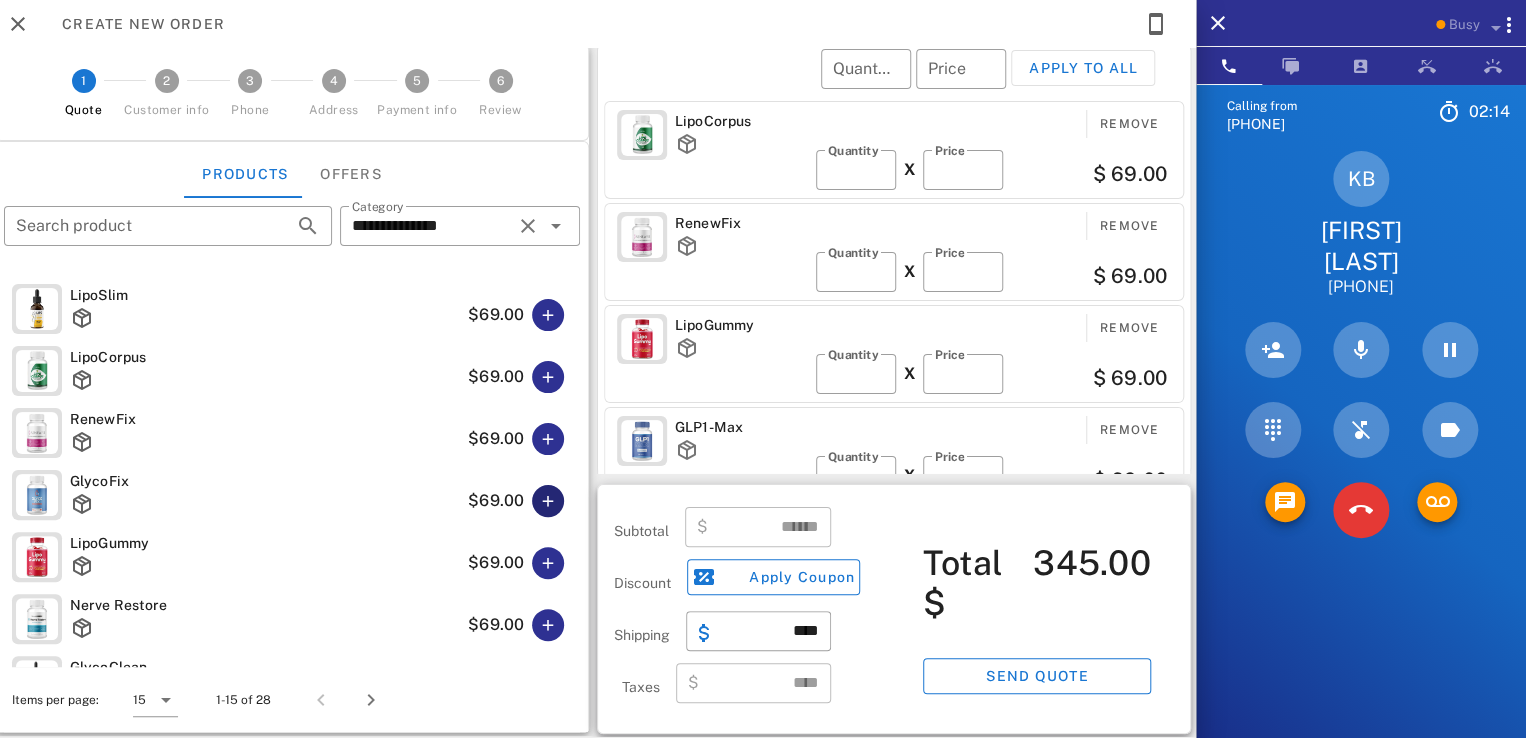 click at bounding box center [548, 501] 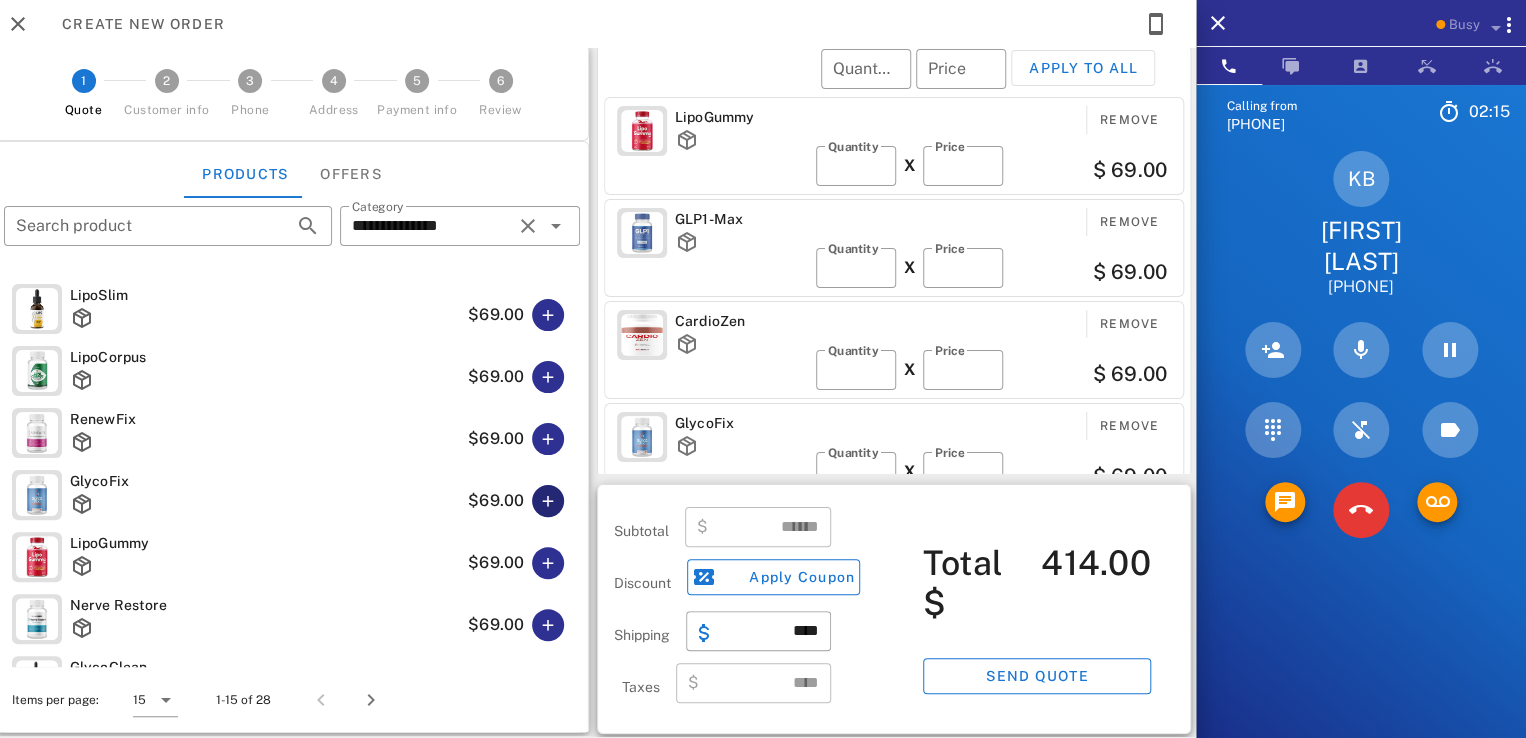 scroll, scrollTop: 0, scrollLeft: 0, axis: both 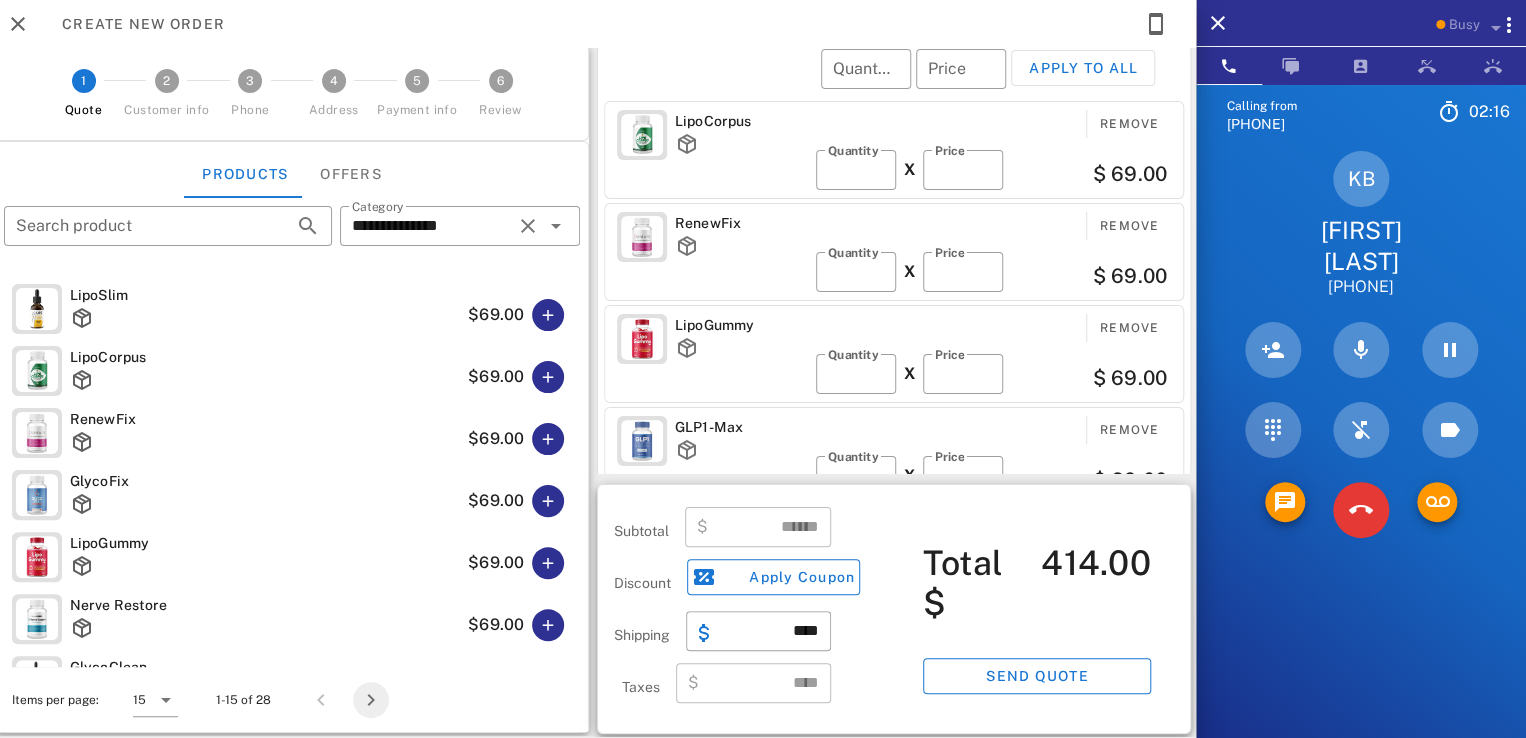 click at bounding box center [371, 700] 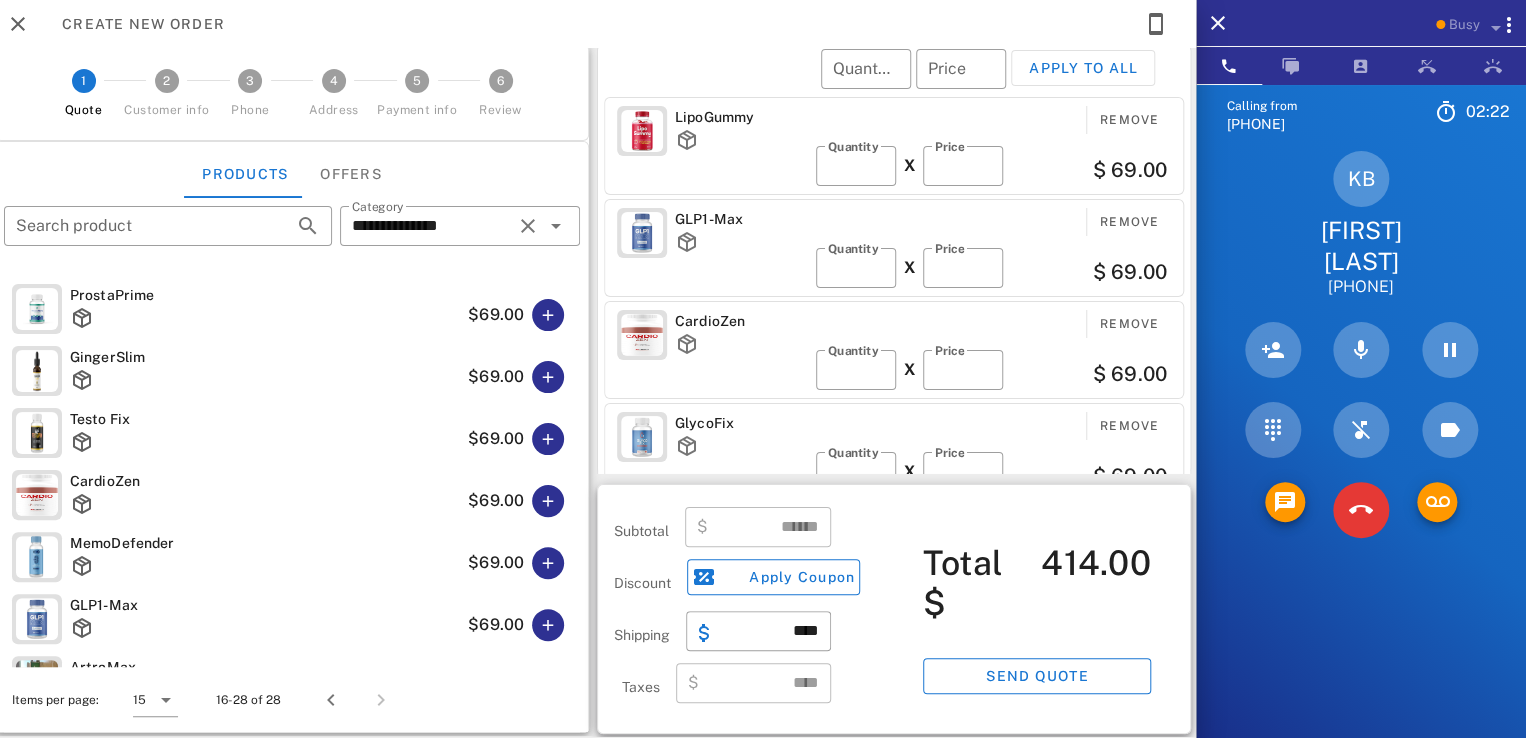 scroll, scrollTop: 0, scrollLeft: 0, axis: both 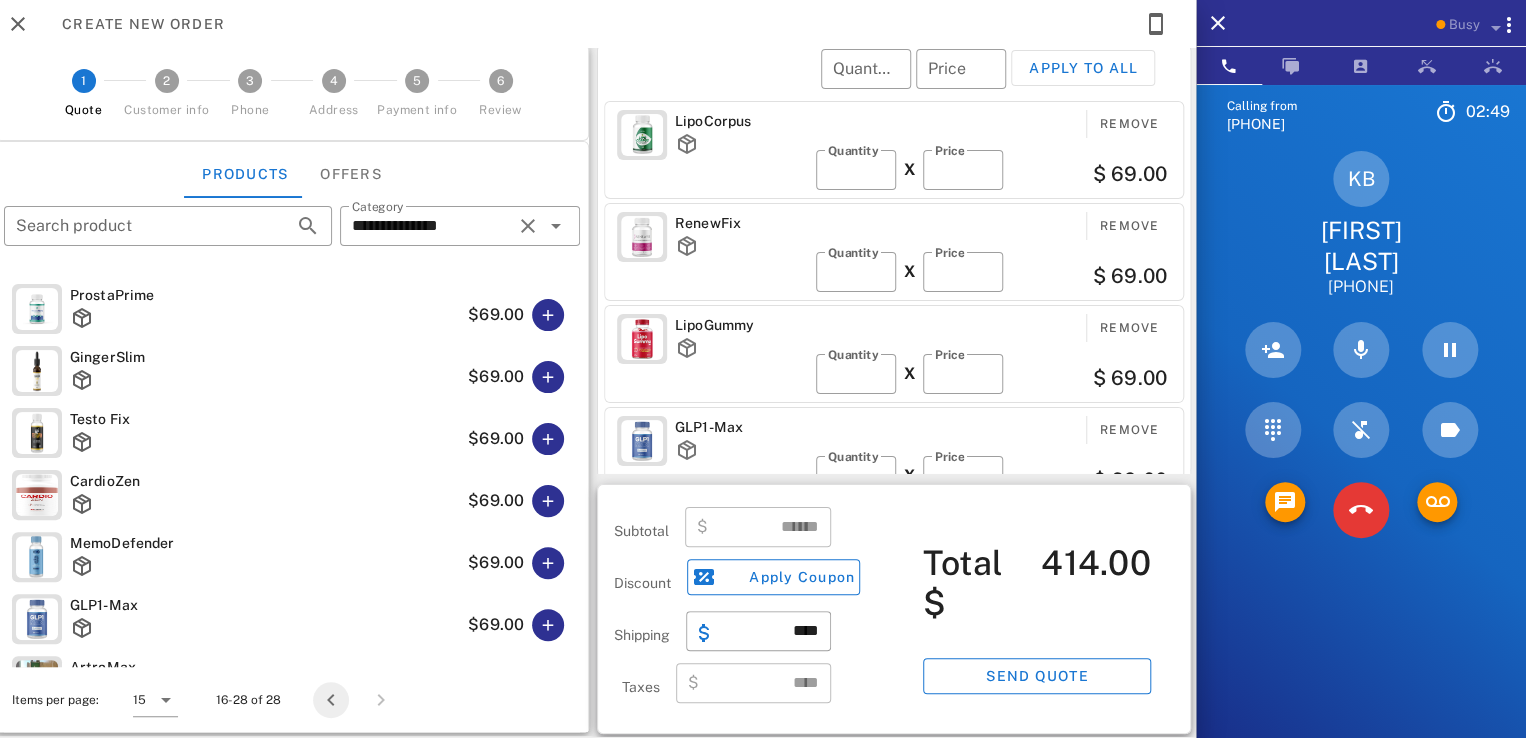 click at bounding box center (331, 700) 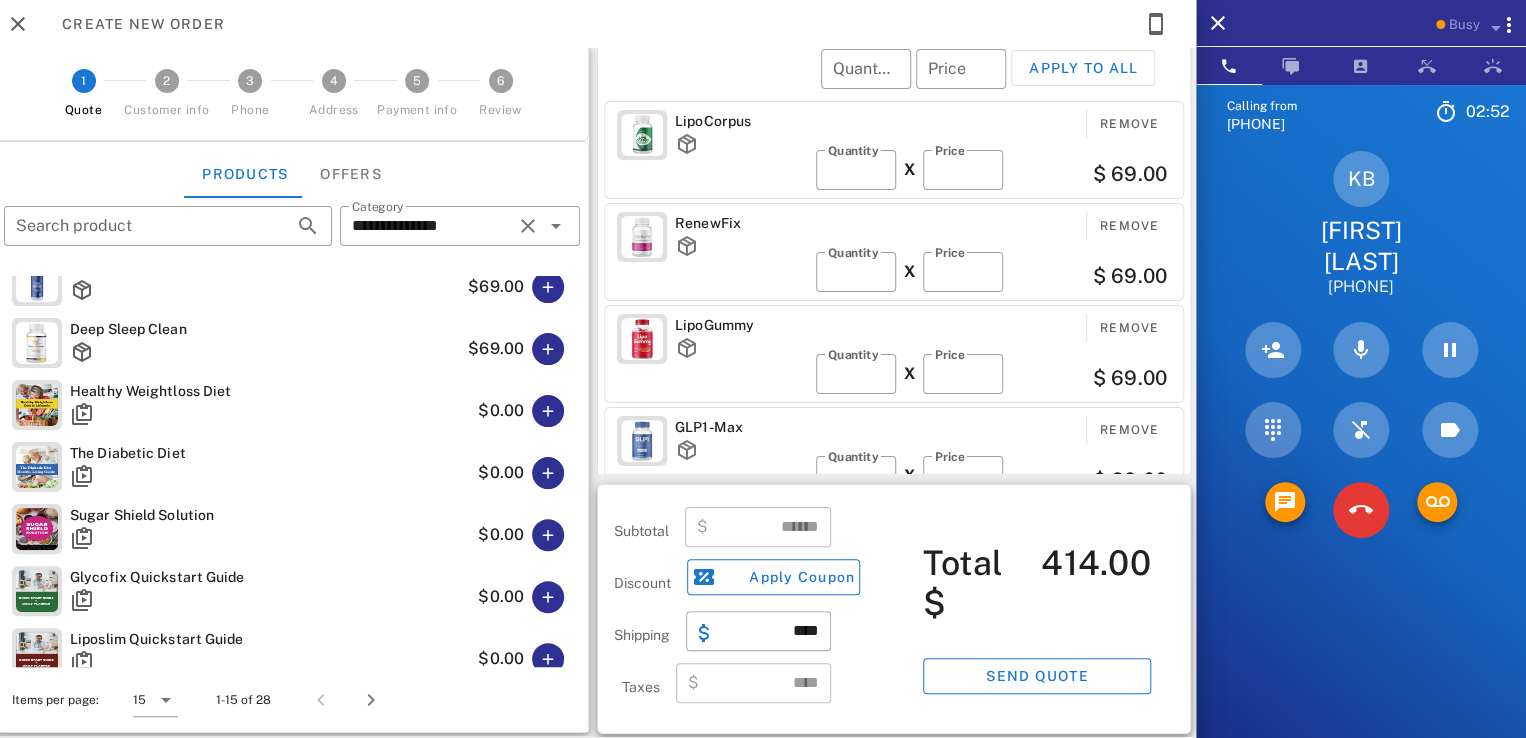scroll, scrollTop: 531, scrollLeft: 0, axis: vertical 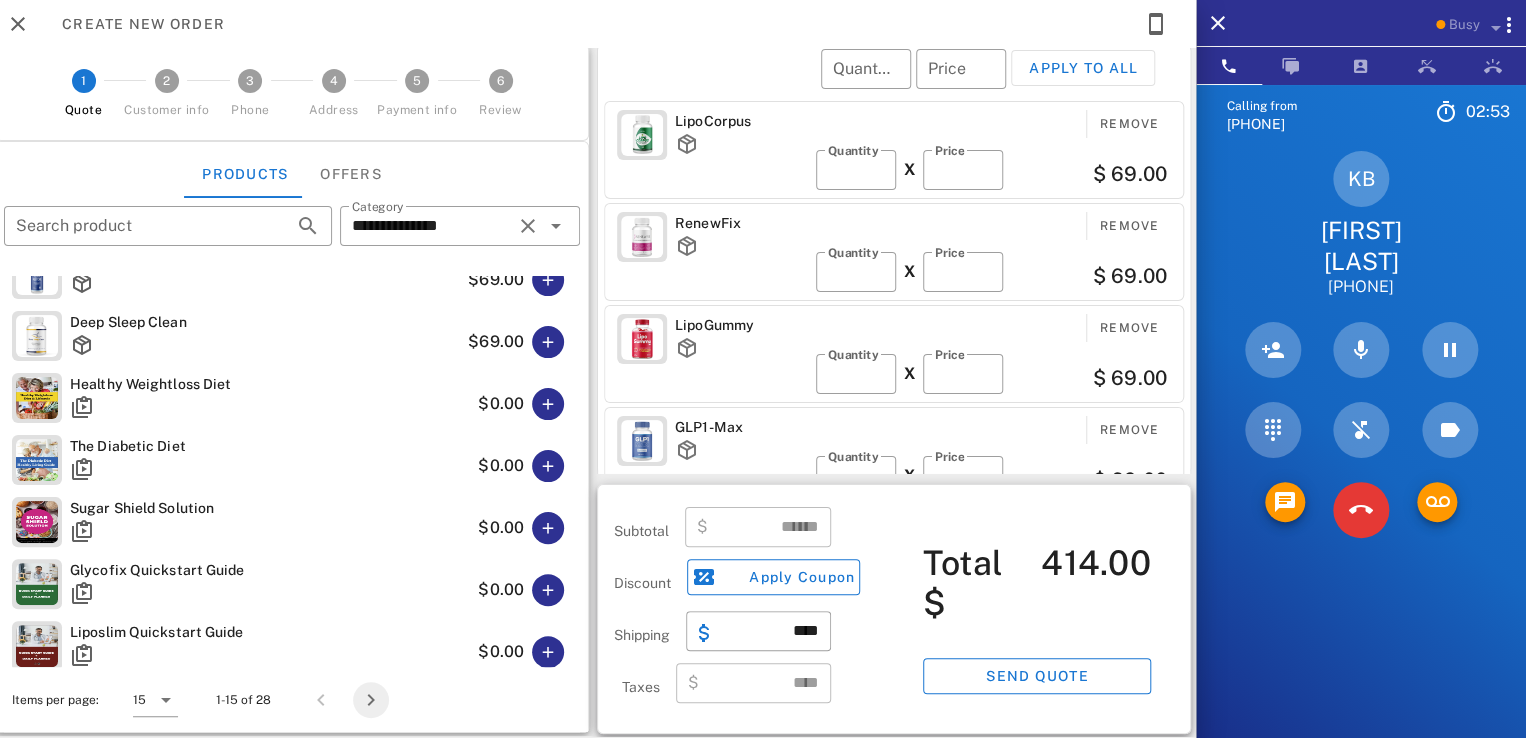 click at bounding box center (371, 700) 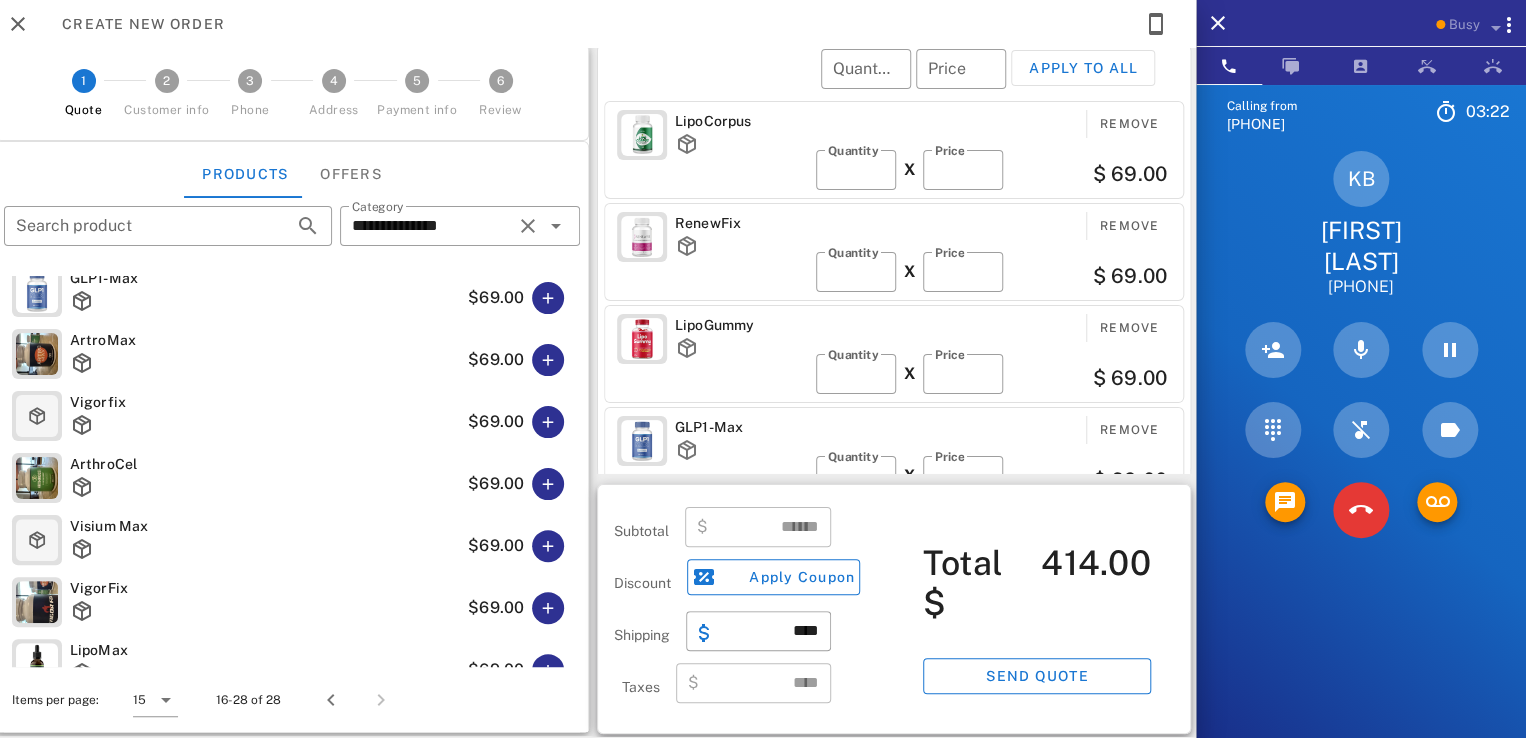 scroll, scrollTop: 431, scrollLeft: 0, axis: vertical 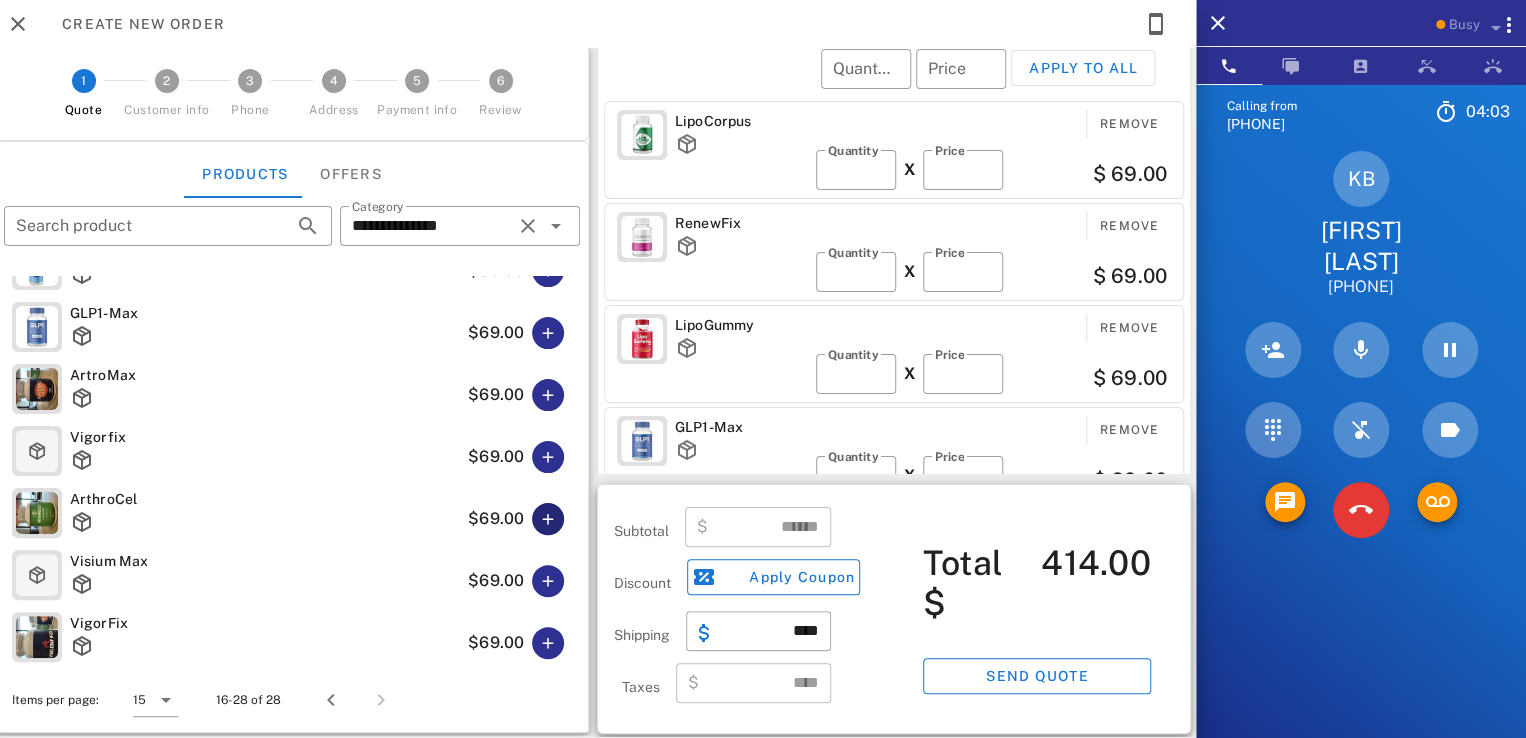 click at bounding box center [548, 519] 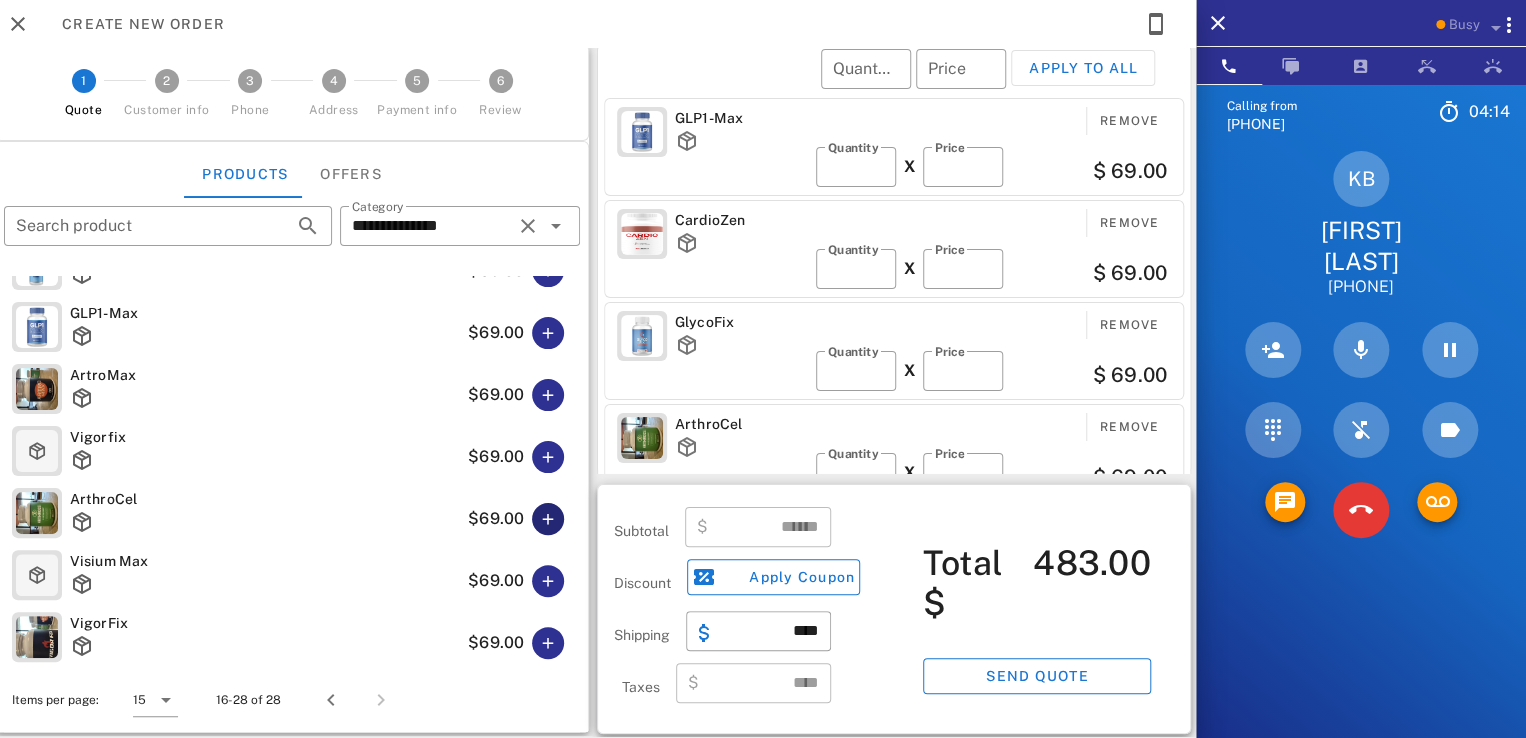 scroll, scrollTop: 0, scrollLeft: 0, axis: both 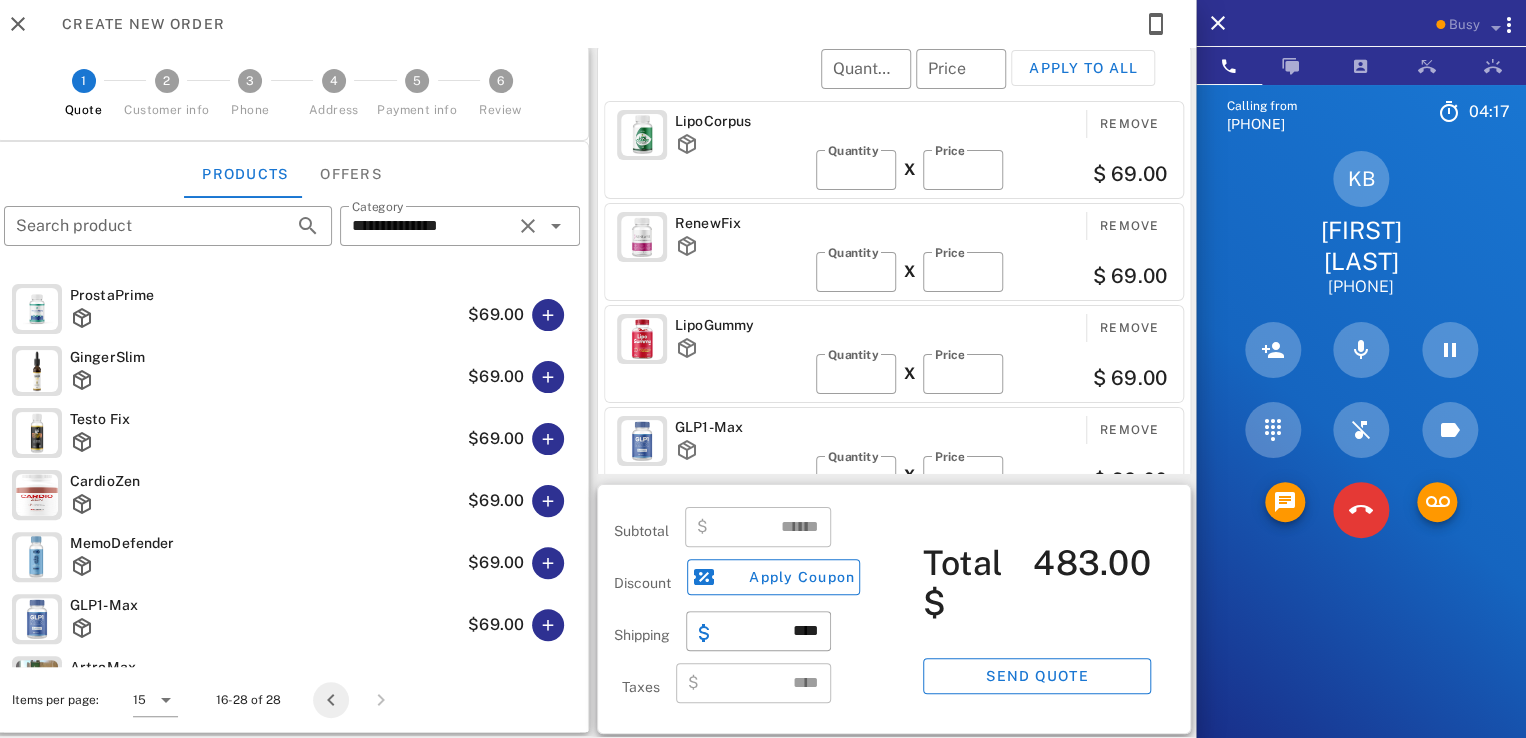 click at bounding box center [331, 700] 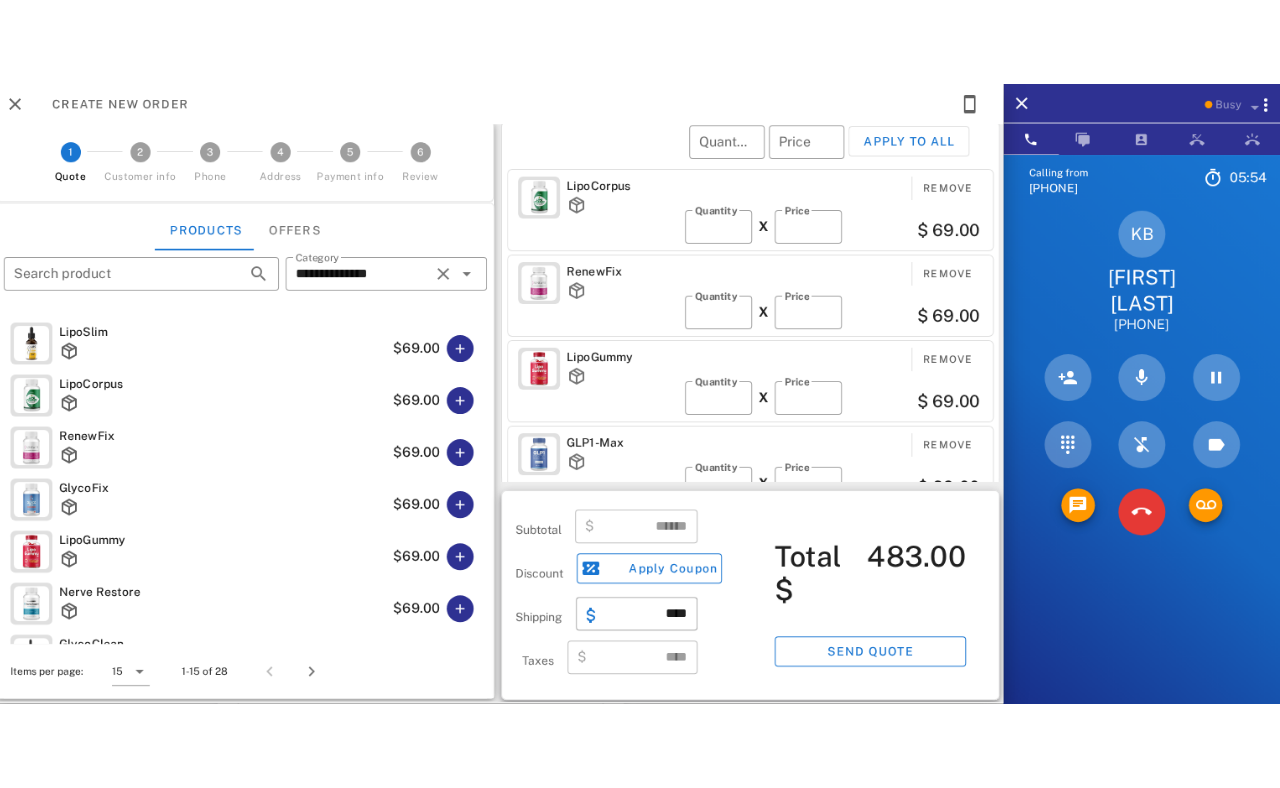 scroll, scrollTop: 0, scrollLeft: 0, axis: both 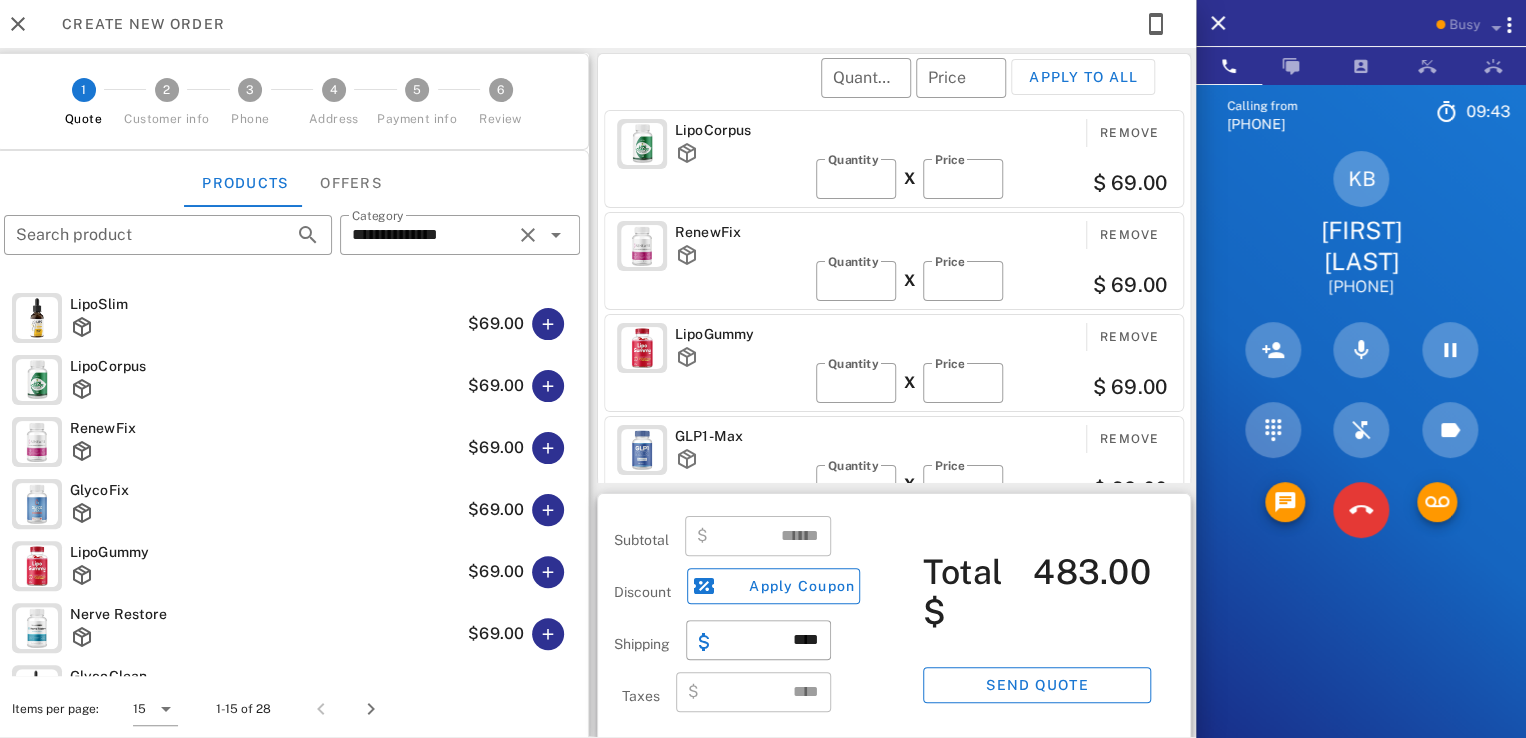 click on "Create new order" at bounding box center [593, 24] 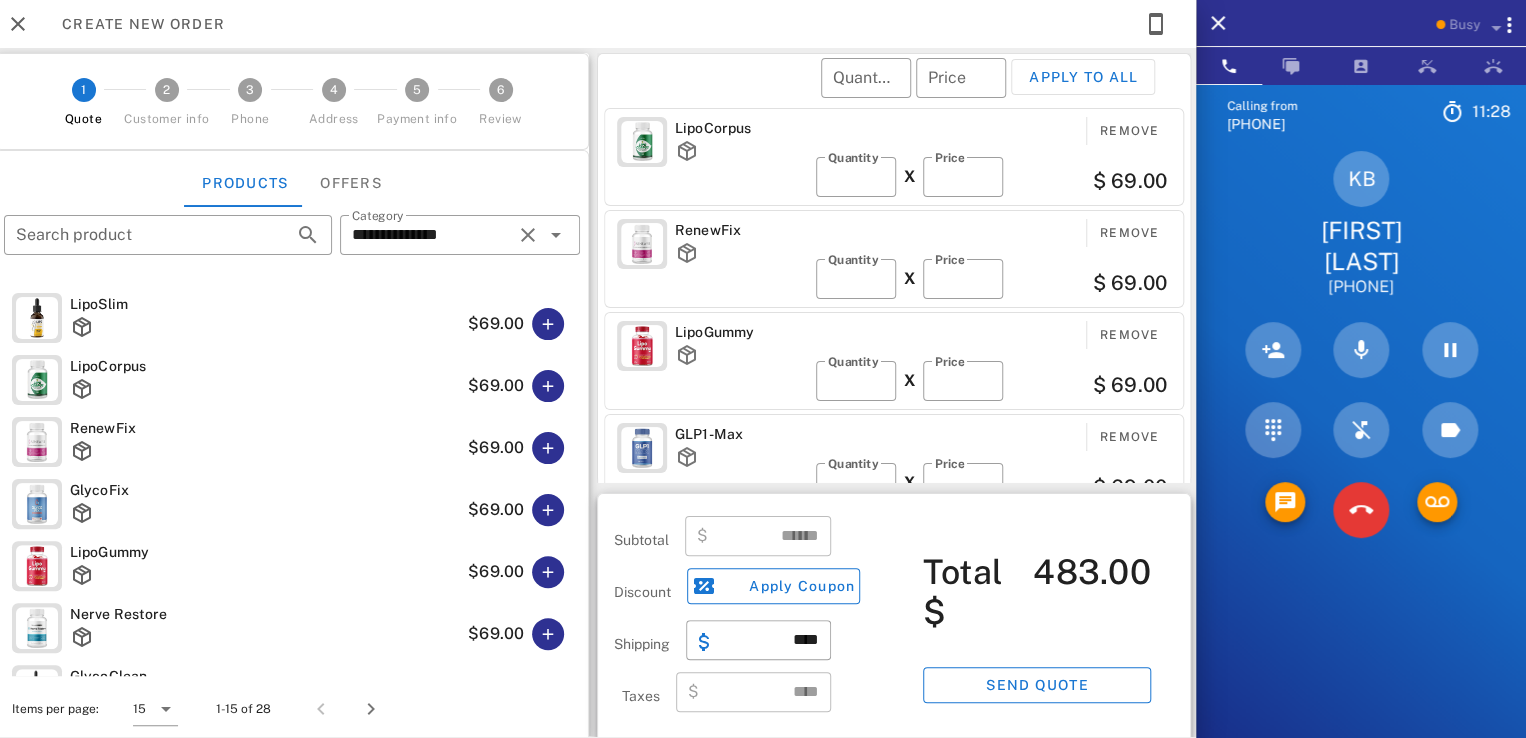 scroll, scrollTop: 0, scrollLeft: 0, axis: both 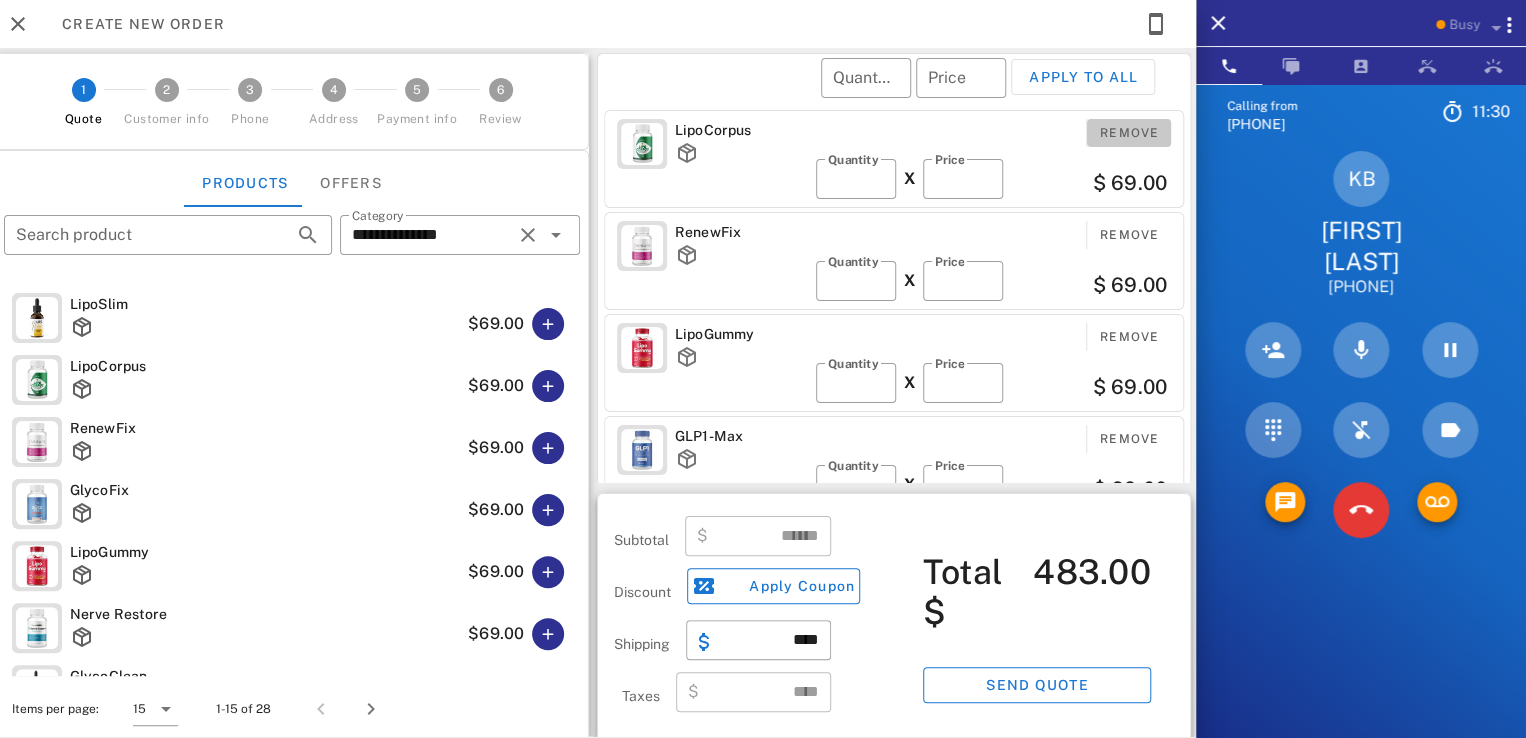 click on "Remove" at bounding box center [1129, 133] 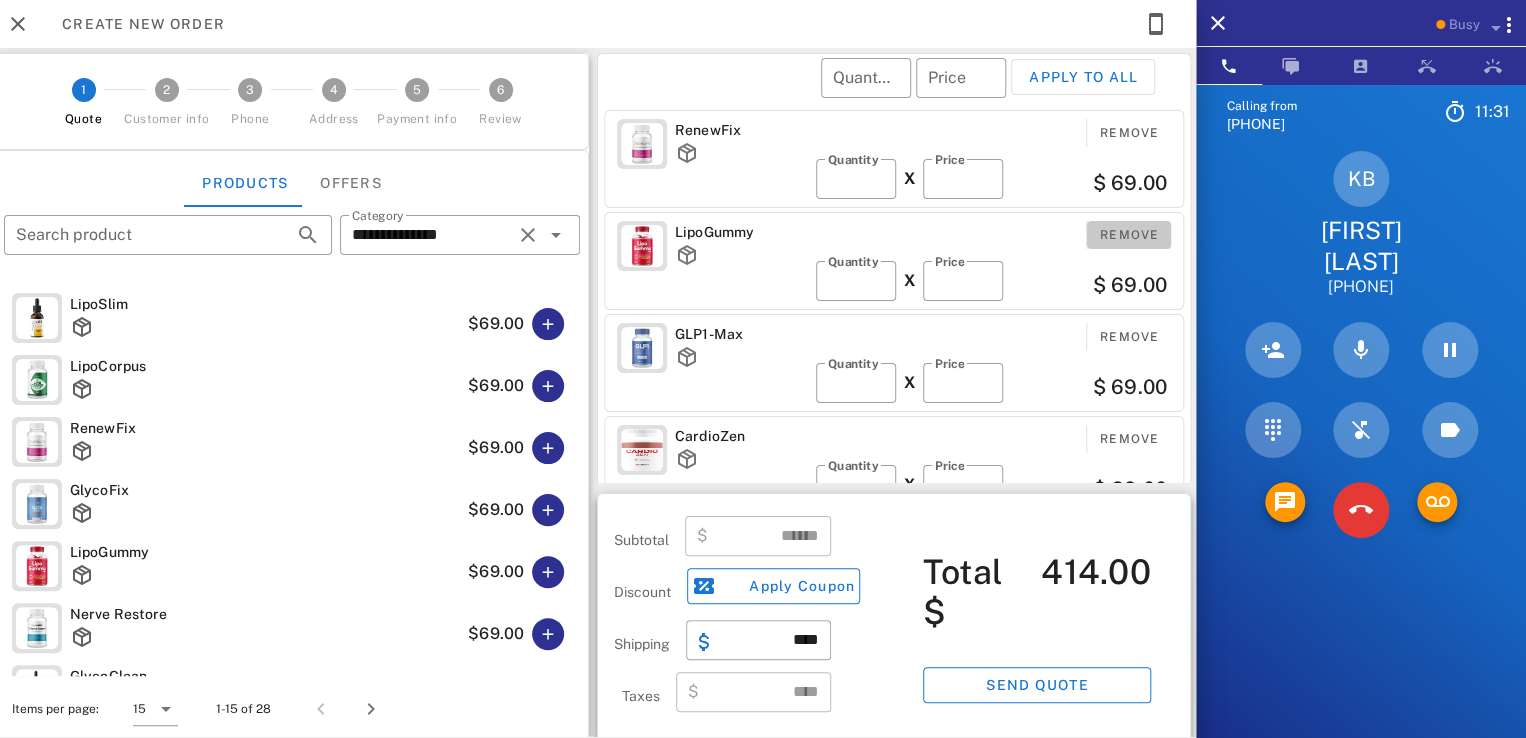 click on "Remove" at bounding box center [1129, 235] 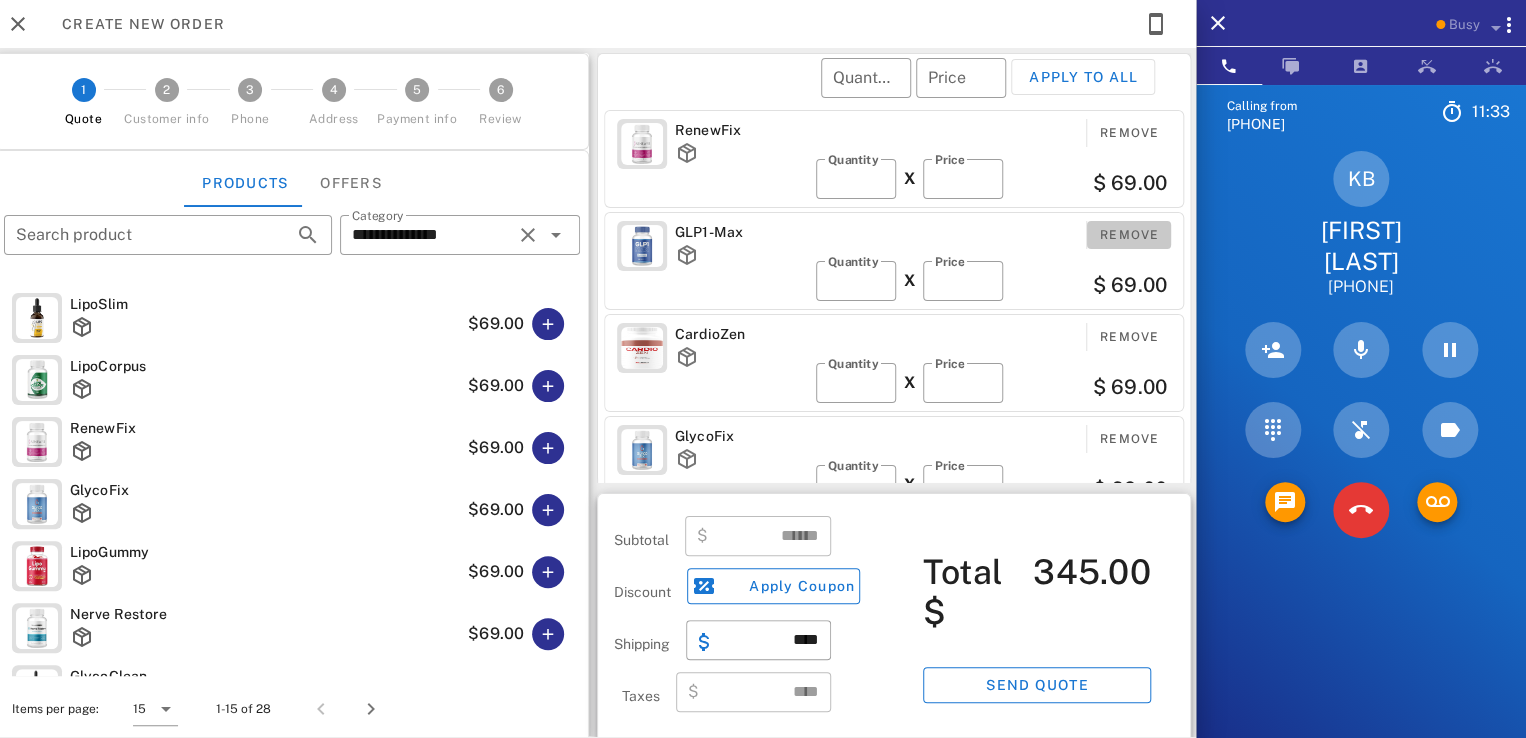 click on "Remove" at bounding box center [1129, 235] 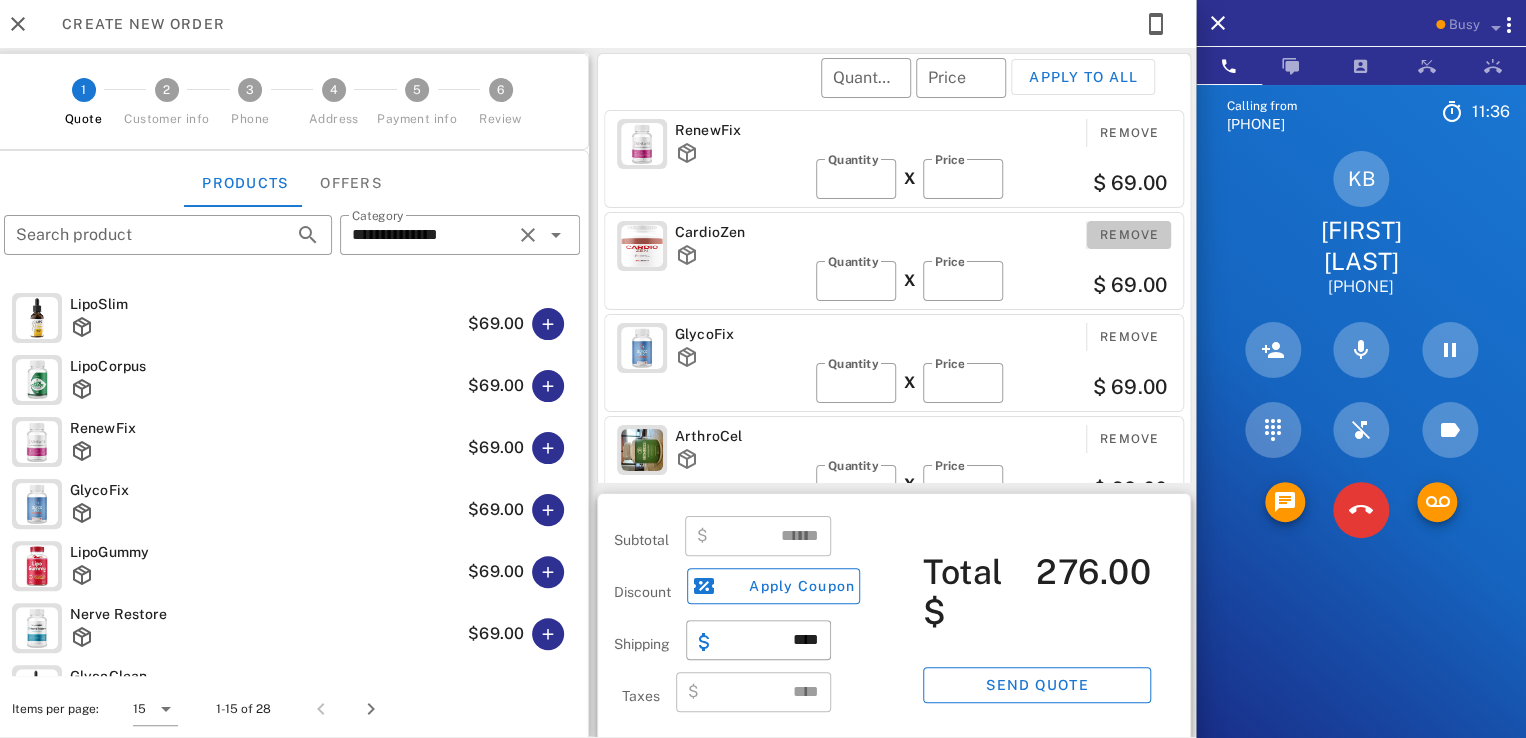 click on "Remove" at bounding box center [1129, 235] 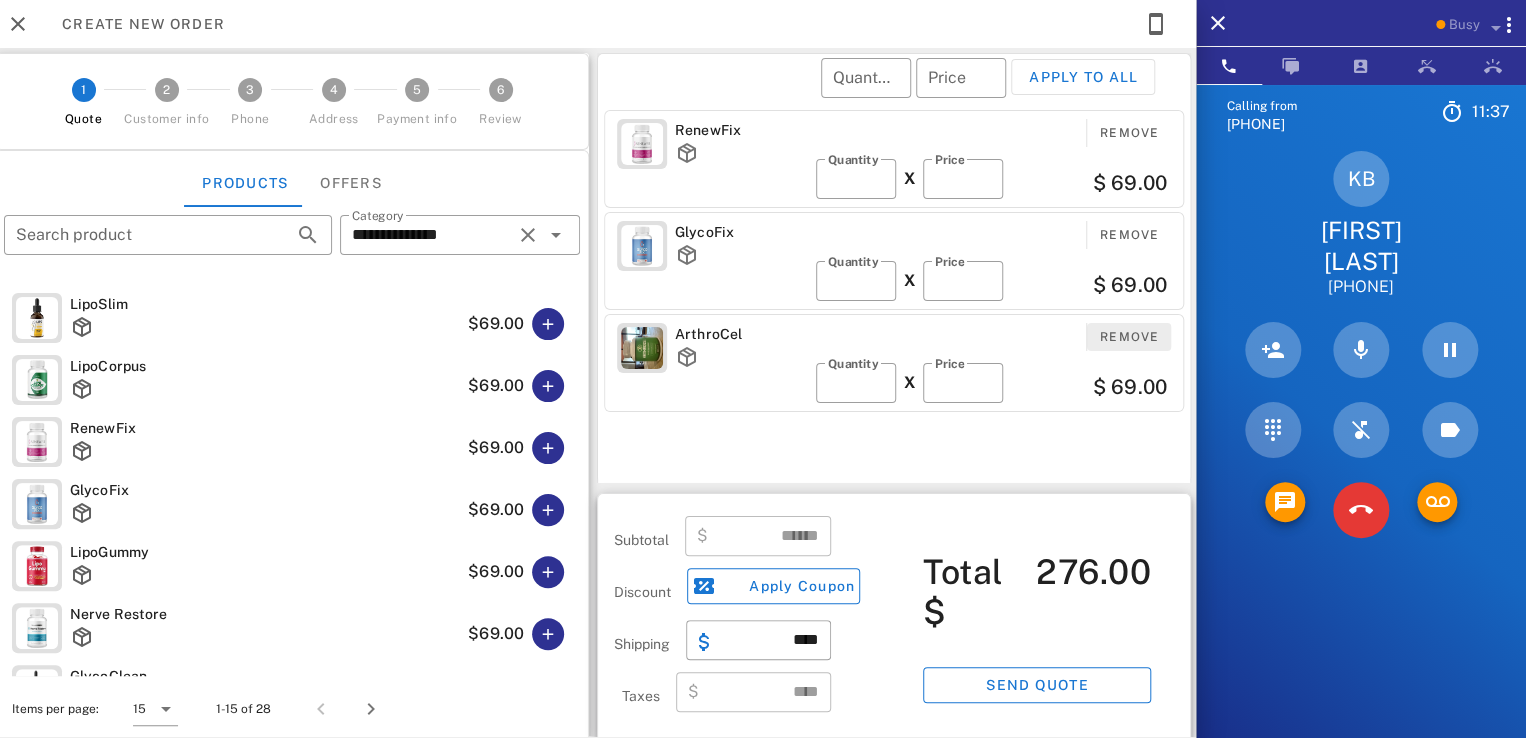click on "Remove" at bounding box center (1129, 337) 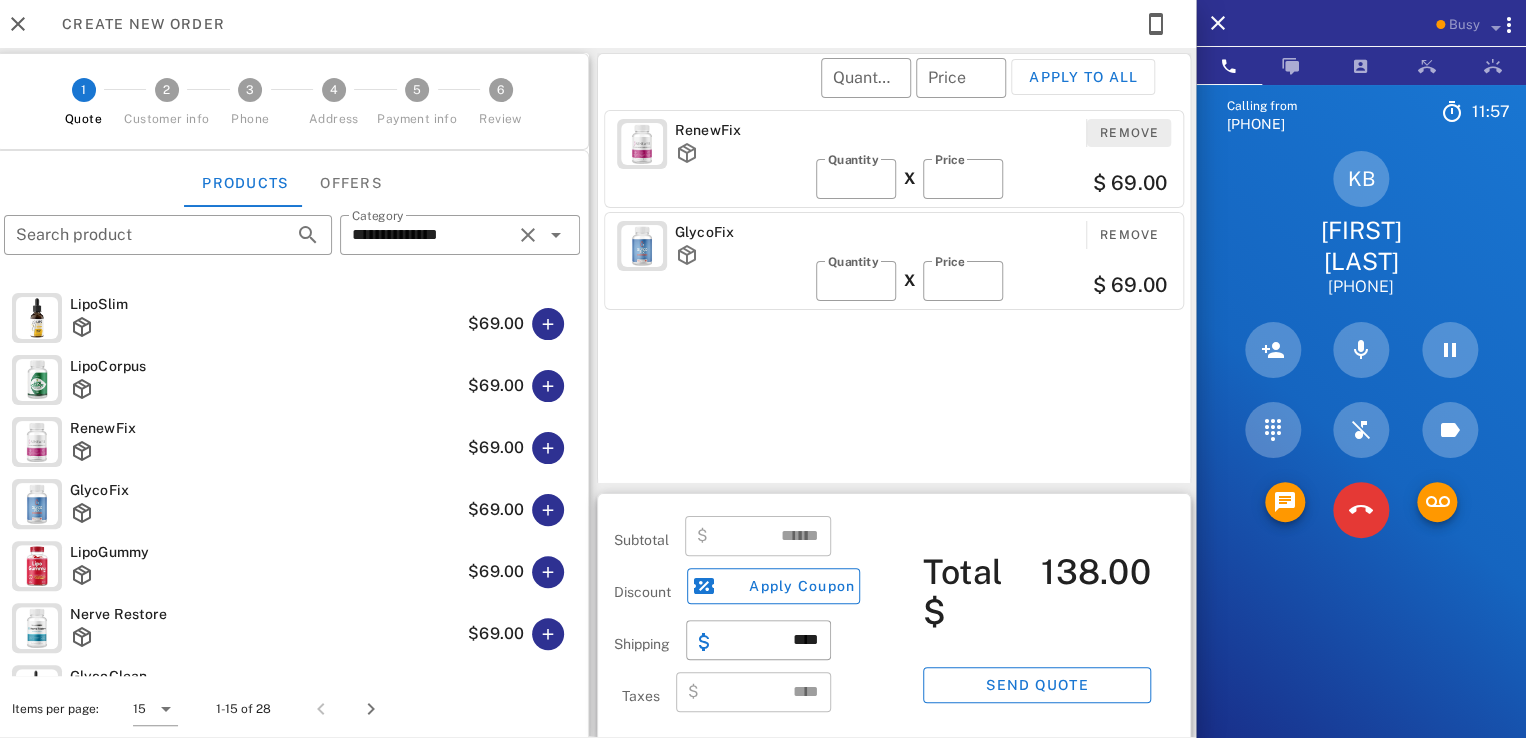 click on "Remove" at bounding box center [1129, 133] 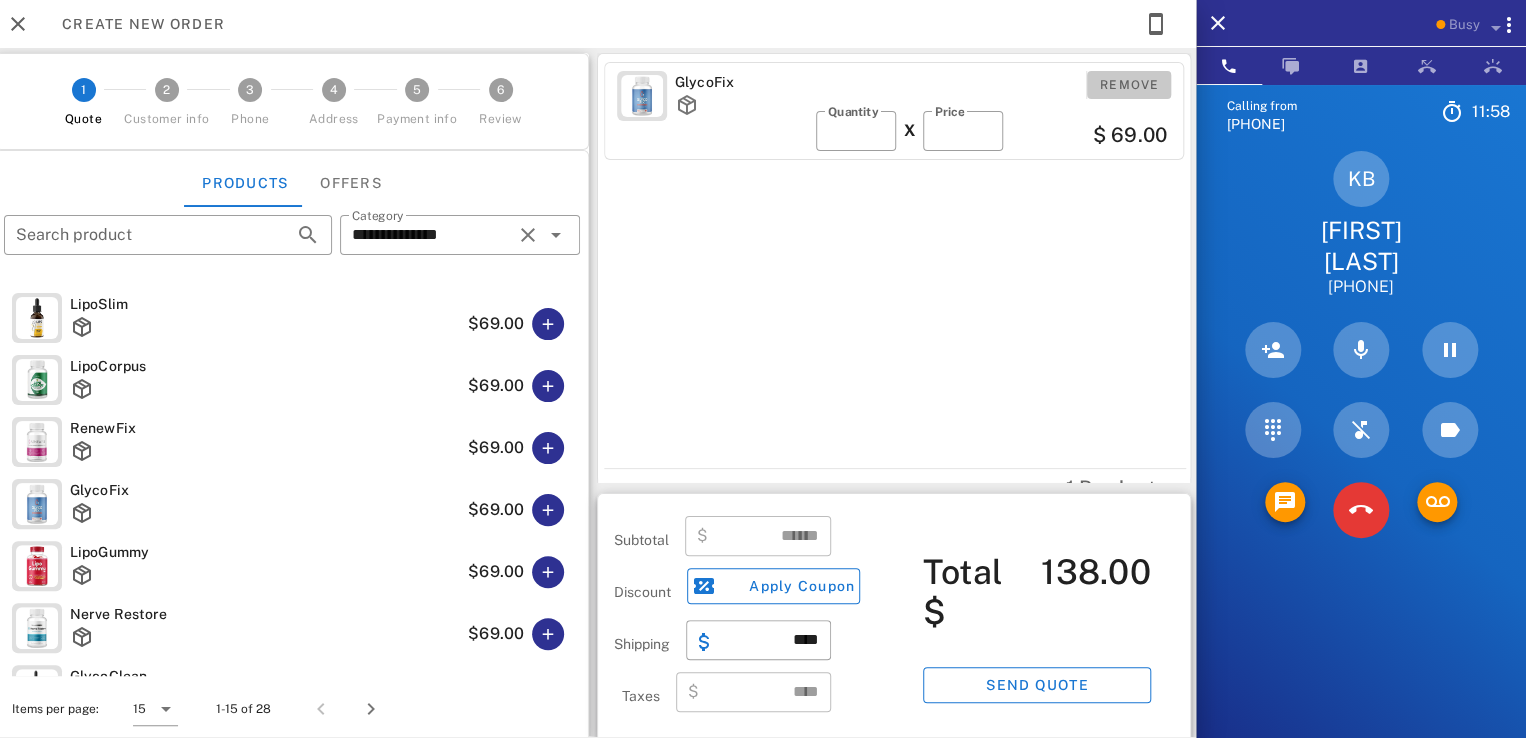 click on "Remove" at bounding box center (1129, 85) 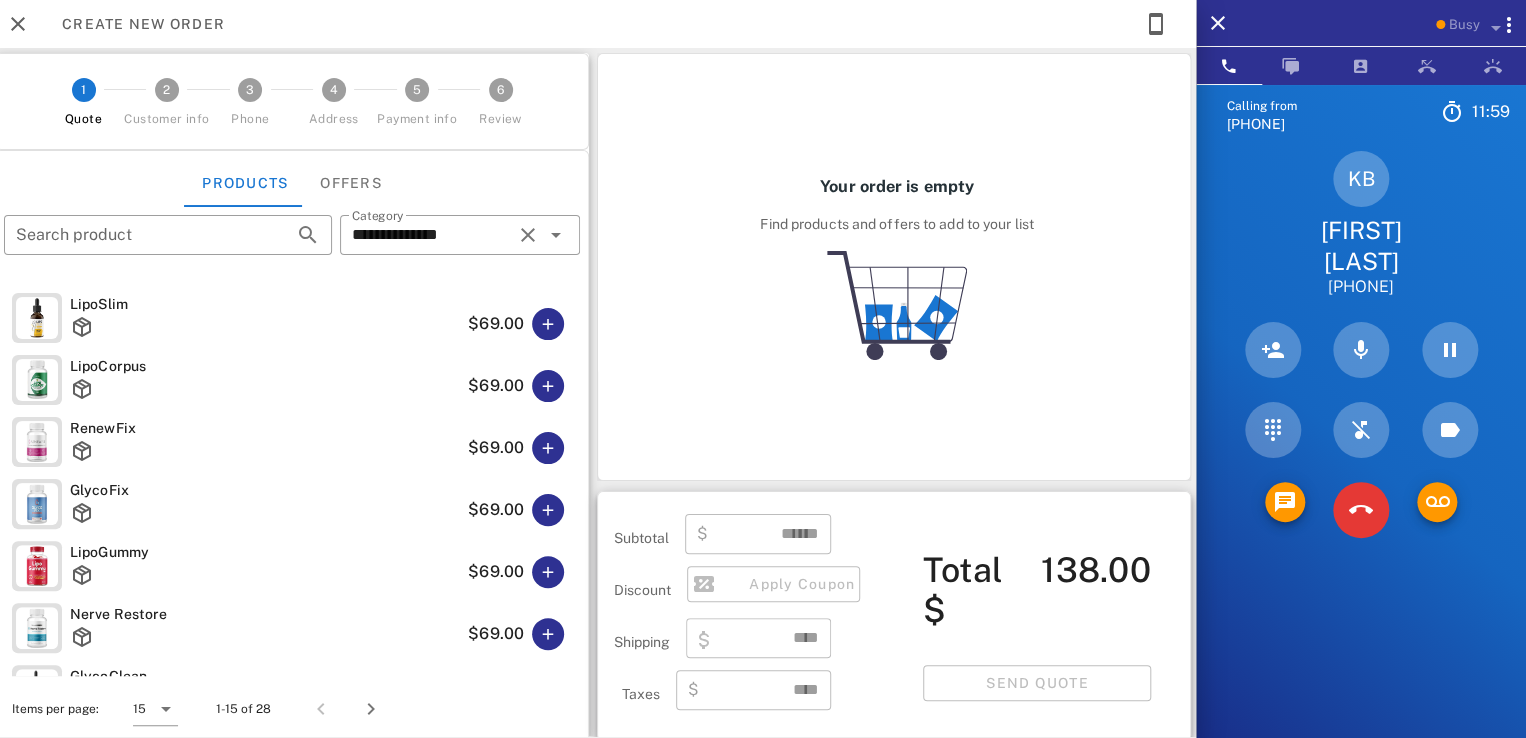 type on "****" 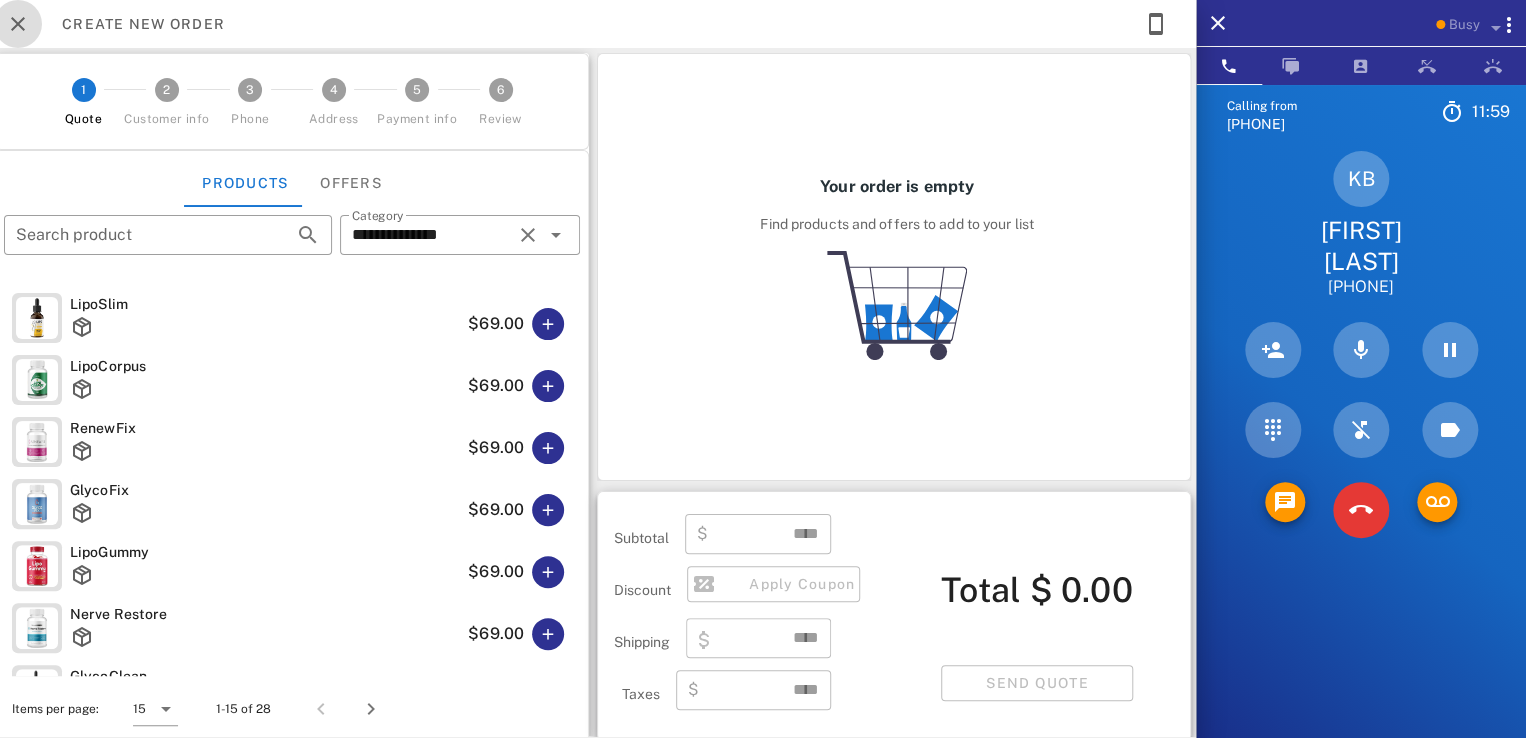 click at bounding box center (18, 24) 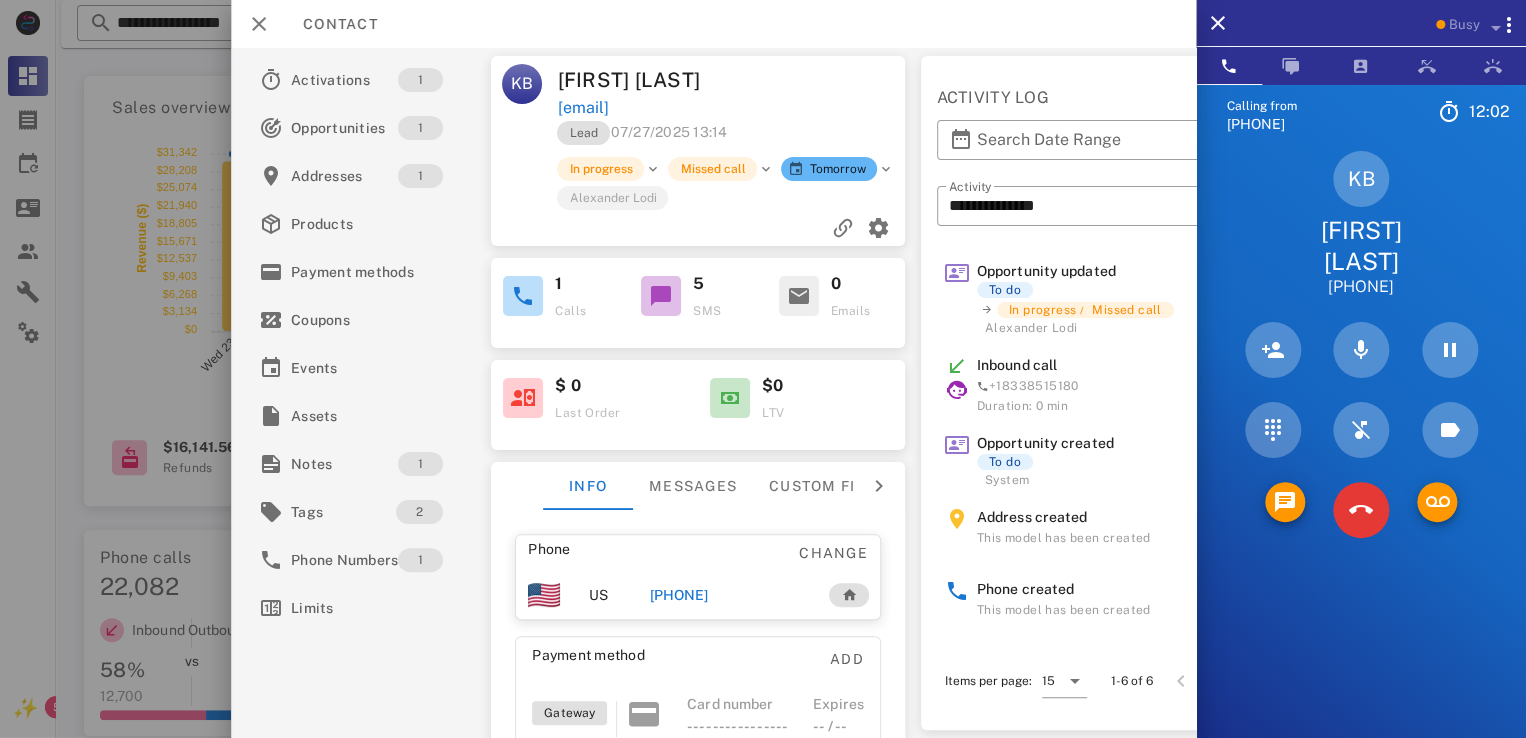 scroll, scrollTop: 0, scrollLeft: 0, axis: both 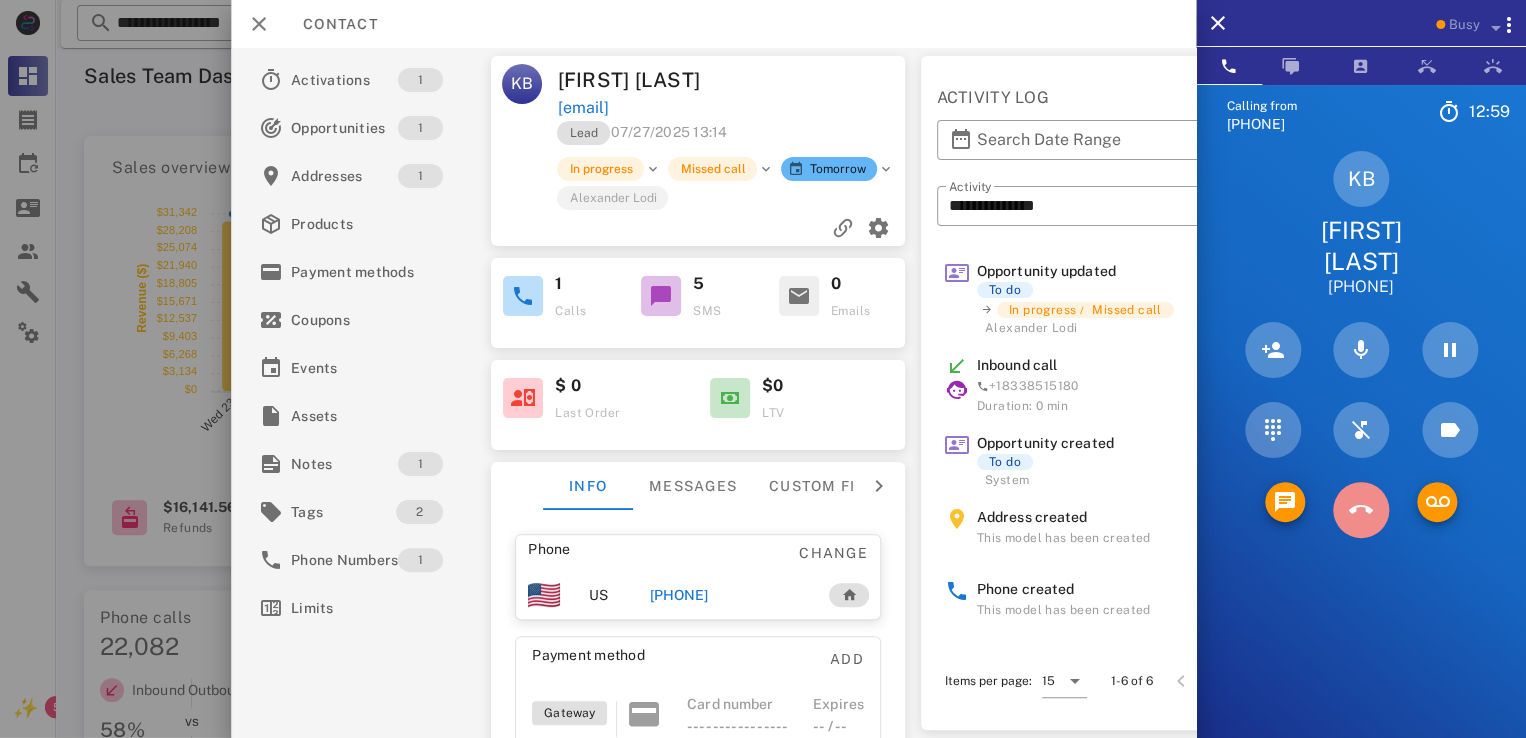 click at bounding box center (1361, 510) 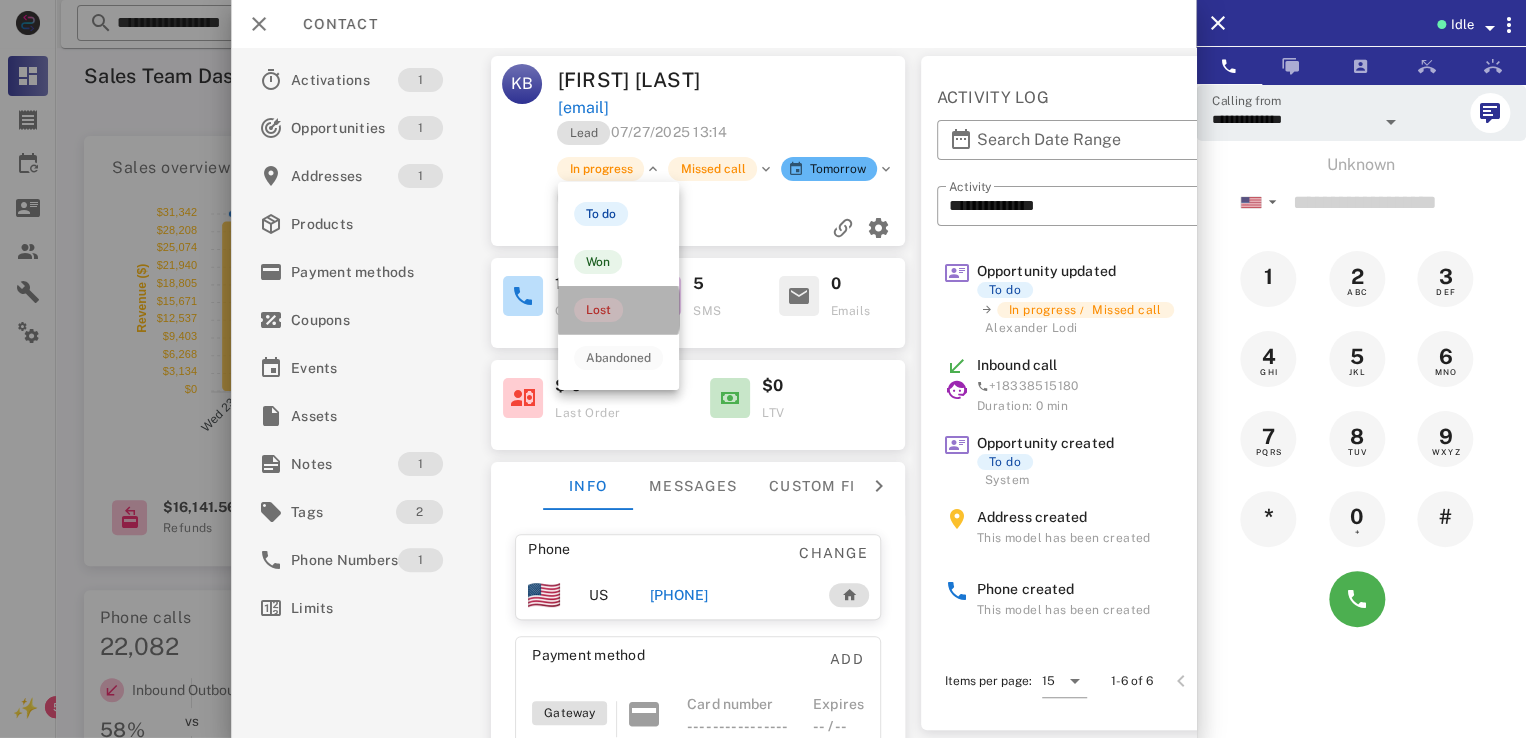 click on "Lost" at bounding box center (618, 310) 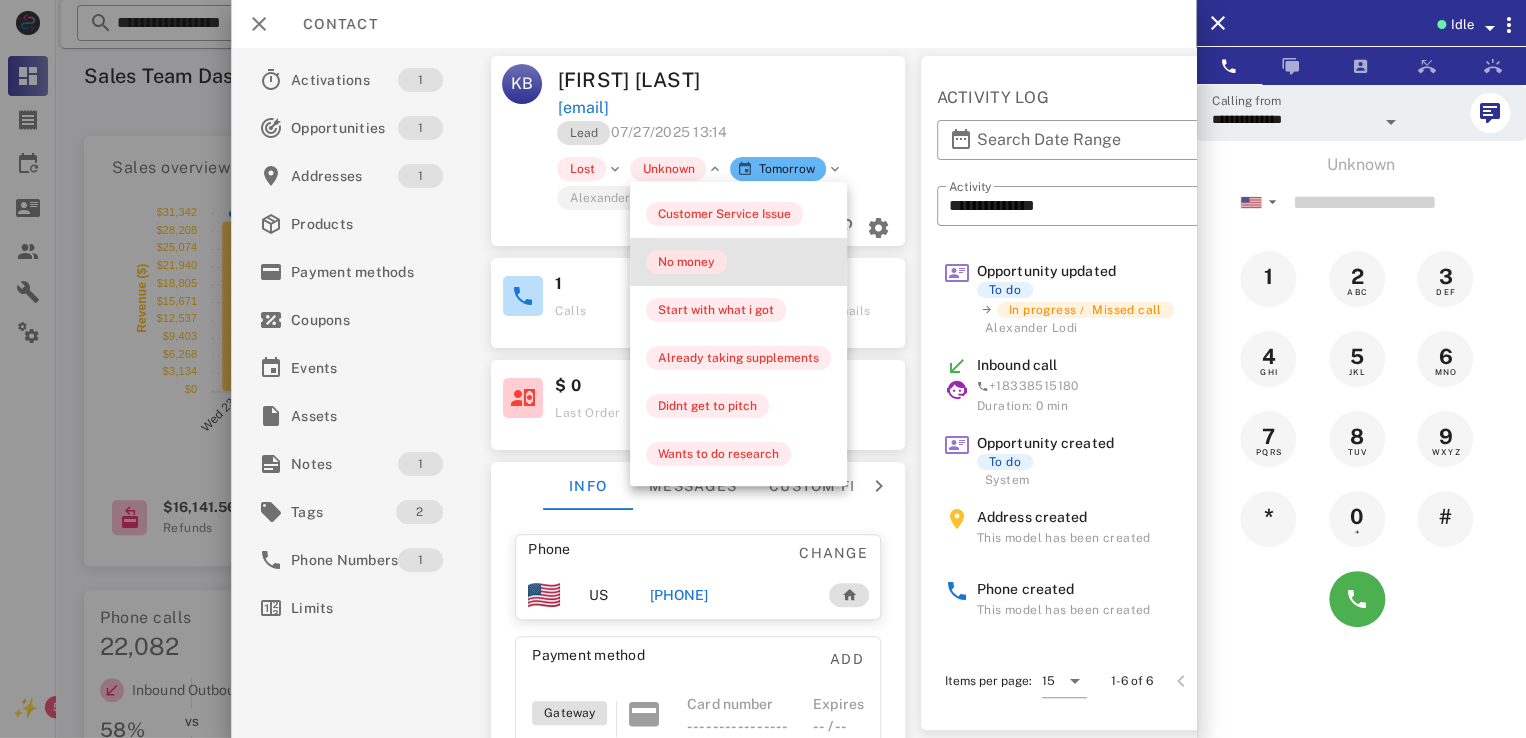 click on "No money" at bounding box center (686, 262) 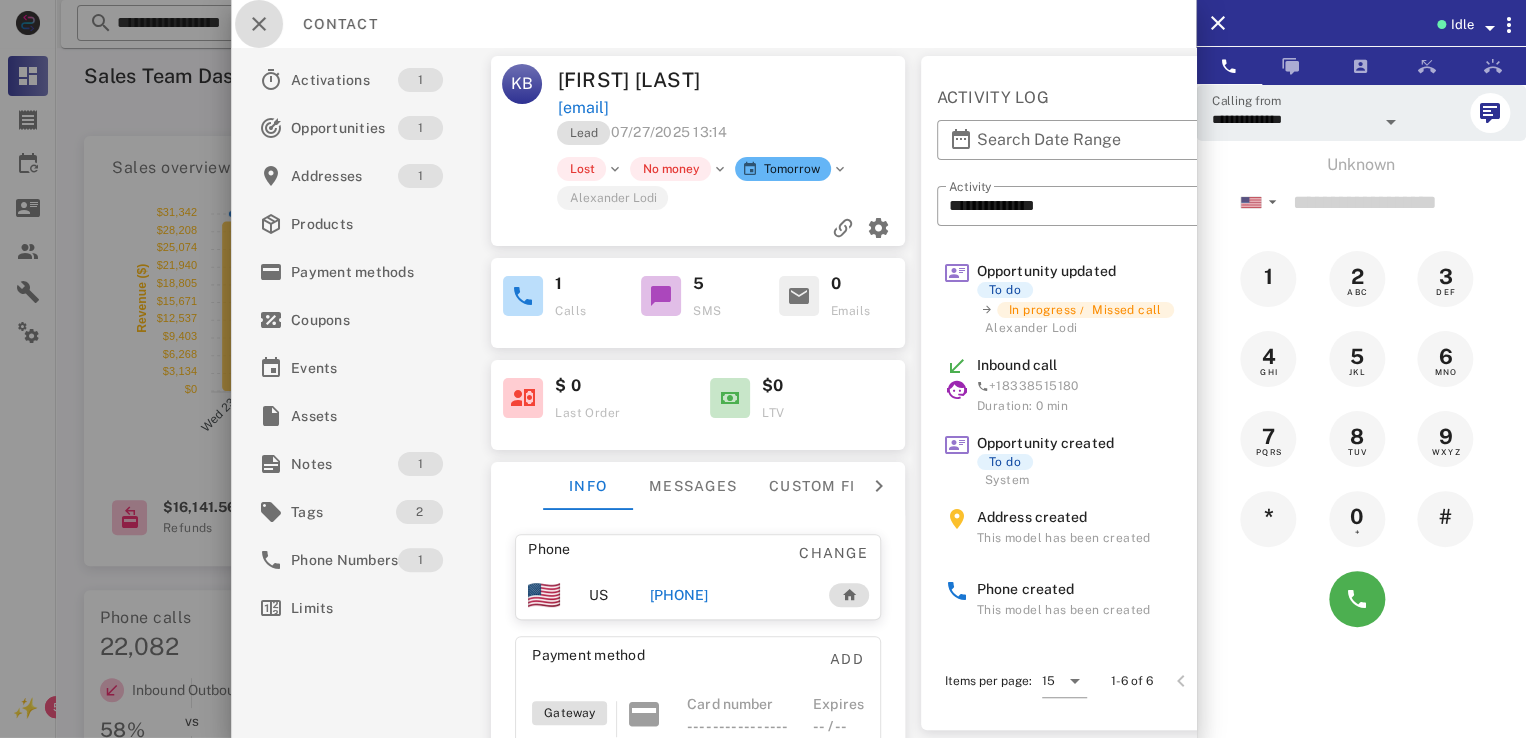 click at bounding box center (259, 24) 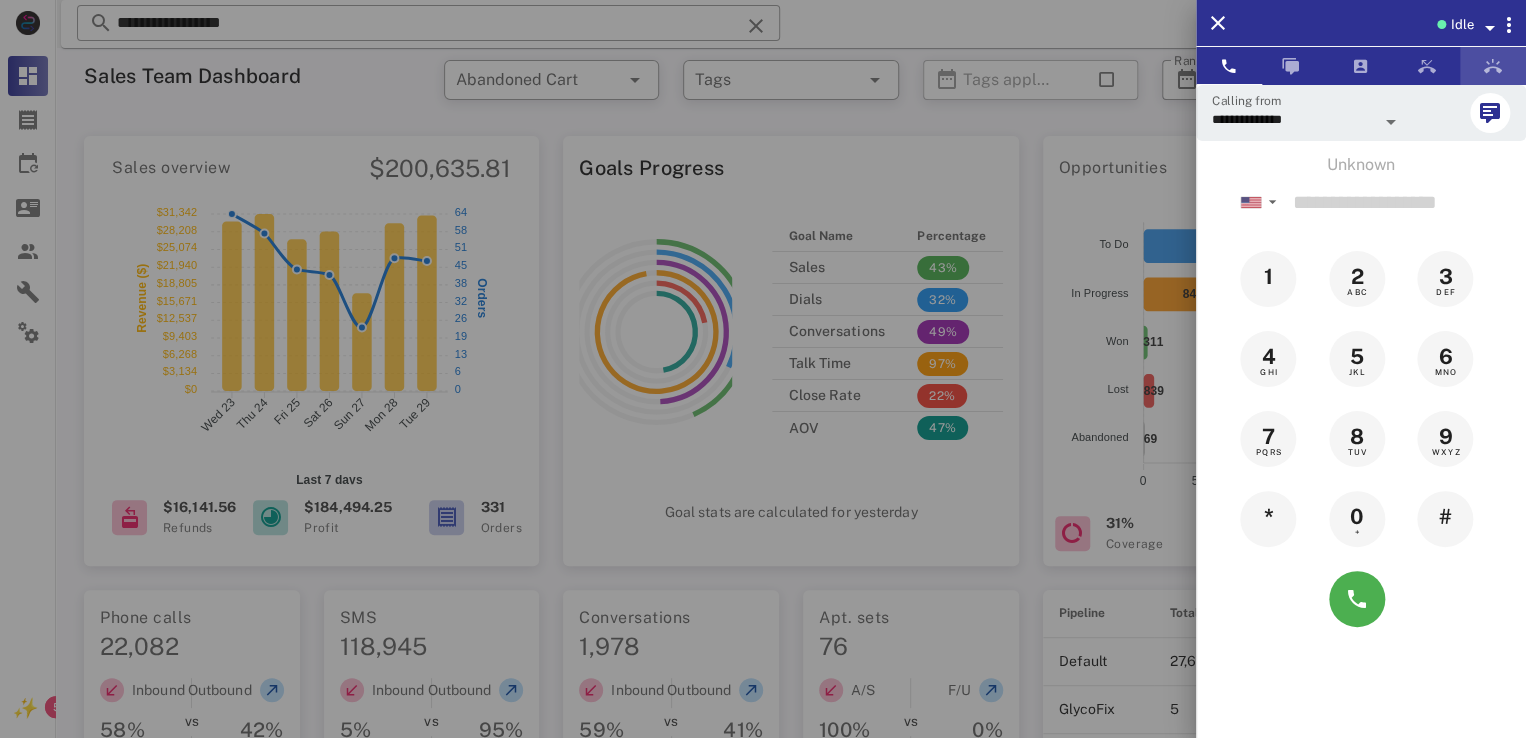 click at bounding box center [1493, 66] 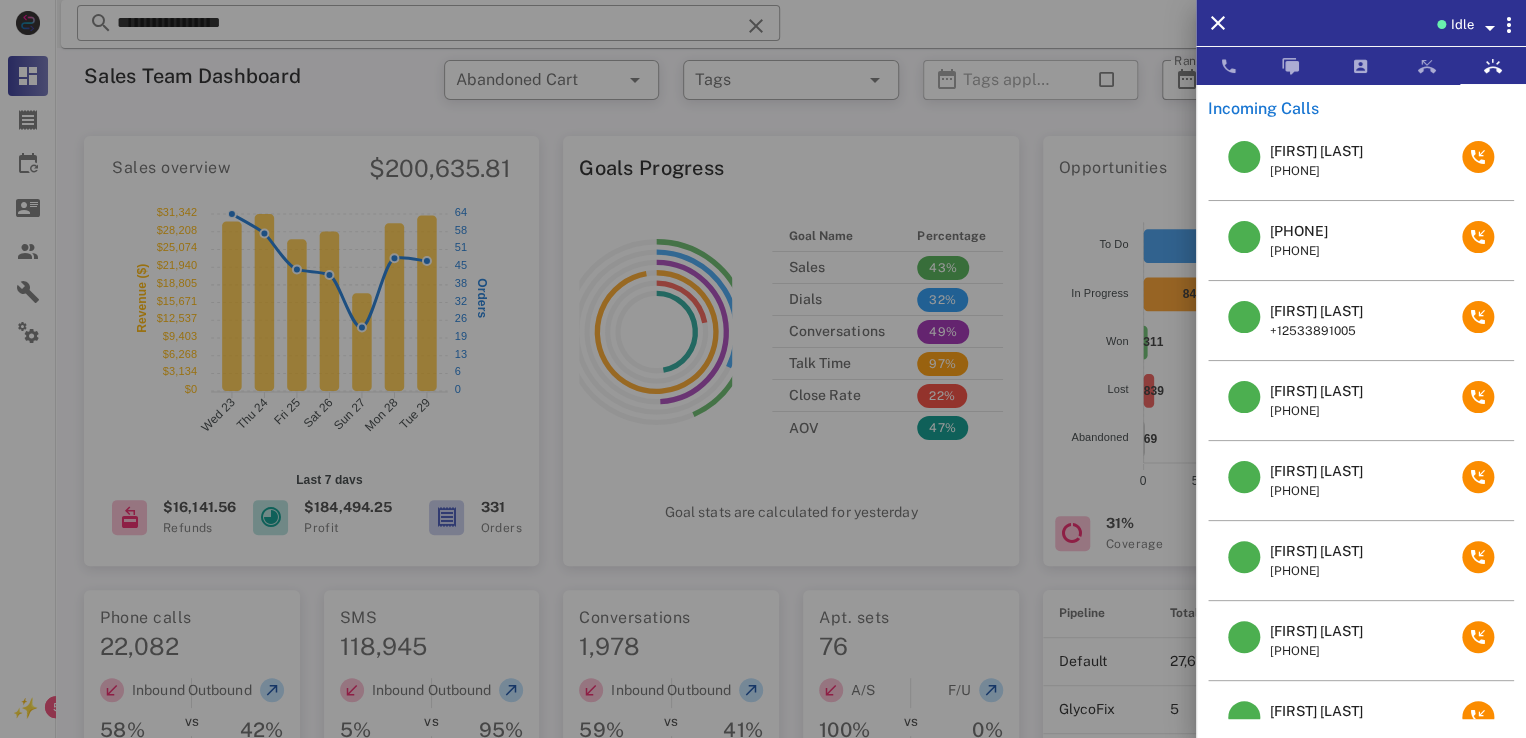 click on "Idle" at bounding box center [1461, 25] 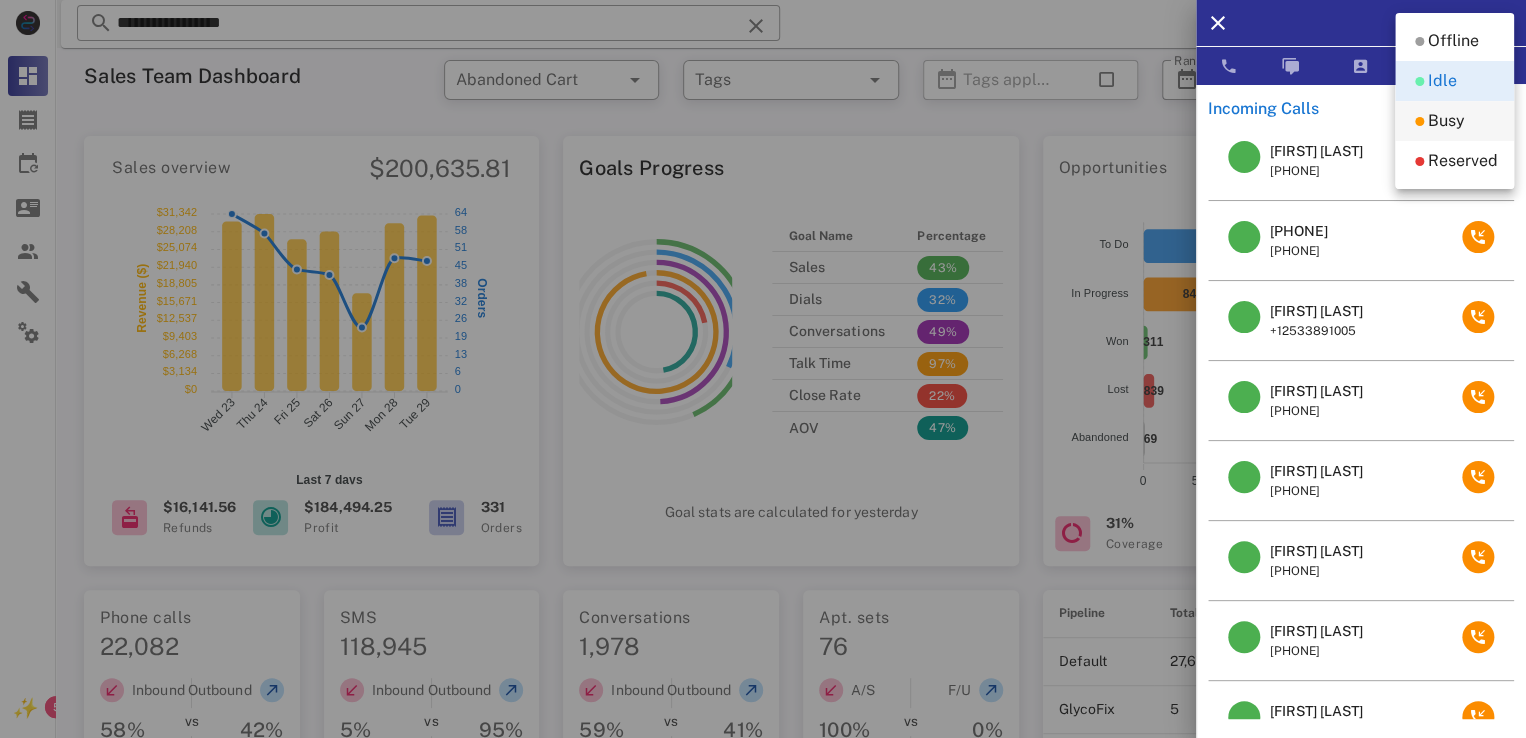 click on "Busy" at bounding box center (1446, 121) 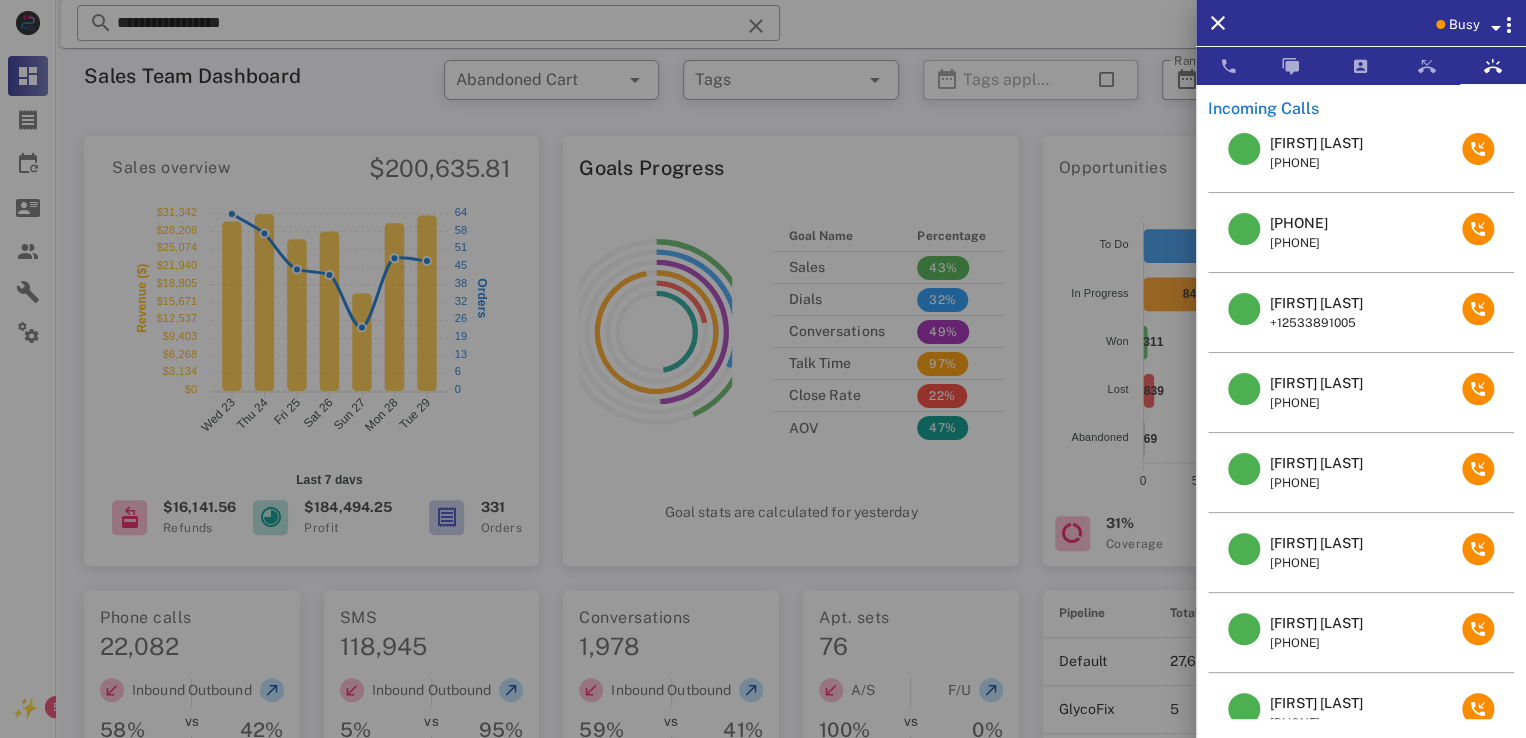 scroll, scrollTop: 0, scrollLeft: 0, axis: both 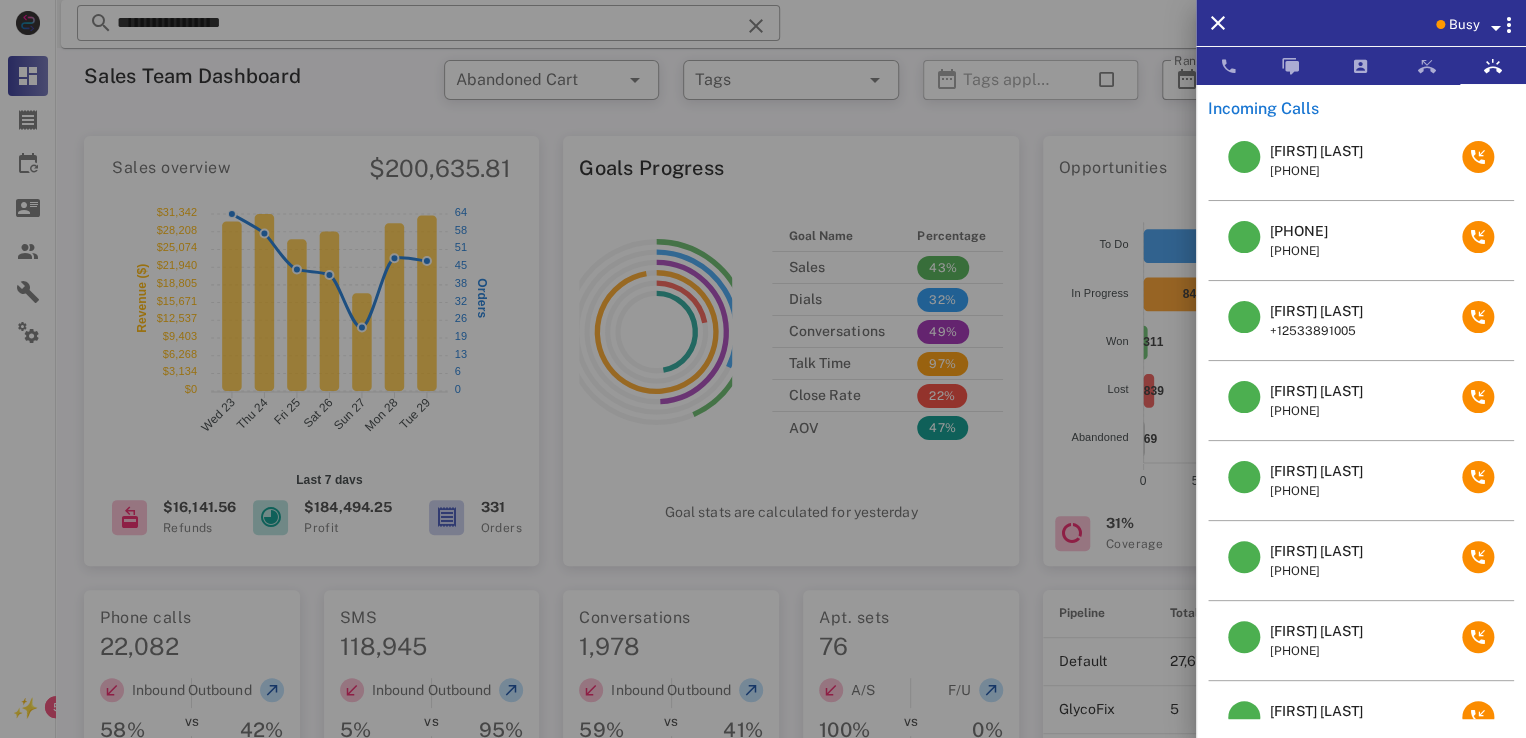 click on "Marcella Gallina" at bounding box center [1316, 151] 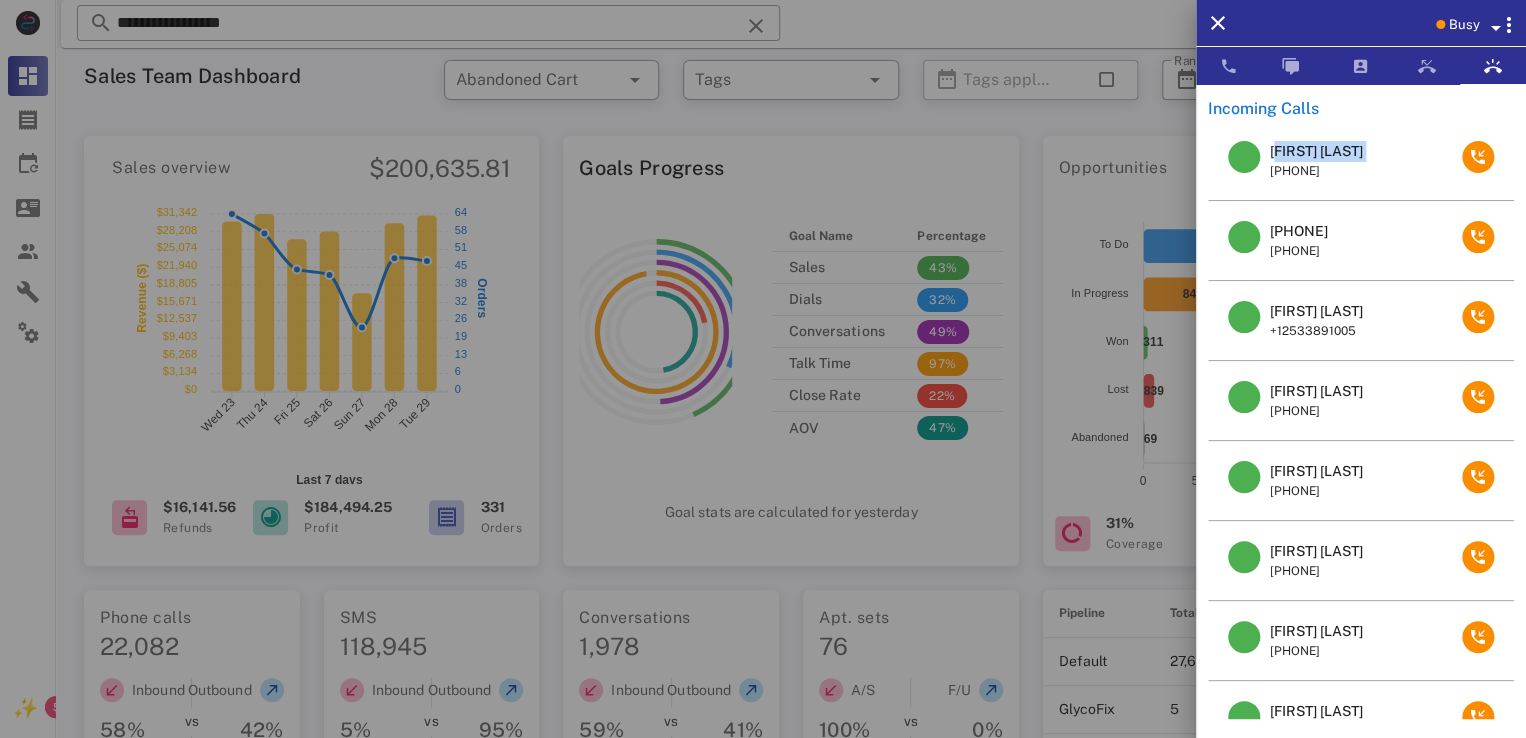 click on "Marcella Gallina" at bounding box center [1316, 151] 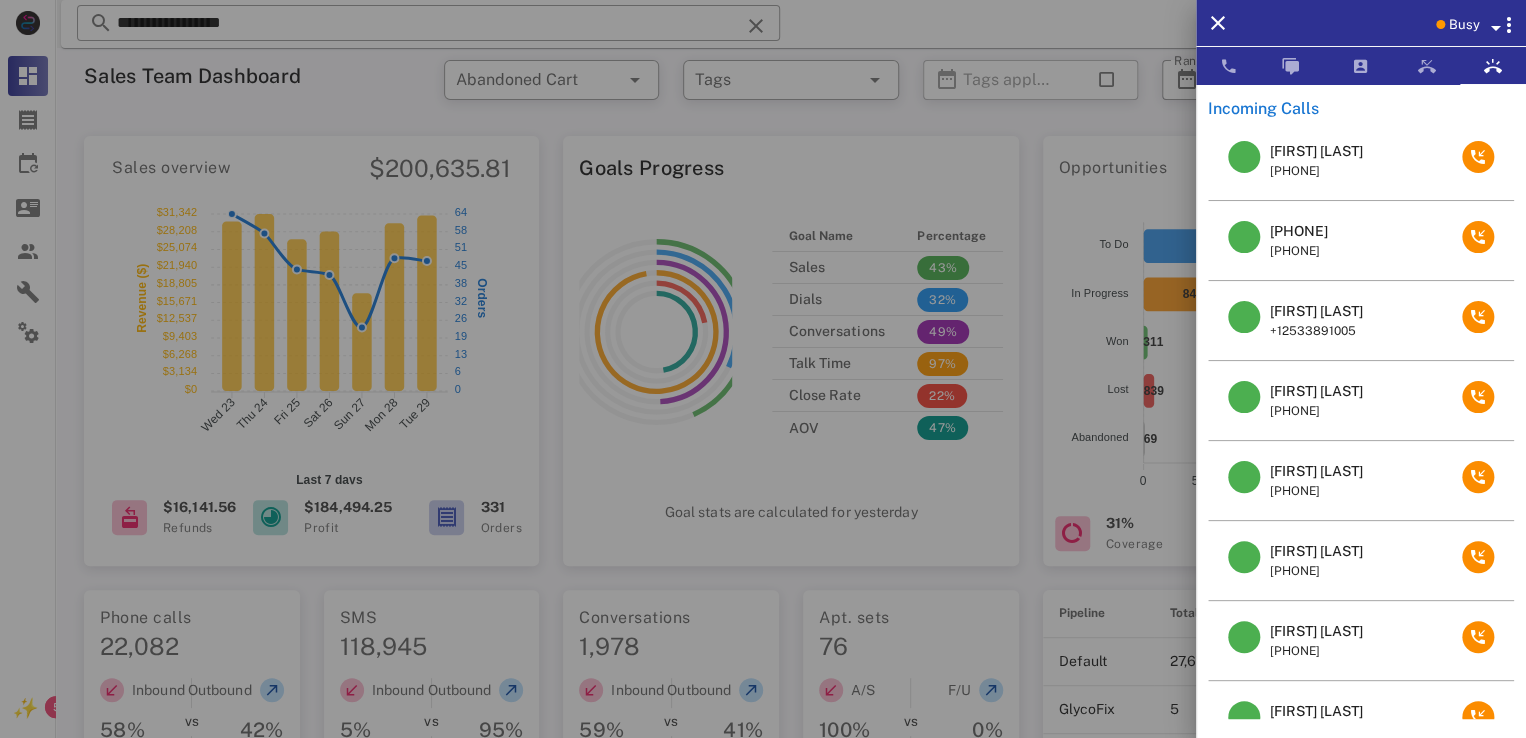 click at bounding box center [763, 369] 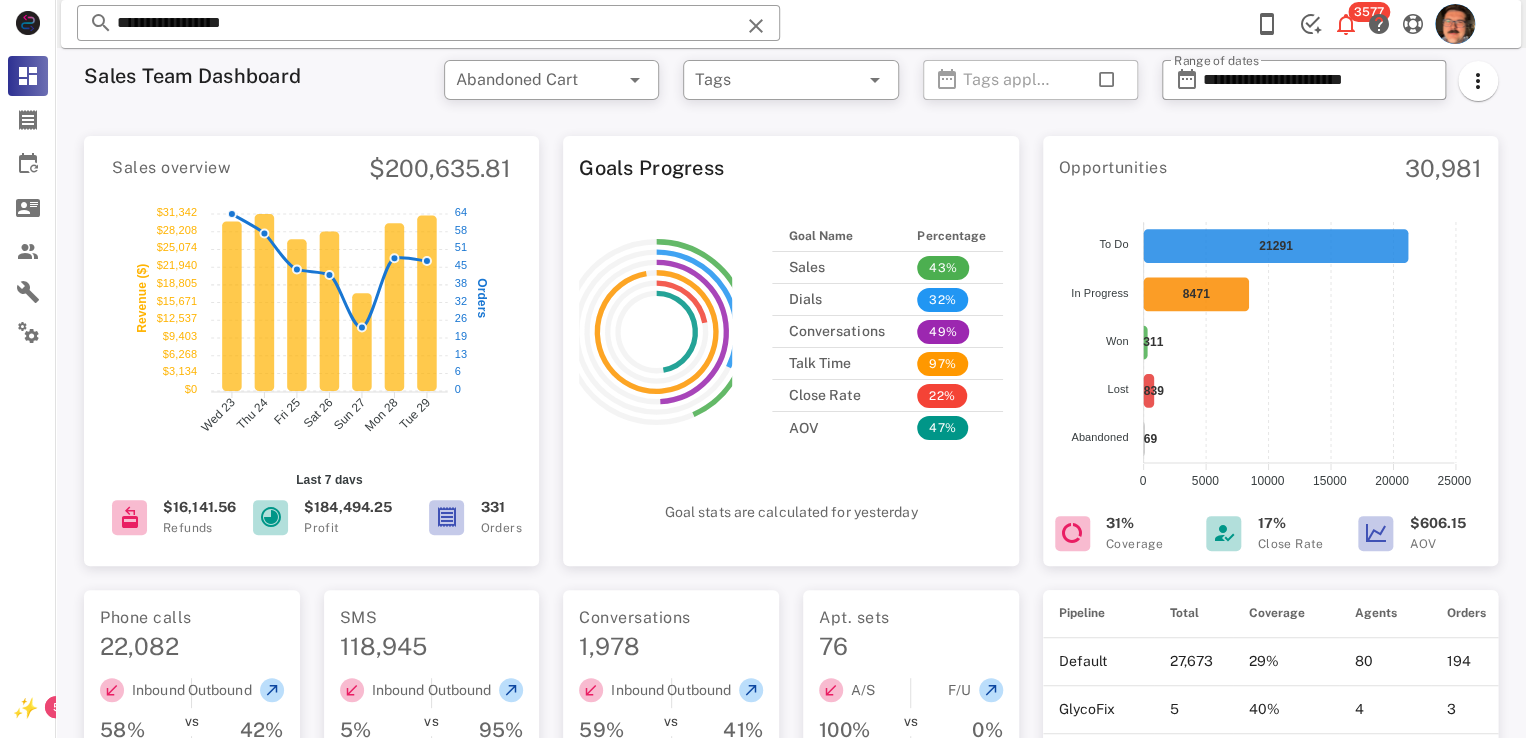 click at bounding box center [756, 26] 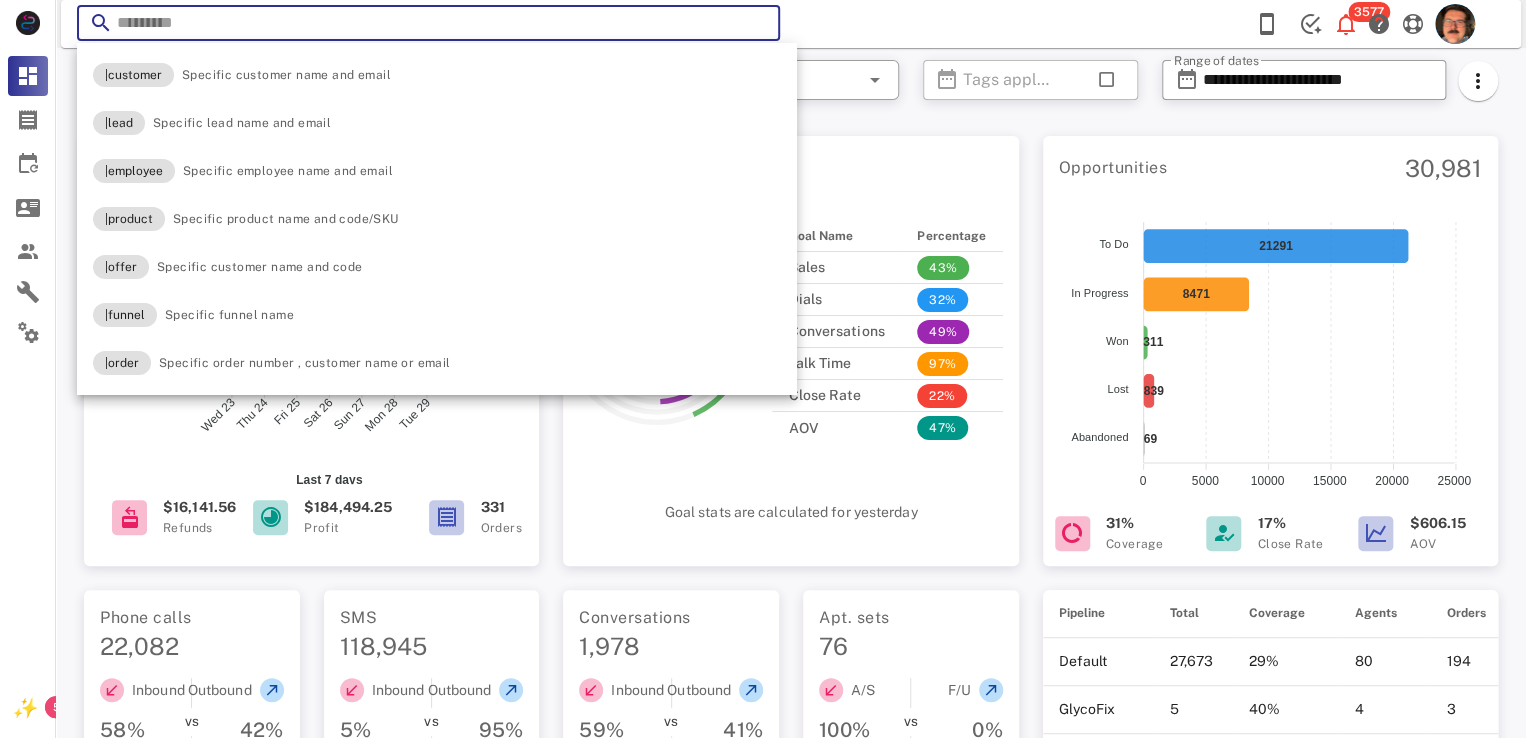 paste on "**********" 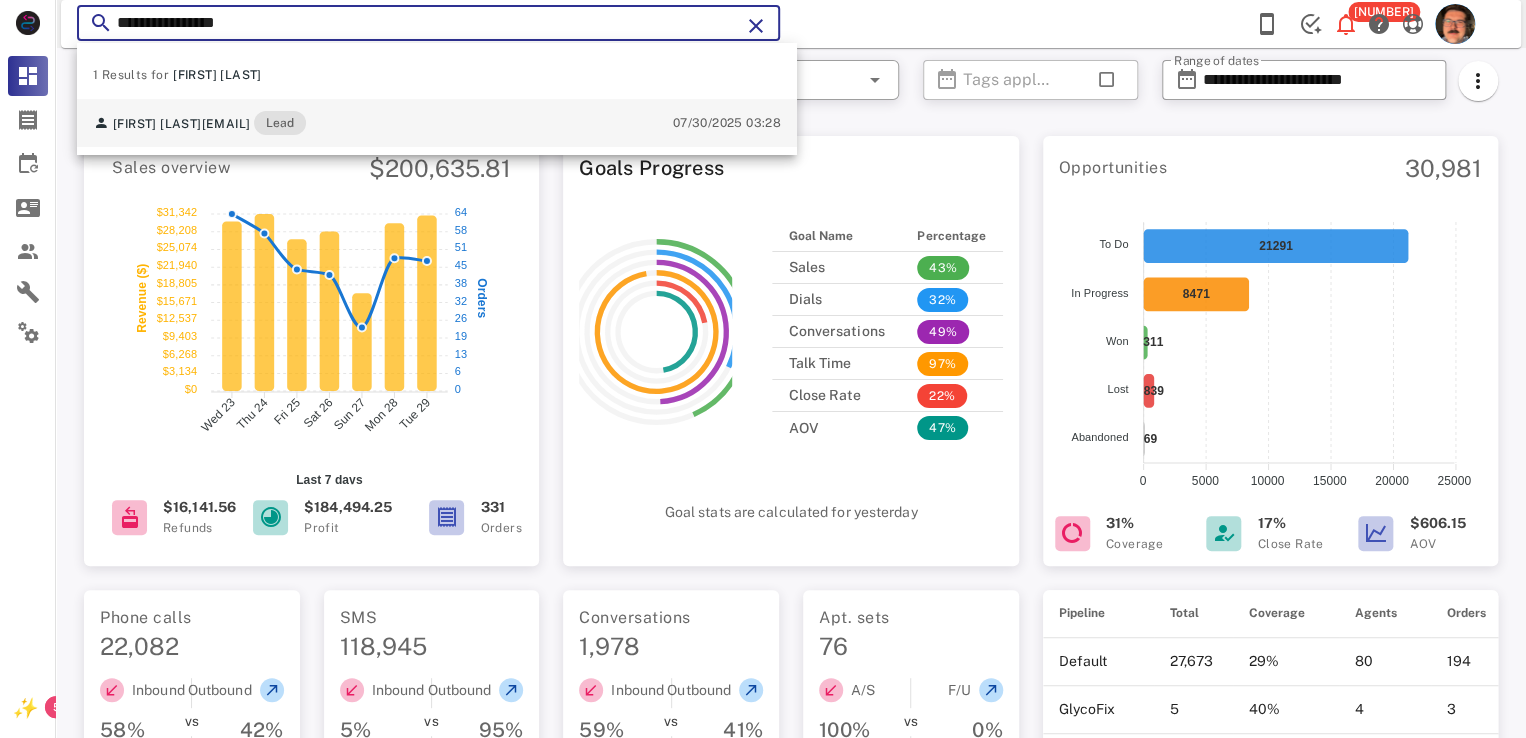 type on "**********" 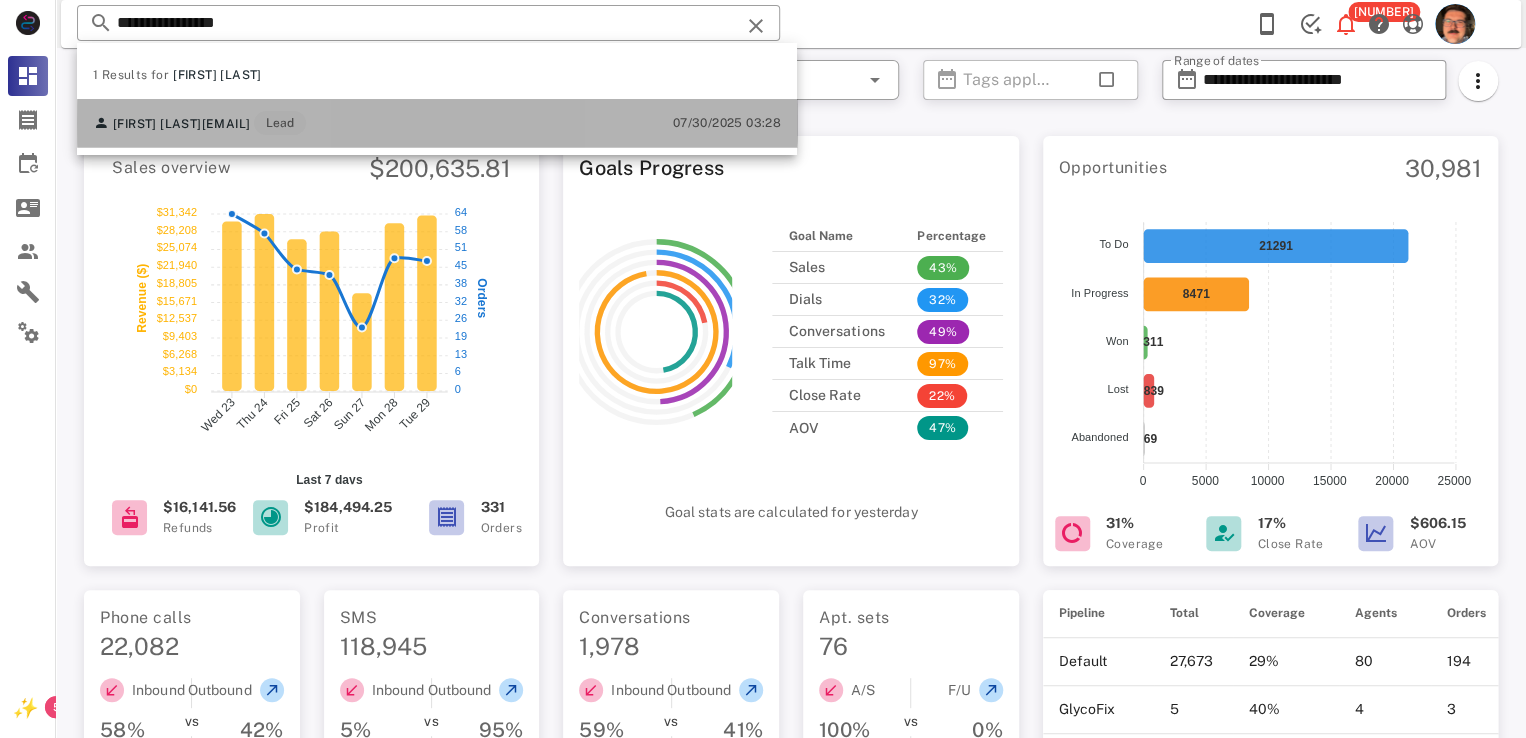 click on "Marcella Gallina   marcella8959@gmail.com   Lead   07/30/2025 03:28" at bounding box center [437, 123] 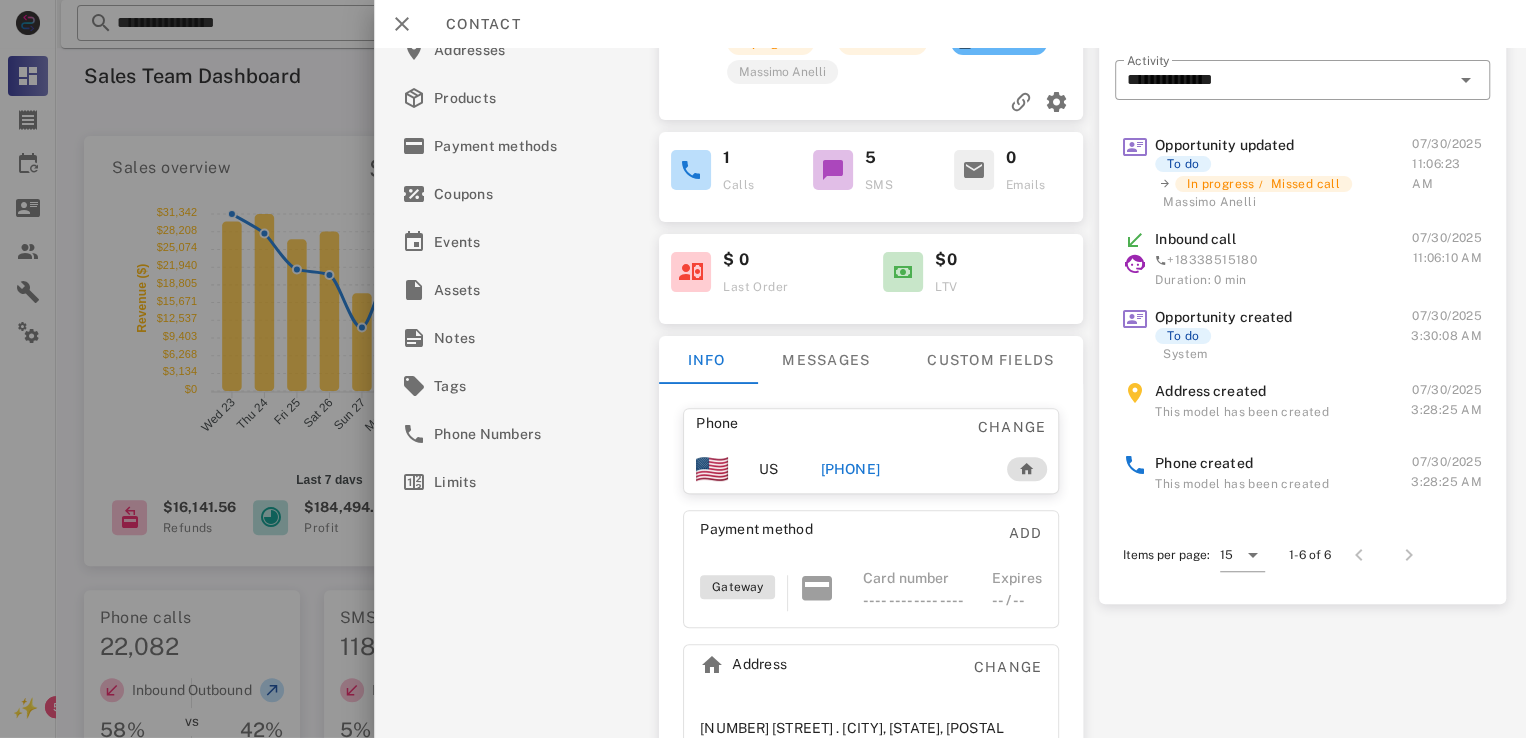 scroll, scrollTop: 184, scrollLeft: 0, axis: vertical 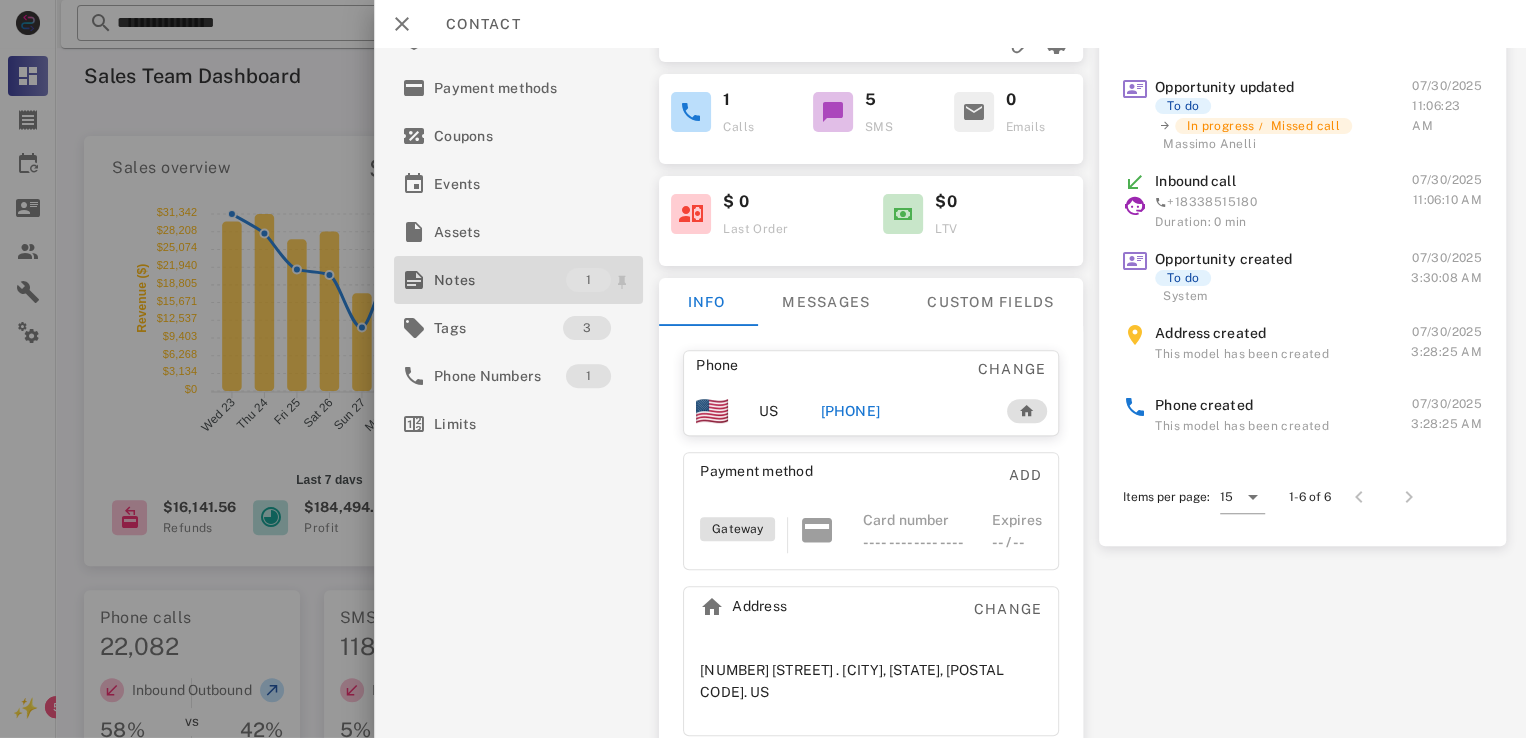 click on "Notes" at bounding box center [500, 280] 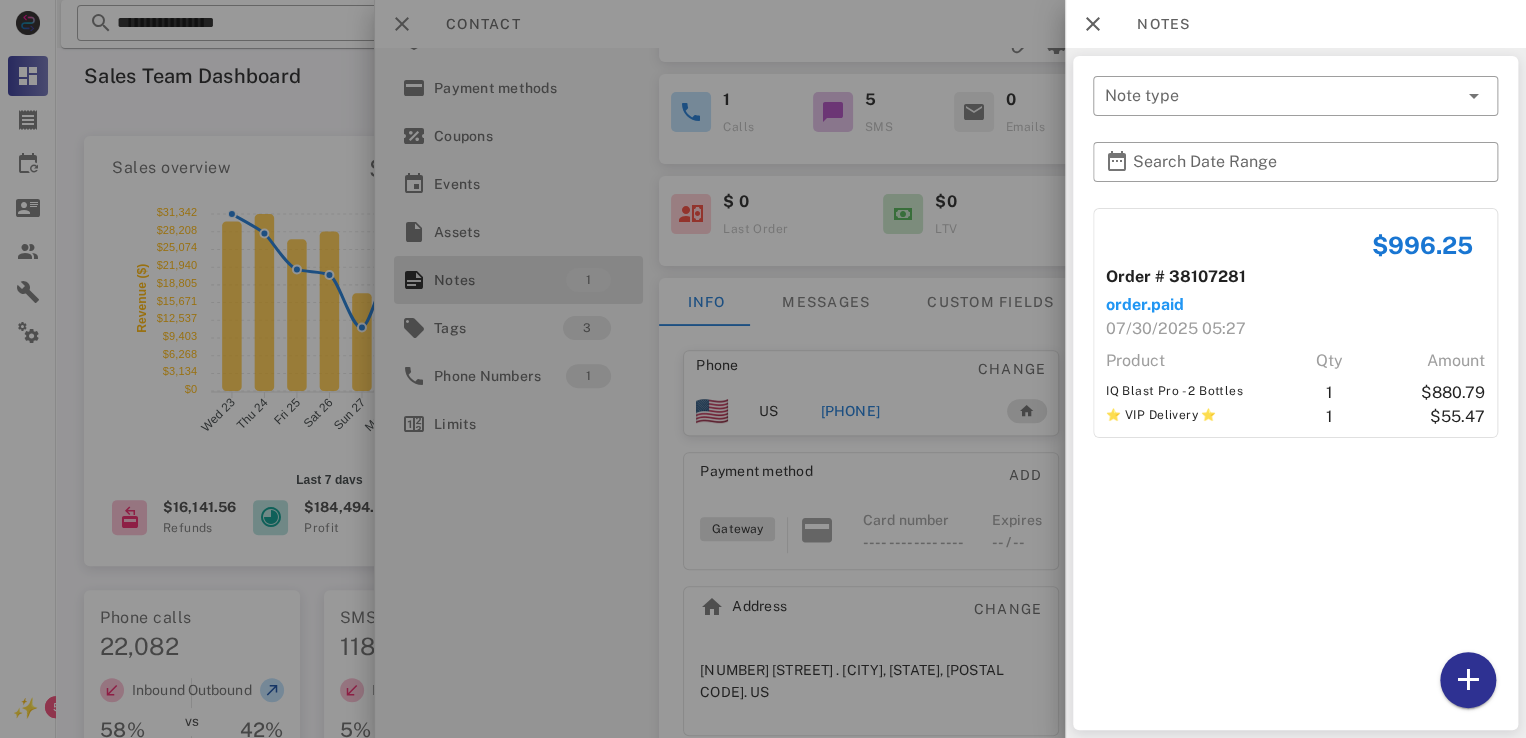click at bounding box center [763, 369] 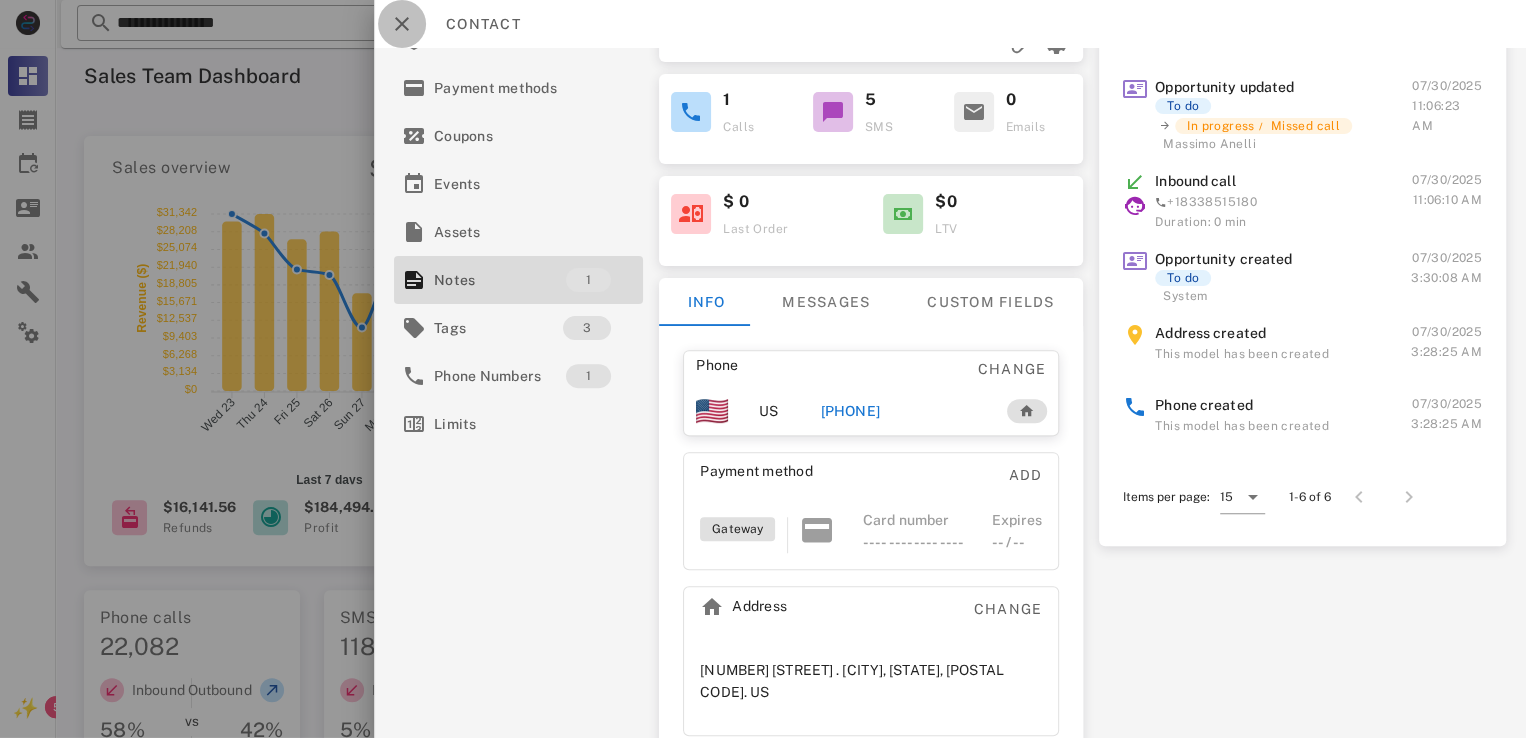 click at bounding box center [402, 24] 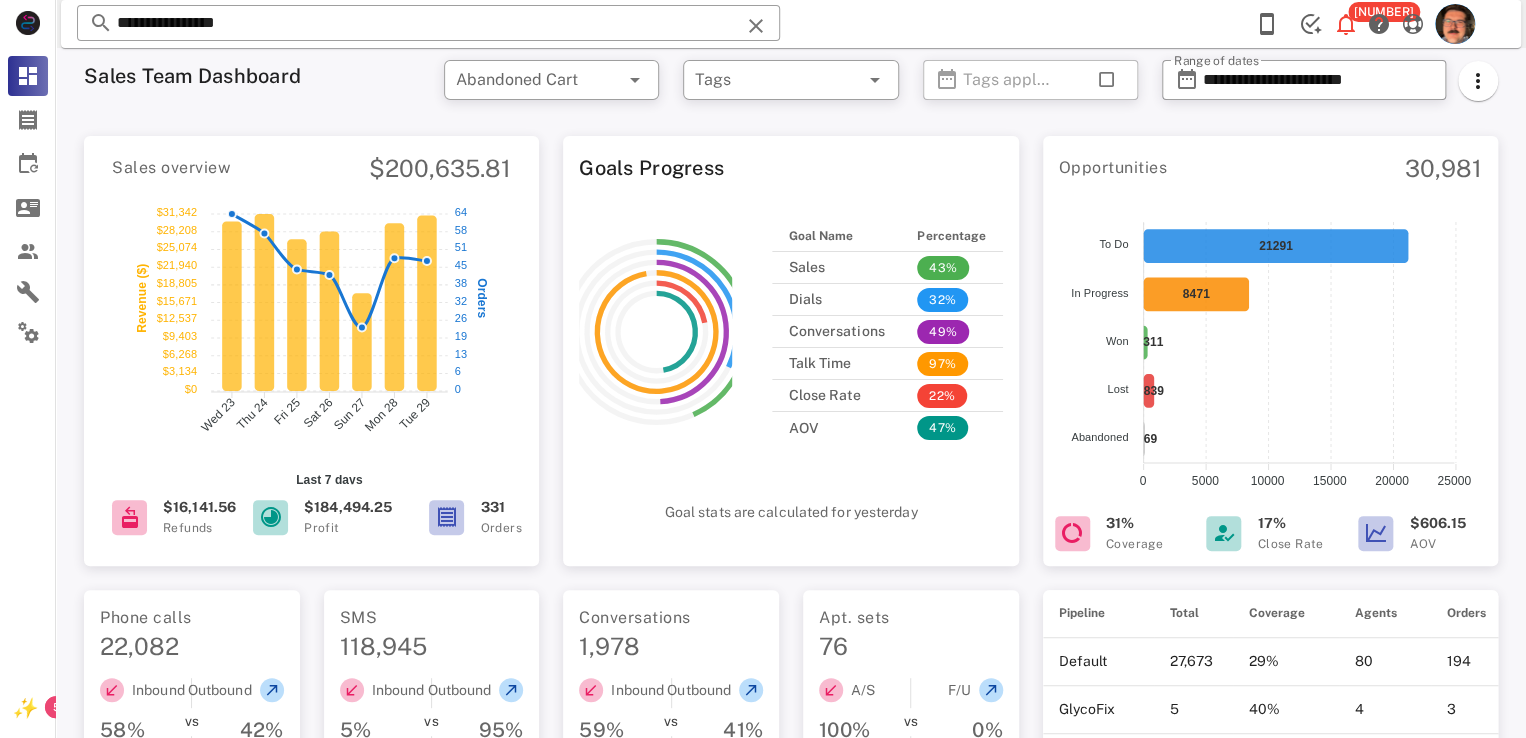 click on "**********" at bounding box center (1330, 86) 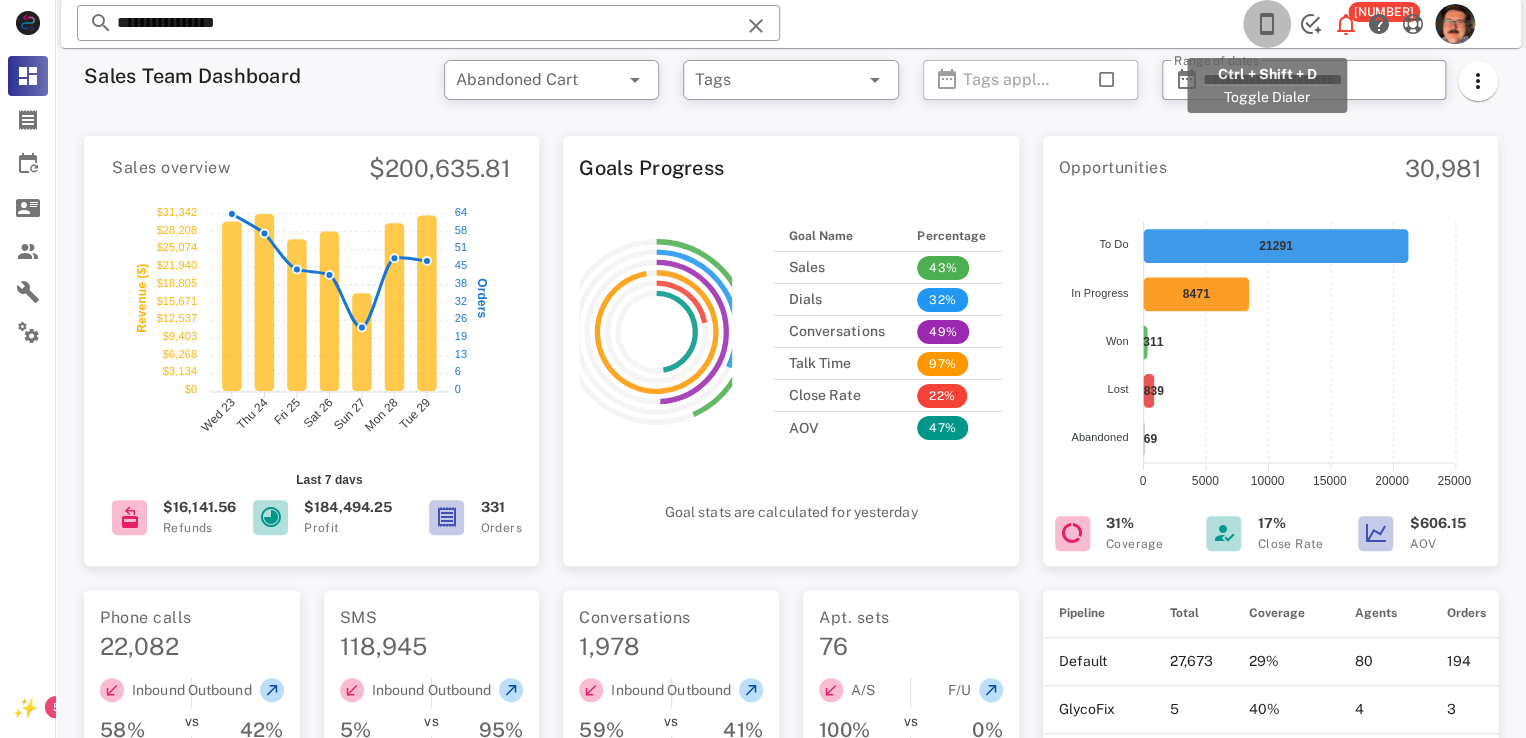click at bounding box center (1267, 24) 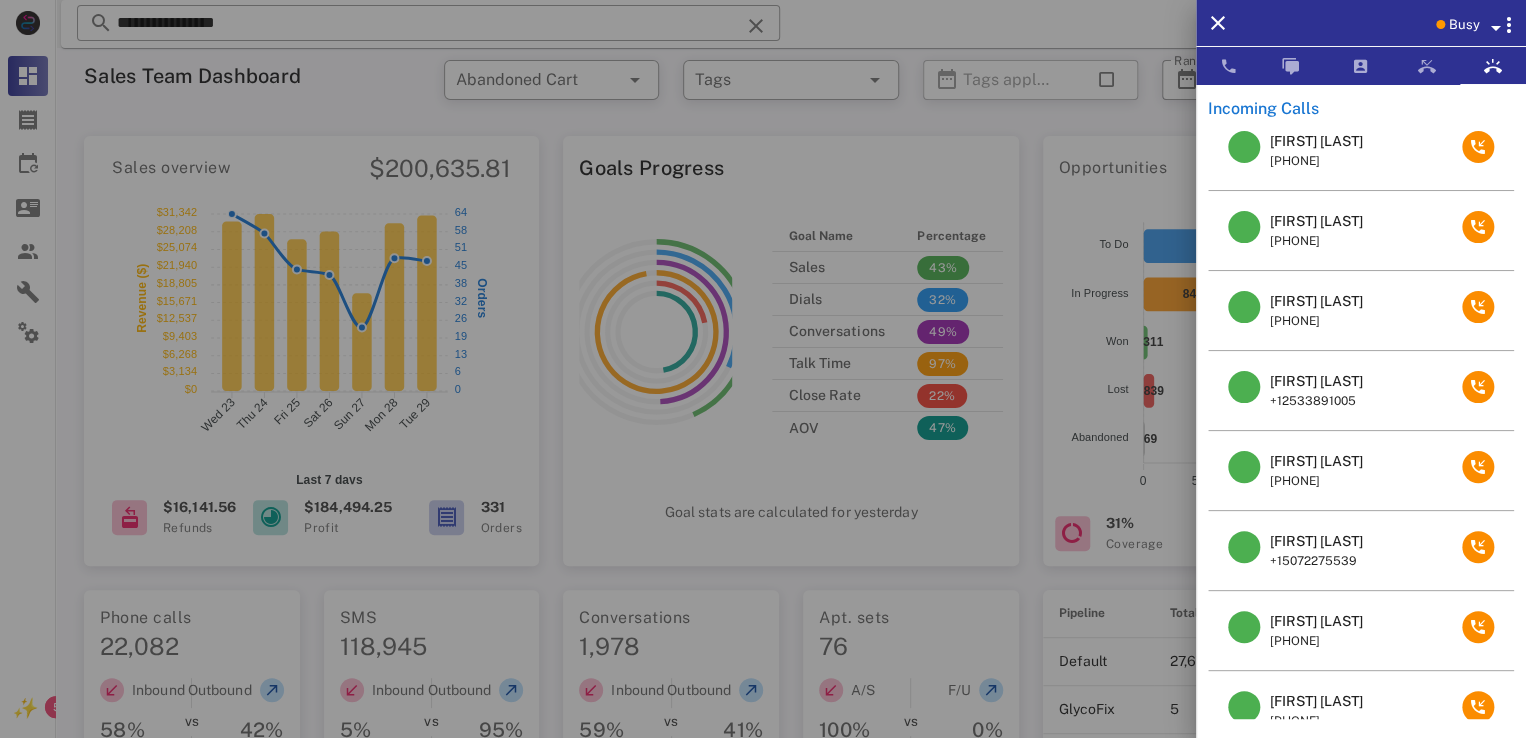 scroll, scrollTop: 168, scrollLeft: 0, axis: vertical 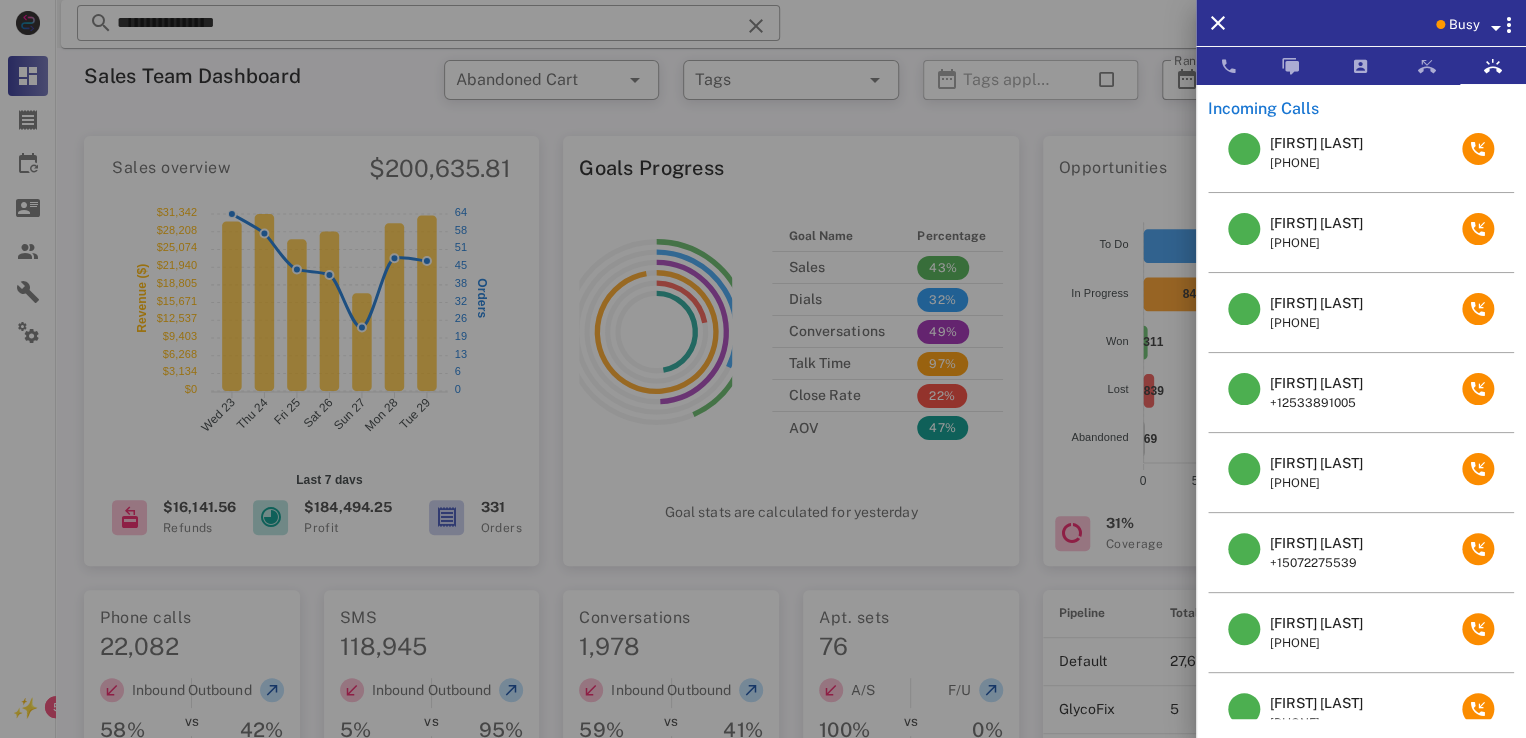click on "Judy Kasey" at bounding box center [1316, 303] 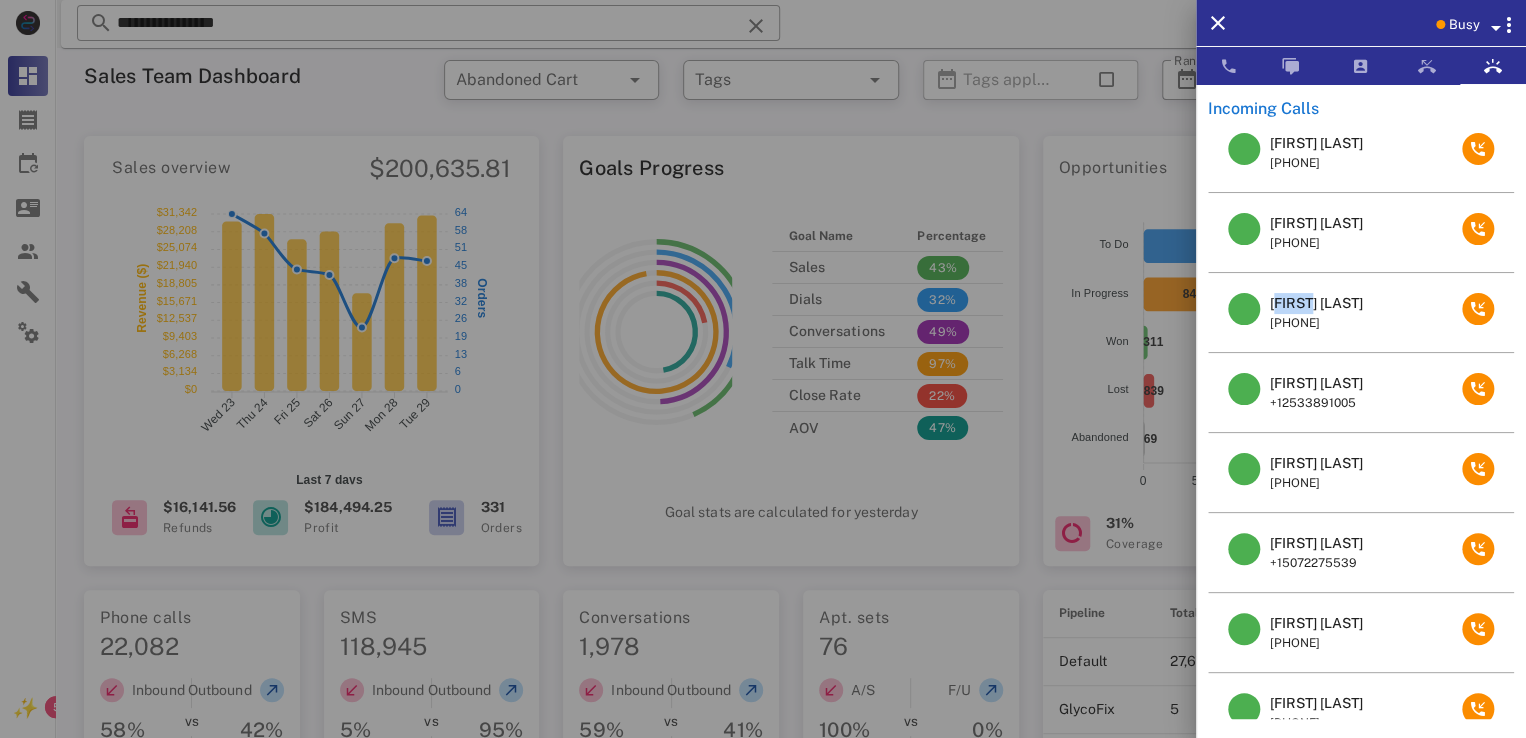 click on "Judy Kasey" at bounding box center (1316, 303) 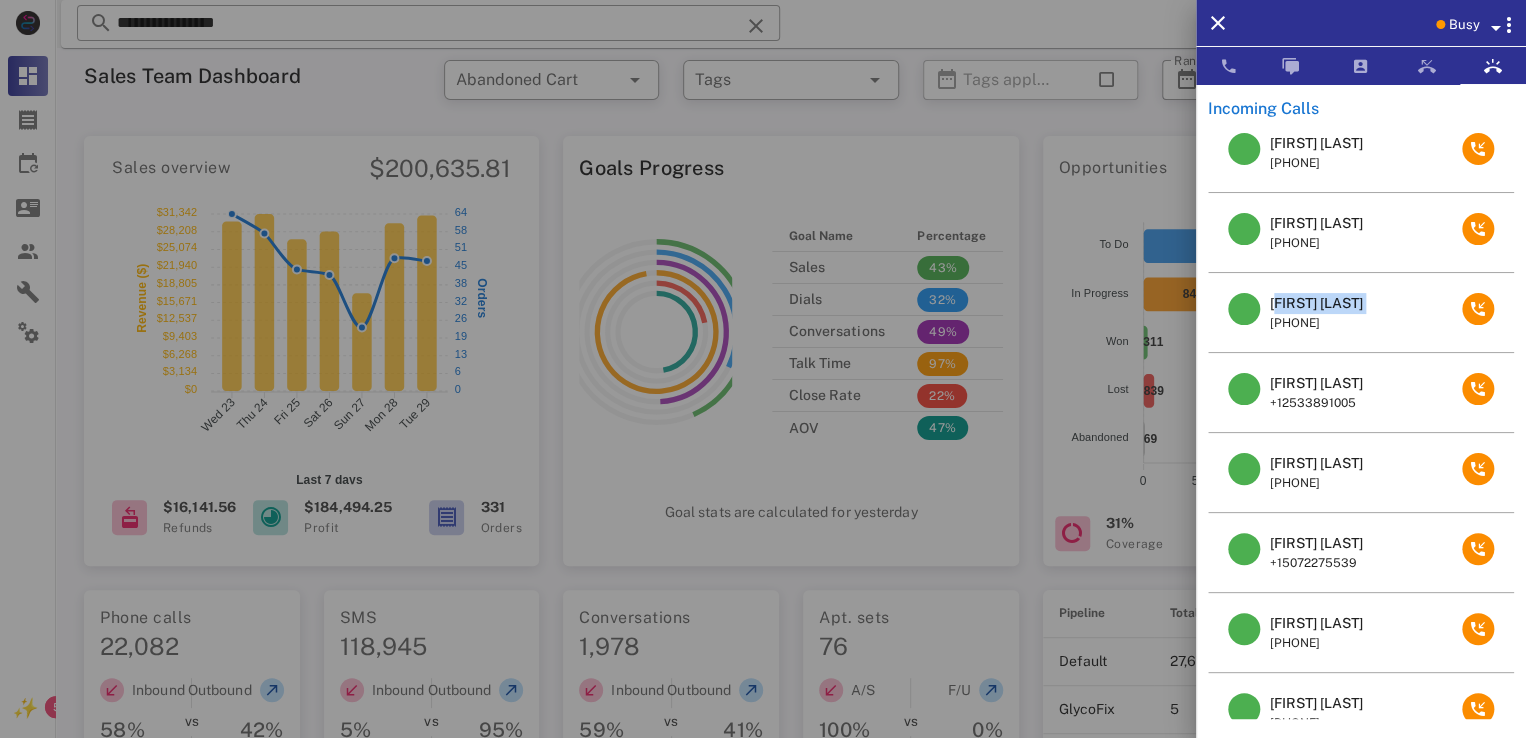 click on "Judy Kasey" at bounding box center (1316, 303) 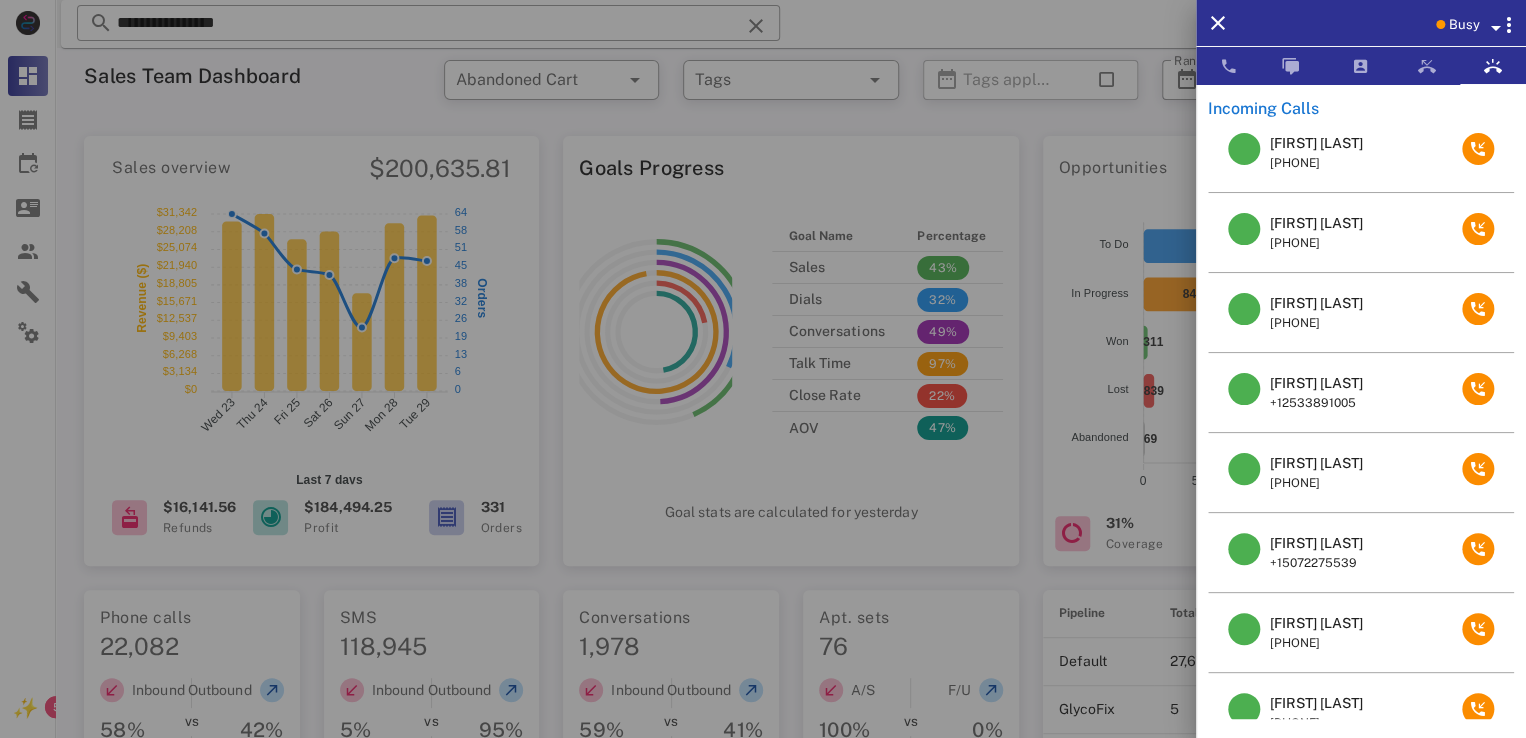 click at bounding box center (763, 369) 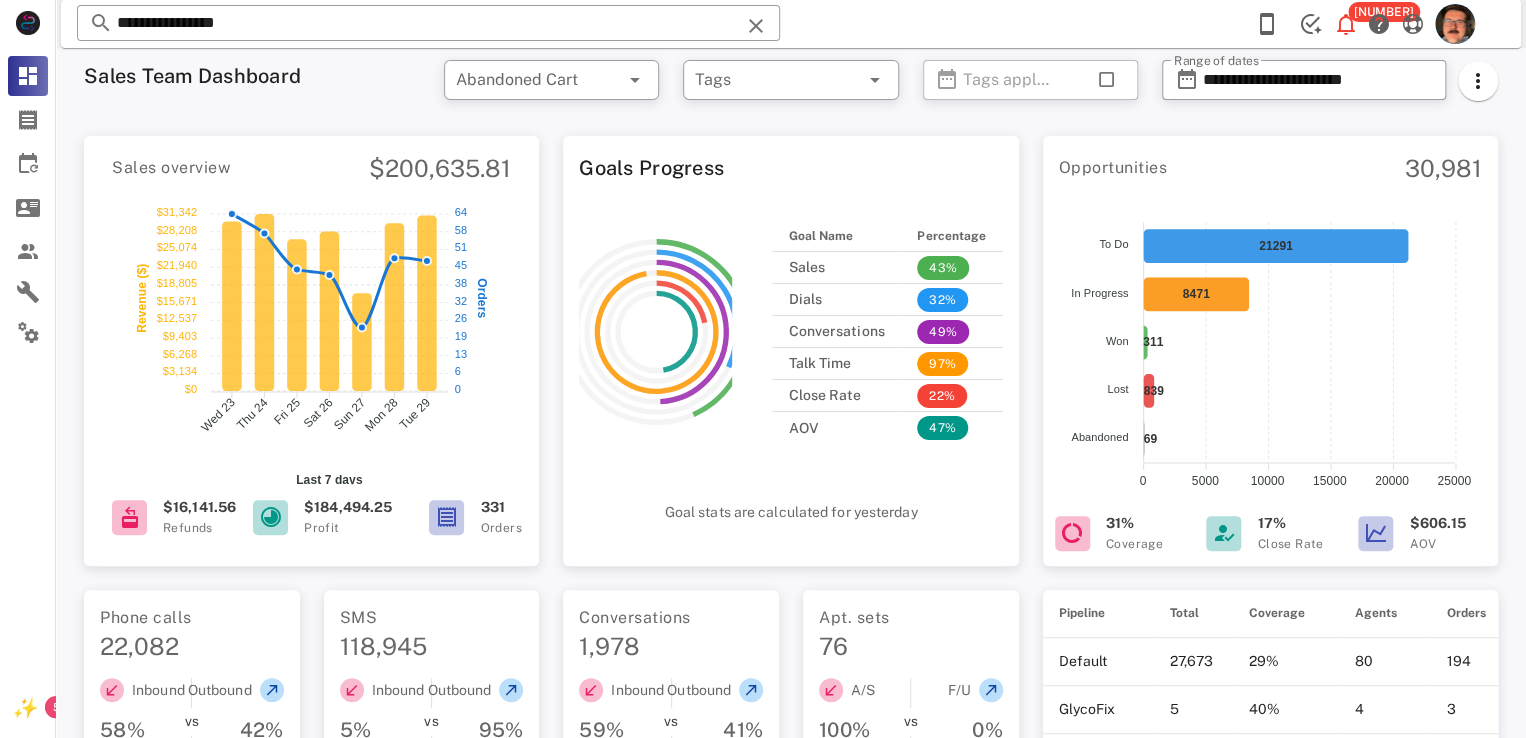 click on "**********" at bounding box center [428, 23] 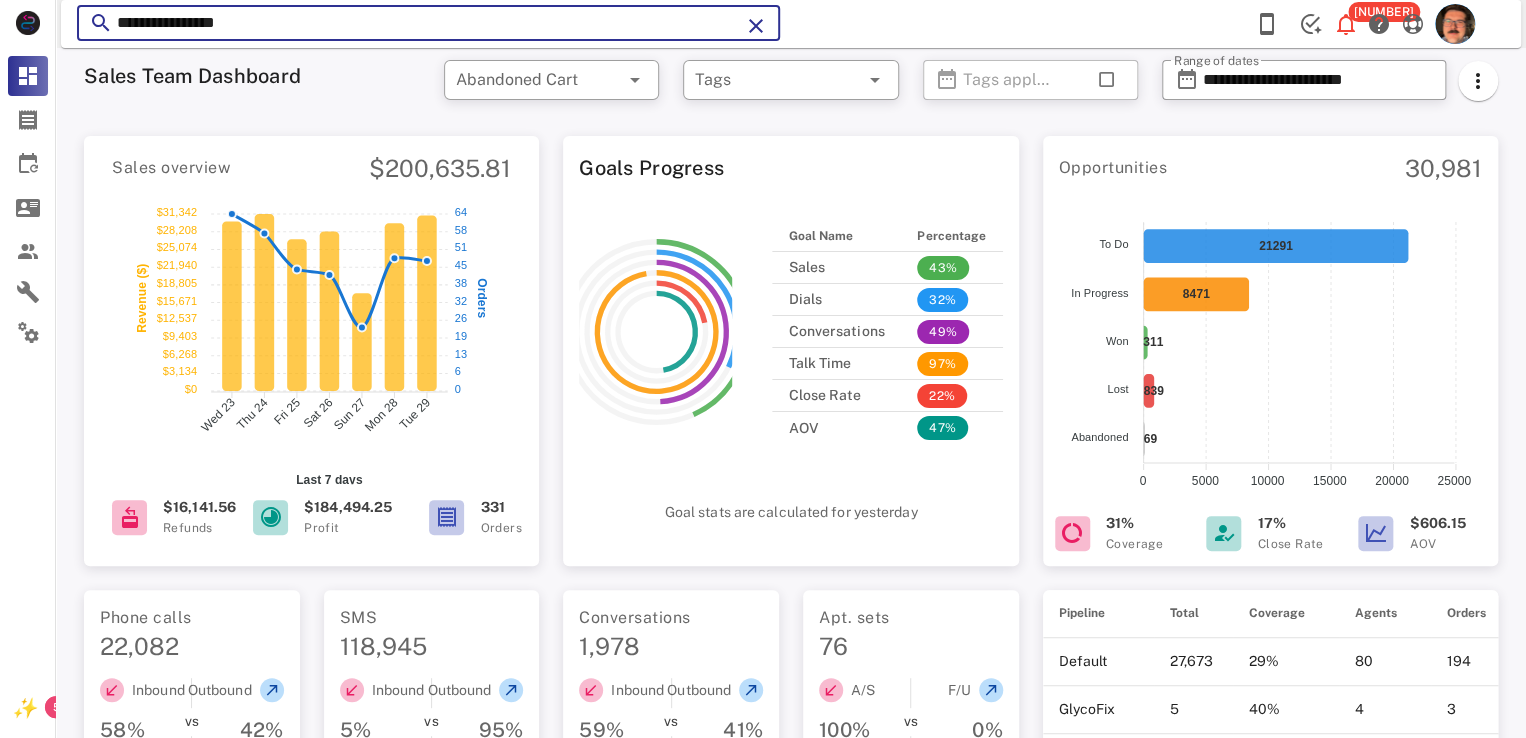 click at bounding box center [756, 26] 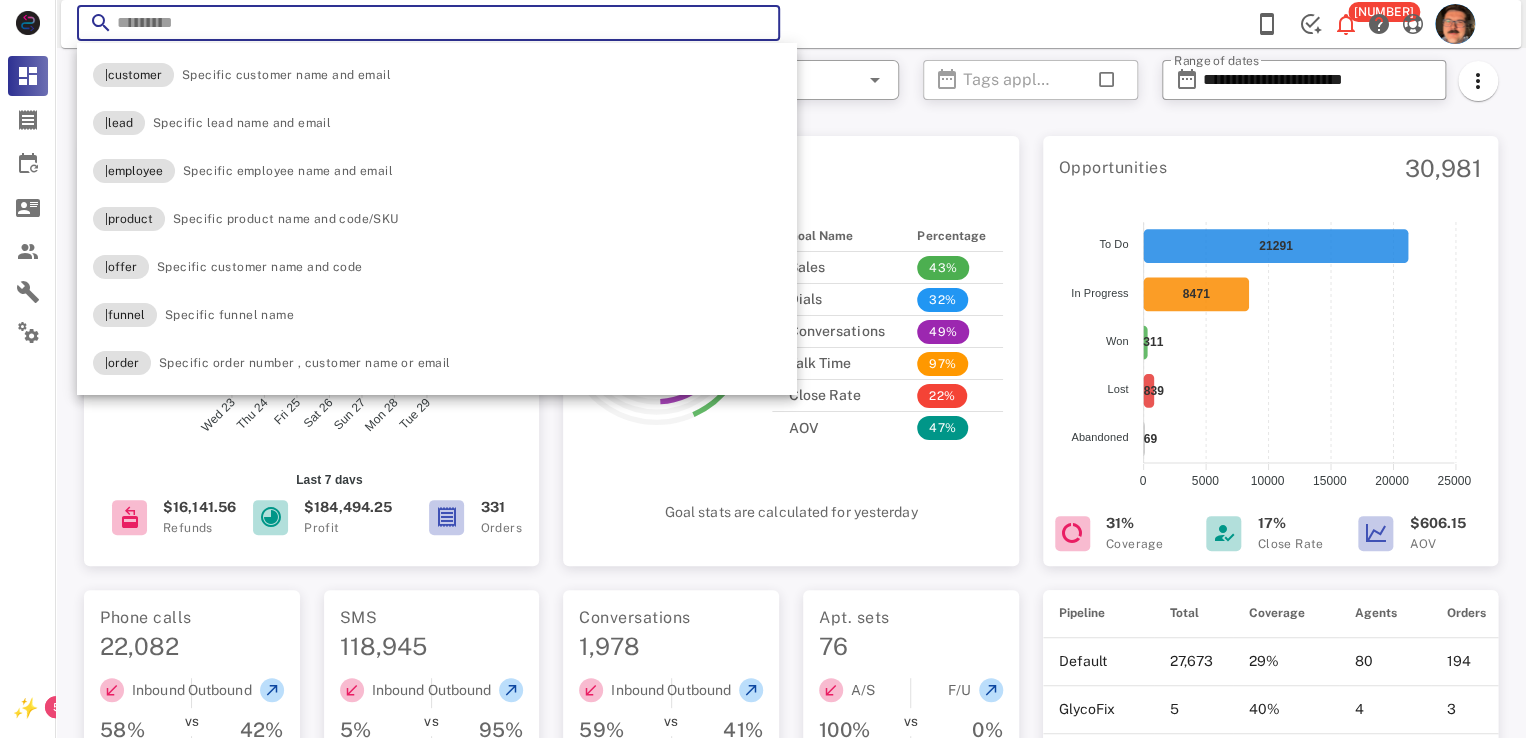 paste on "**********" 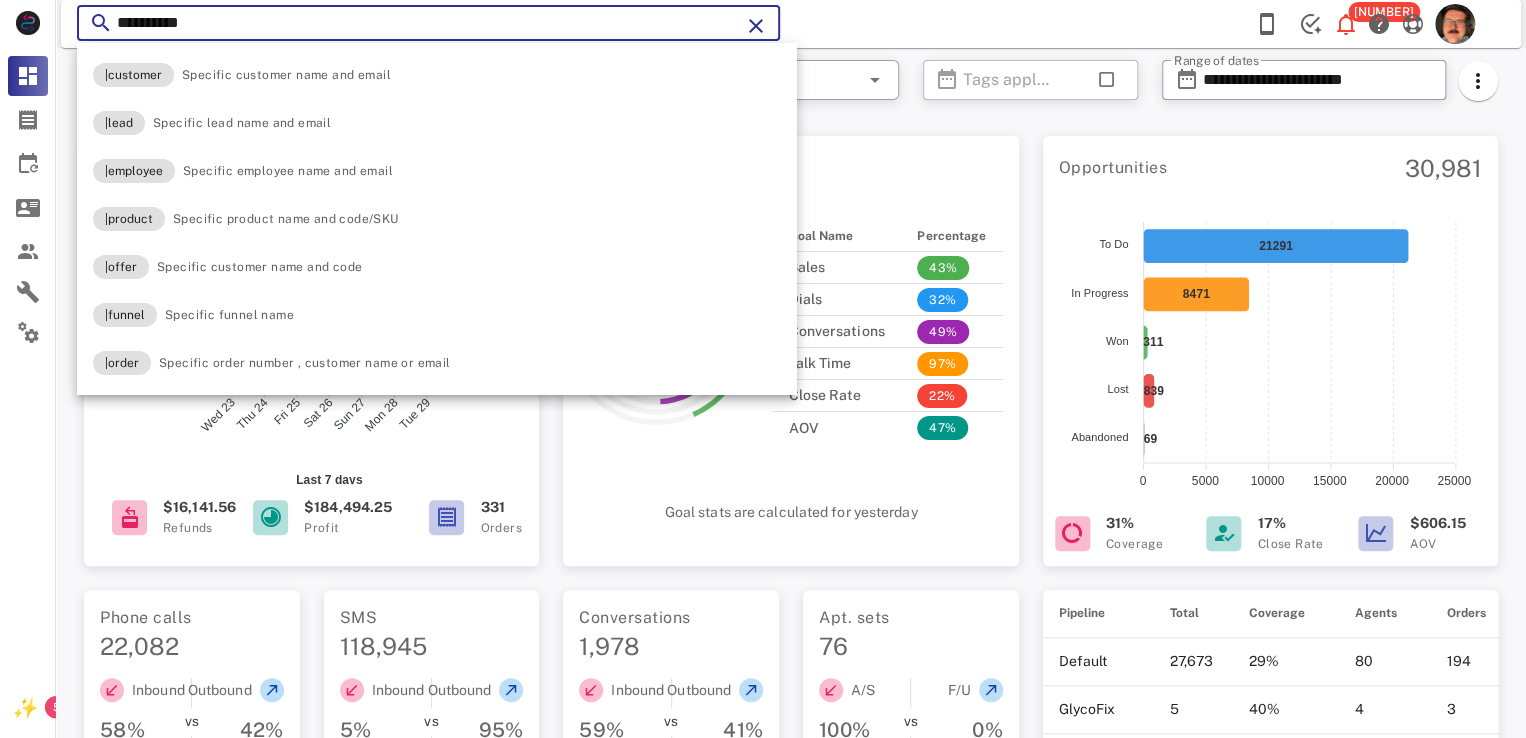 type on "**********" 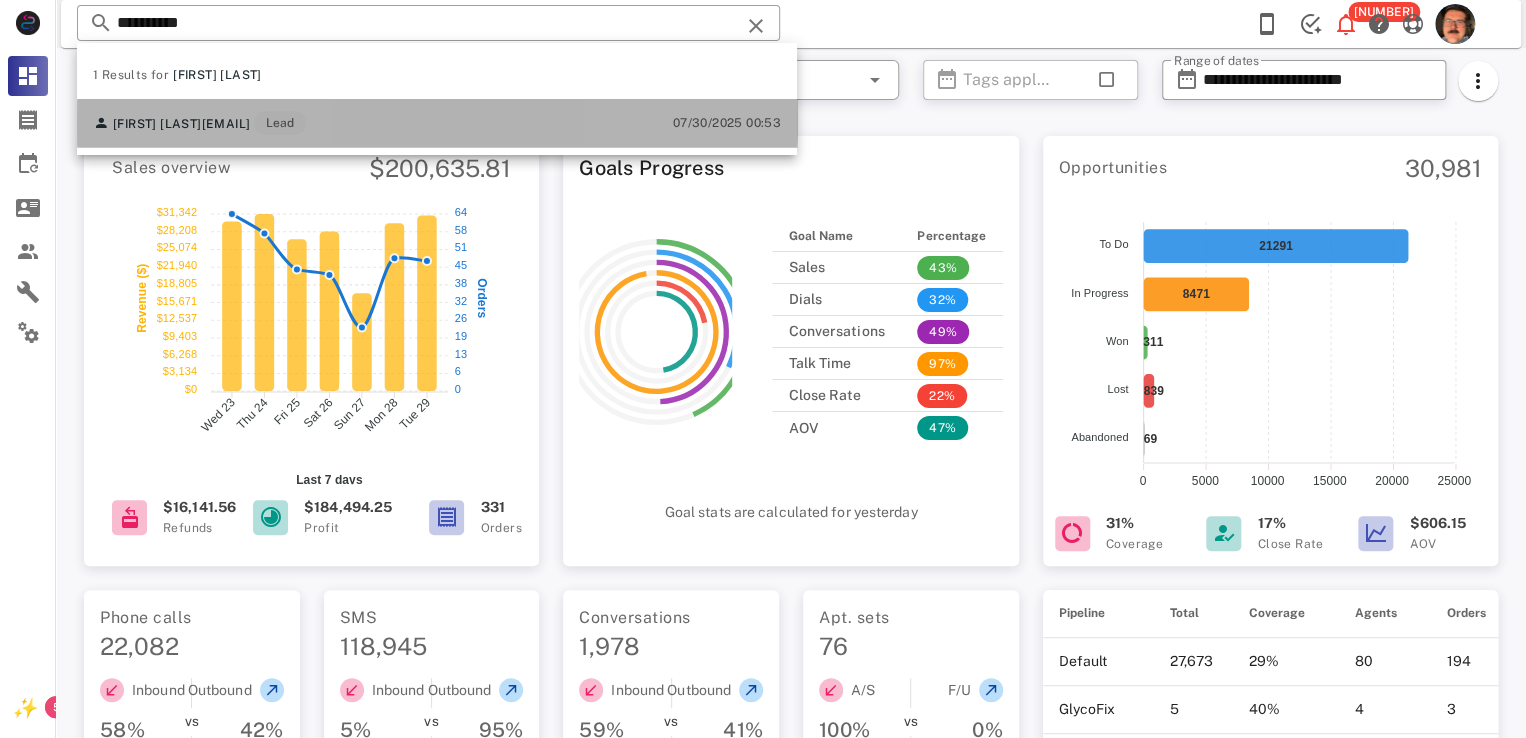 click on "Judy Kasey   judykasey@gmail.com   Lead   07/30/2025 00:53" at bounding box center [437, 123] 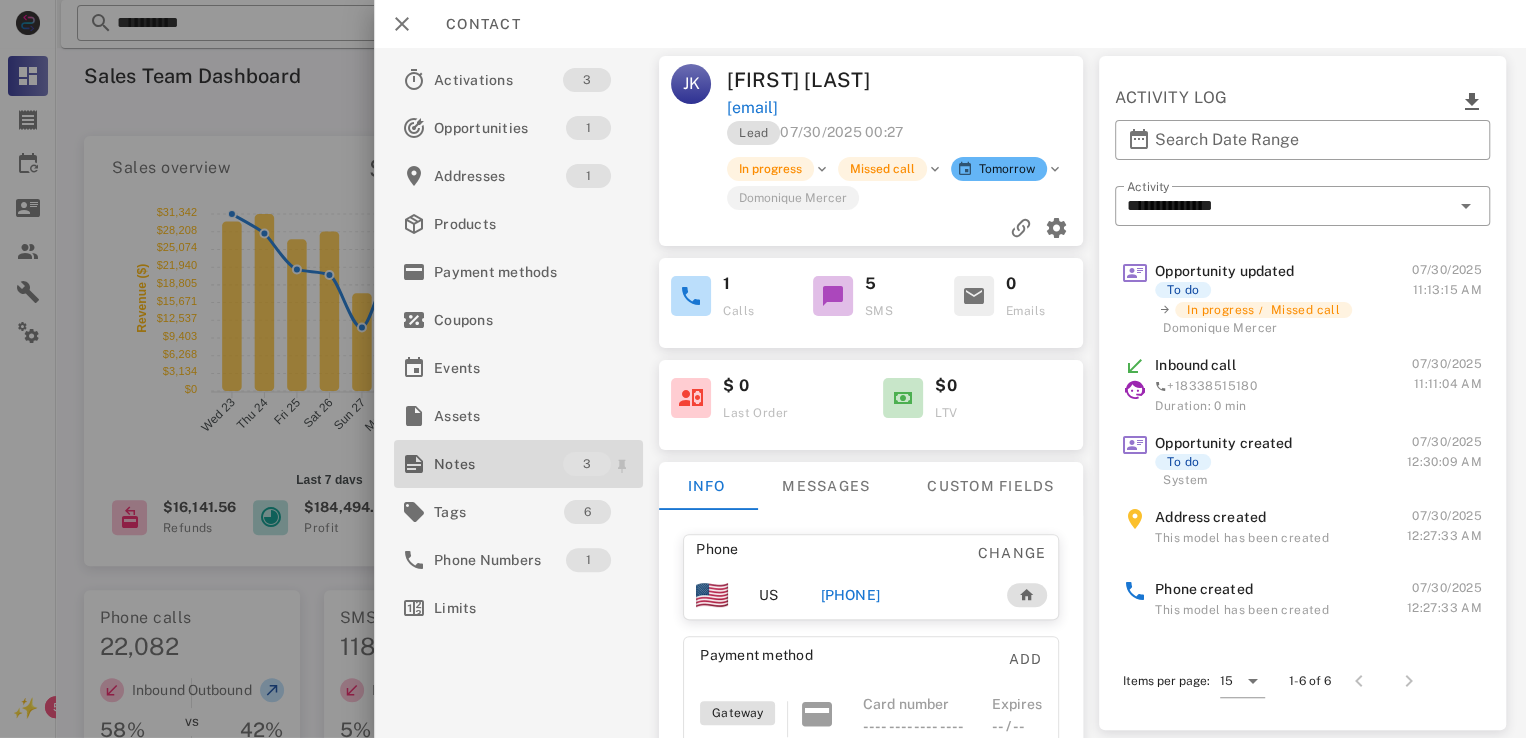 click on "Notes" at bounding box center (498, 464) 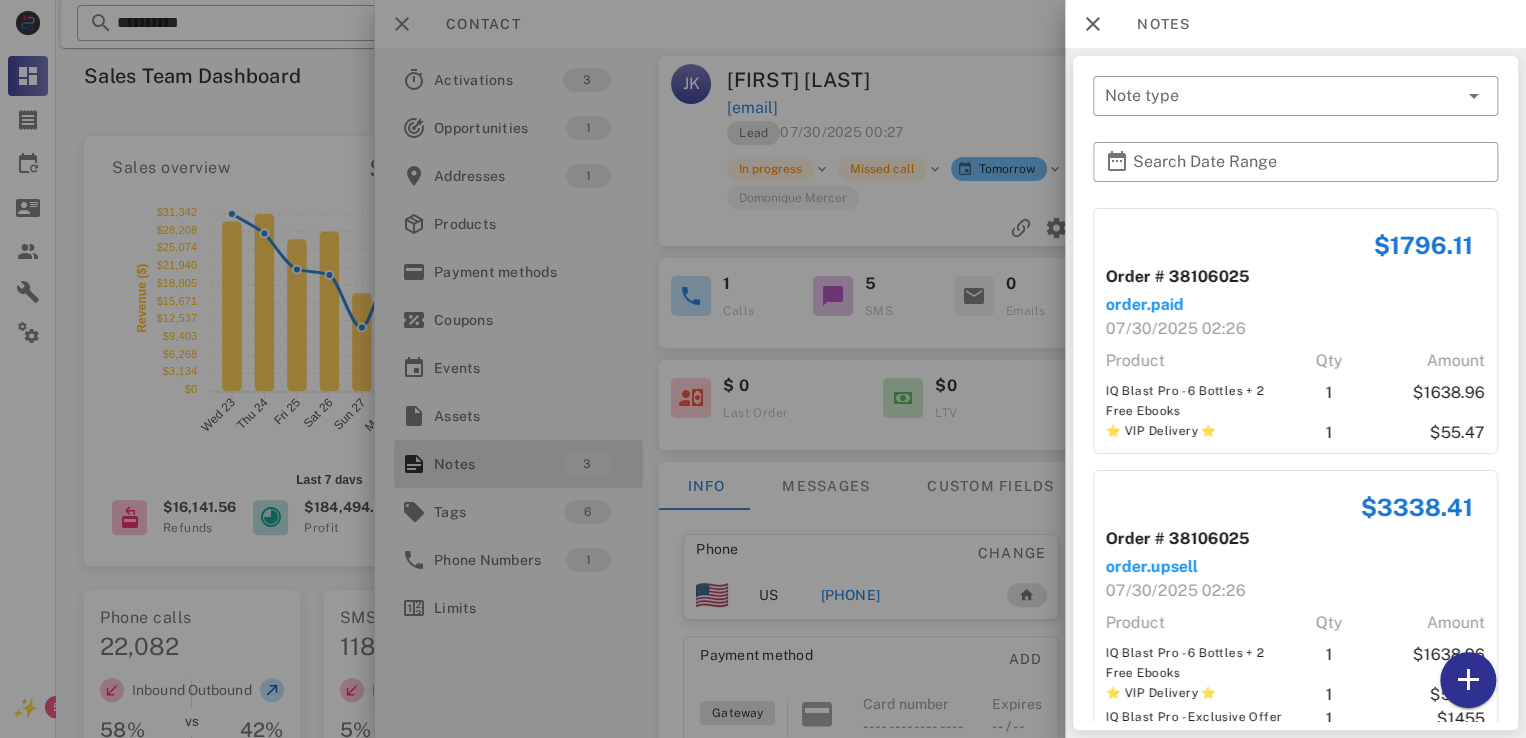 scroll, scrollTop: 404, scrollLeft: 0, axis: vertical 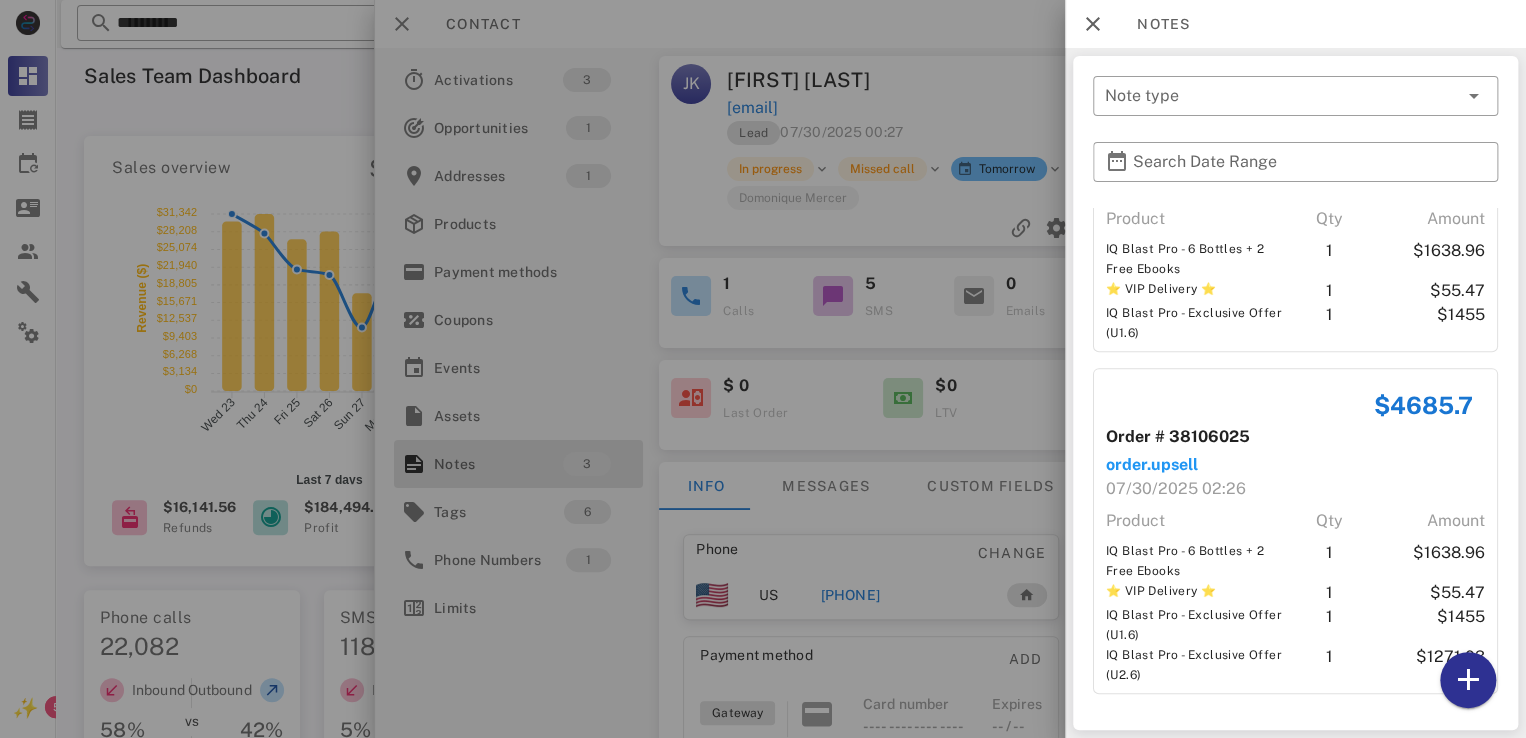 click at bounding box center [763, 369] 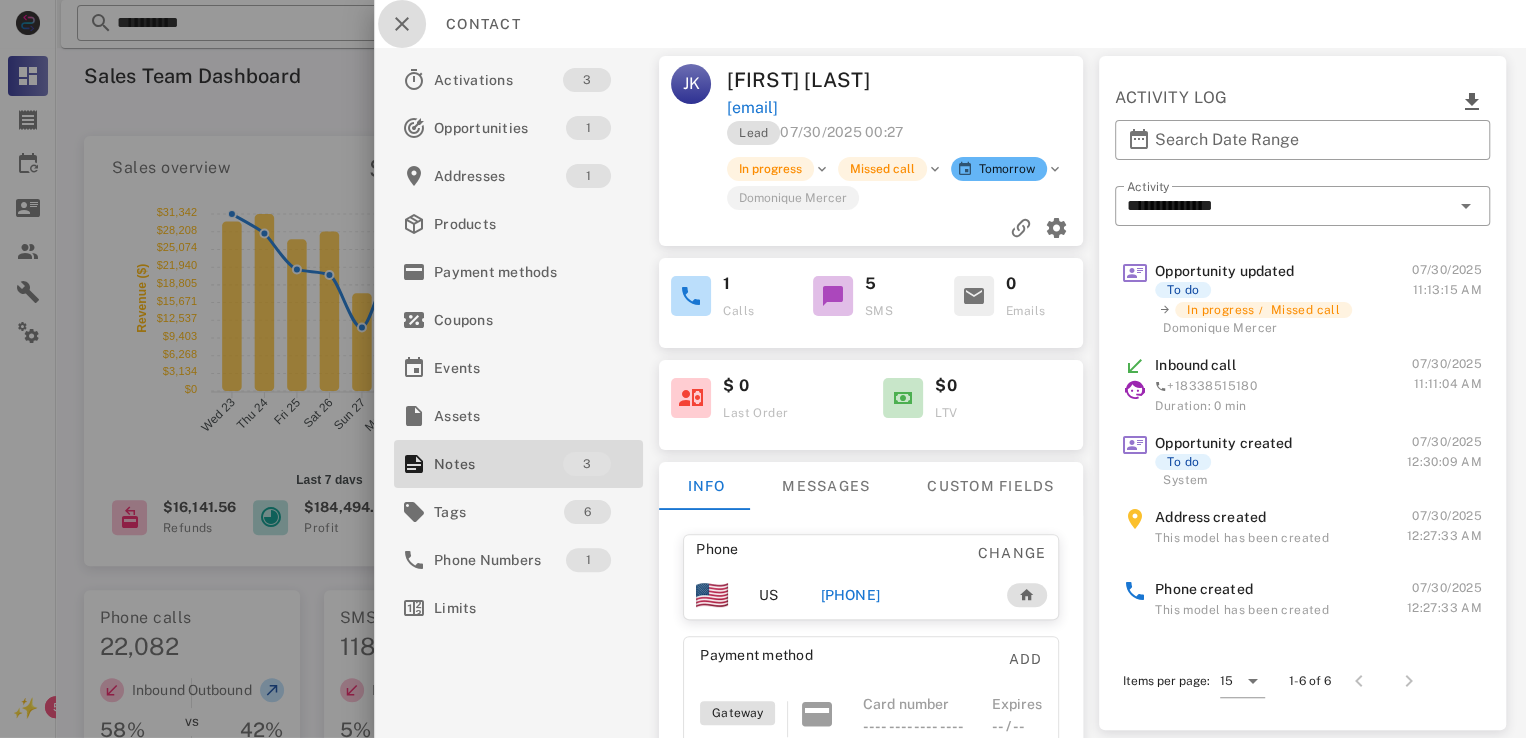 click at bounding box center [402, 24] 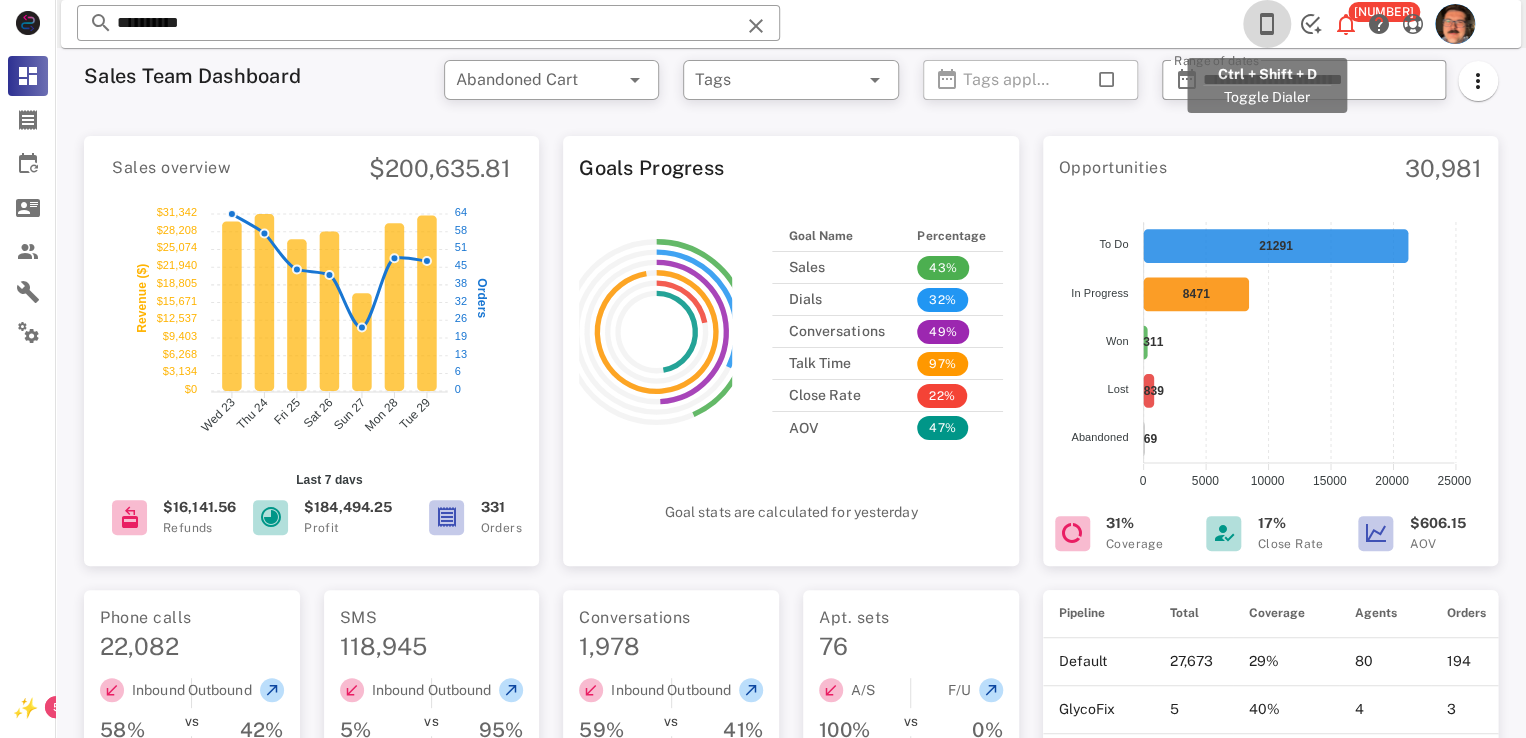 click at bounding box center [1267, 24] 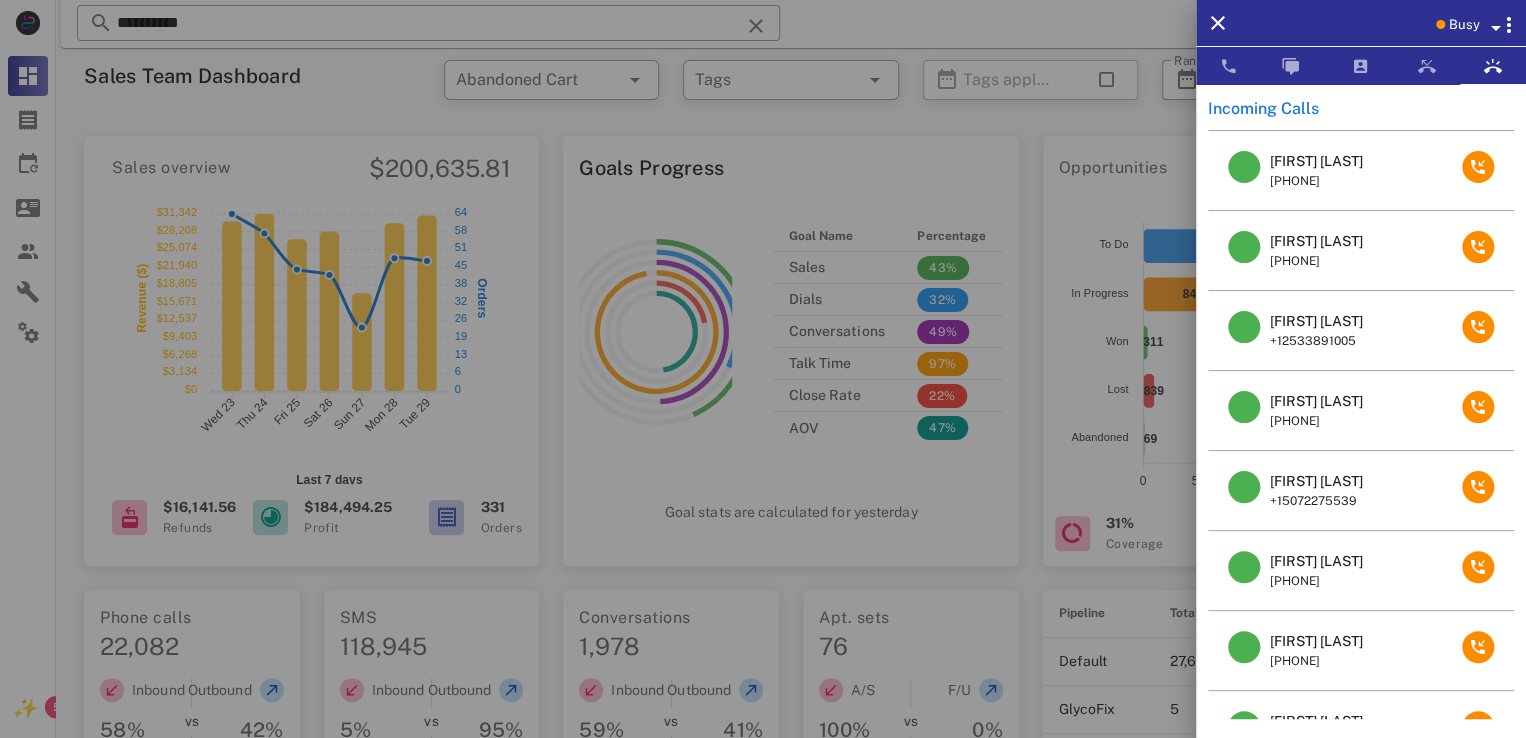 scroll, scrollTop: 151, scrollLeft: 0, axis: vertical 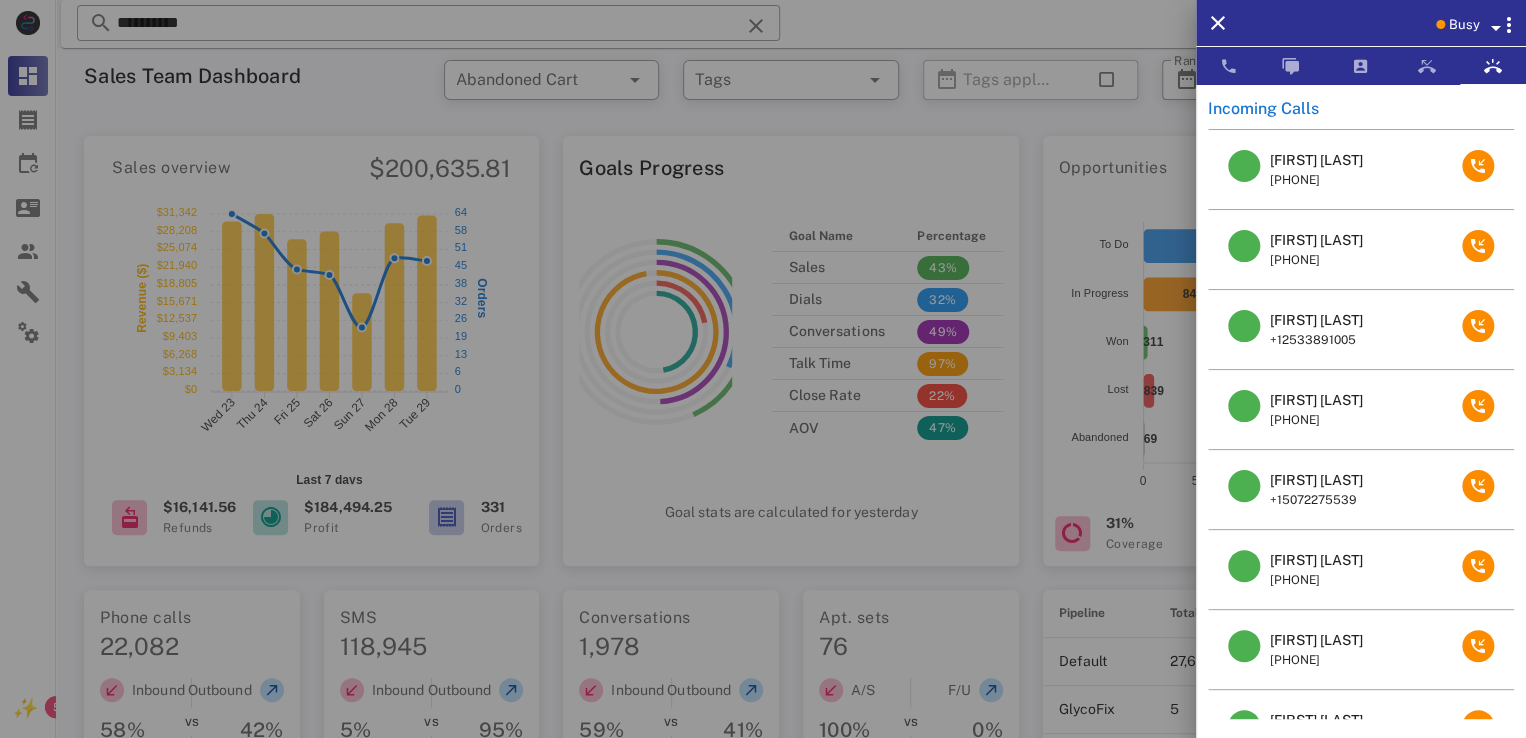 click on "[FIRST] [LAST]" at bounding box center (1316, 320) 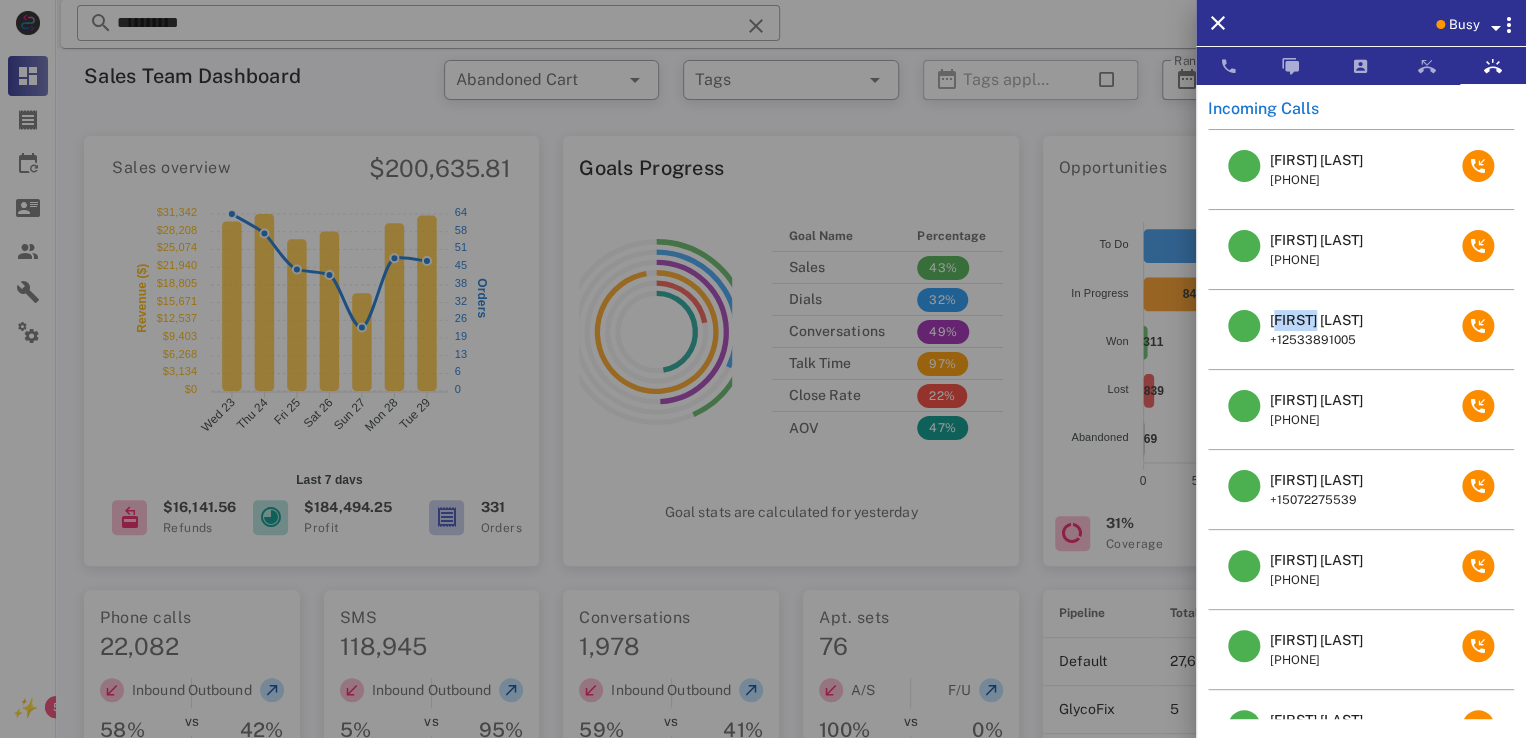 click on "[FIRST] [LAST]" at bounding box center [1316, 320] 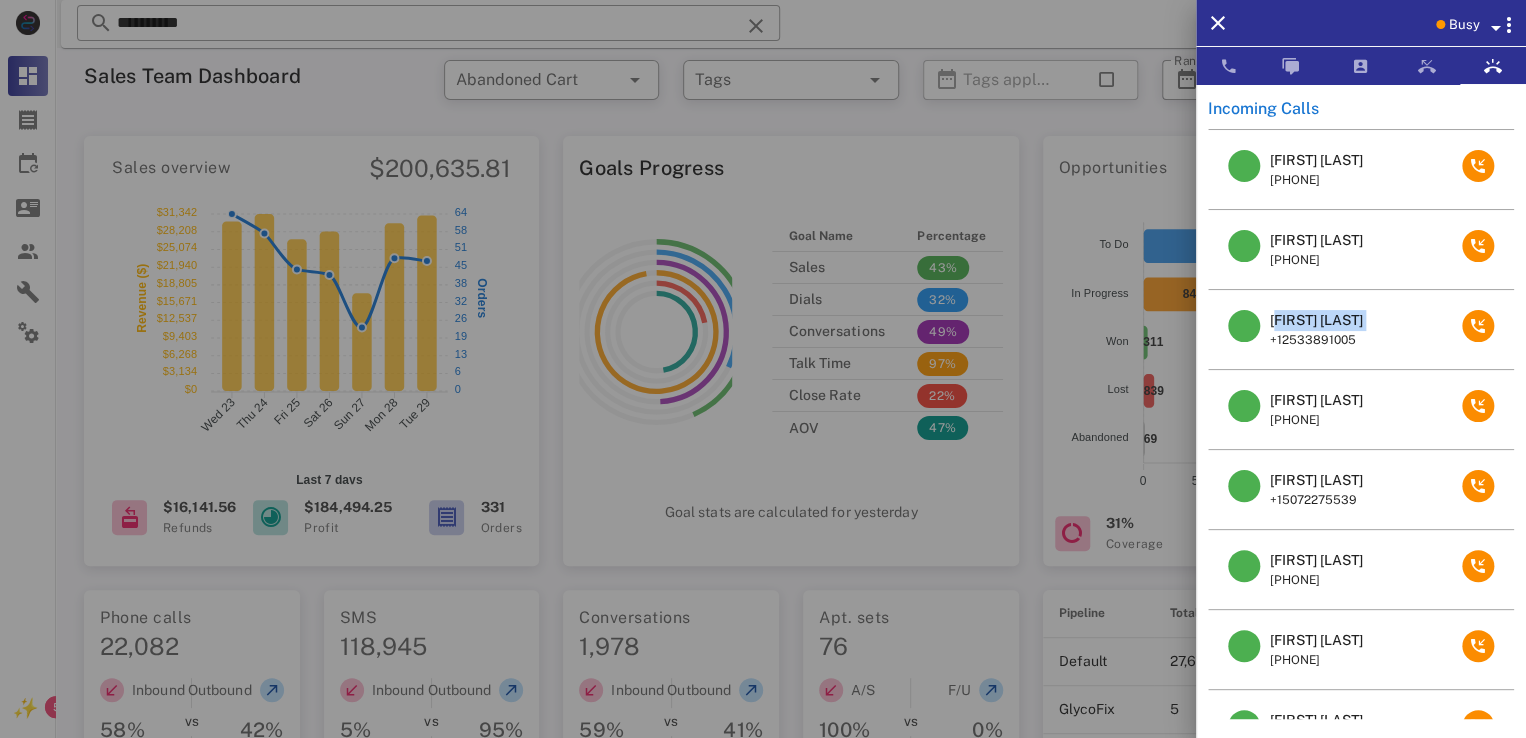 click on "[FIRST] [LAST]" at bounding box center (1316, 320) 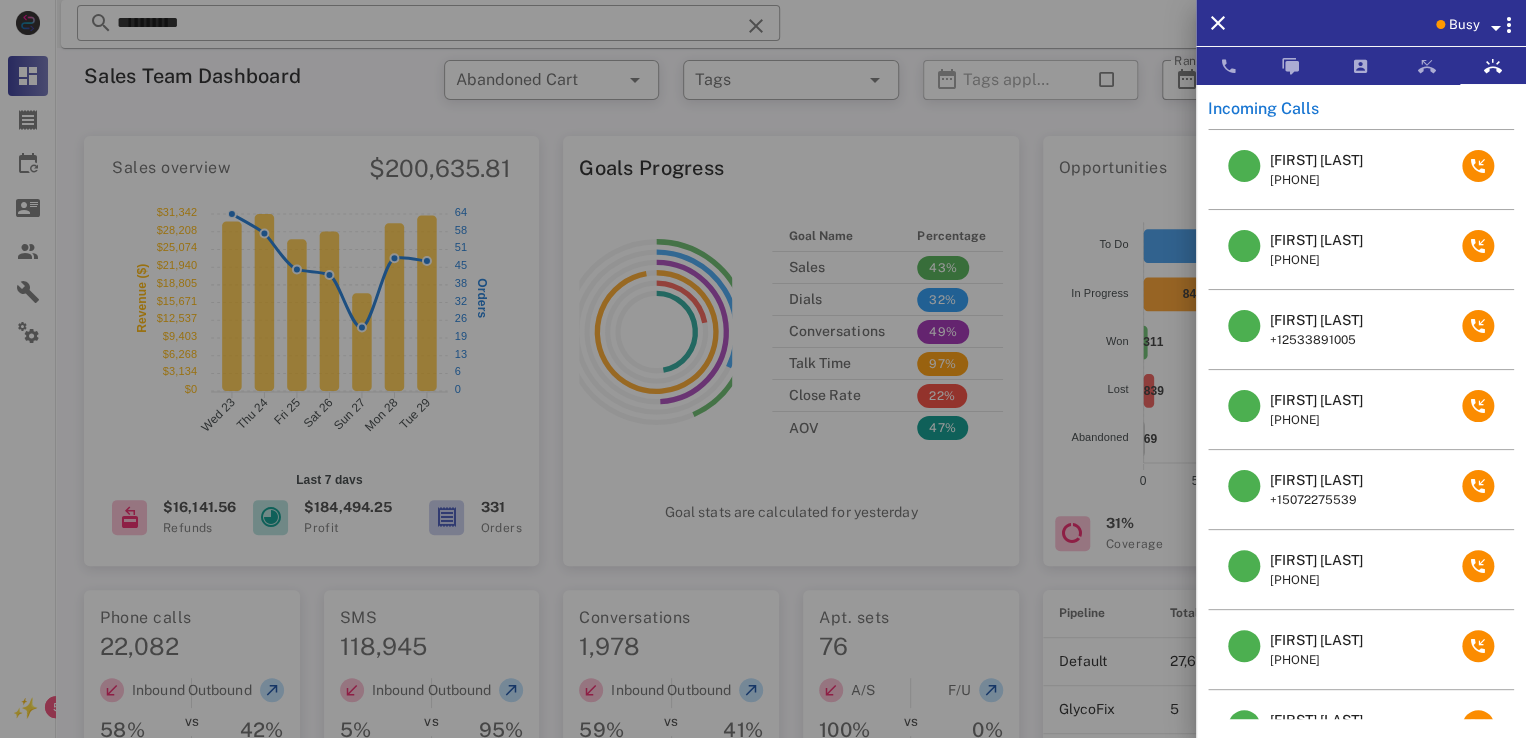 click at bounding box center (763, 369) 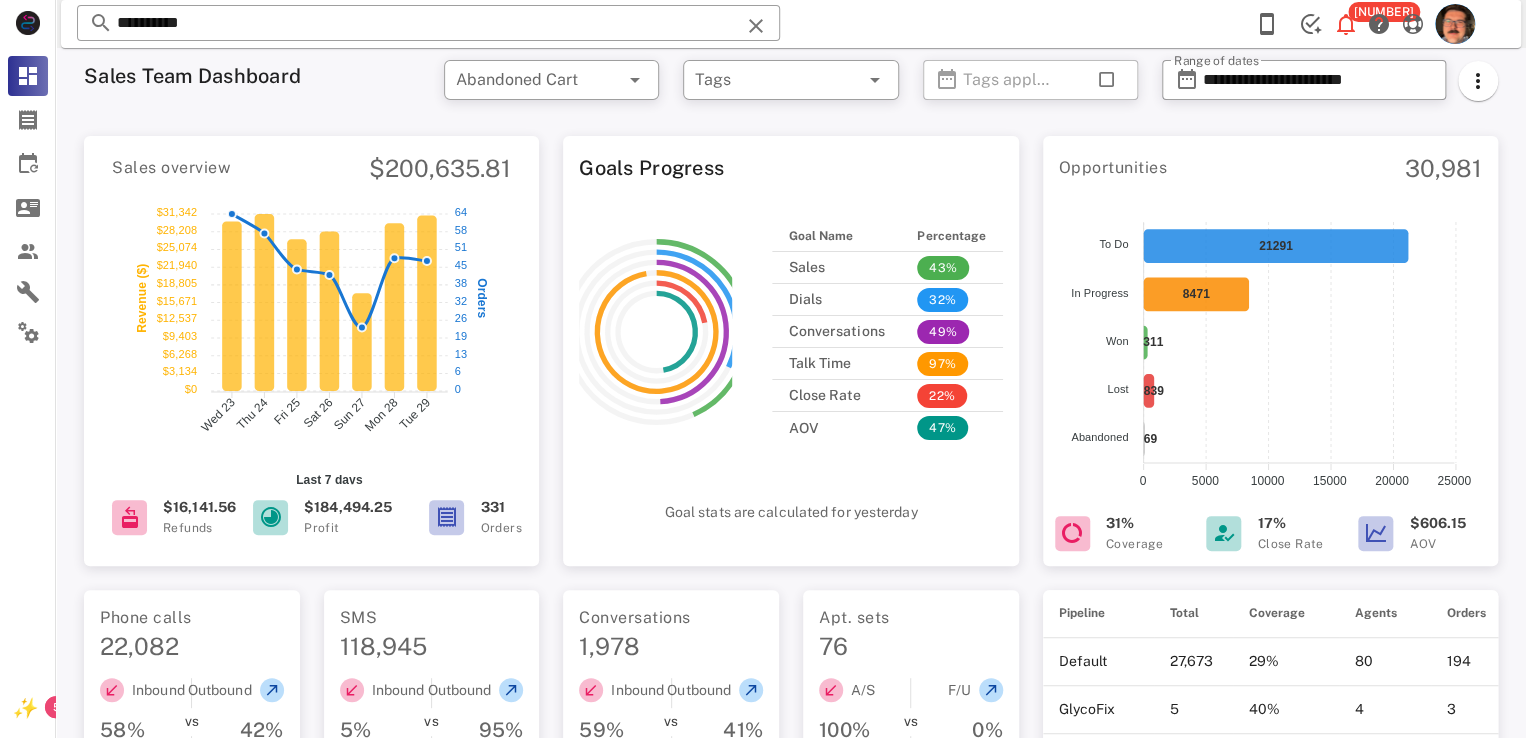 click at bounding box center (756, 26) 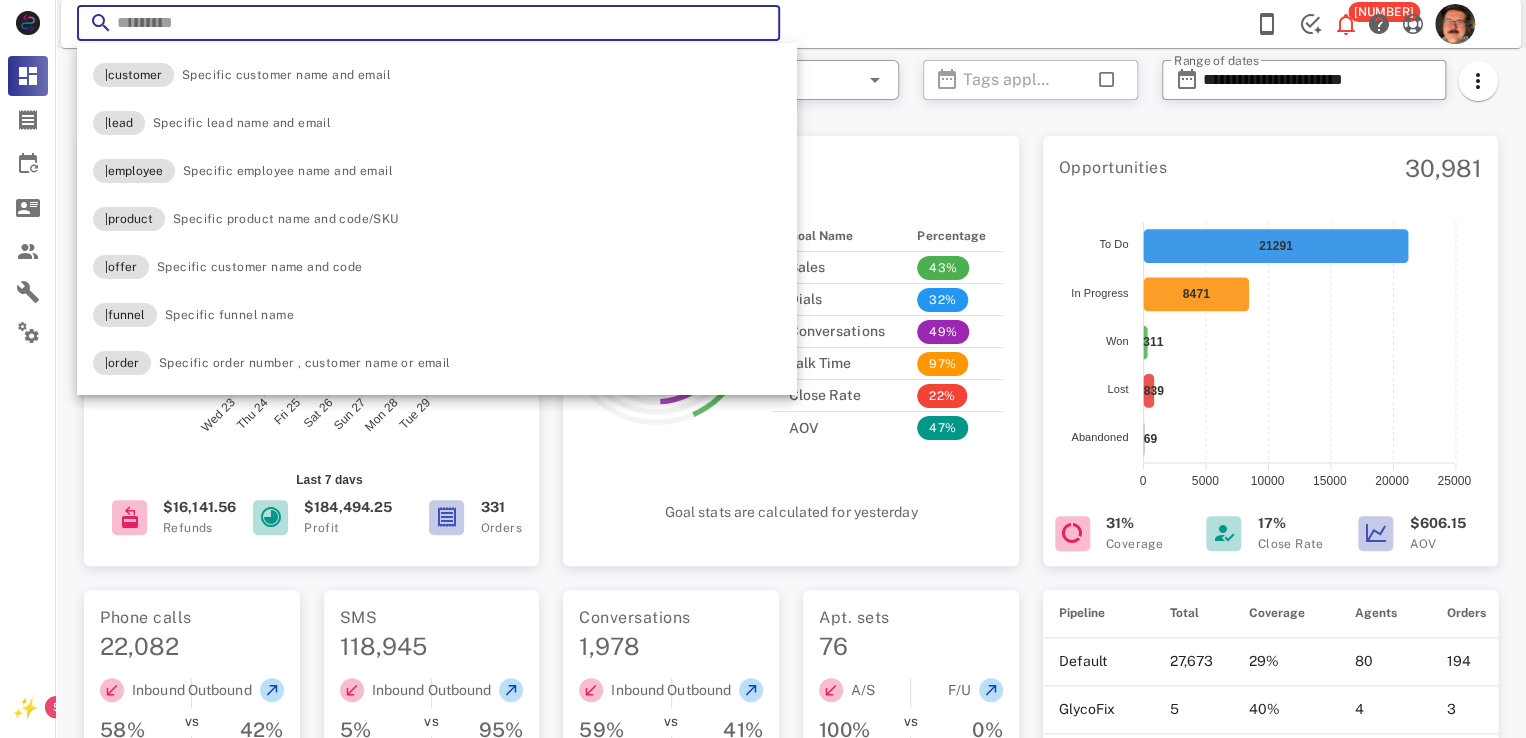 paste on "**********" 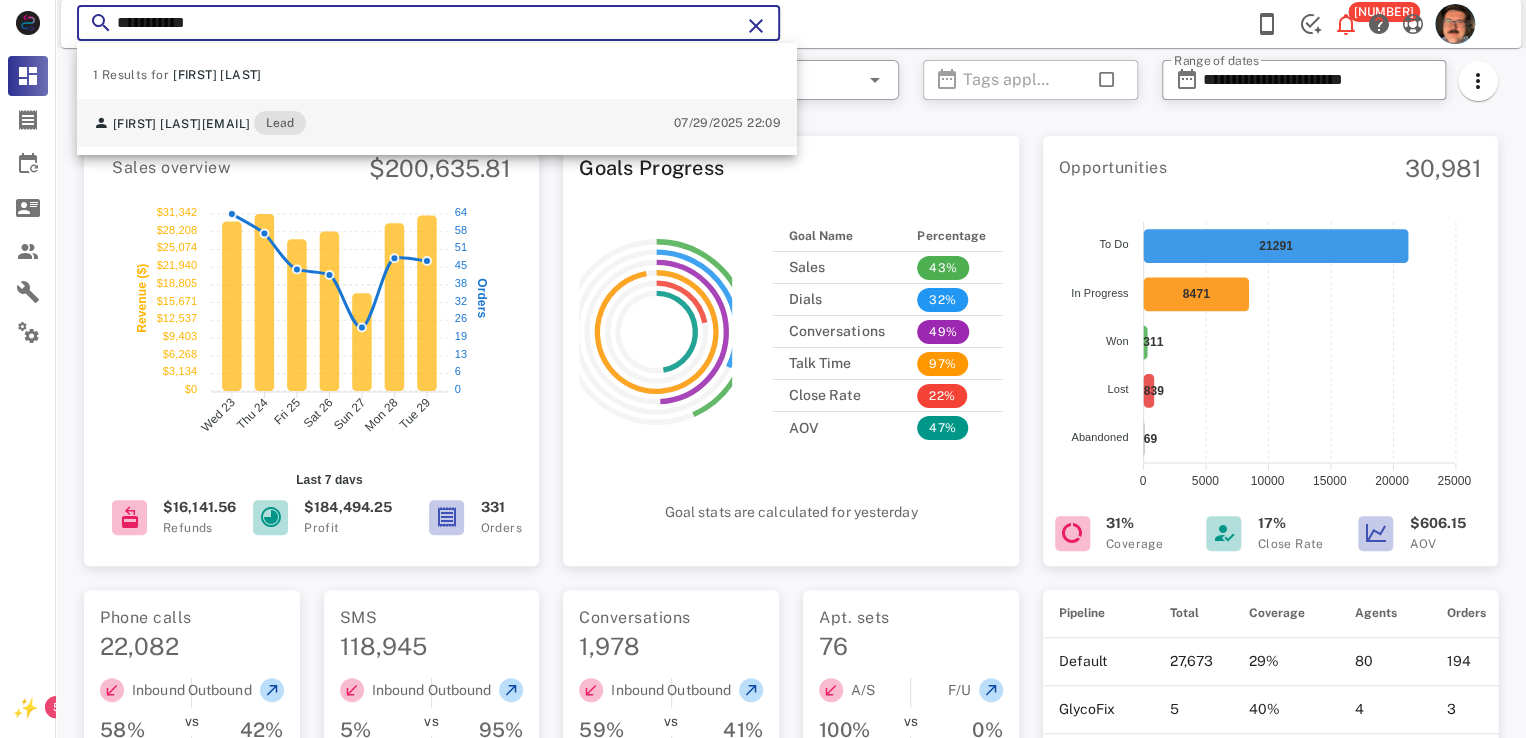 type on "**********" 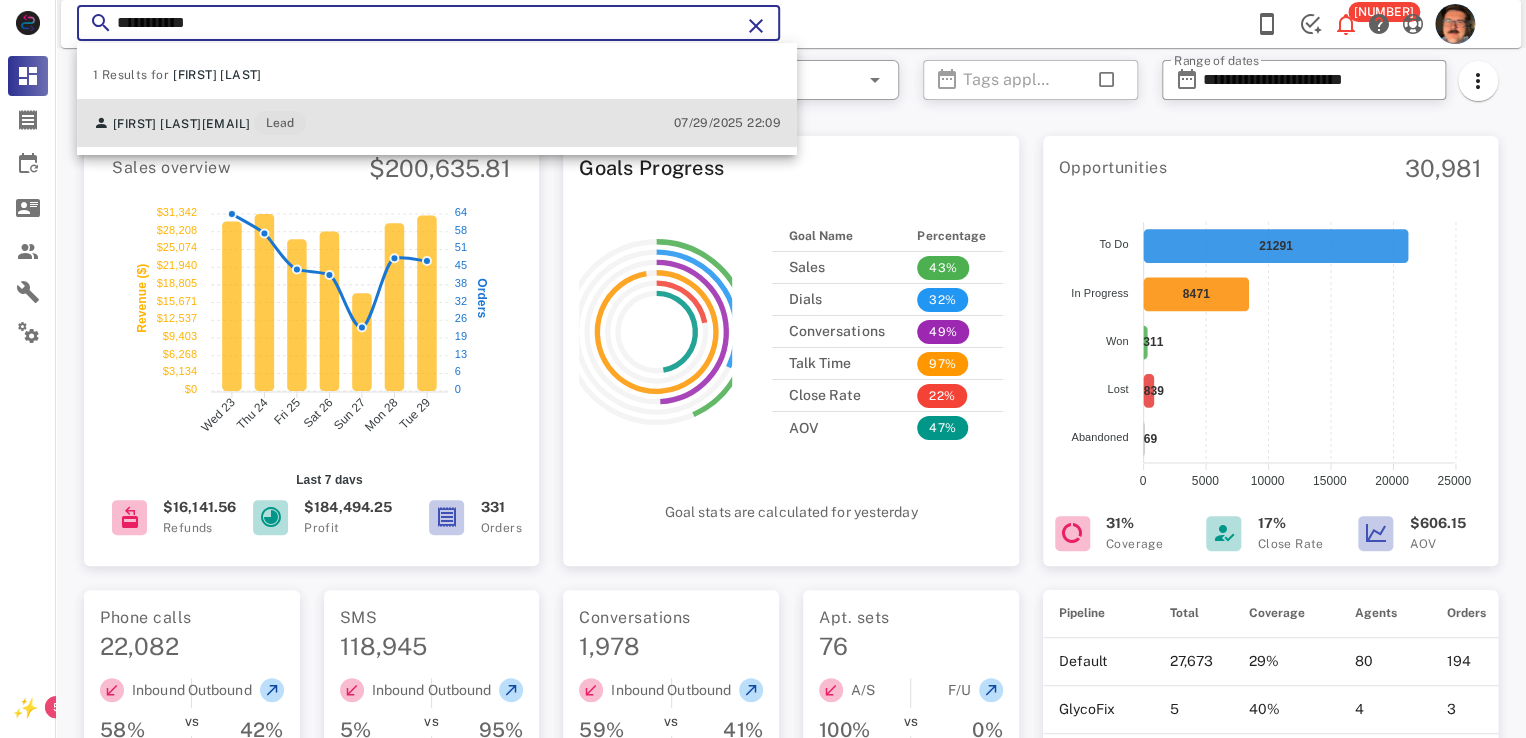 click on "sjneese8355@gmail.com" at bounding box center (226, 124) 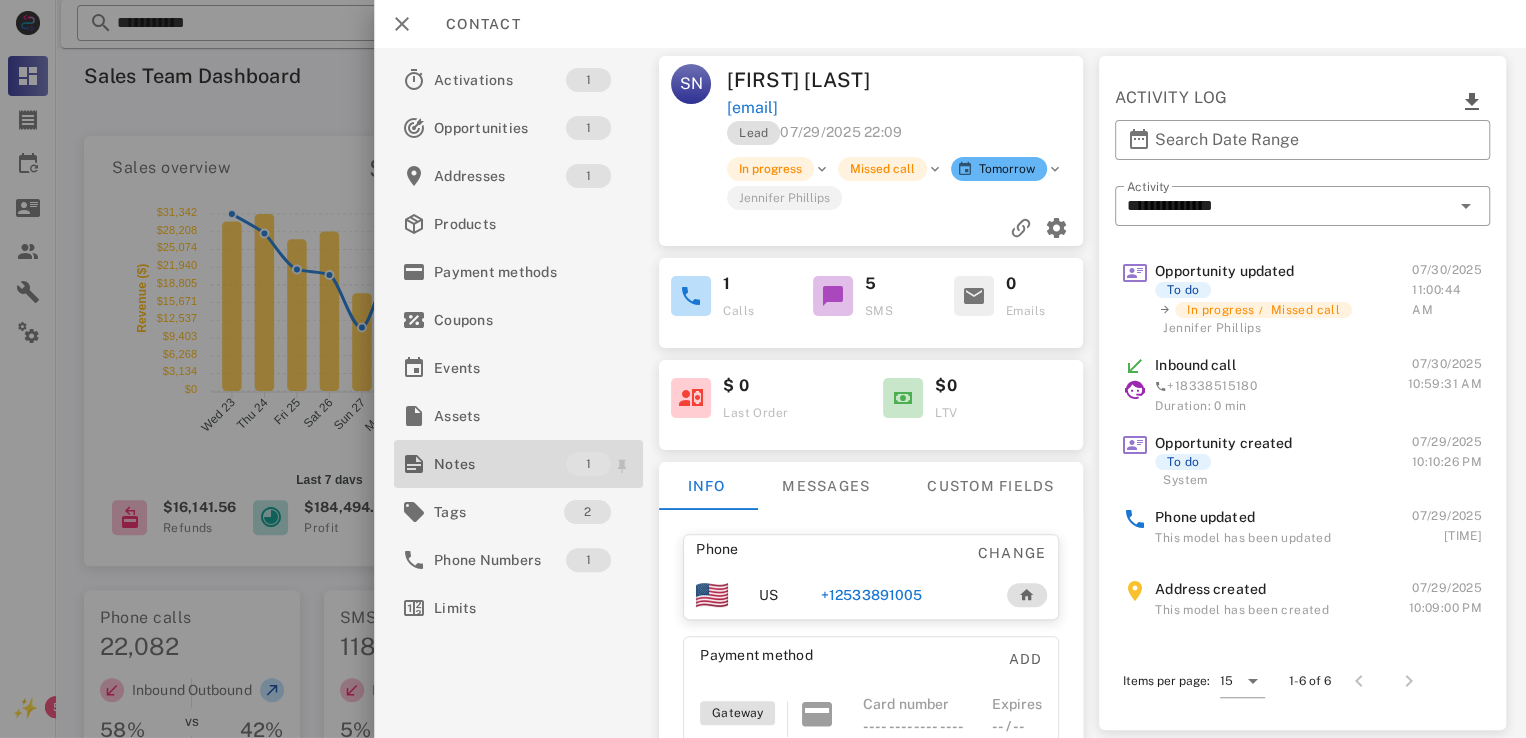 click on "Notes" at bounding box center [500, 464] 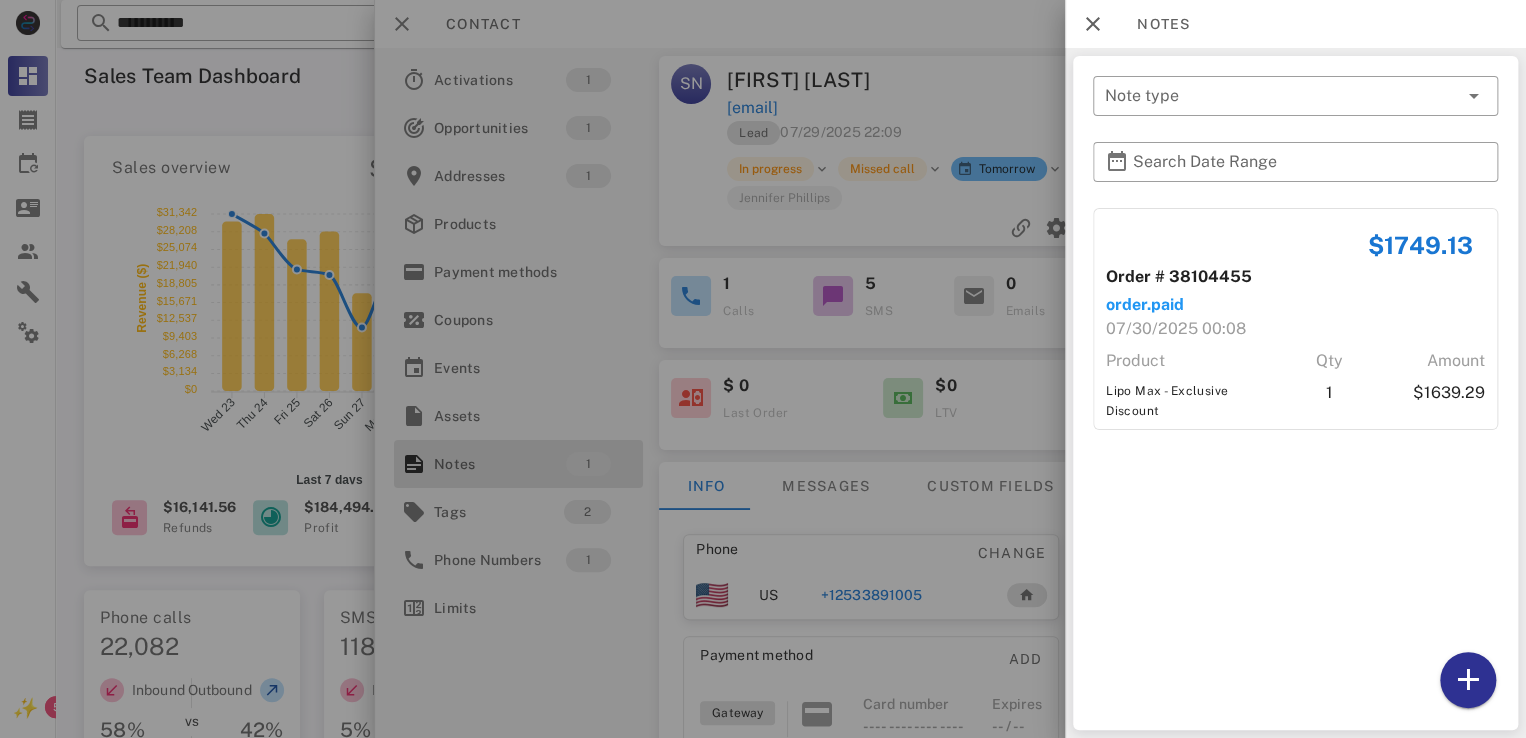 click at bounding box center [763, 369] 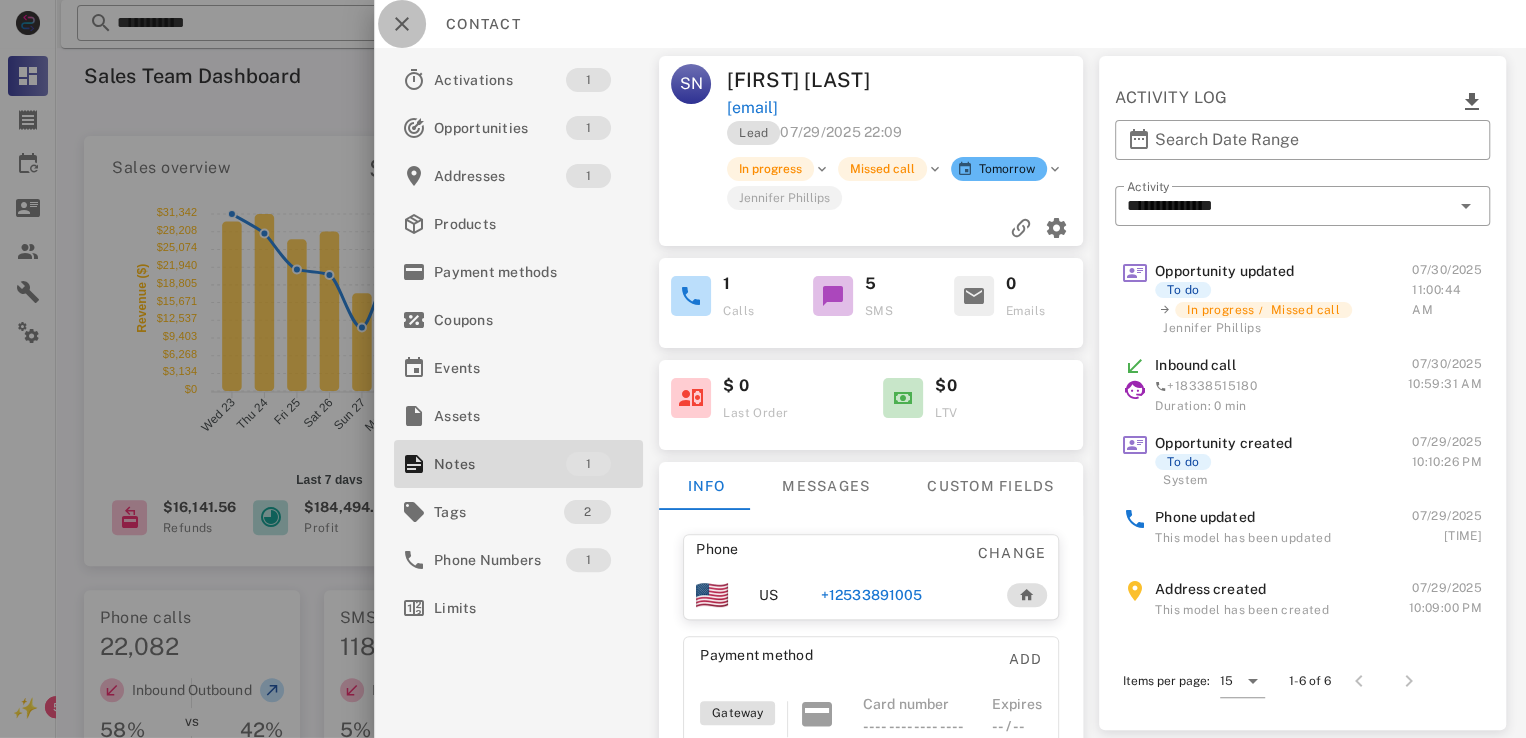 click at bounding box center [402, 24] 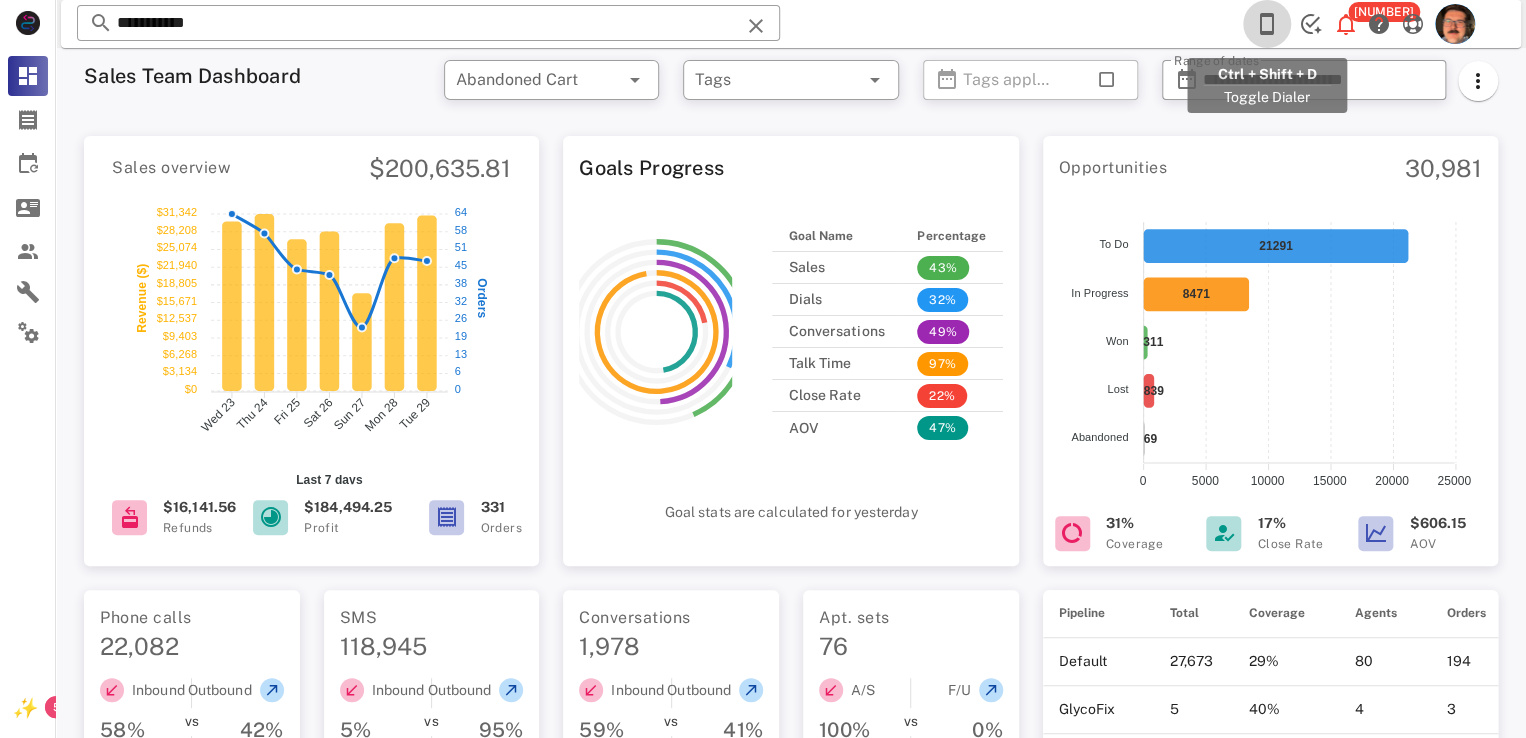 click at bounding box center (1267, 24) 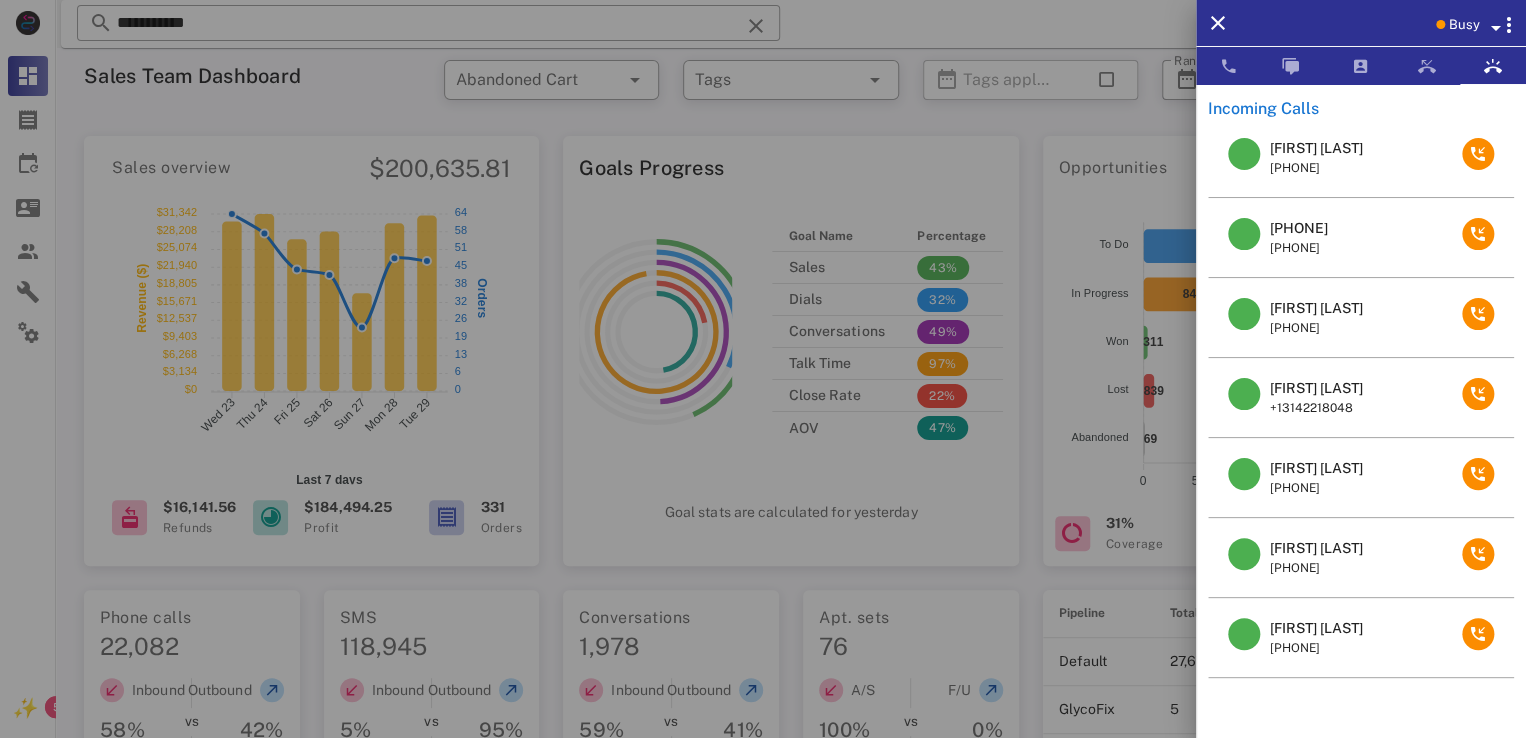 scroll, scrollTop: 652, scrollLeft: 0, axis: vertical 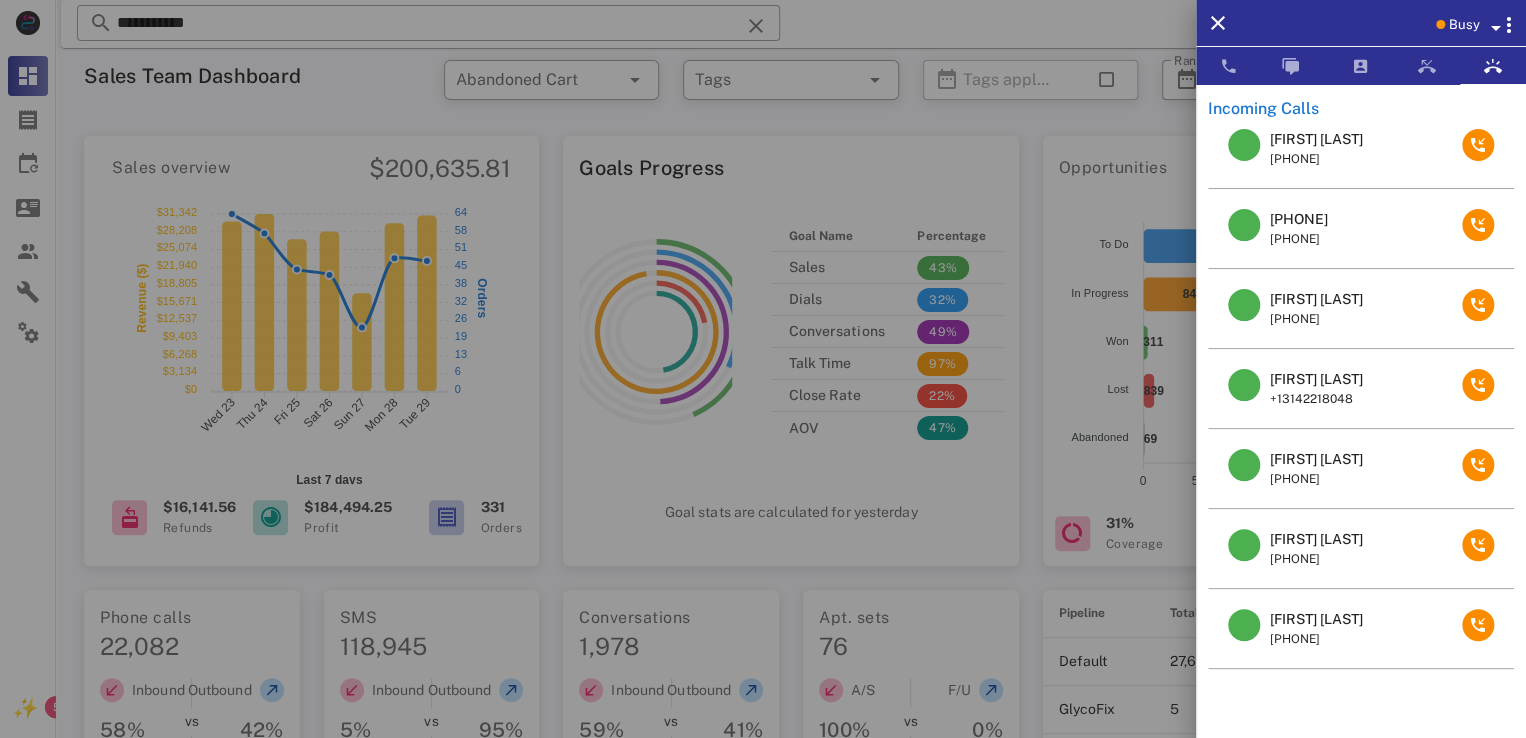 click on "Annie Saginian" at bounding box center [1316, 459] 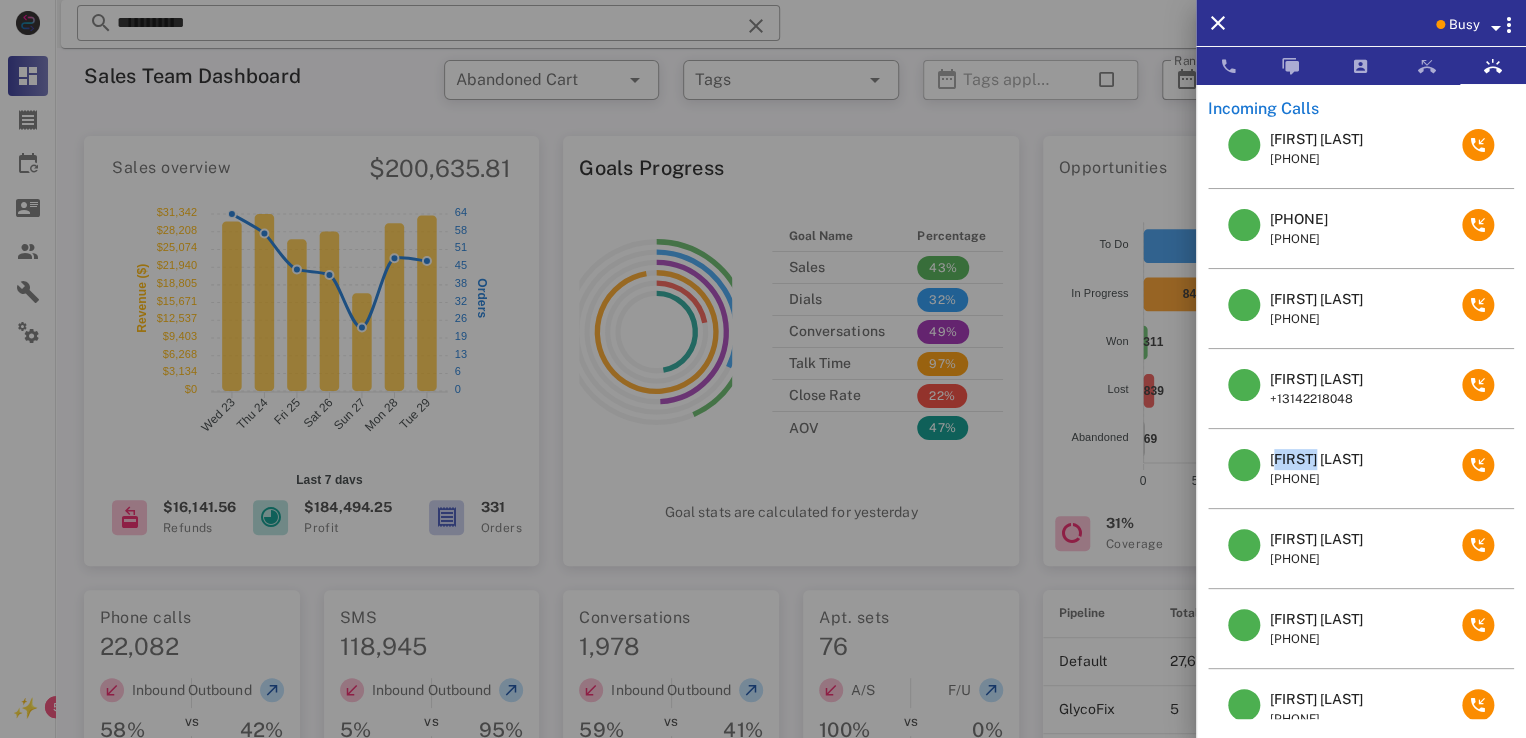 click on "Annie Saginian" at bounding box center [1316, 459] 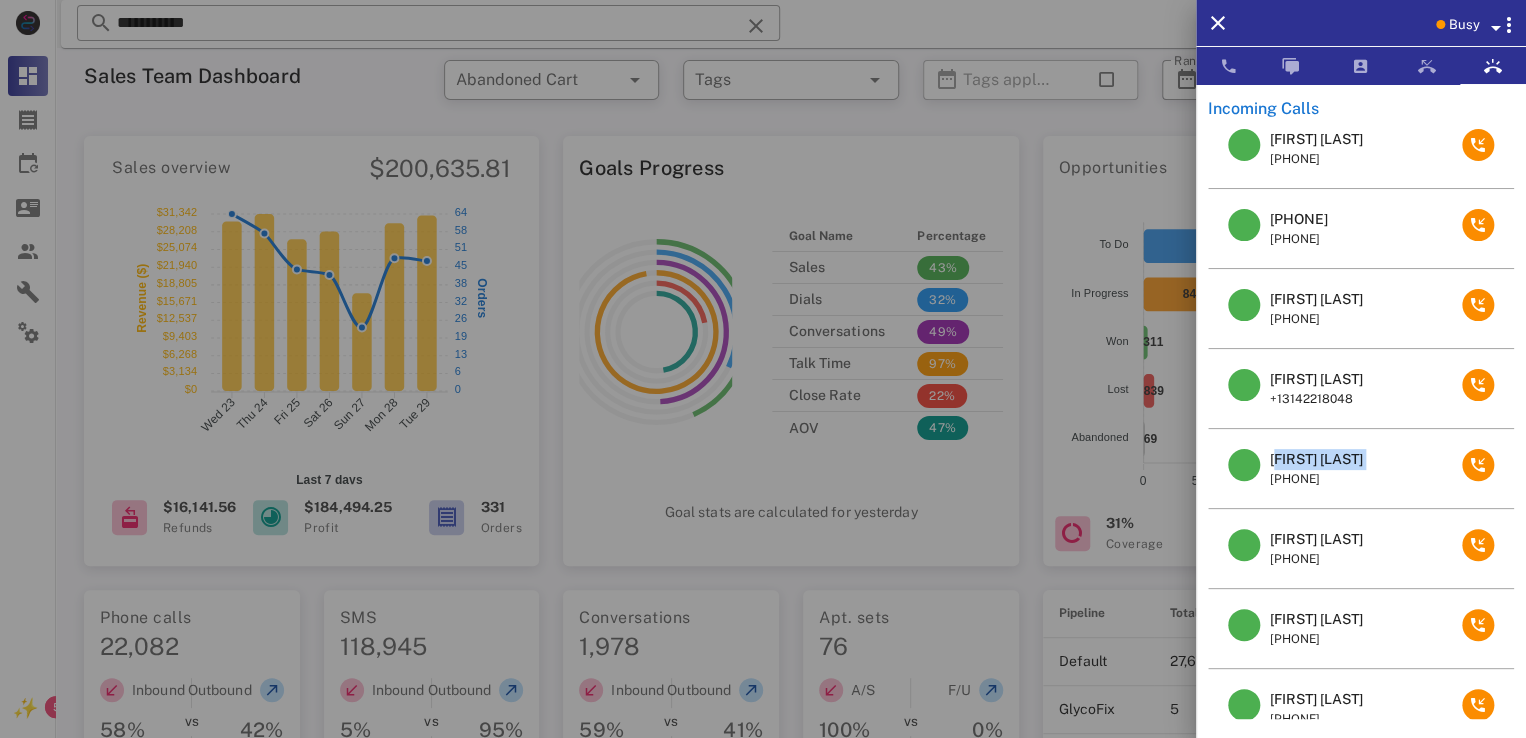 click on "Annie Saginian" at bounding box center (1316, 459) 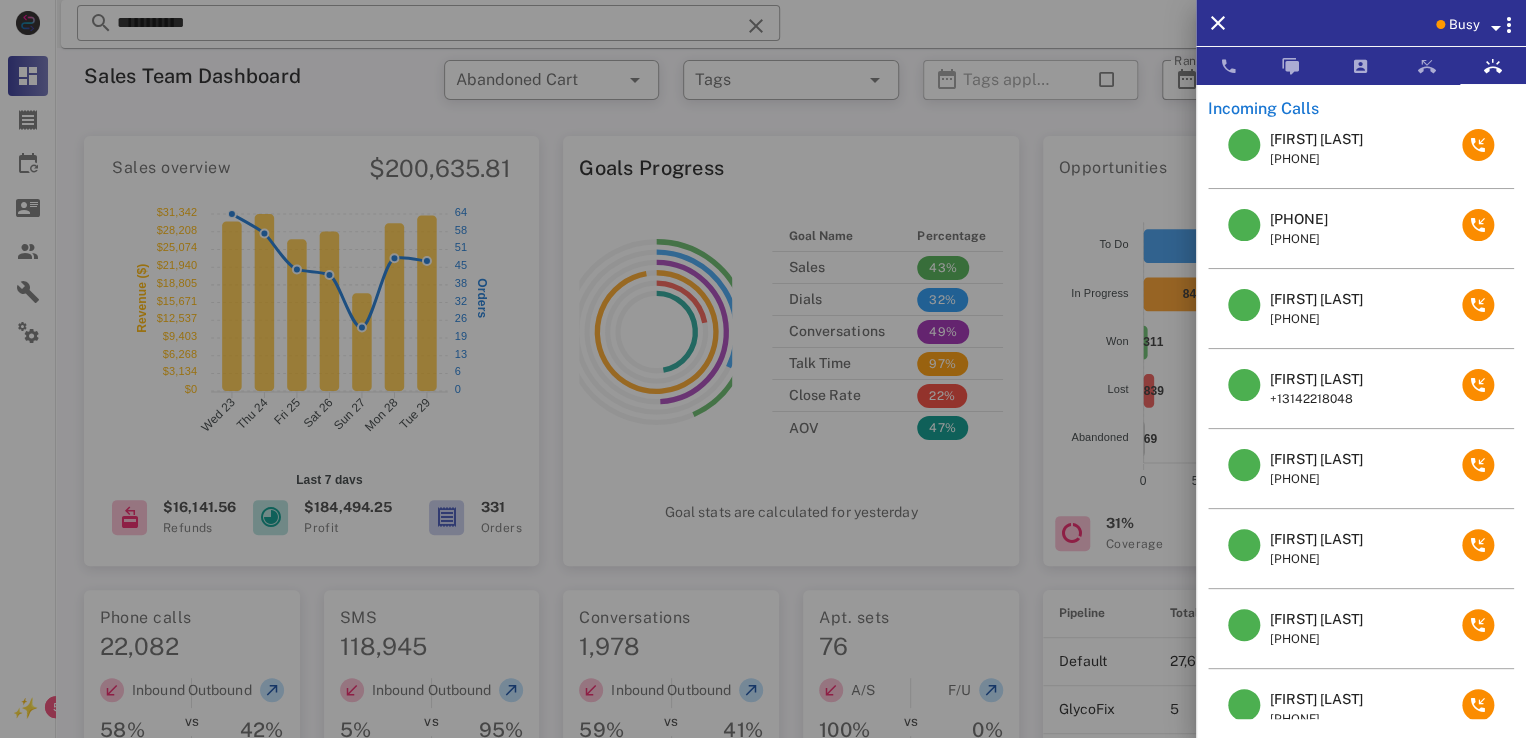 copy on "Annie Saginian" 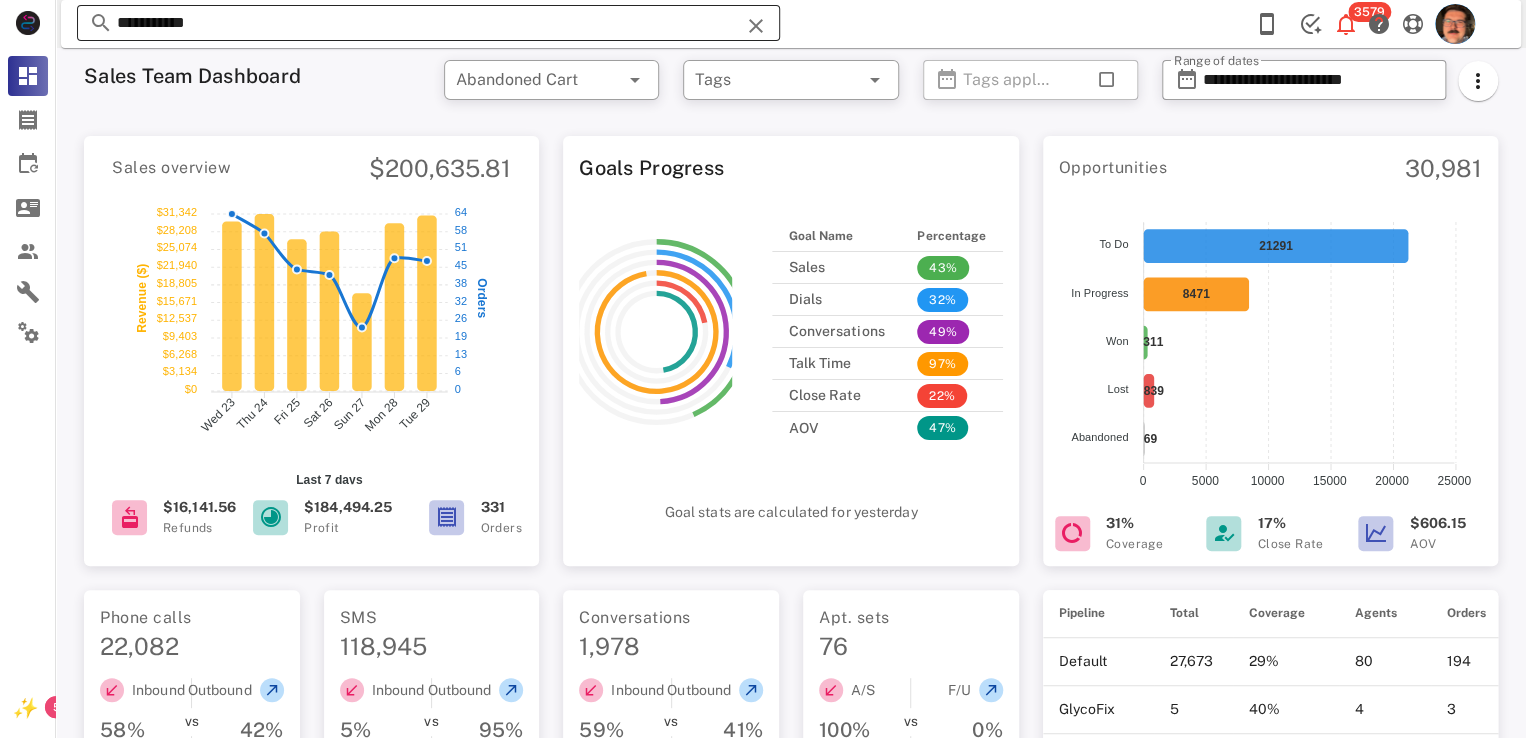 click on "**********" at bounding box center [428, 23] 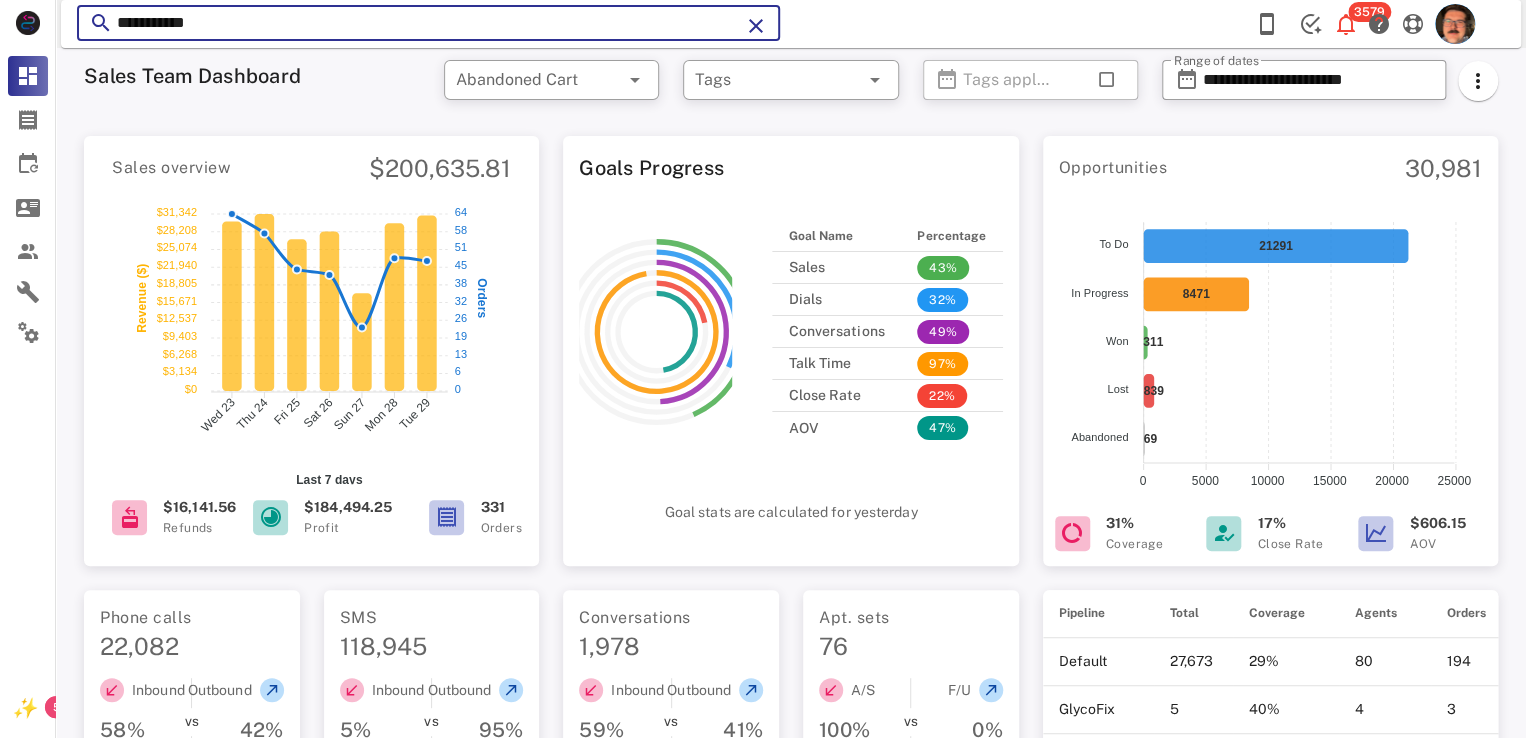 click at bounding box center [756, 26] 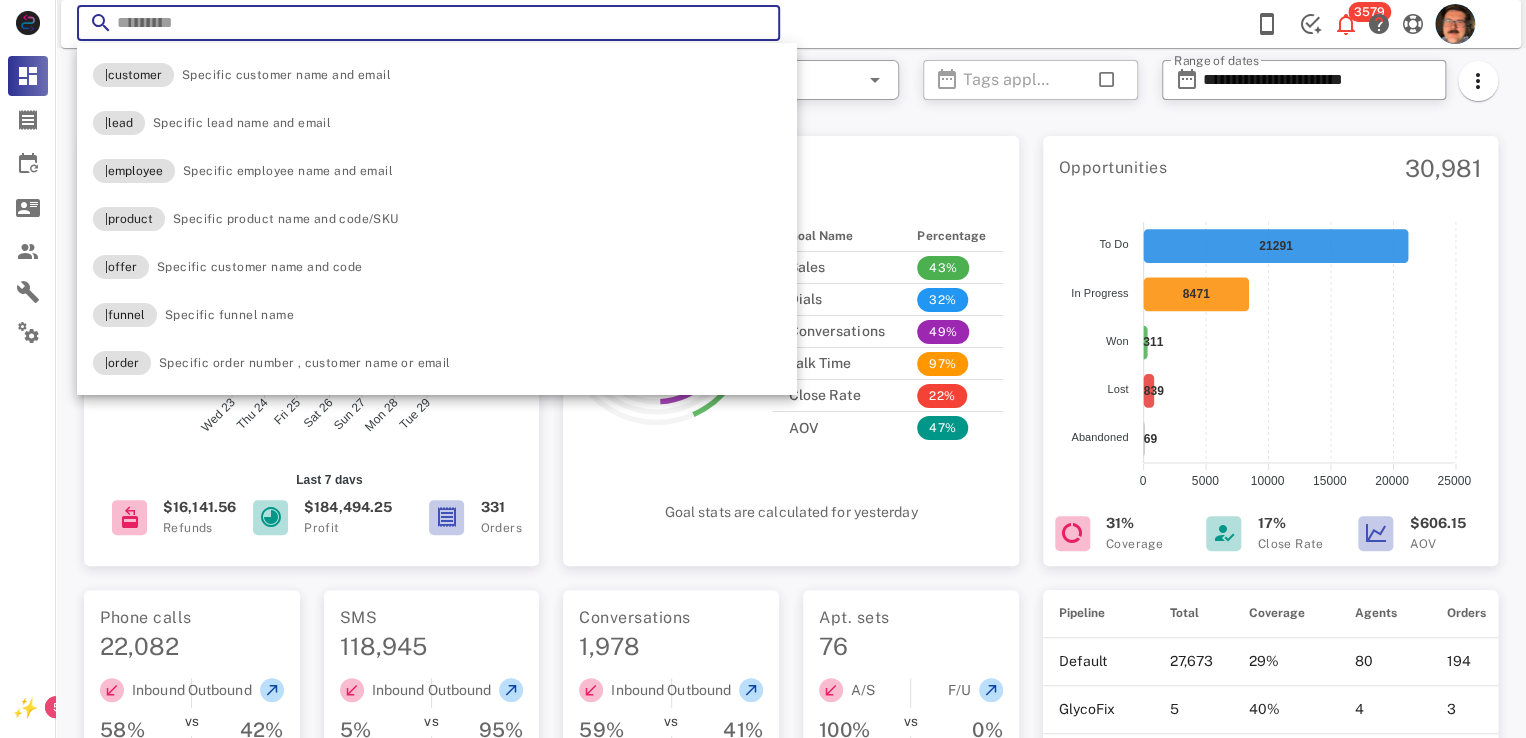 paste on "**********" 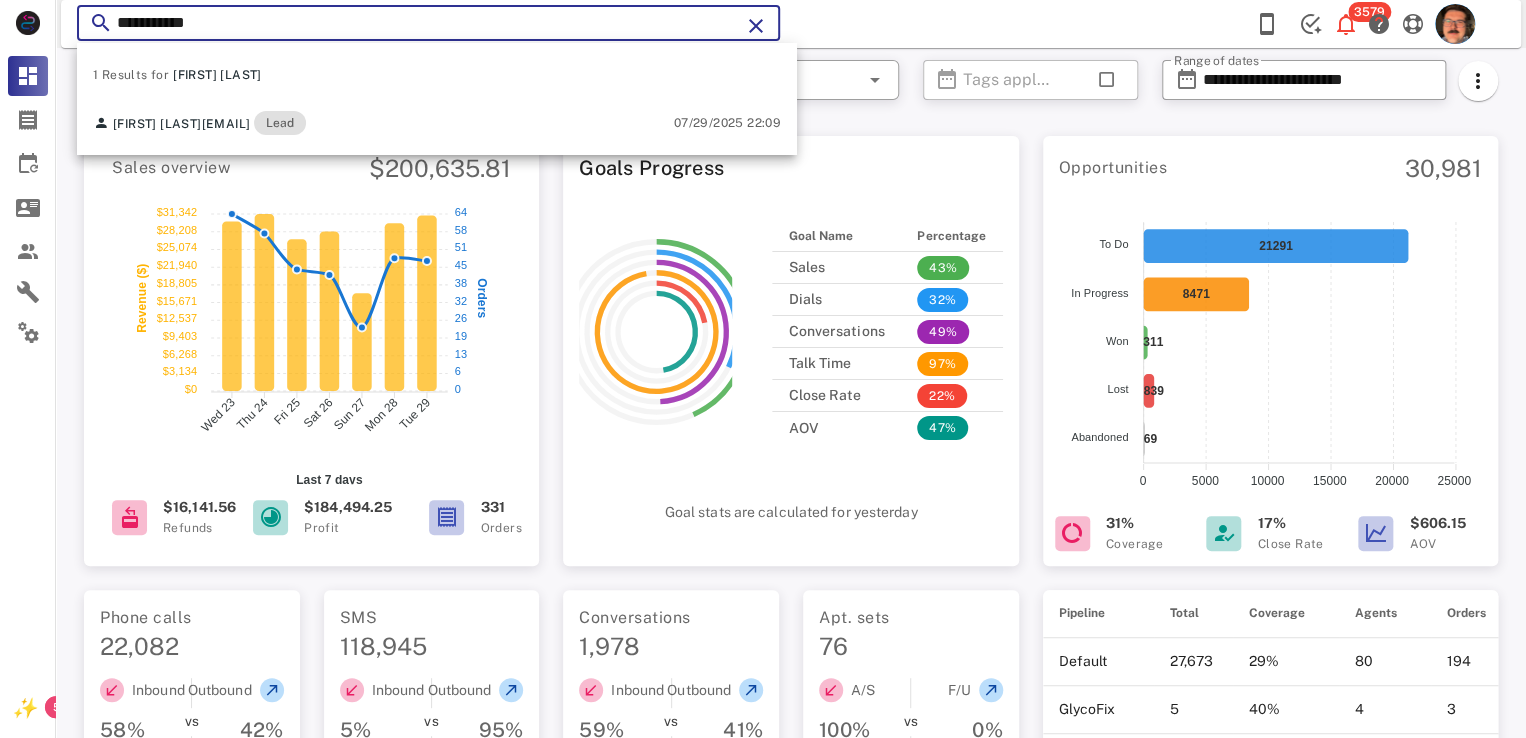 scroll, scrollTop: 252, scrollLeft: 0, axis: vertical 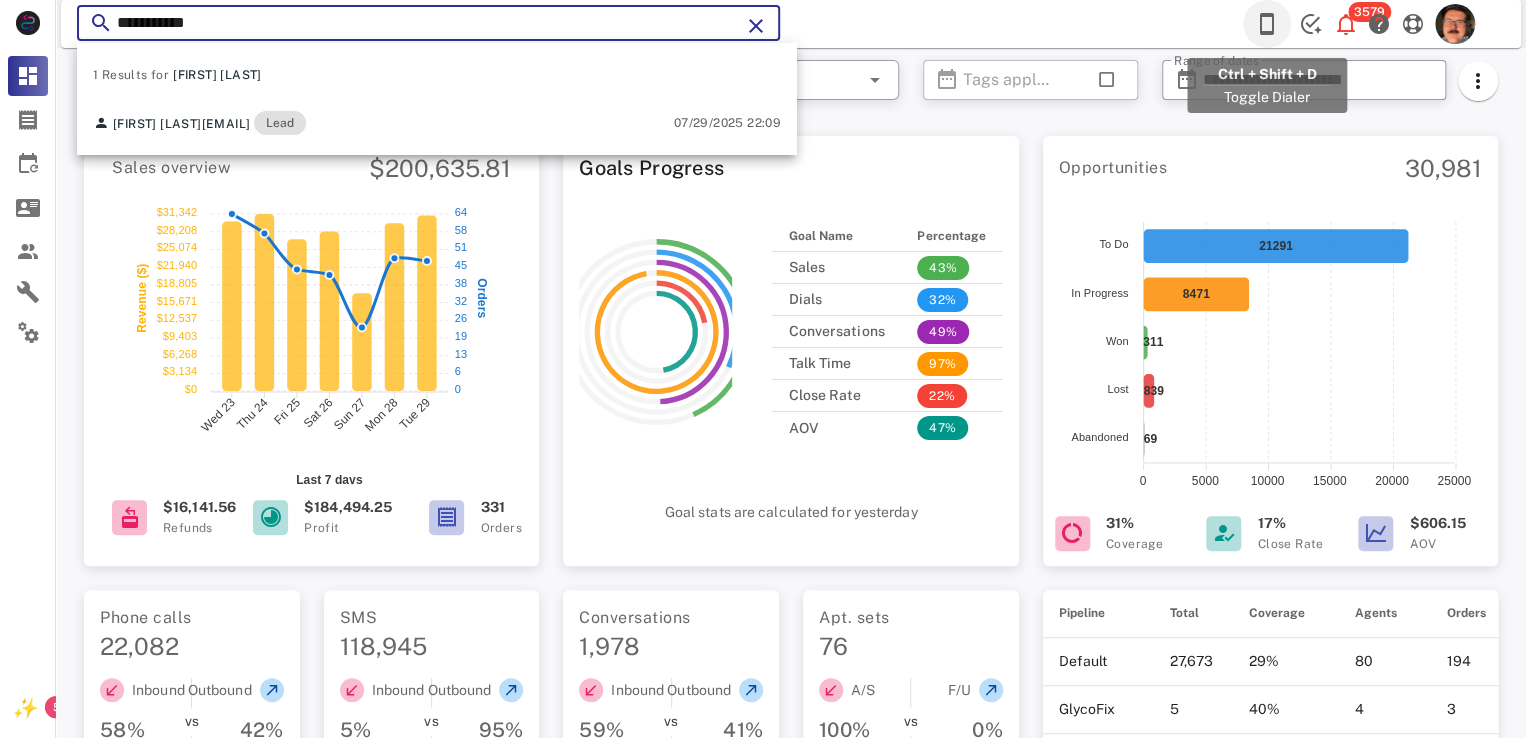 type on "**********" 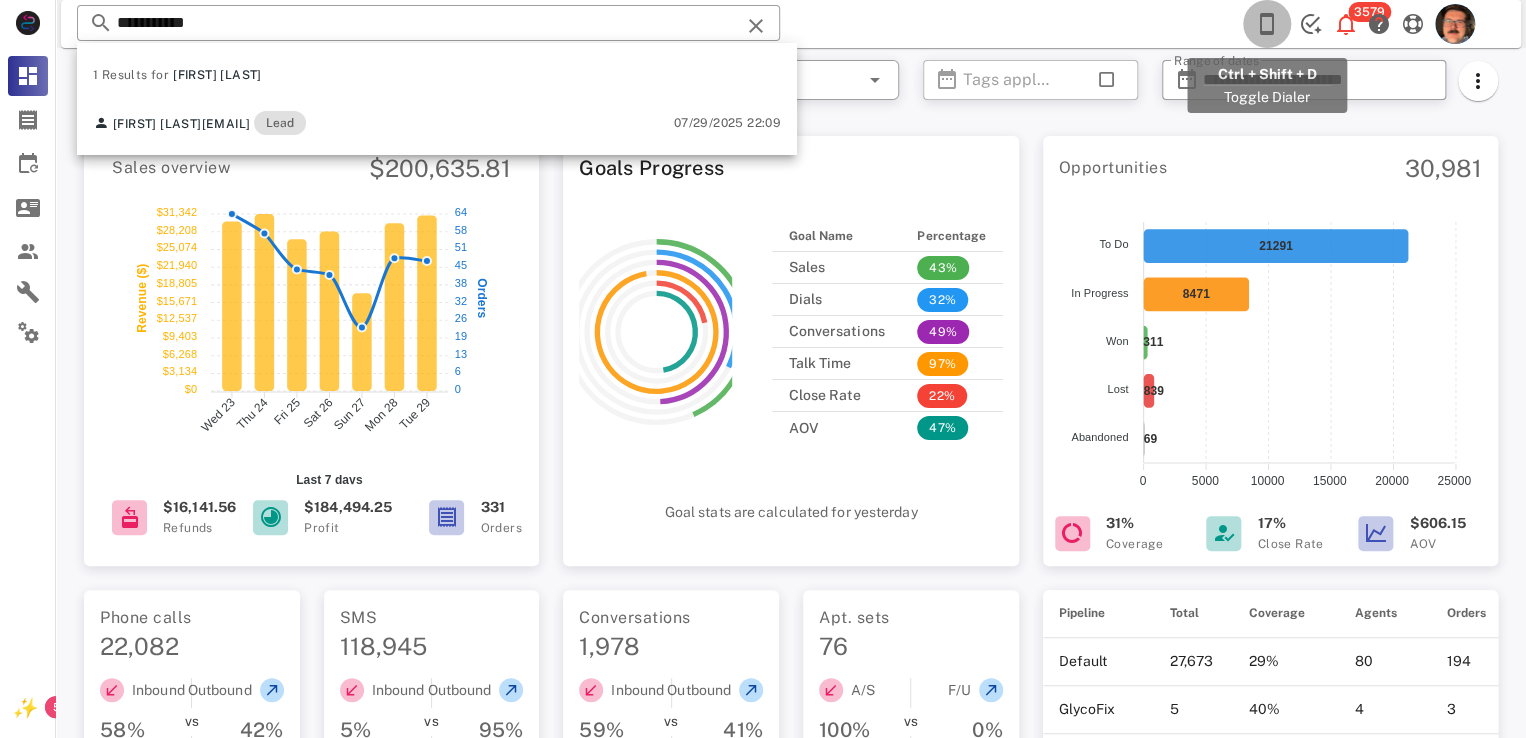 click at bounding box center (1267, 24) 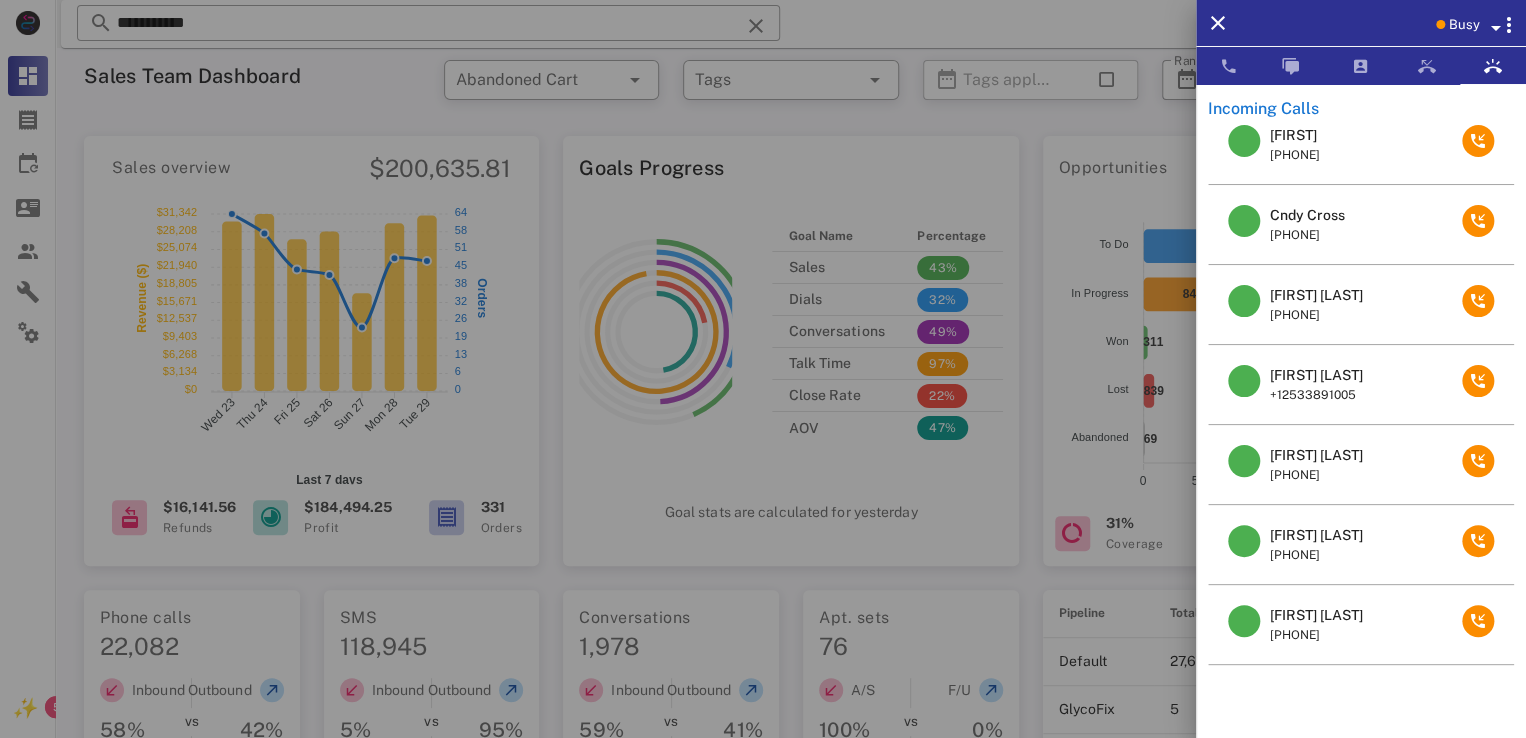 scroll, scrollTop: 1098, scrollLeft: 0, axis: vertical 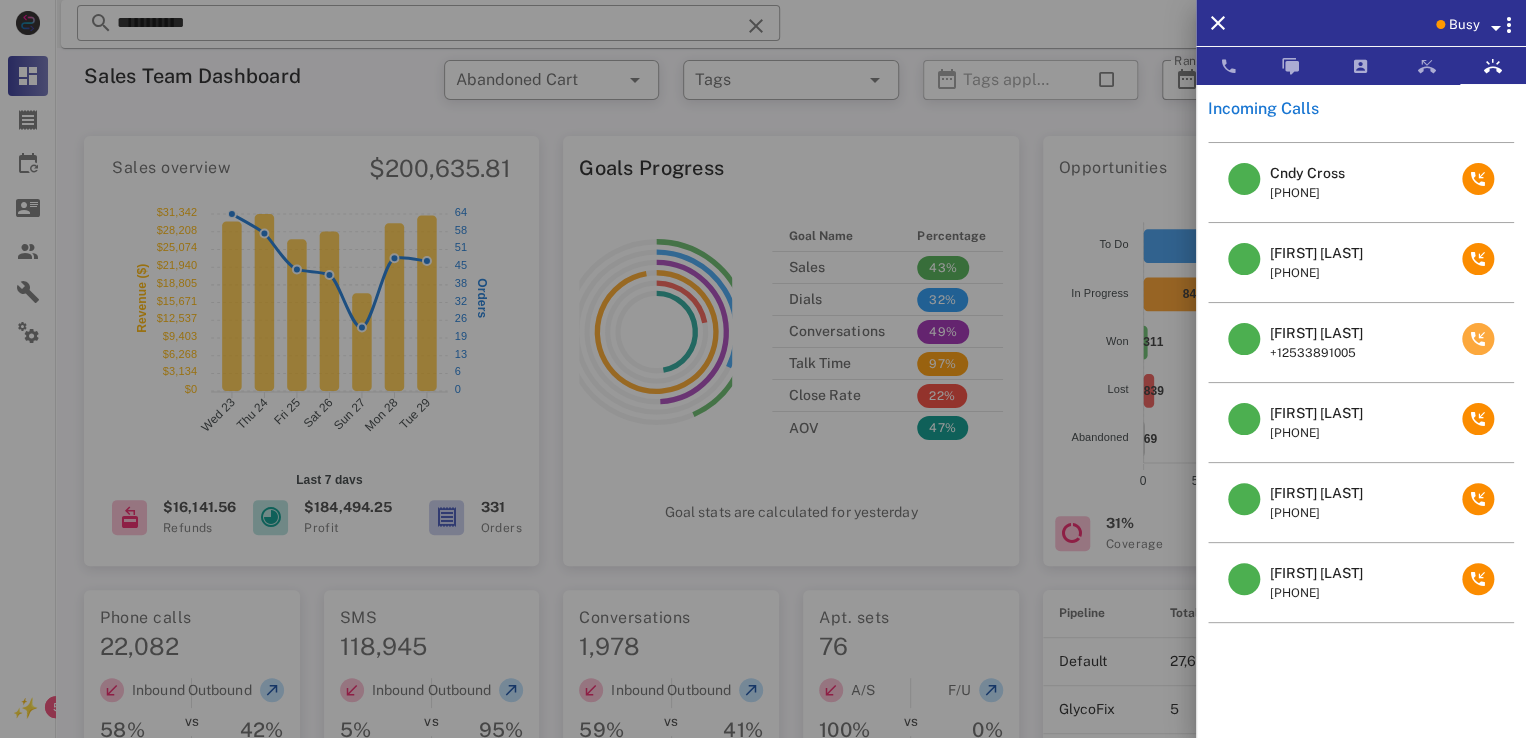 click at bounding box center (1478, 339) 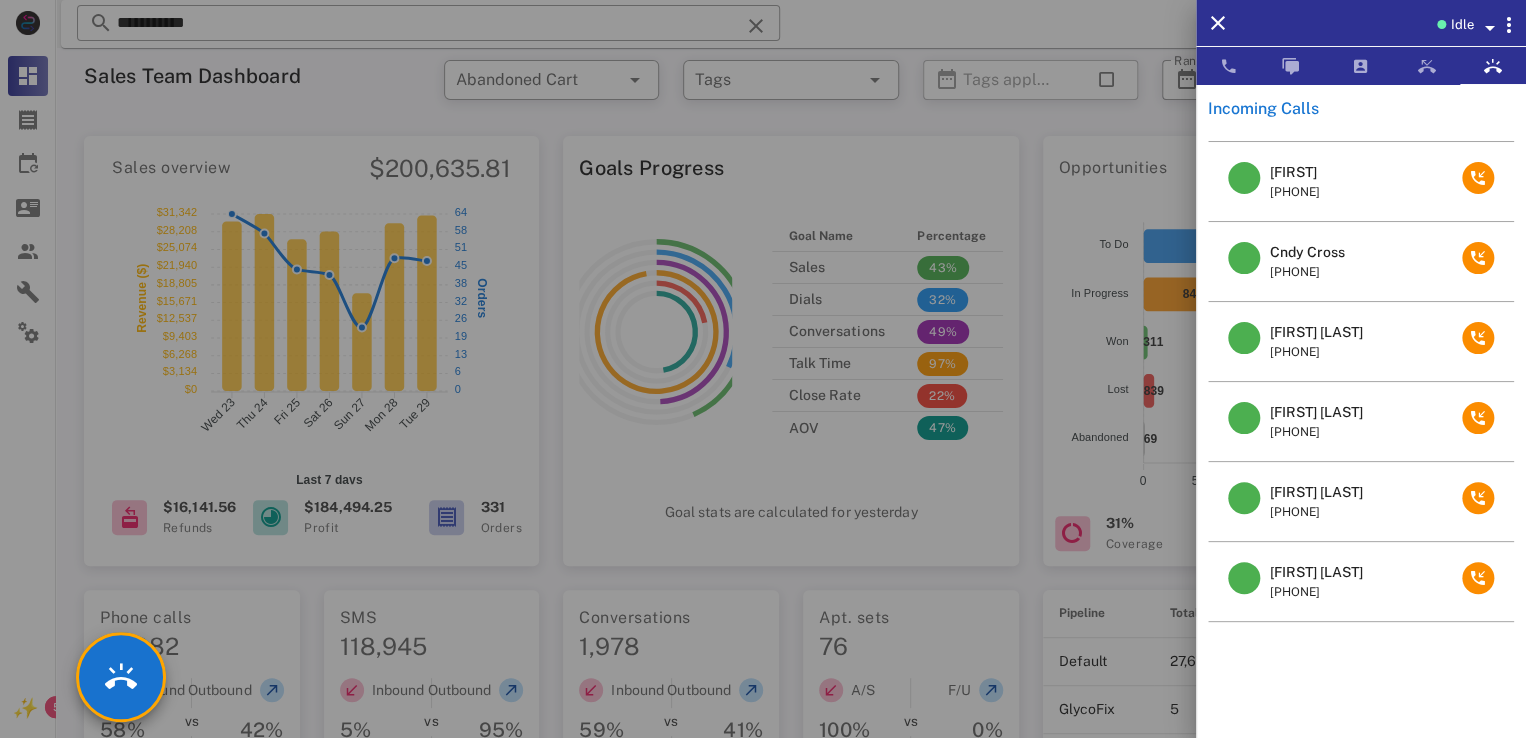scroll, scrollTop: 1018, scrollLeft: 0, axis: vertical 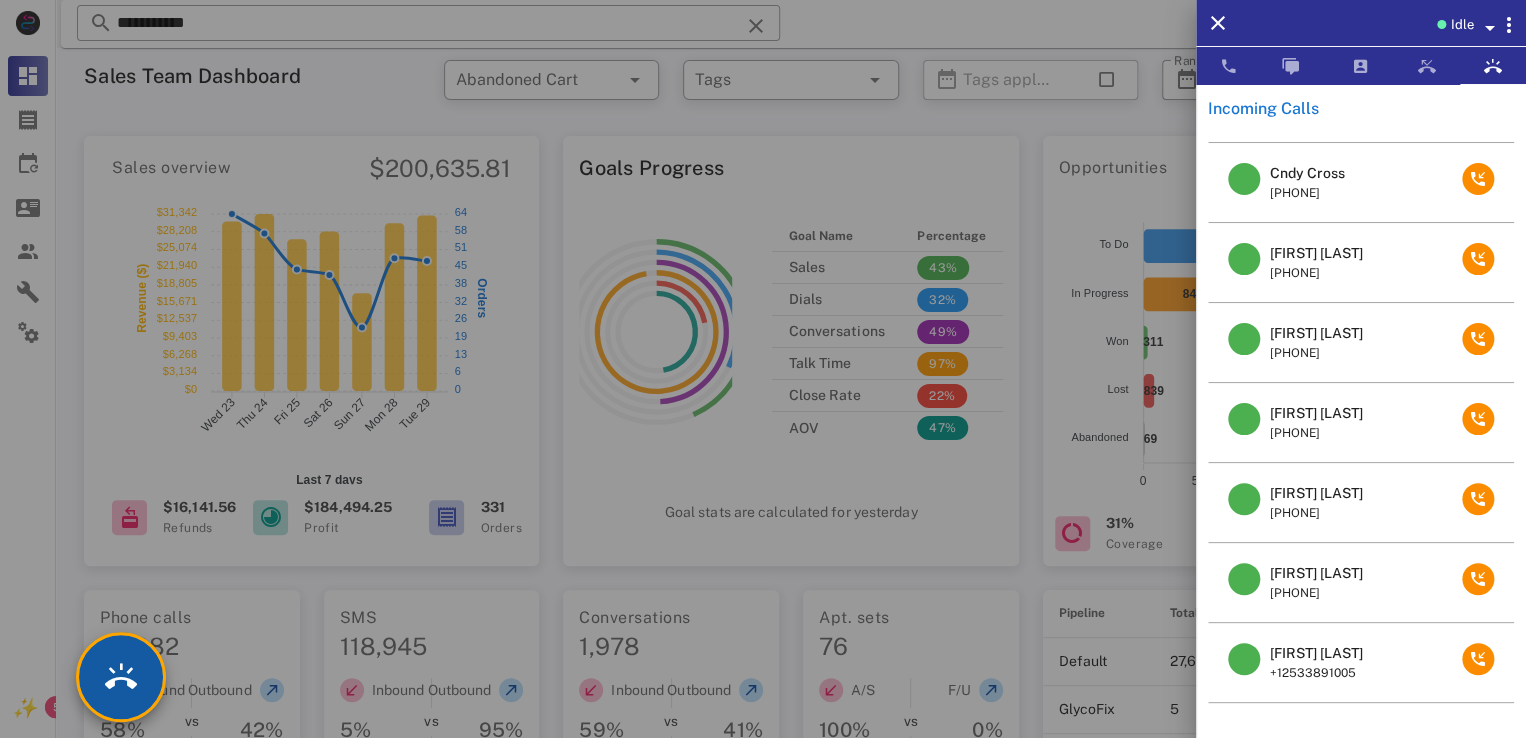 click at bounding box center [121, 677] 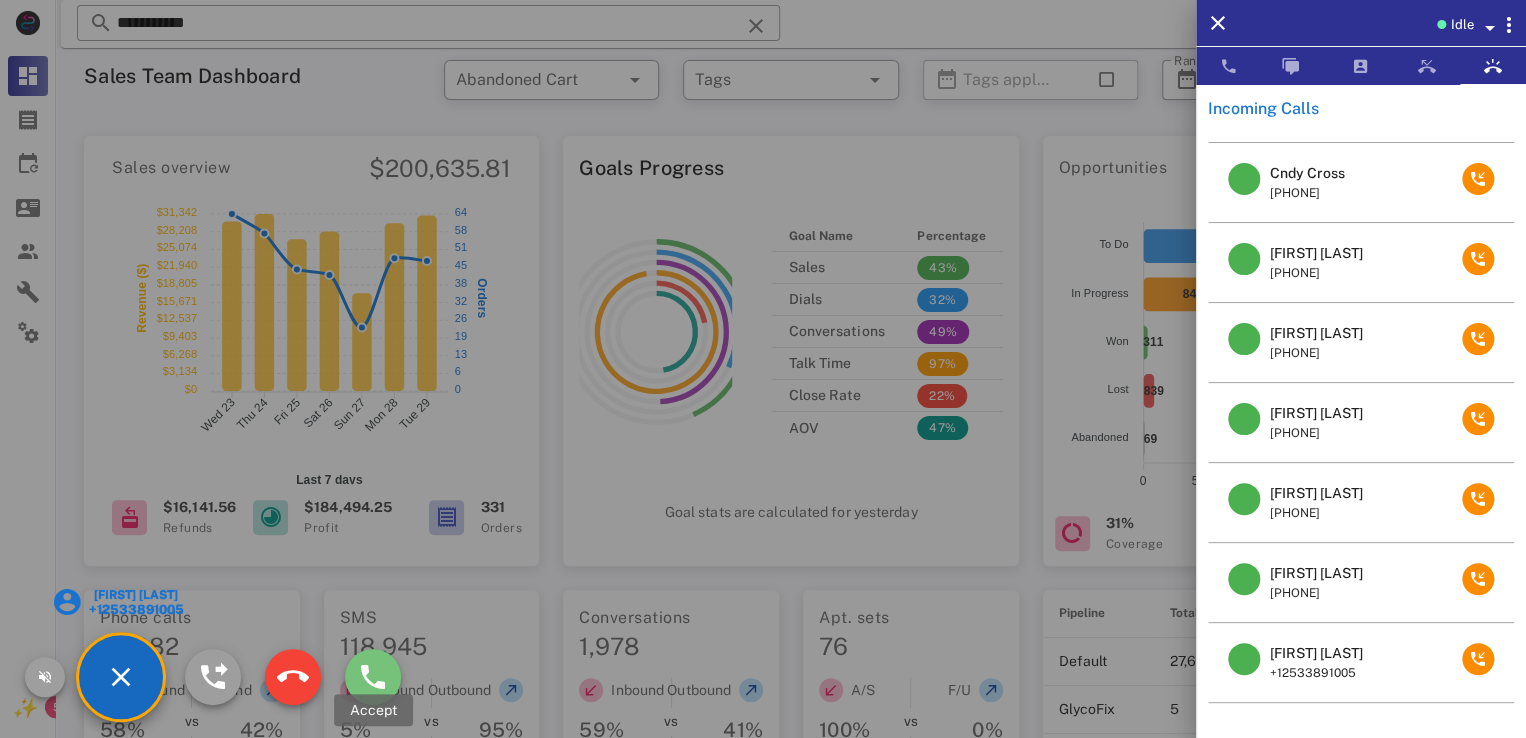 click at bounding box center [373, 677] 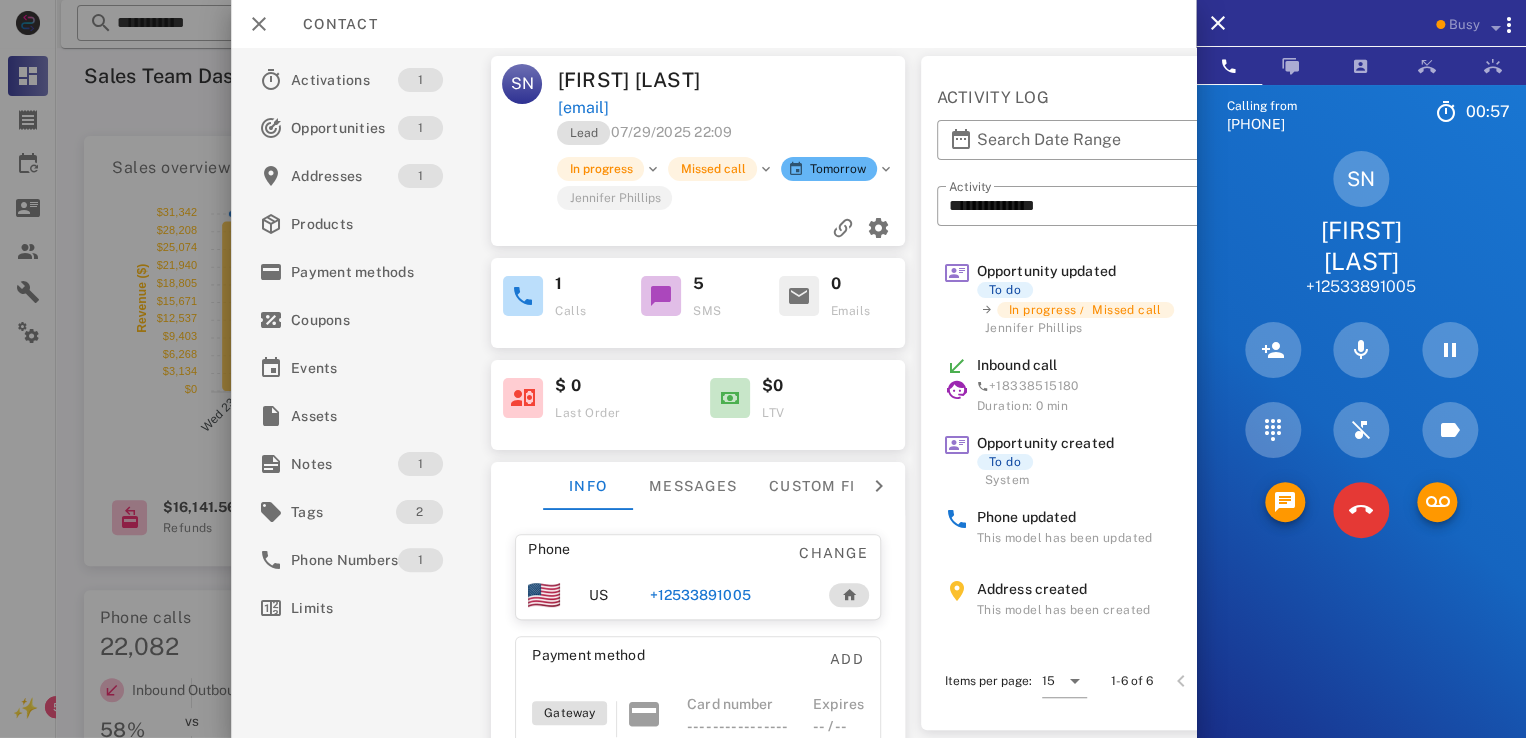 scroll, scrollTop: 216, scrollLeft: 0, axis: vertical 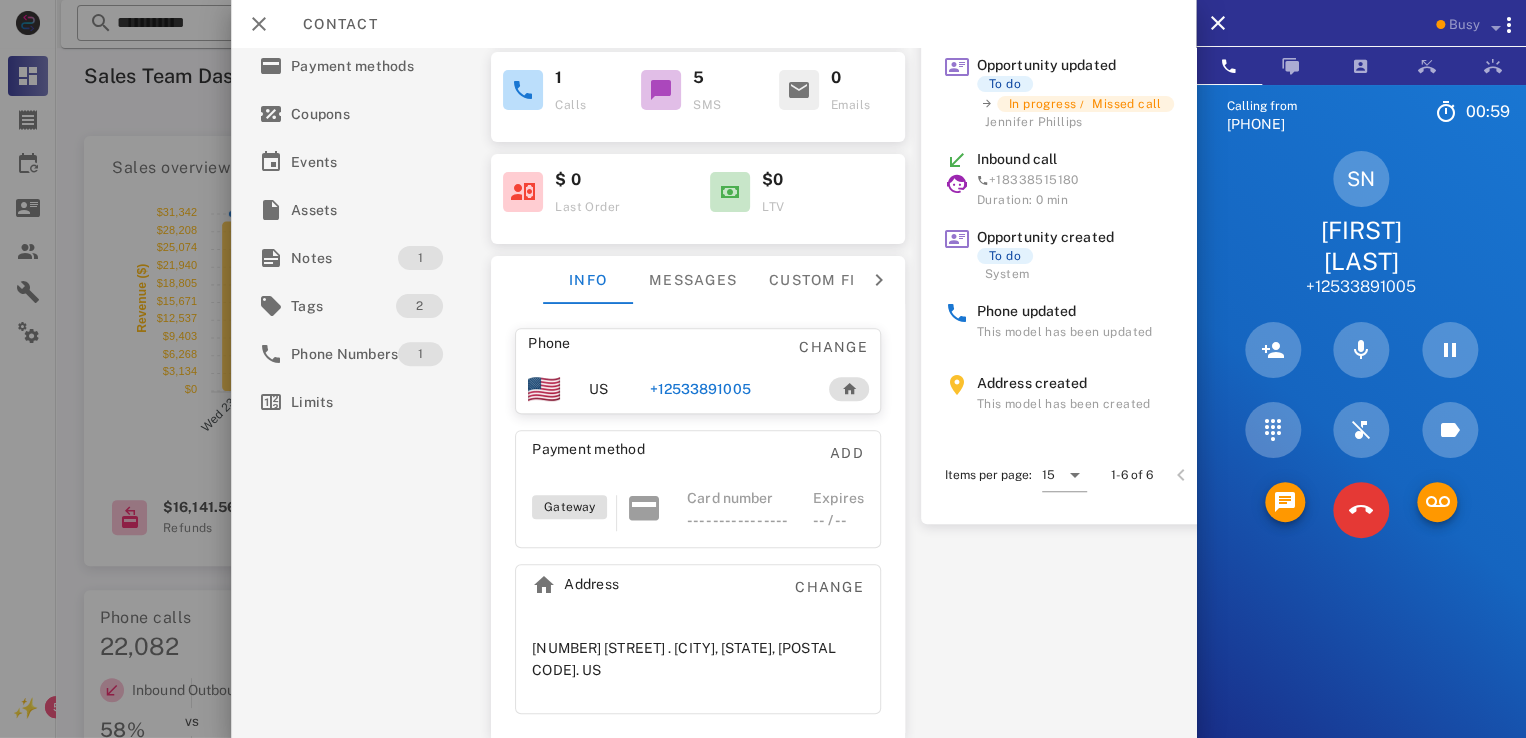 click on "4135 West Sylvia Street .
Queen Creek, AZ, 85144.
US" at bounding box center [698, 659] 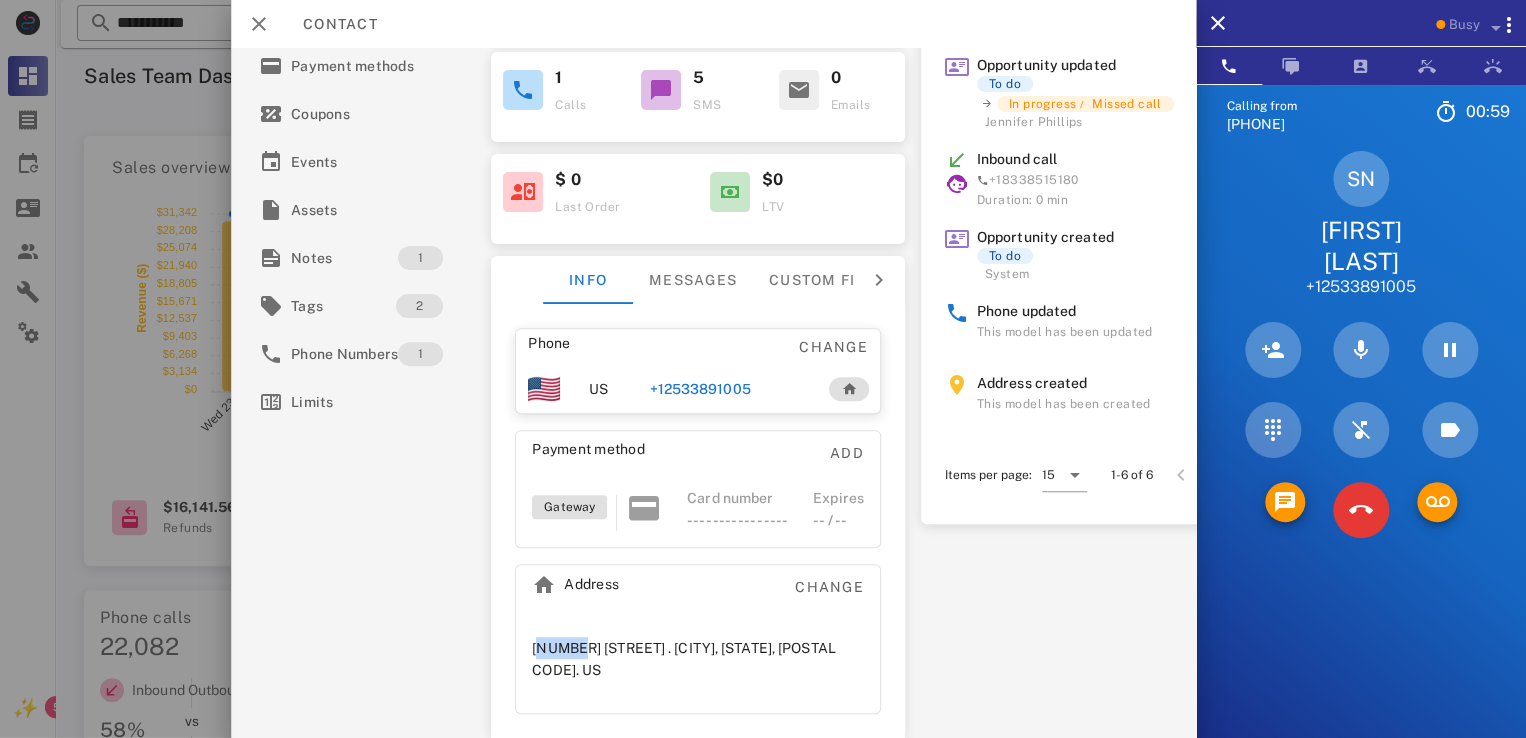 click on "4135 West Sylvia Street .
Queen Creek, AZ, 85144.
US" at bounding box center (698, 659) 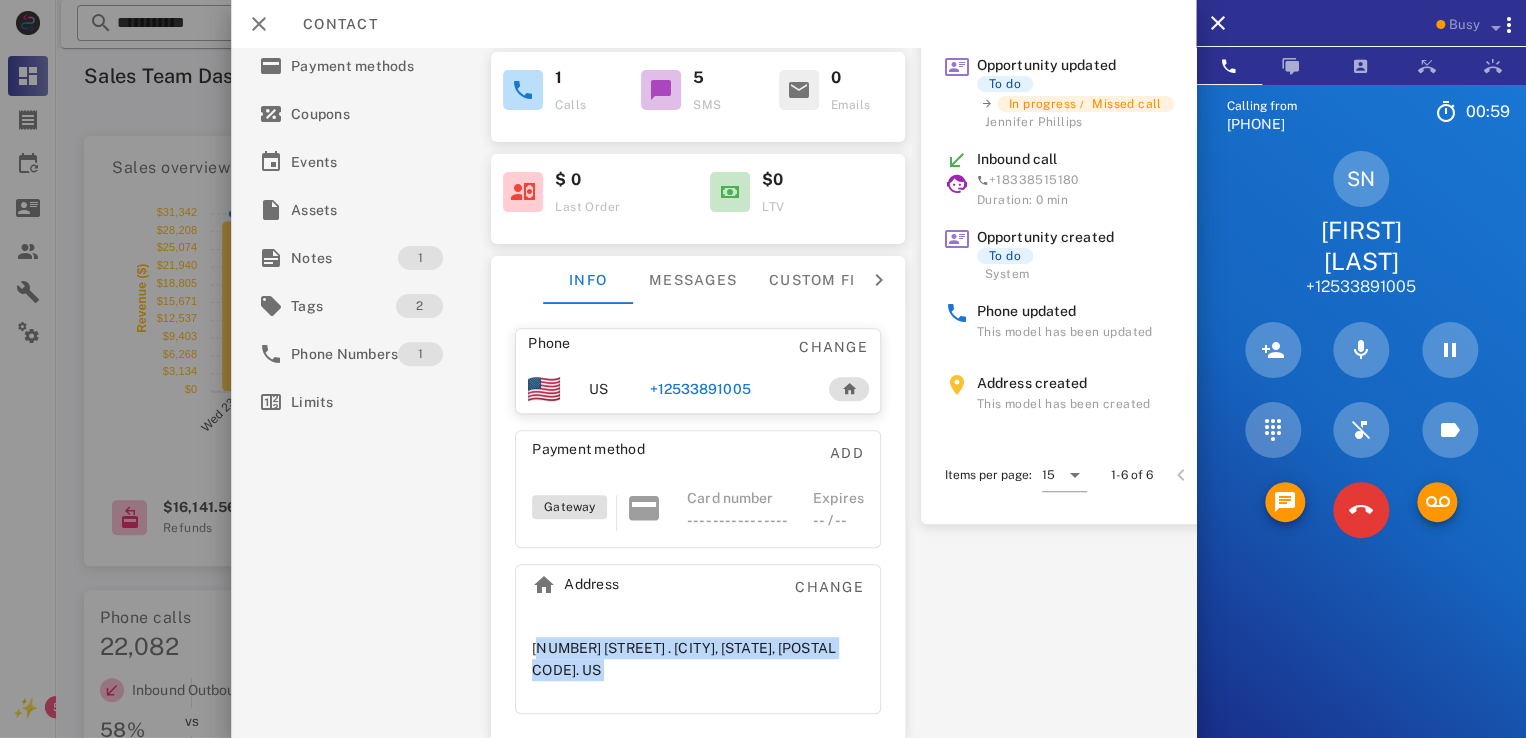 click on "4135 West Sylvia Street .
Queen Creek, AZ, 85144.
US" at bounding box center (698, 659) 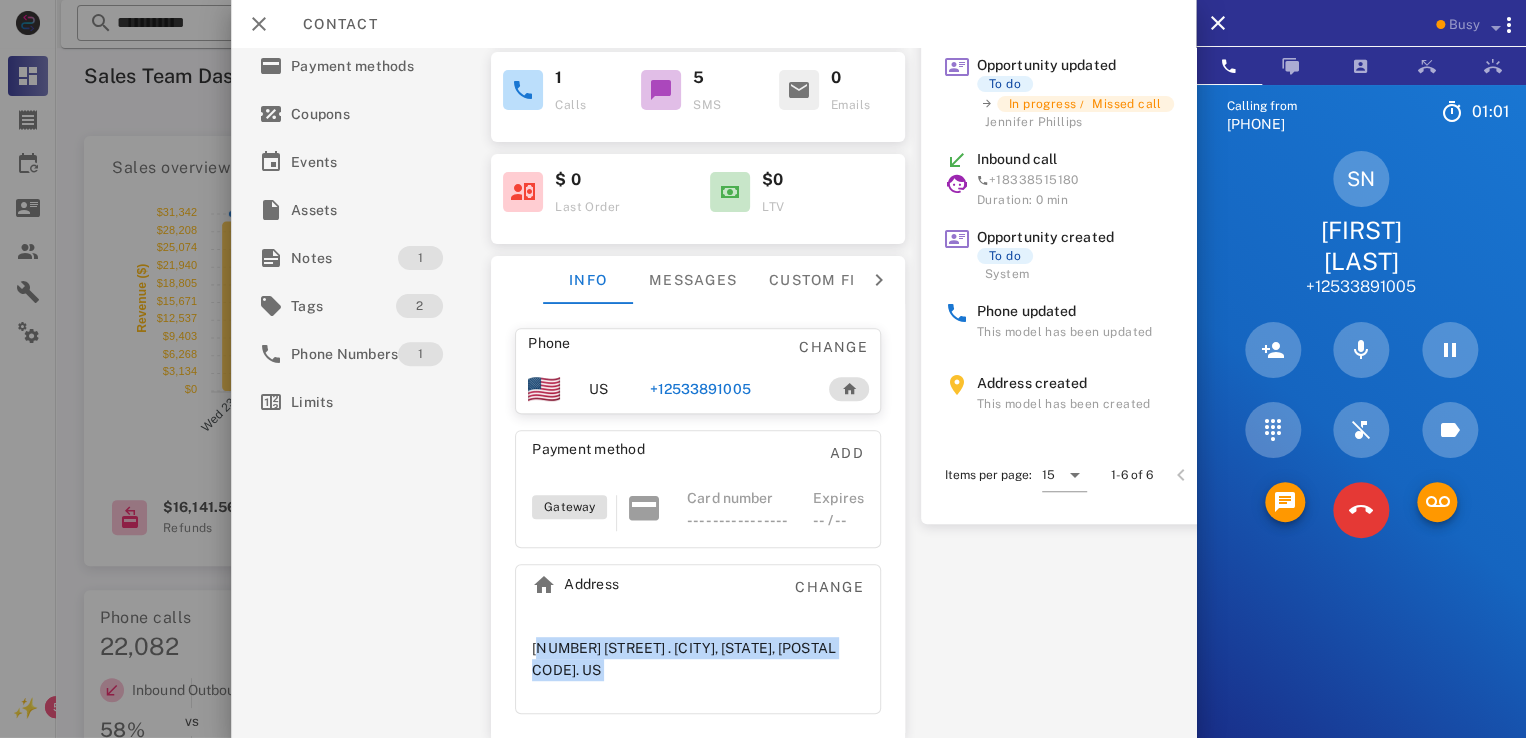 copy on "4135 West Sylvia Street .
Queen Creek, AZ, 85144.
US" 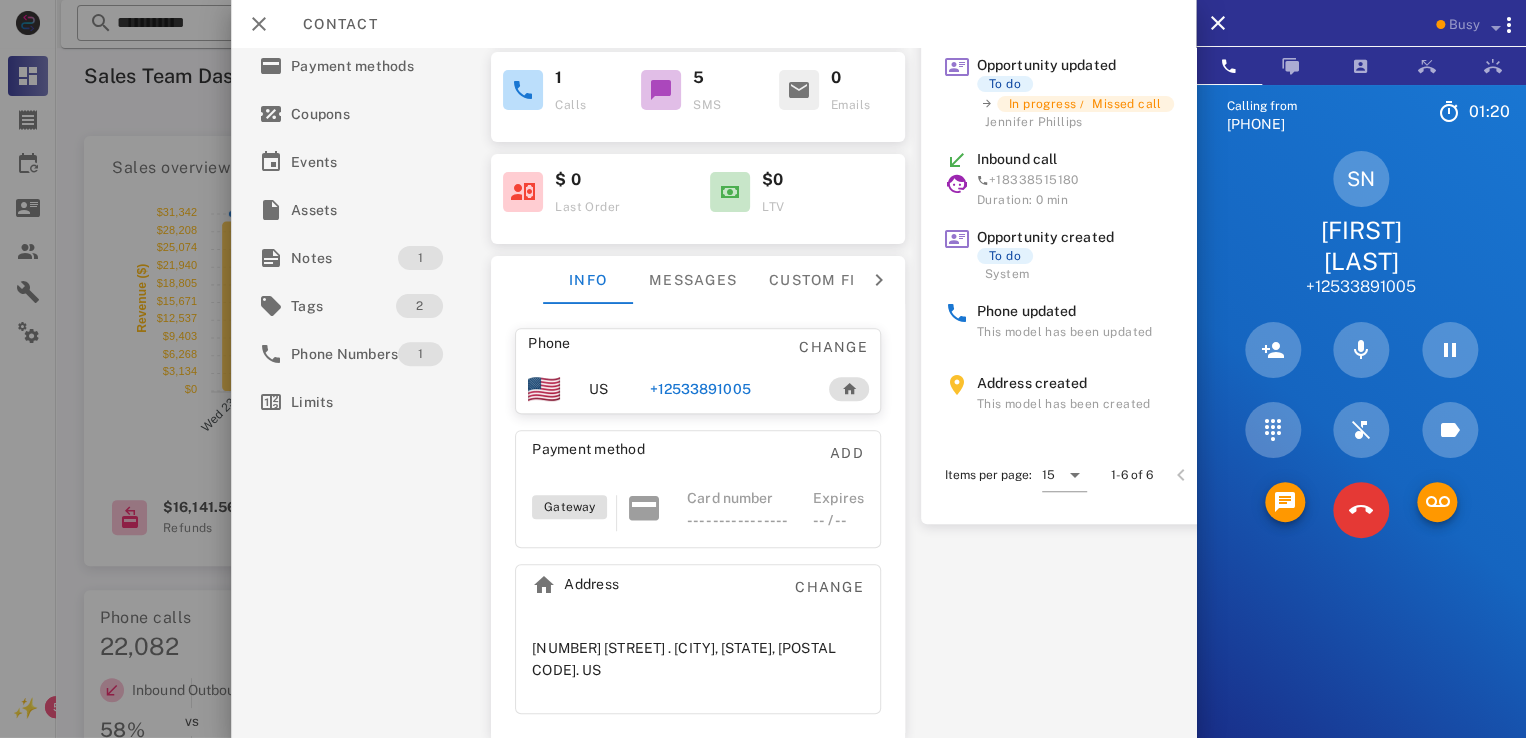 click on "**********" at bounding box center [713, 393] 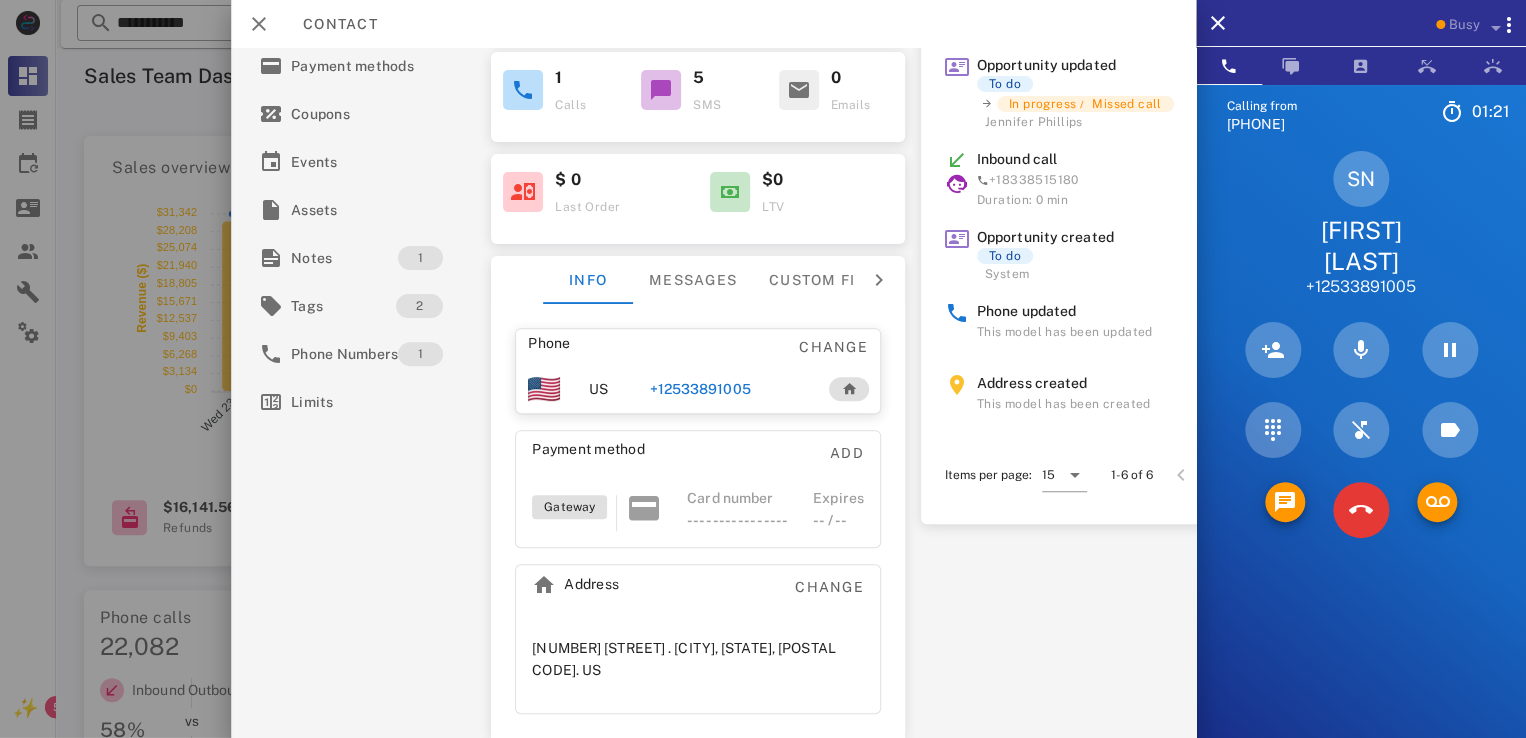 scroll, scrollTop: 0, scrollLeft: 0, axis: both 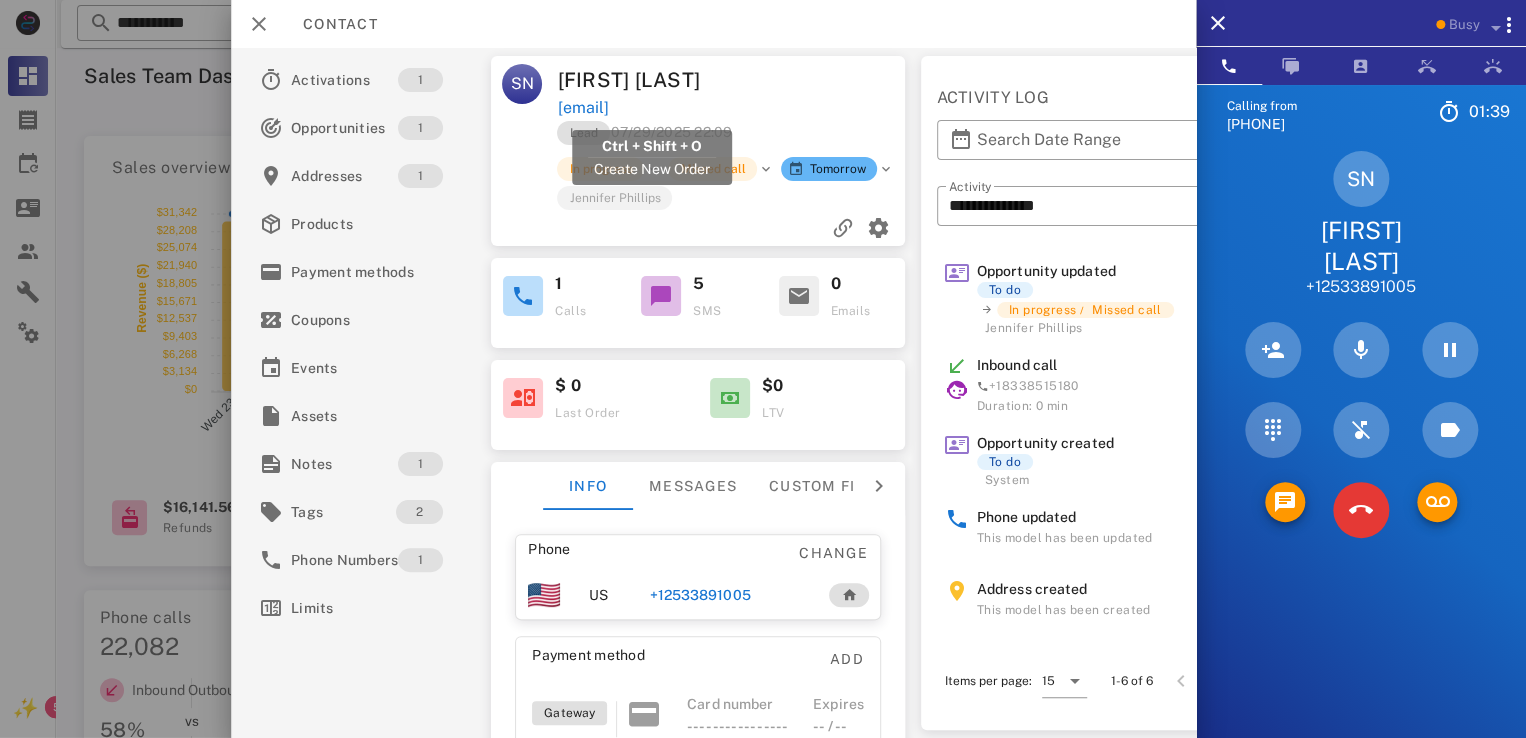 click on "sjneese8355@gmail.com" at bounding box center (583, 108) 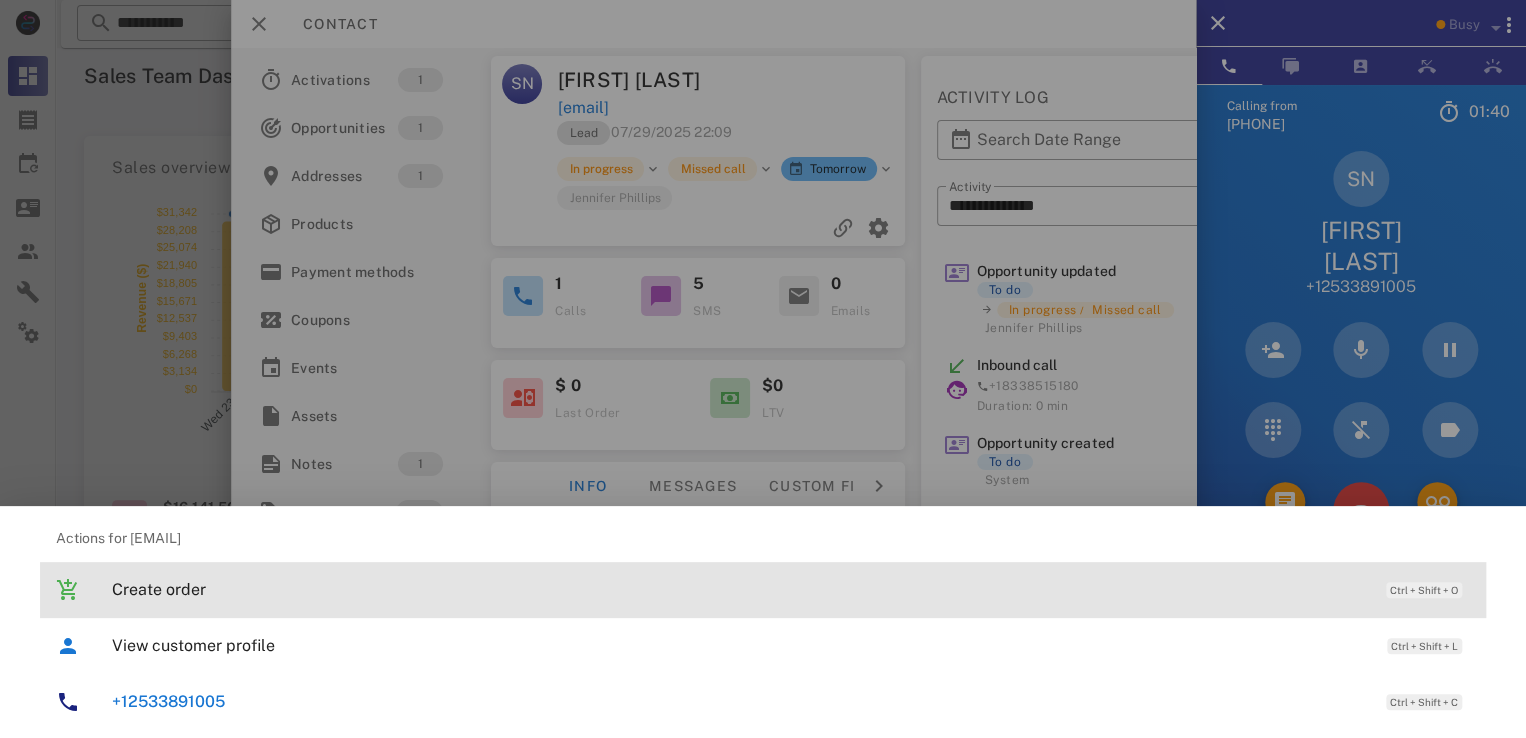 click on "Create order Ctrl + Shift + O" at bounding box center [791, 589] 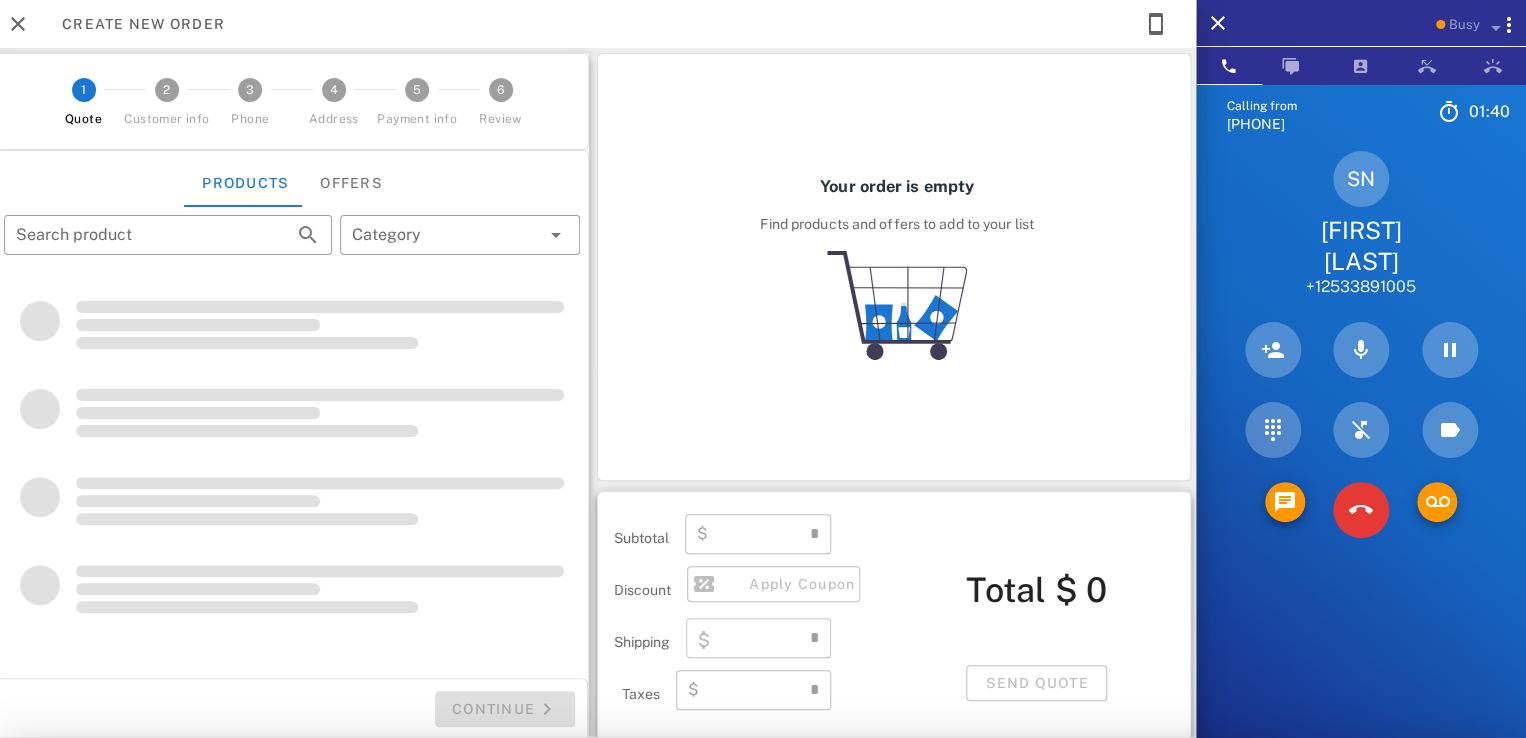 type on "**********" 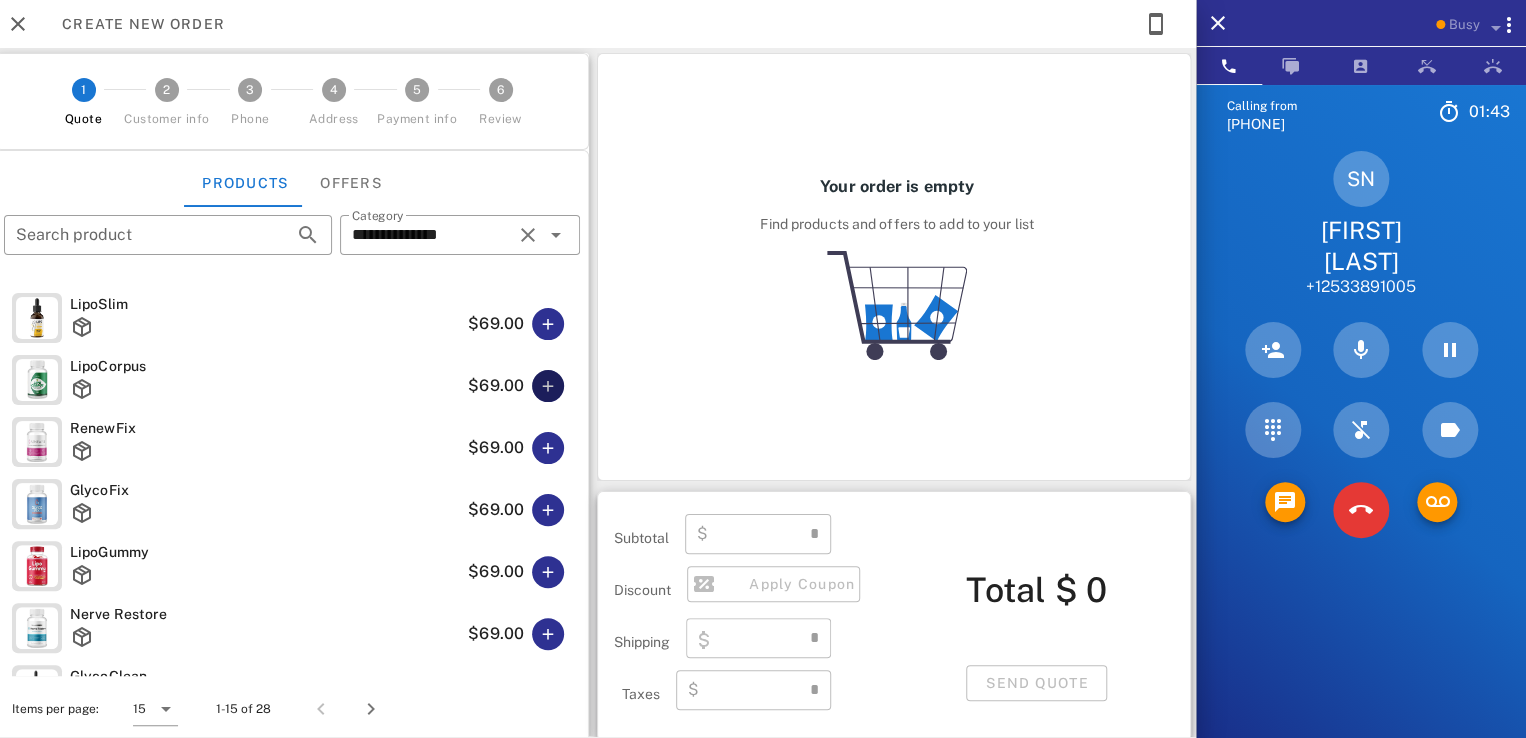 click at bounding box center [548, 386] 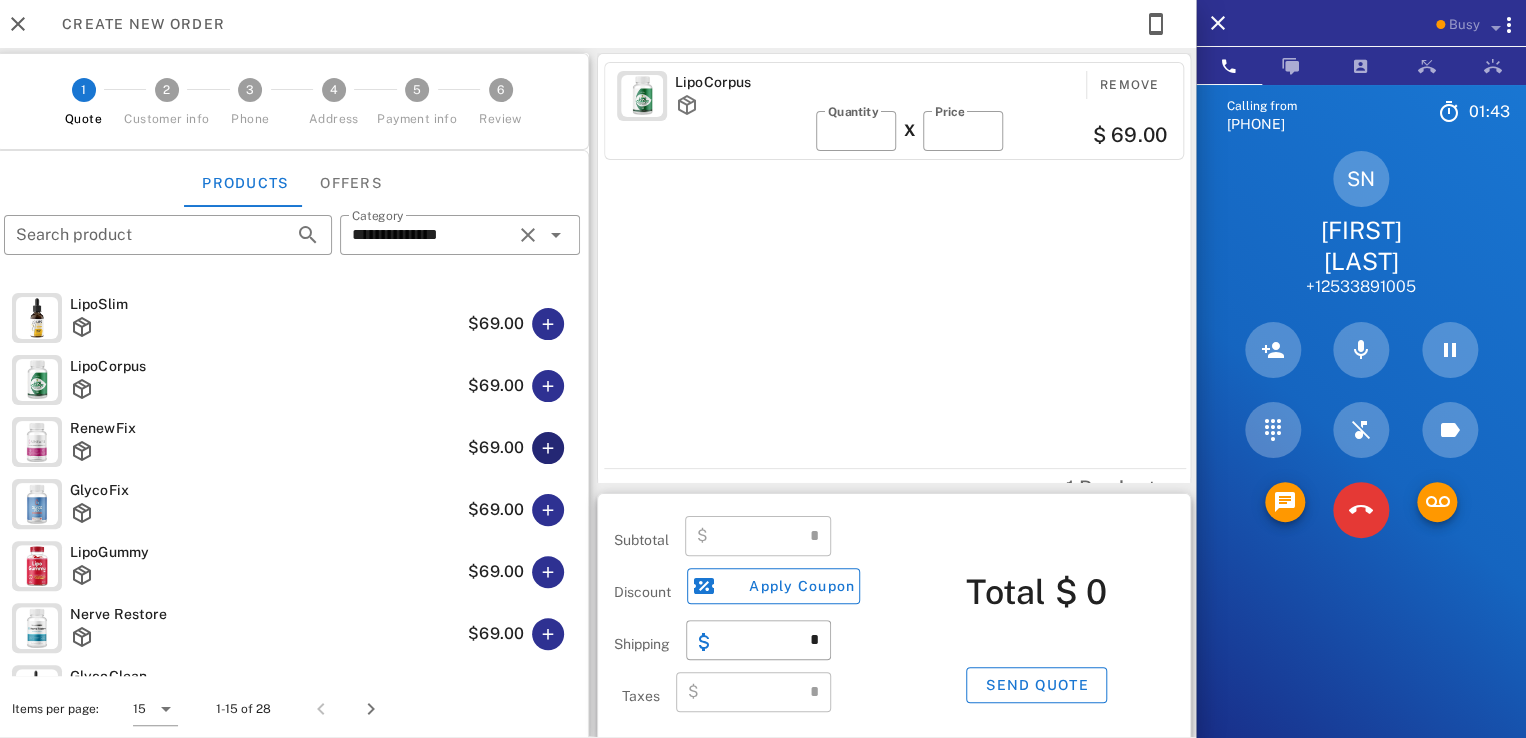 click at bounding box center [548, 448] 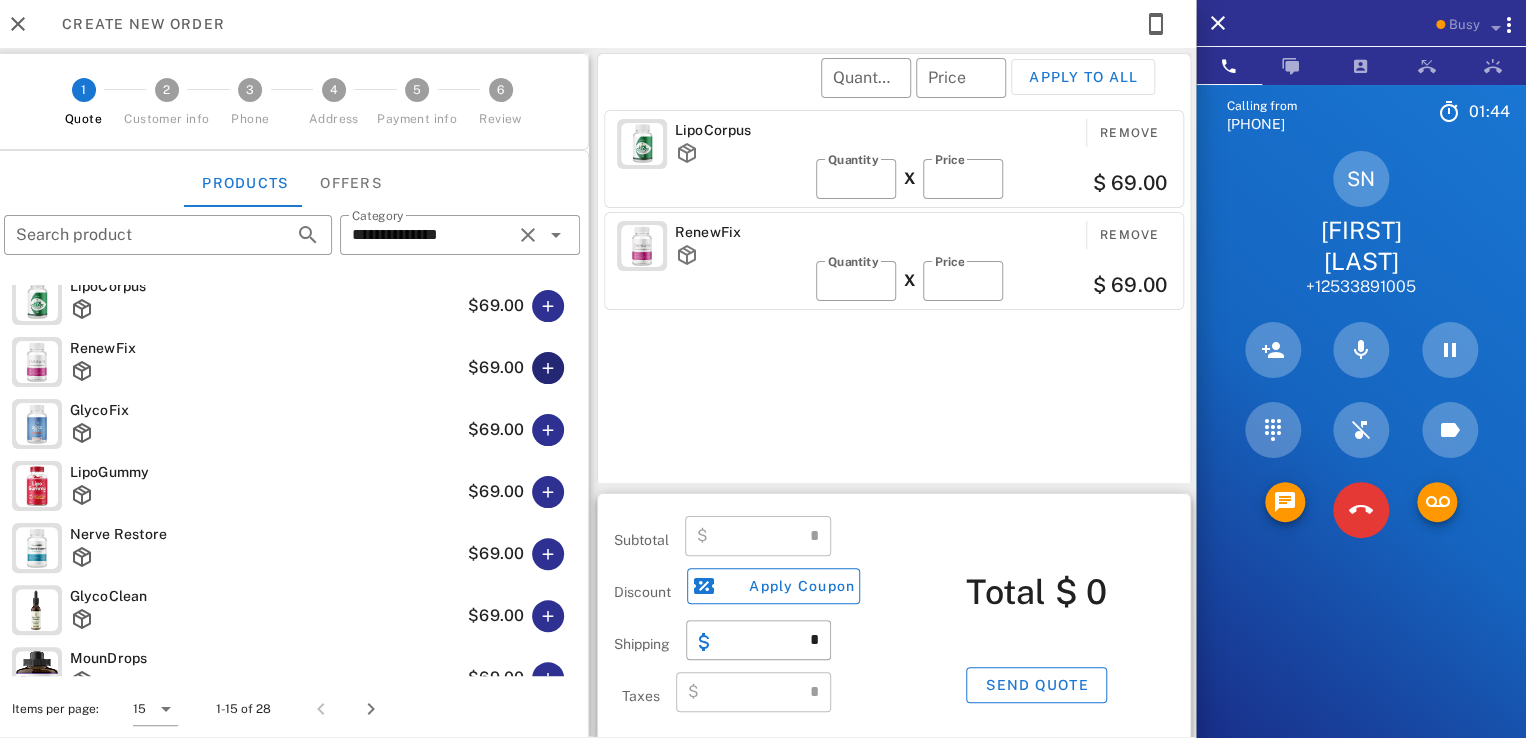 type on "******" 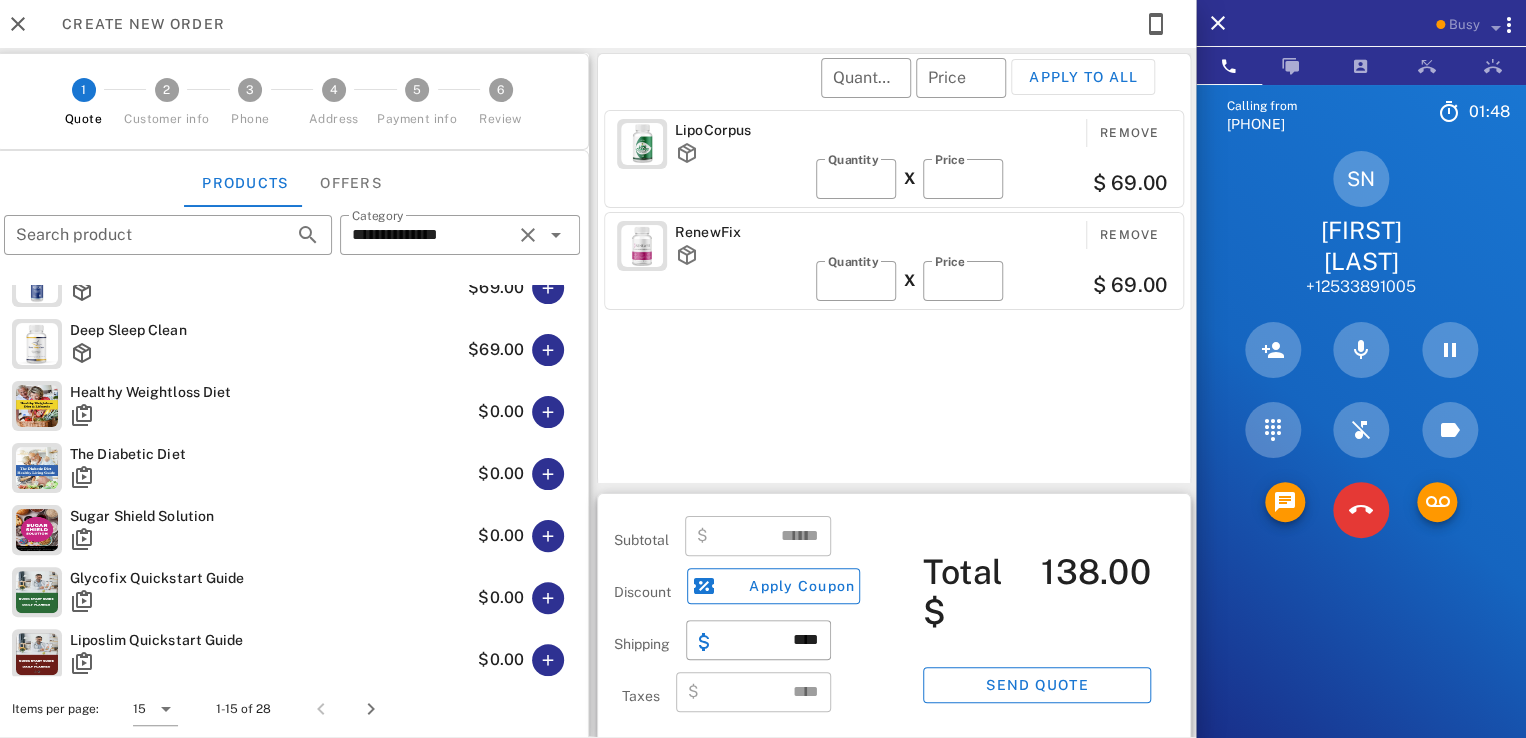 scroll, scrollTop: 555, scrollLeft: 0, axis: vertical 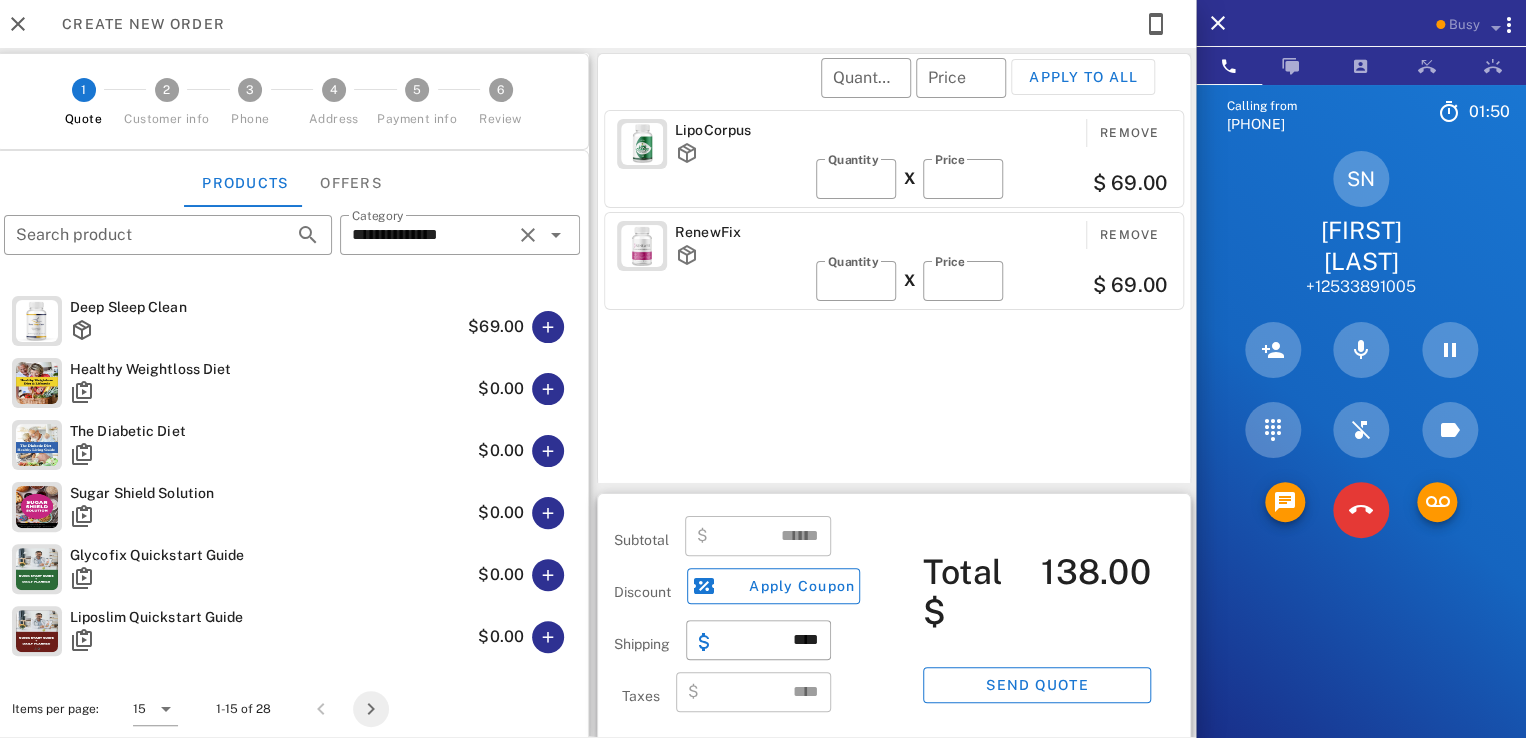 click at bounding box center (371, 709) 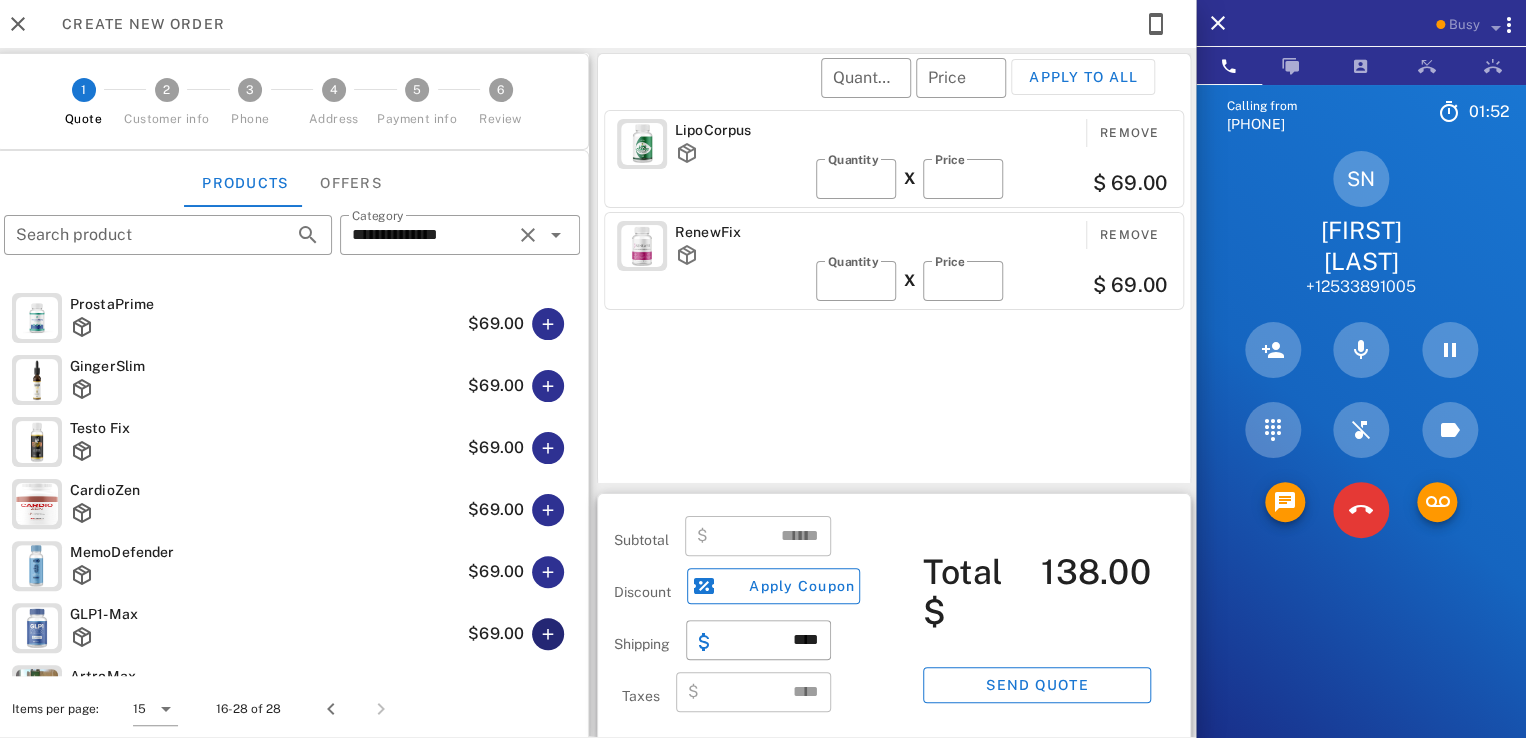 click at bounding box center (548, 634) 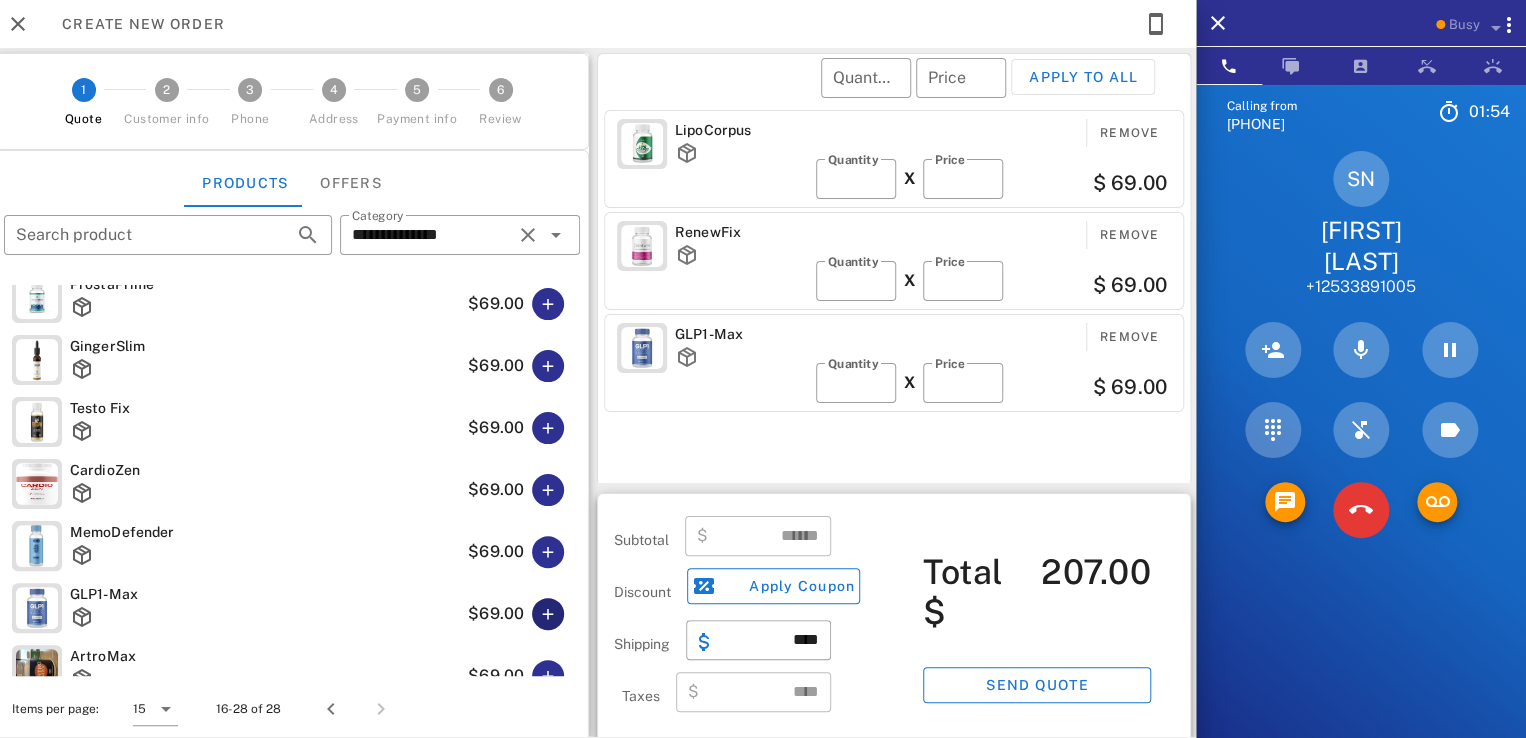 scroll, scrollTop: 0, scrollLeft: 0, axis: both 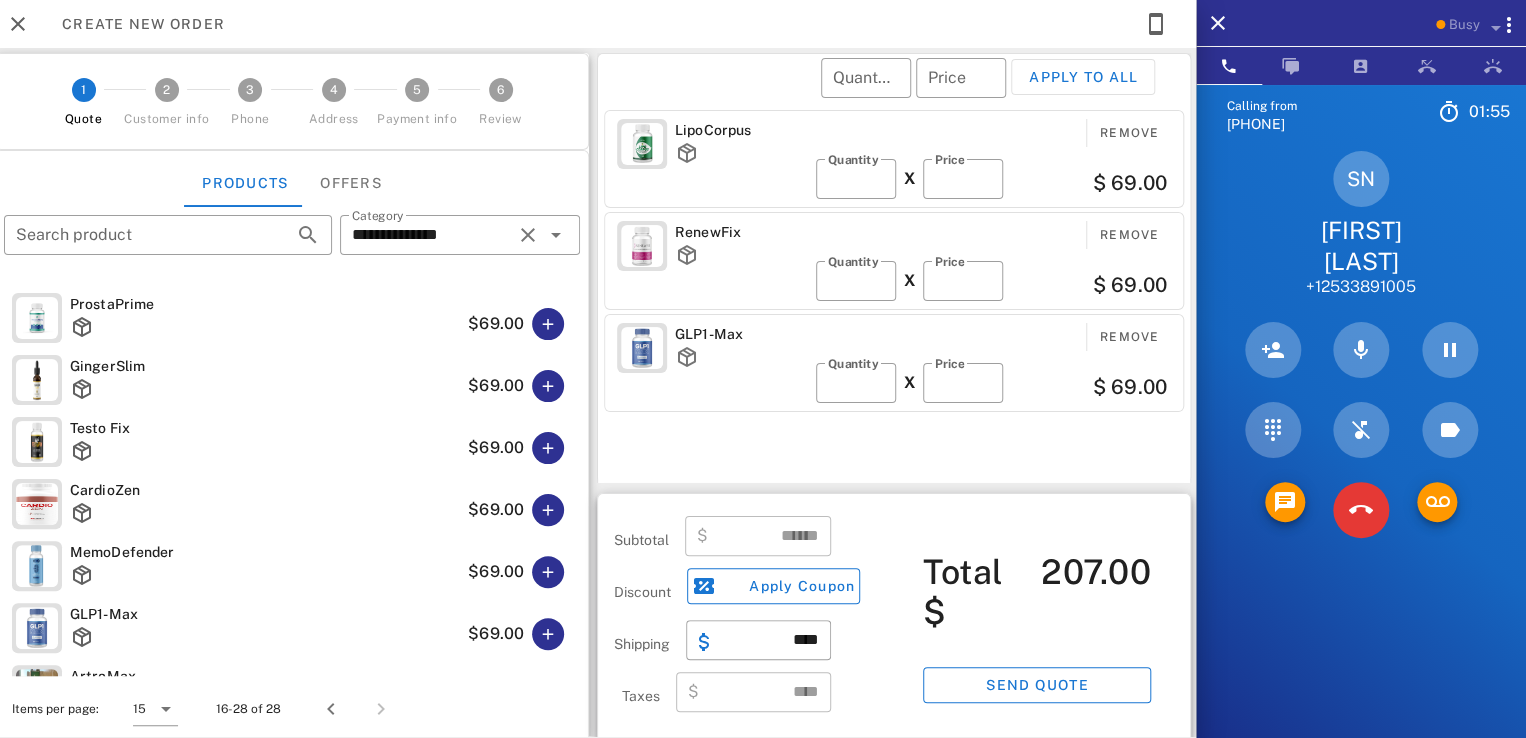 click on "Items per page: 15  16-28 of 28" at bounding box center [292, 709] 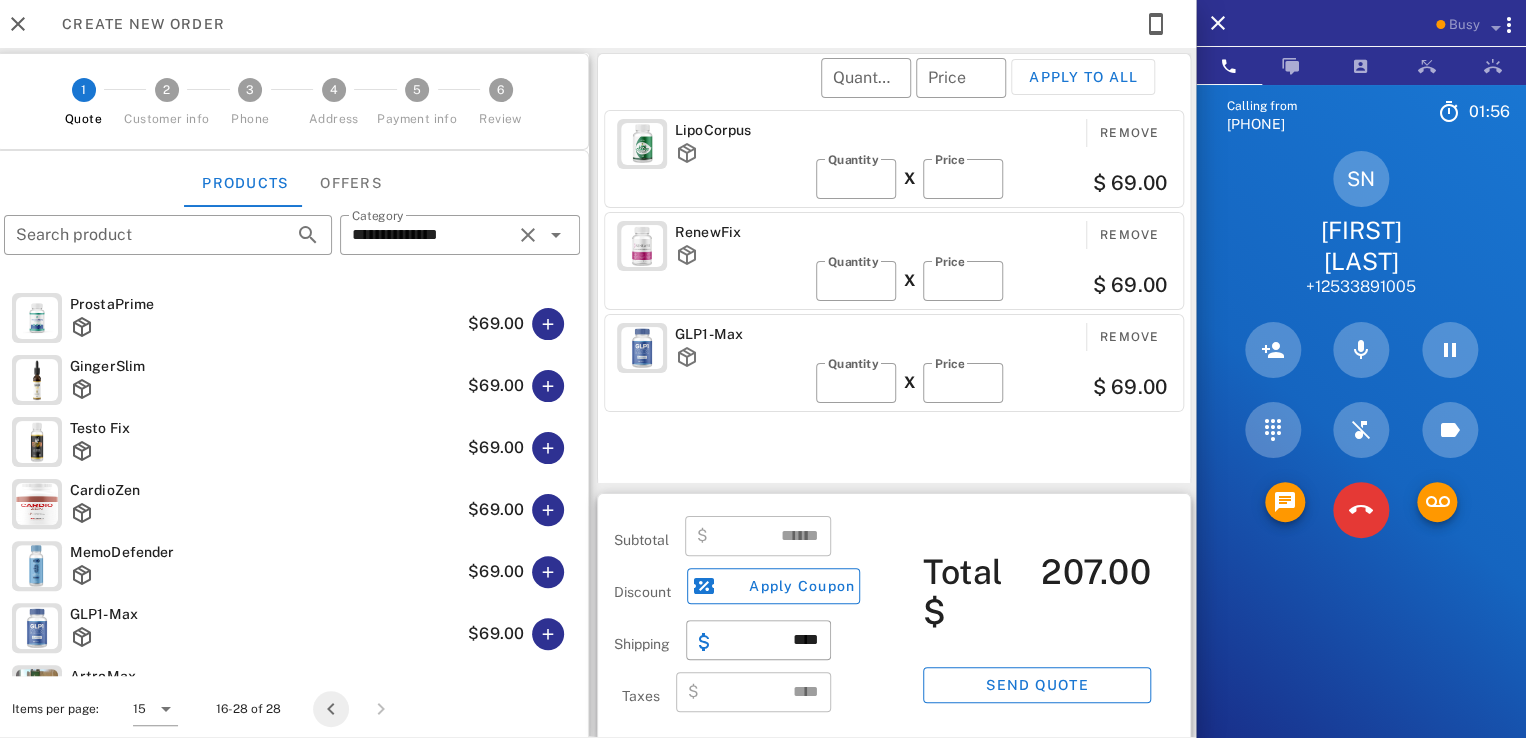 click at bounding box center [331, 709] 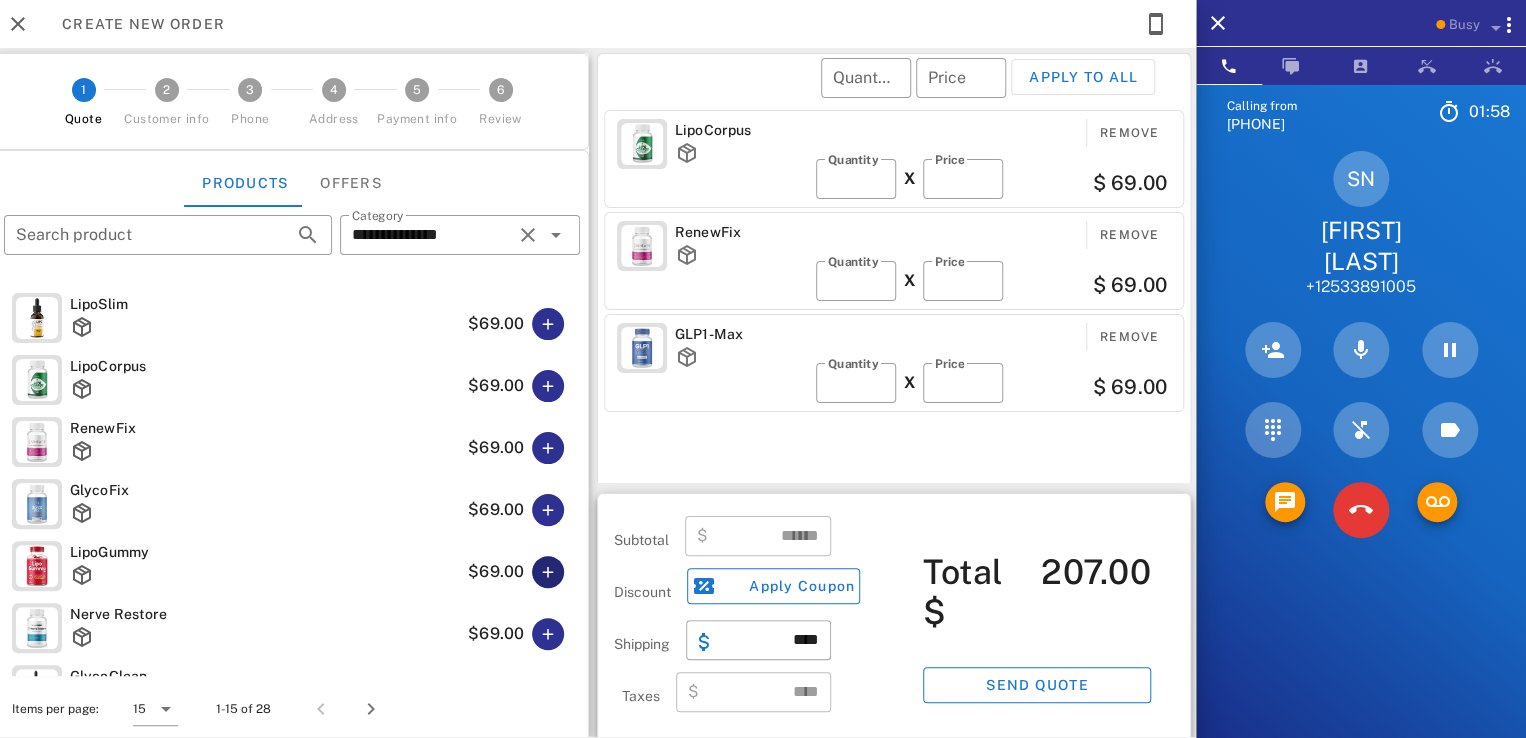 click at bounding box center [548, 572] 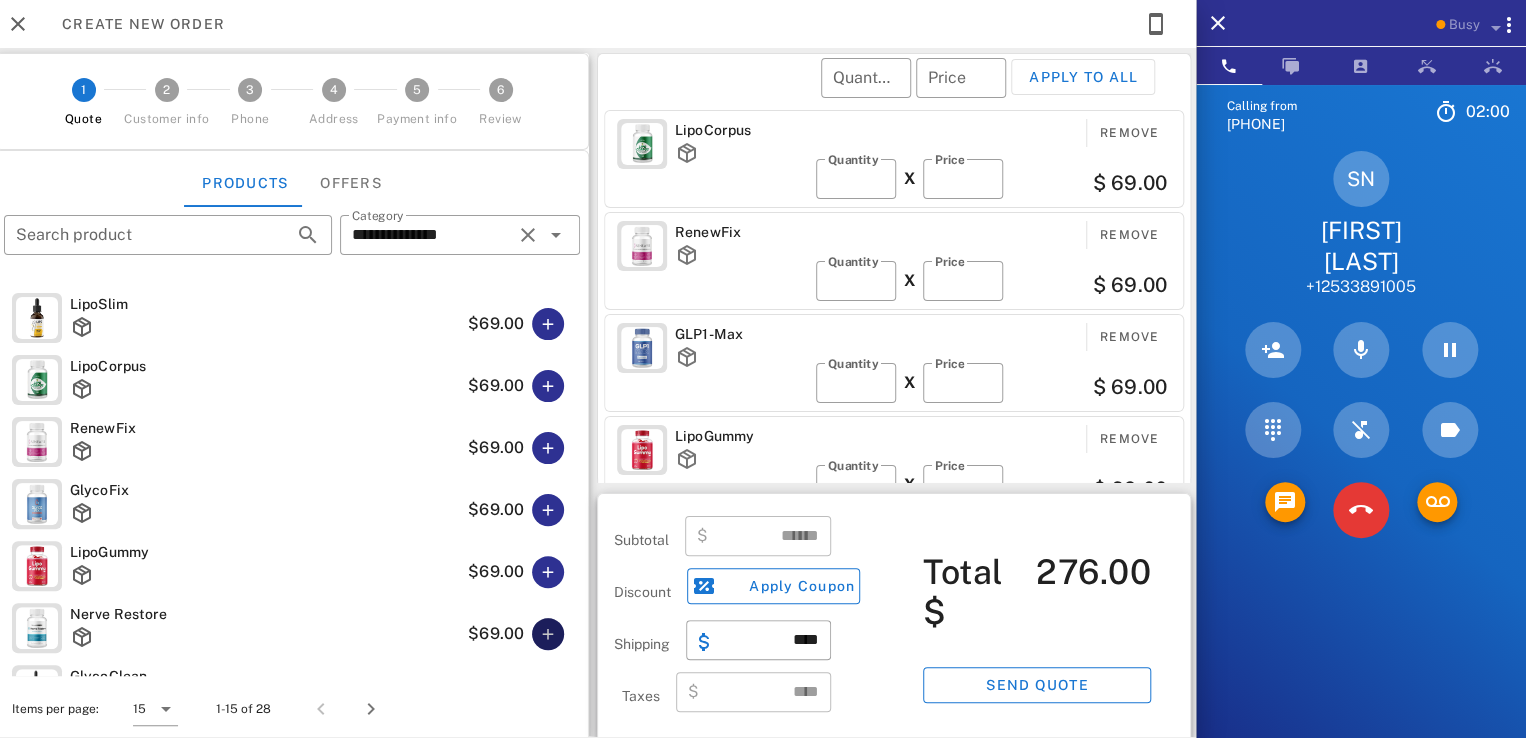 click at bounding box center [548, 634] 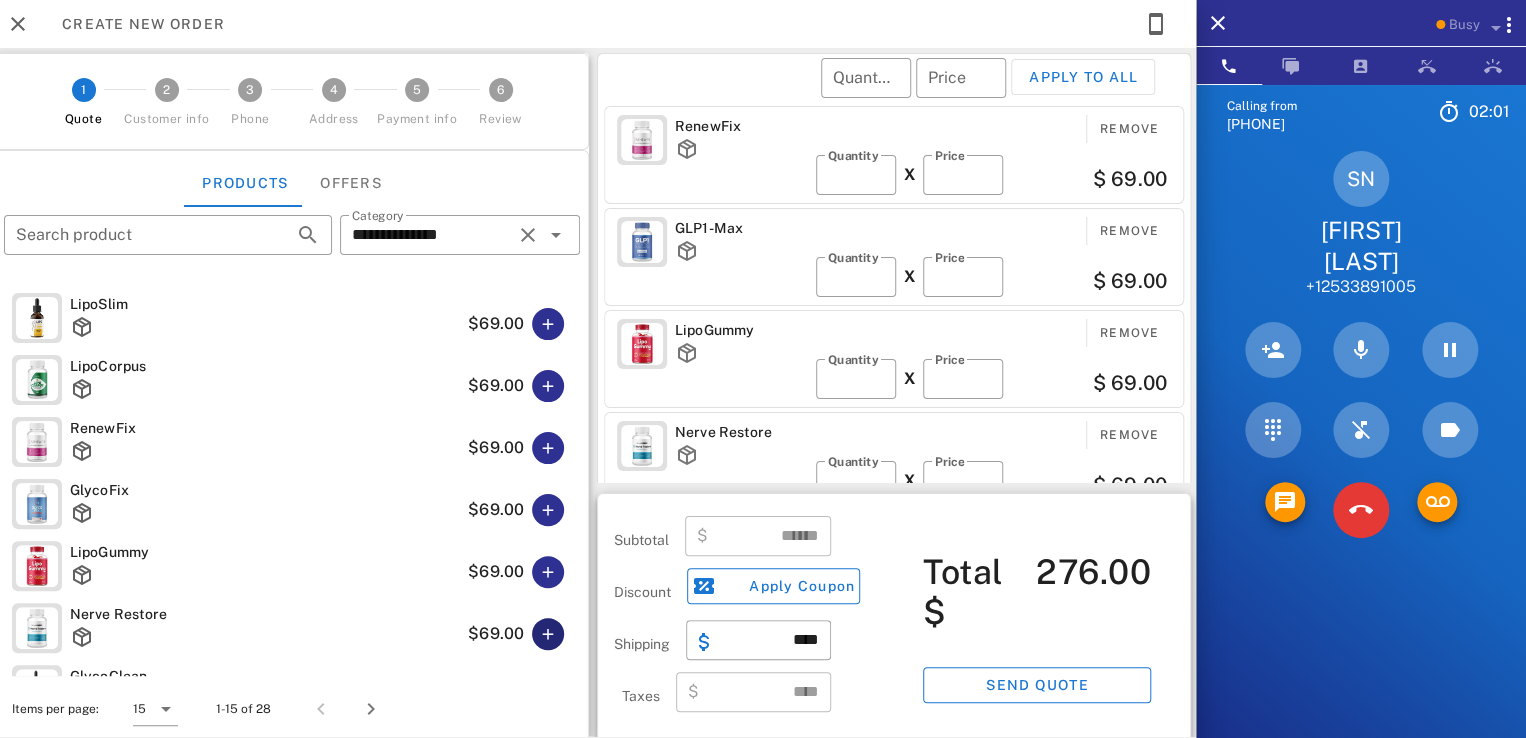 type on "******" 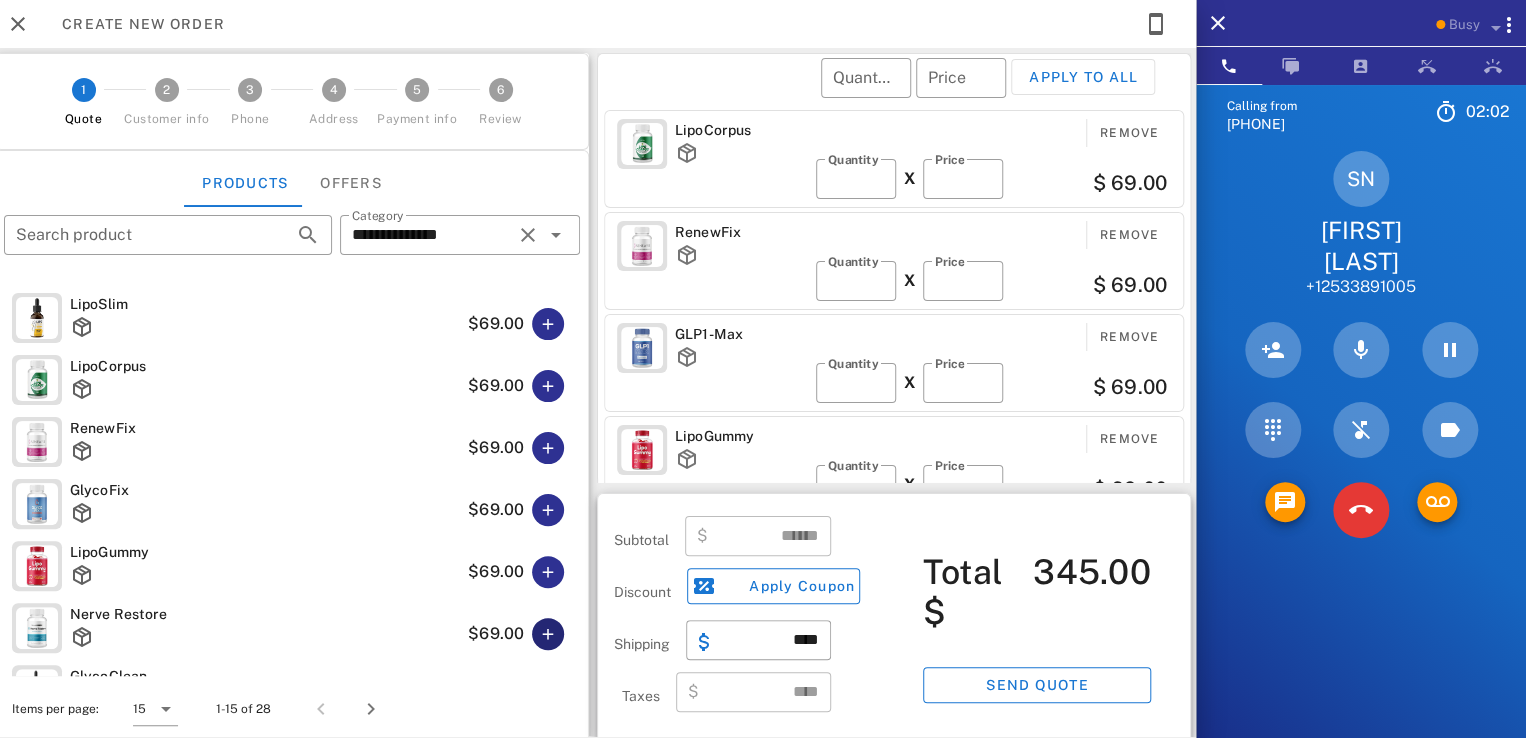 scroll, scrollTop: 106, scrollLeft: 0, axis: vertical 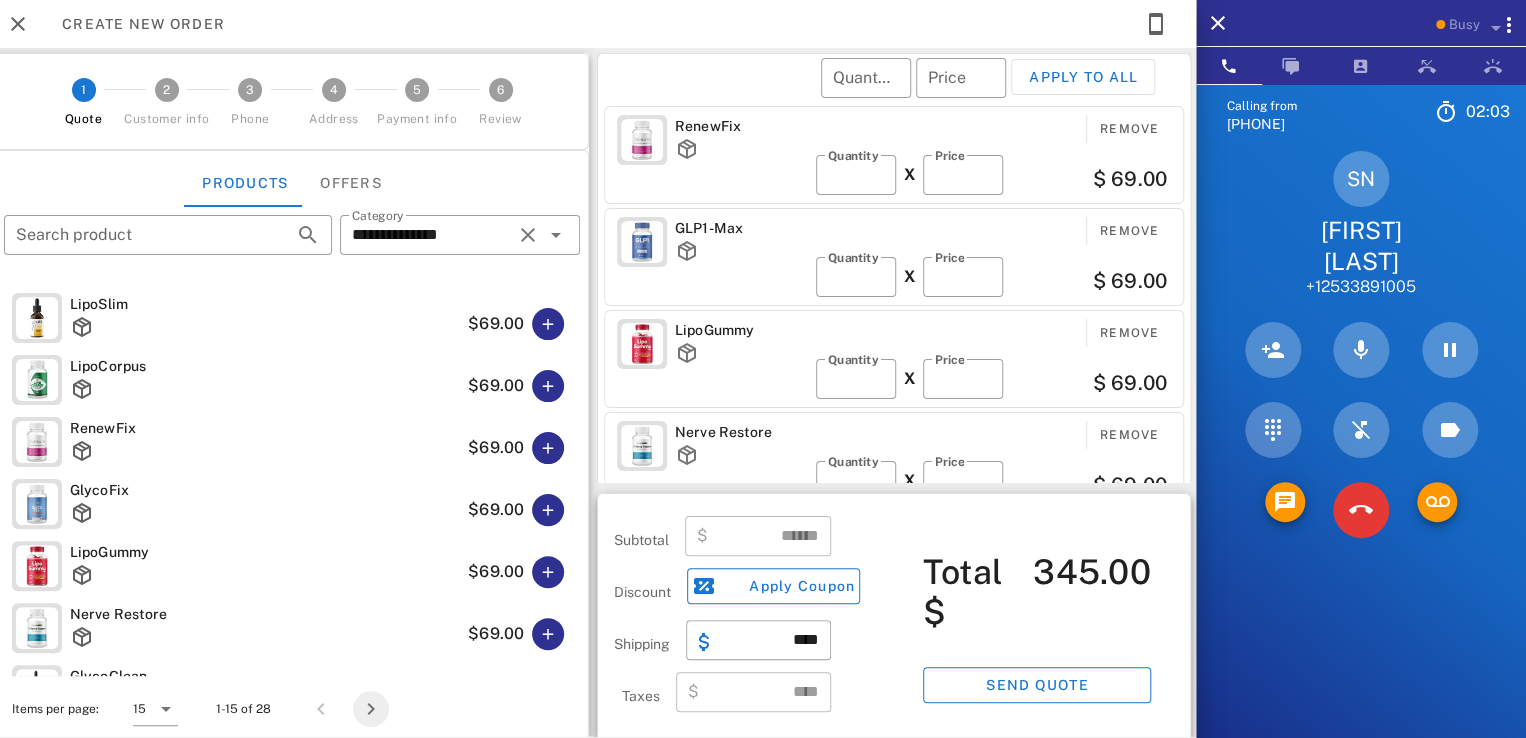 click at bounding box center [371, 709] 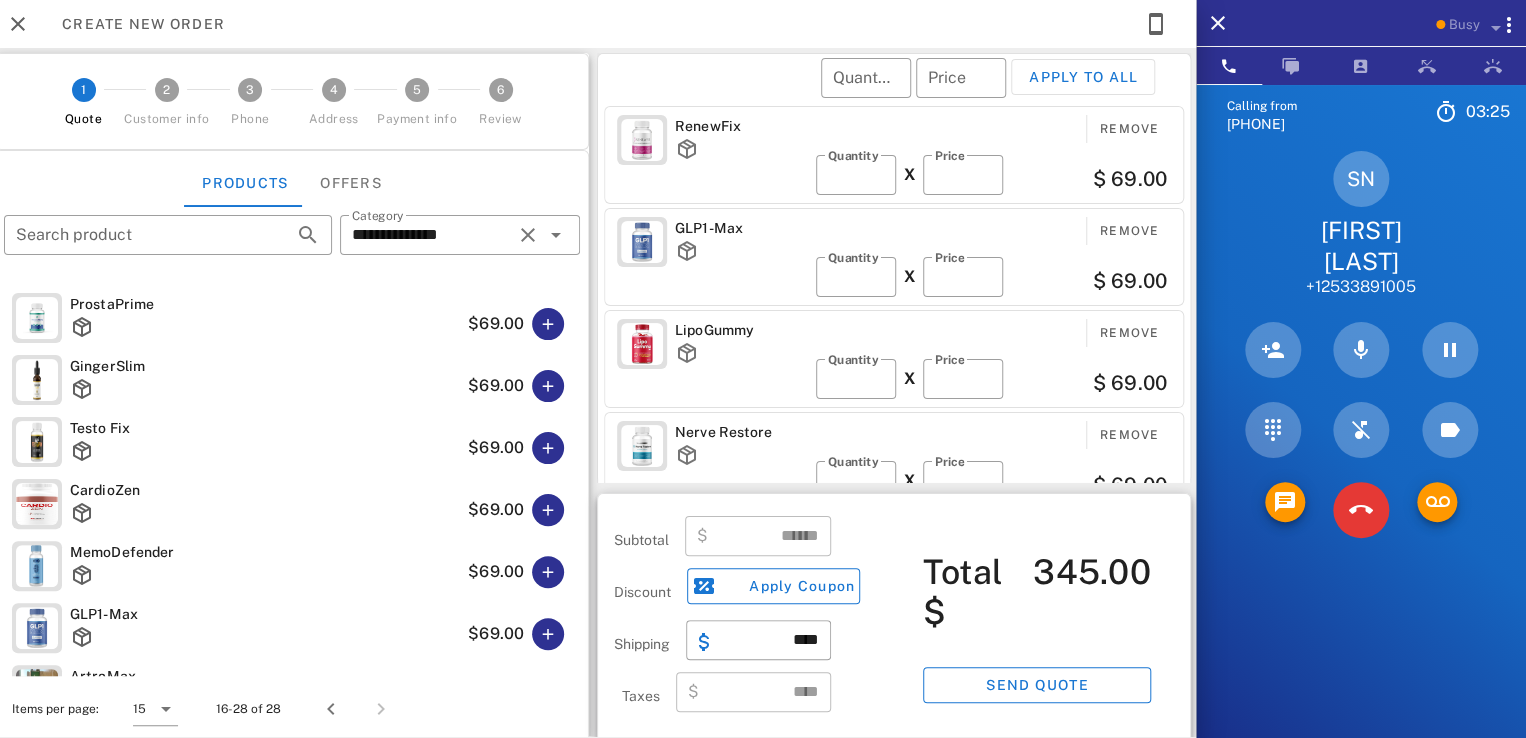 scroll, scrollTop: 0, scrollLeft: 0, axis: both 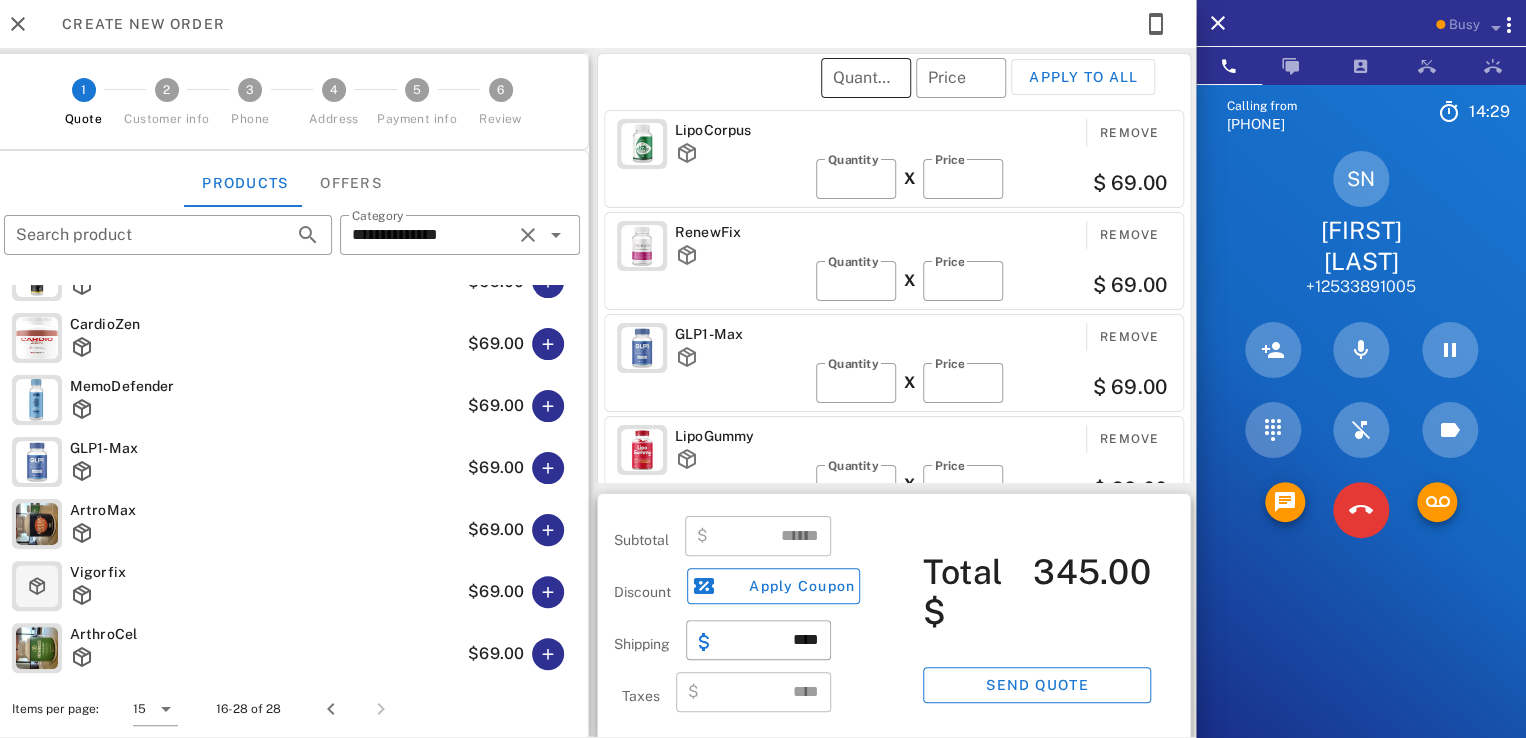 click on "Quantity" at bounding box center [866, 78] 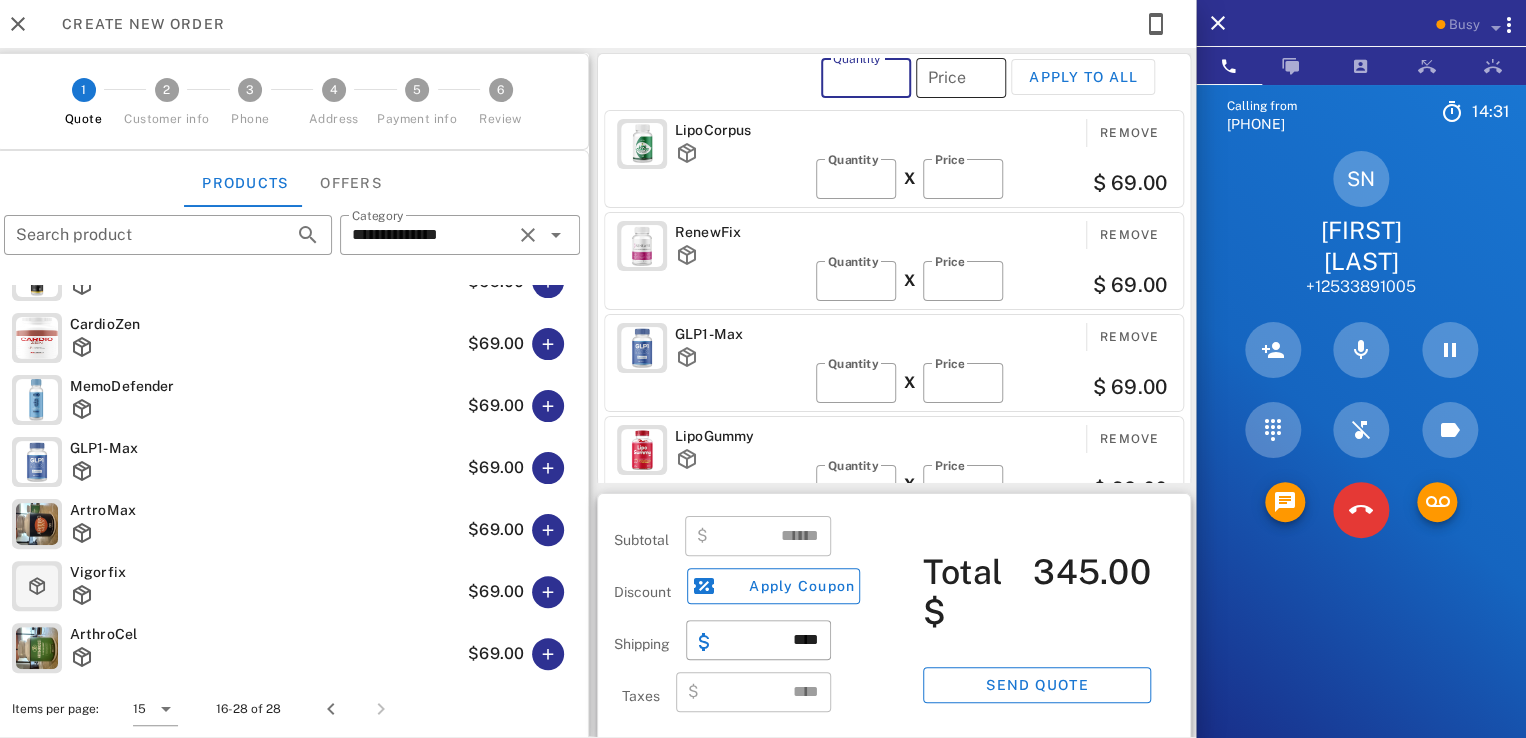 type on "*" 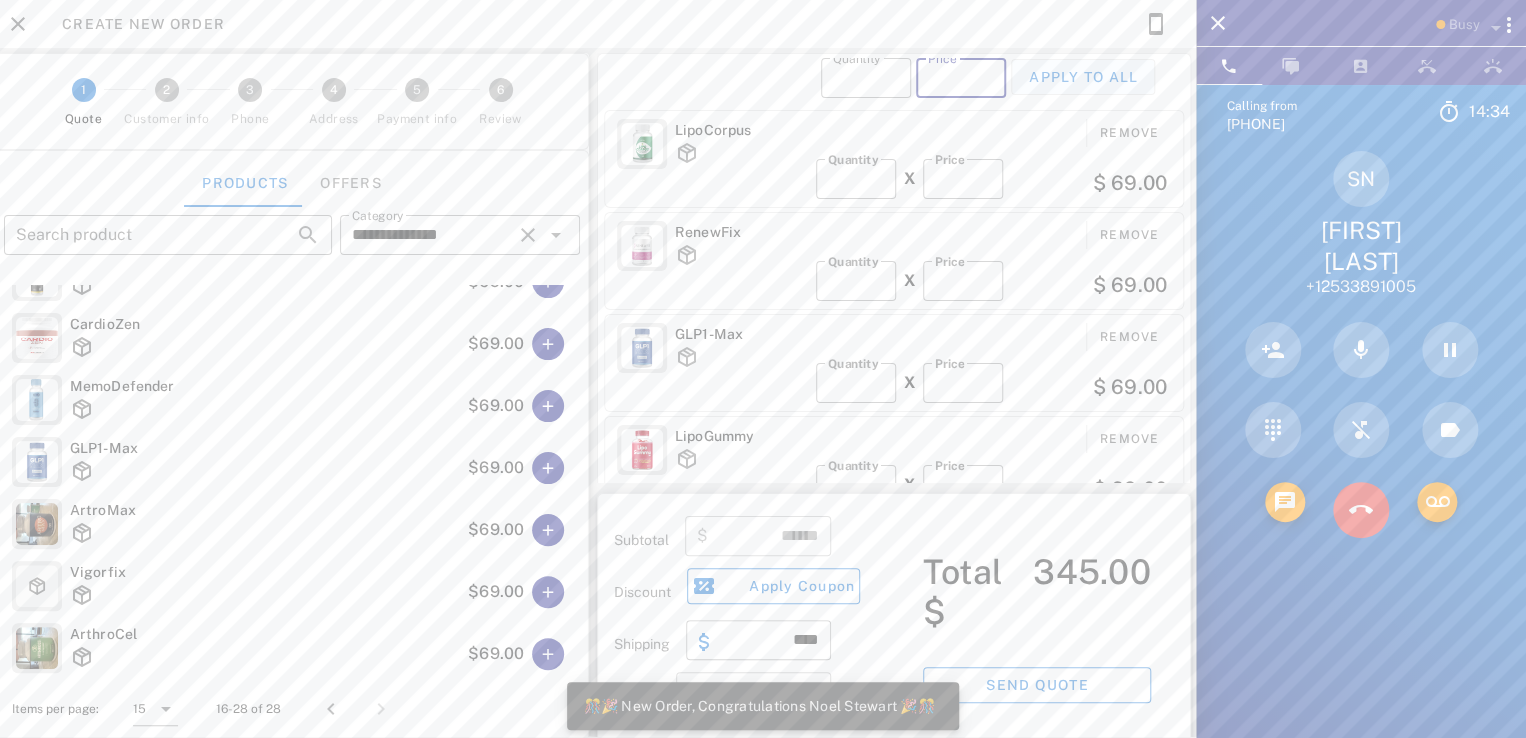type on "**" 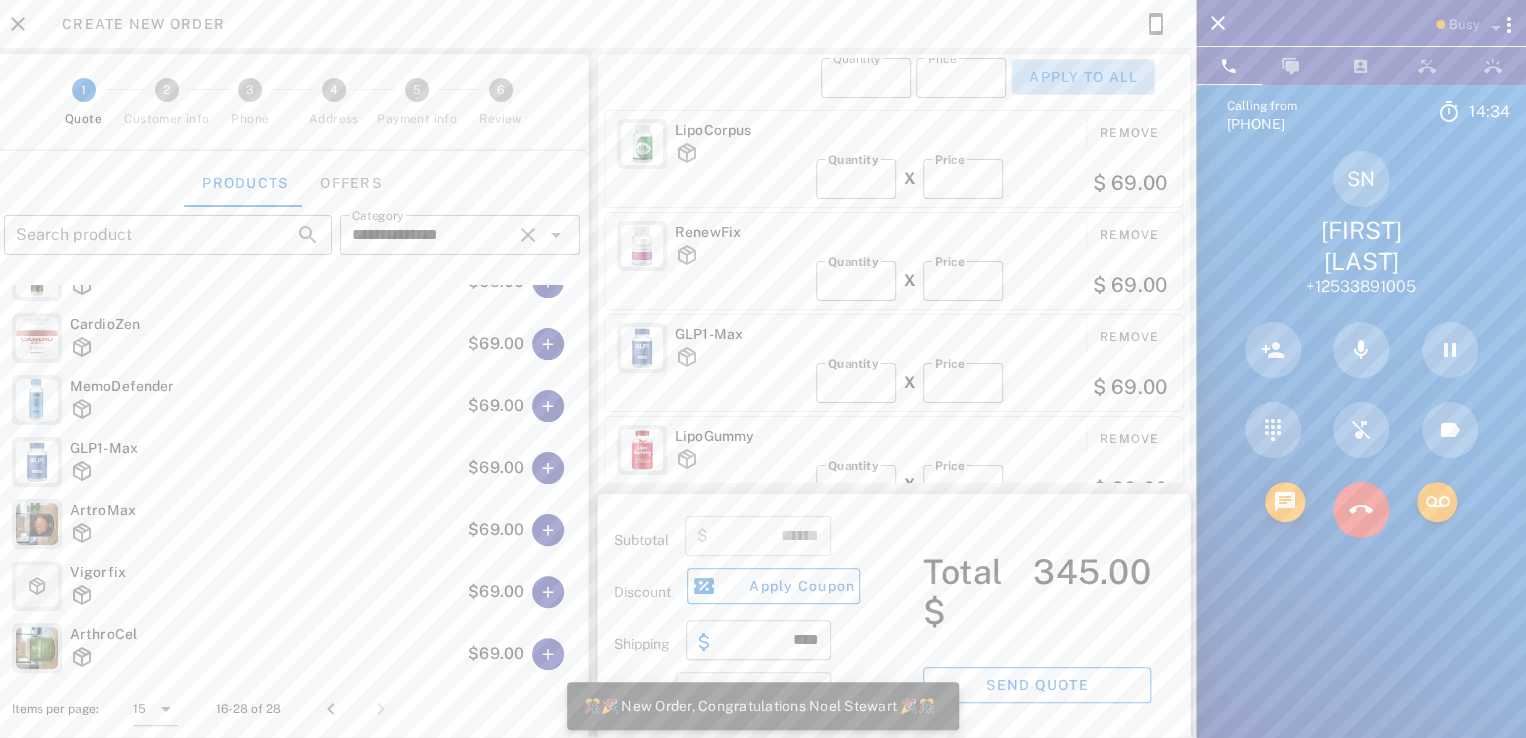 click on "Apply to all" at bounding box center [1083, 77] 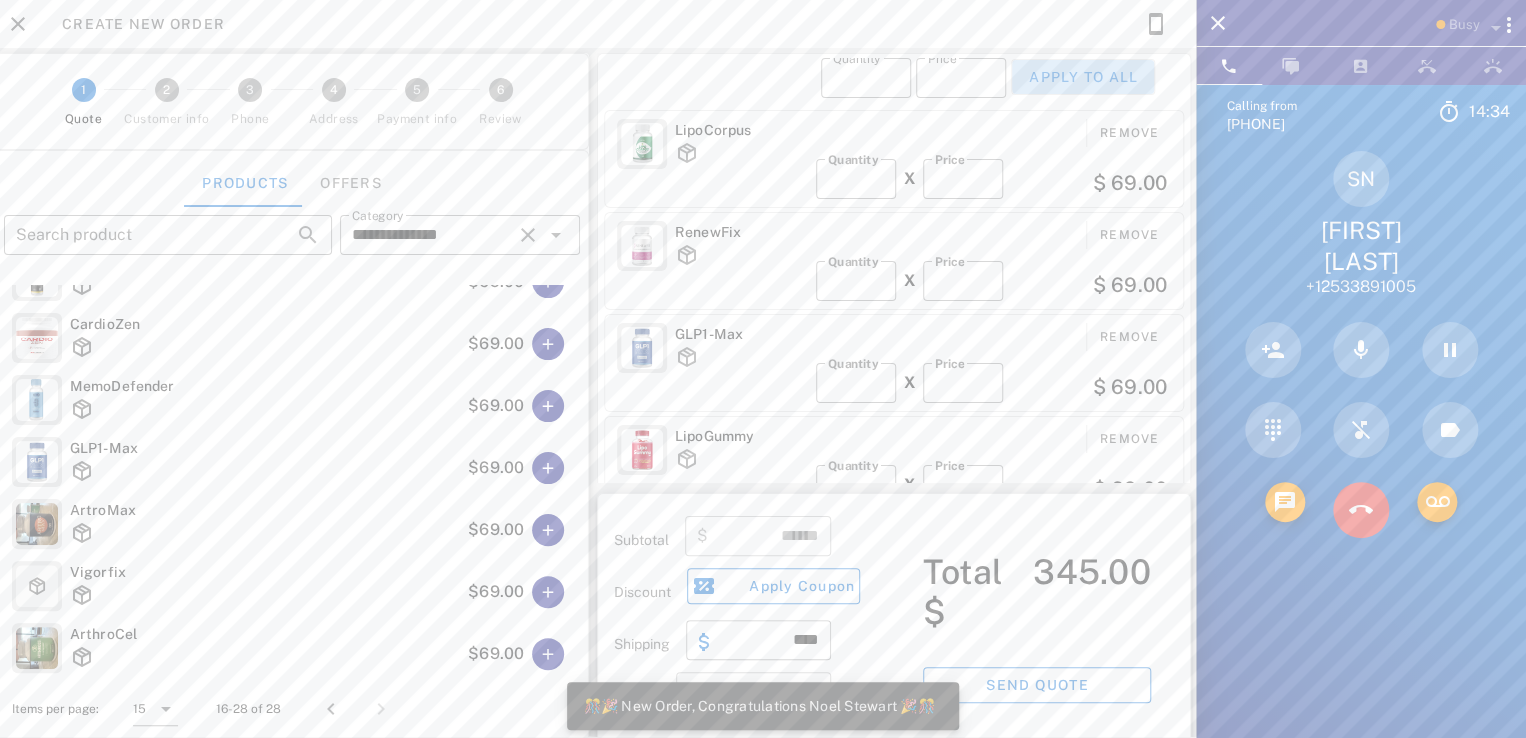 type on "*" 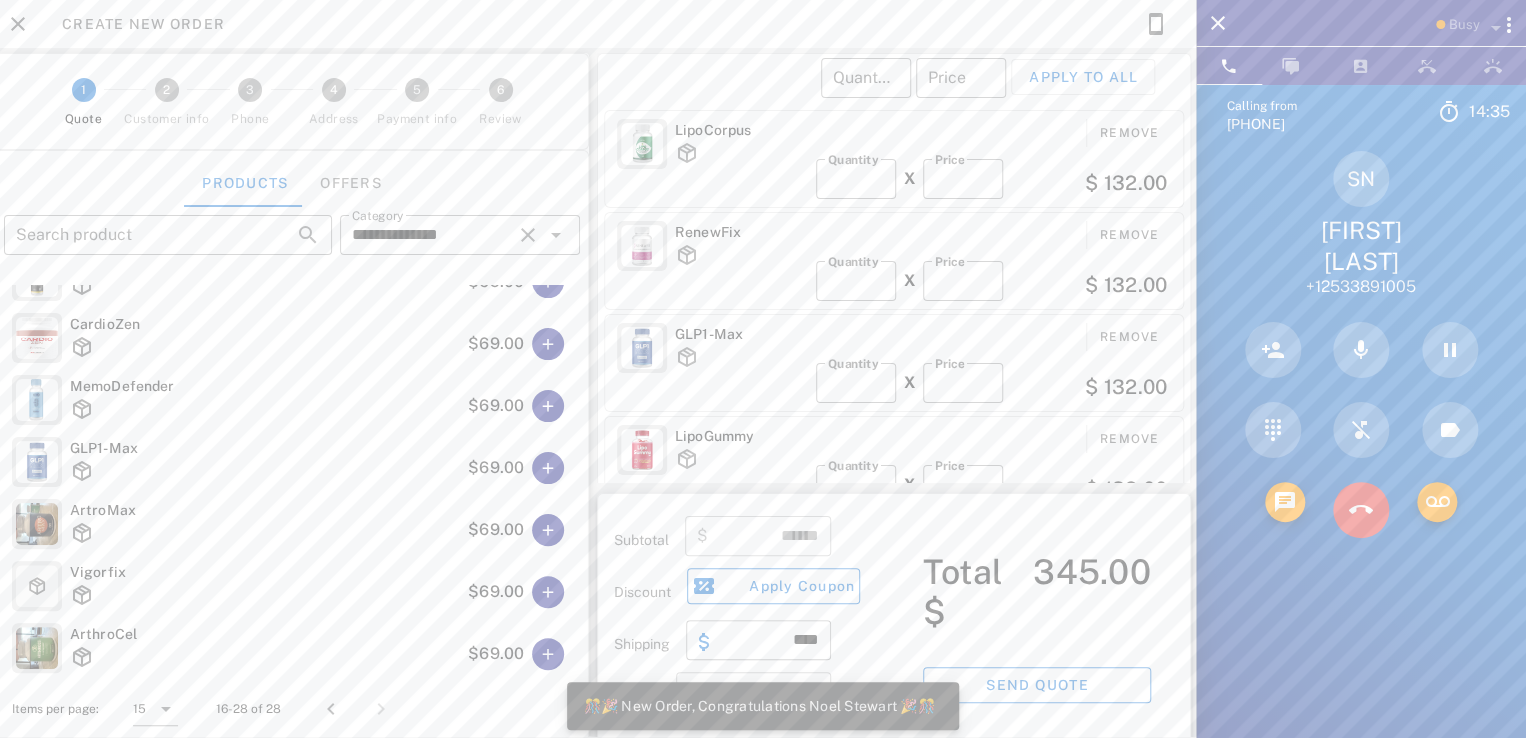 type on "******" 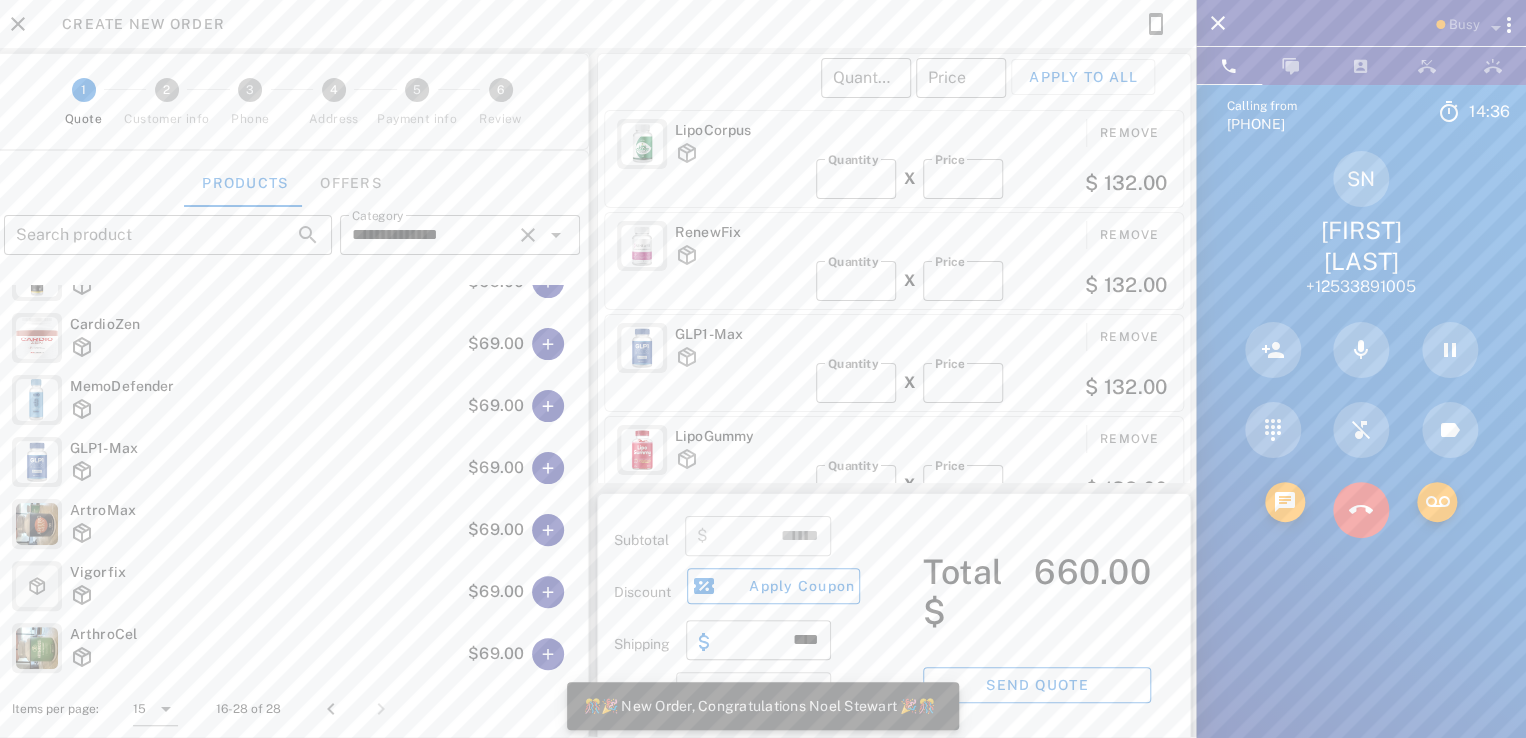 scroll, scrollTop: 106, scrollLeft: 0, axis: vertical 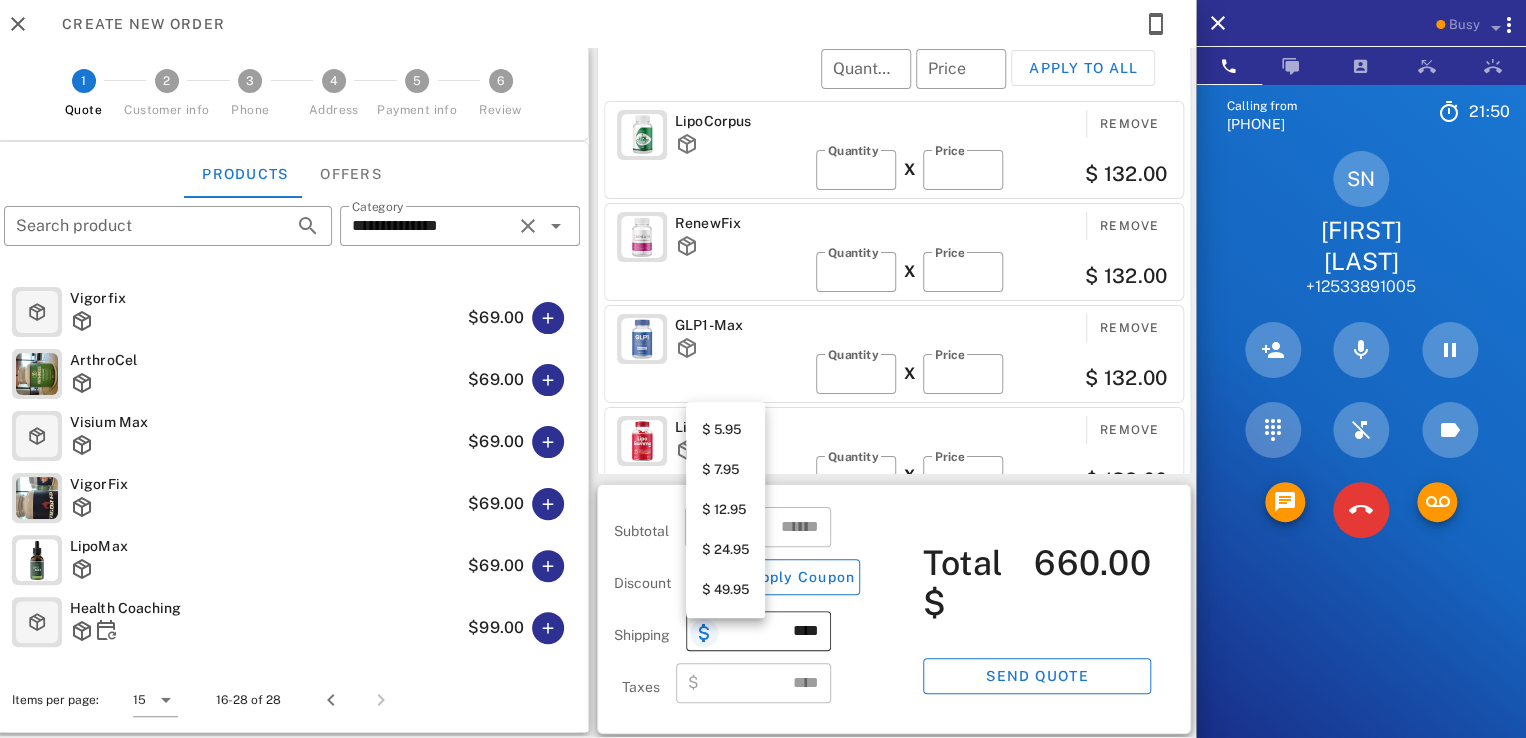 click at bounding box center (704, 633) 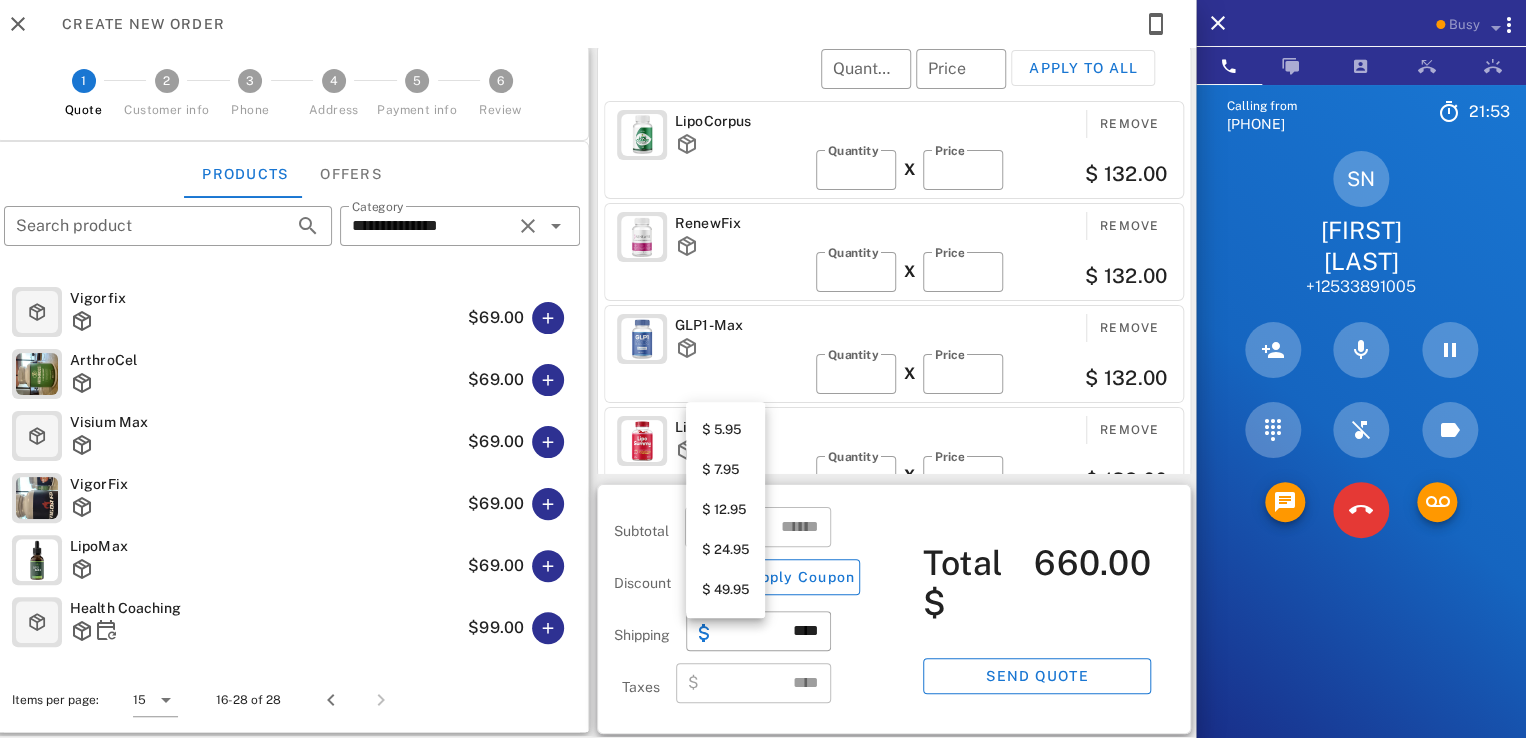 click on "$ 49.95" at bounding box center (725, 590) 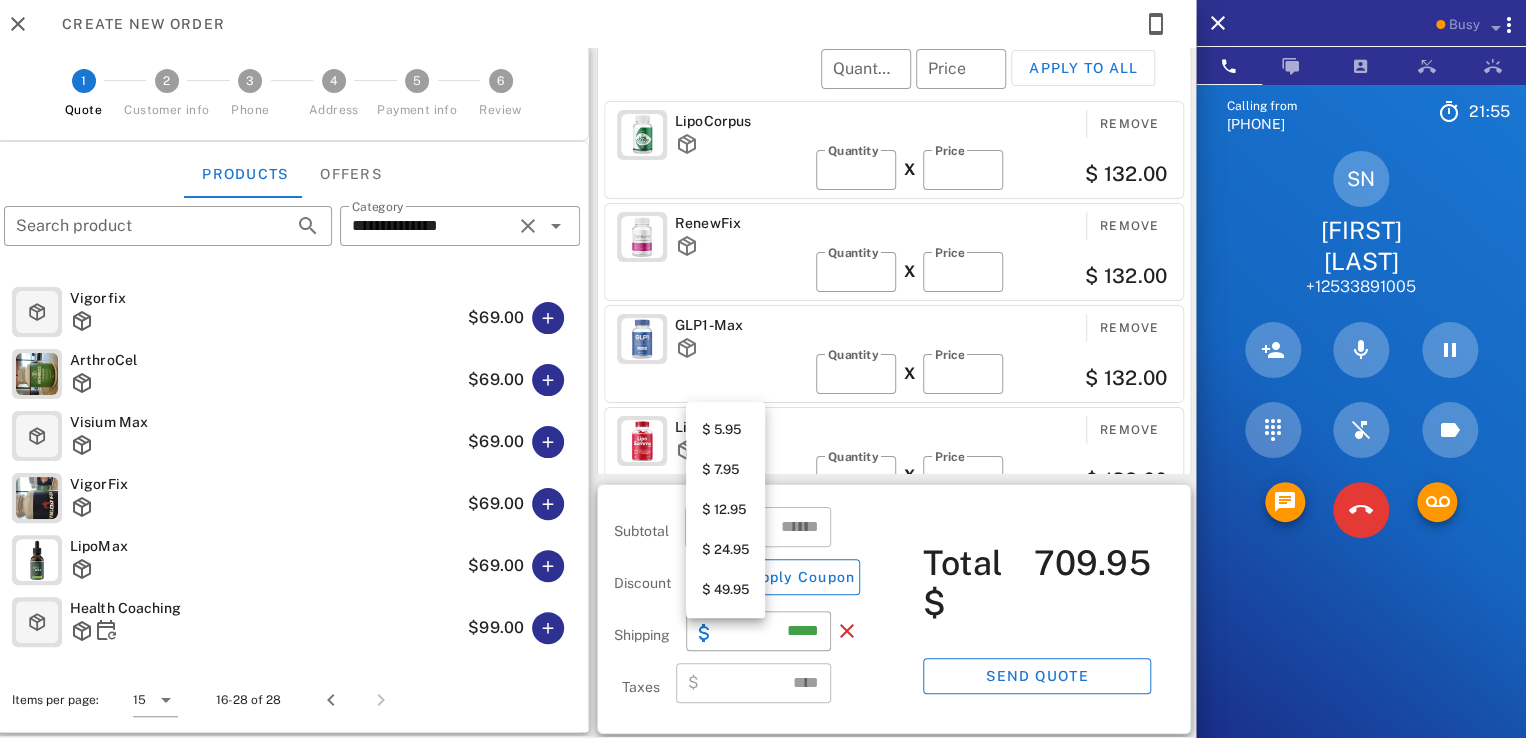 click on "$ 24.95" at bounding box center [725, 550] 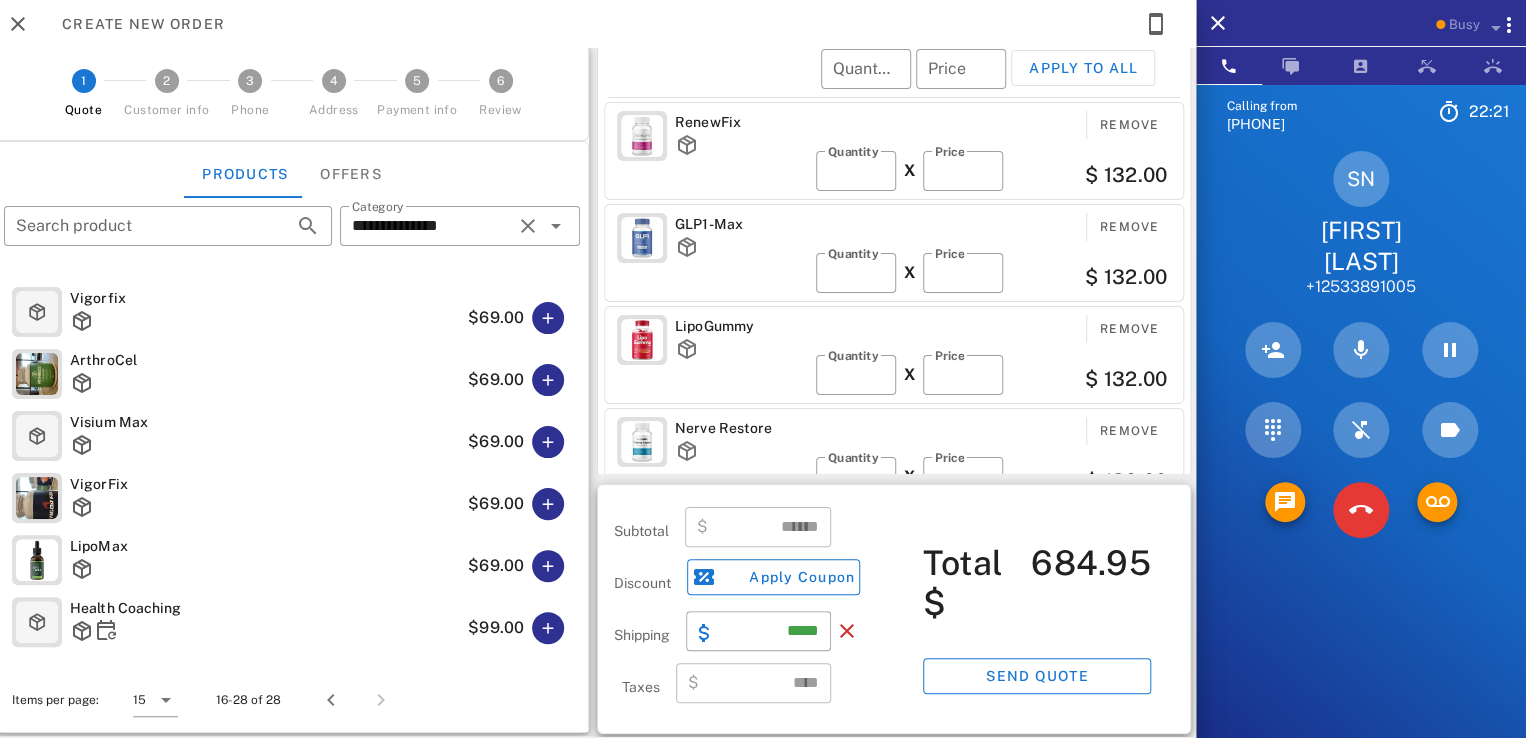 scroll, scrollTop: 0, scrollLeft: 0, axis: both 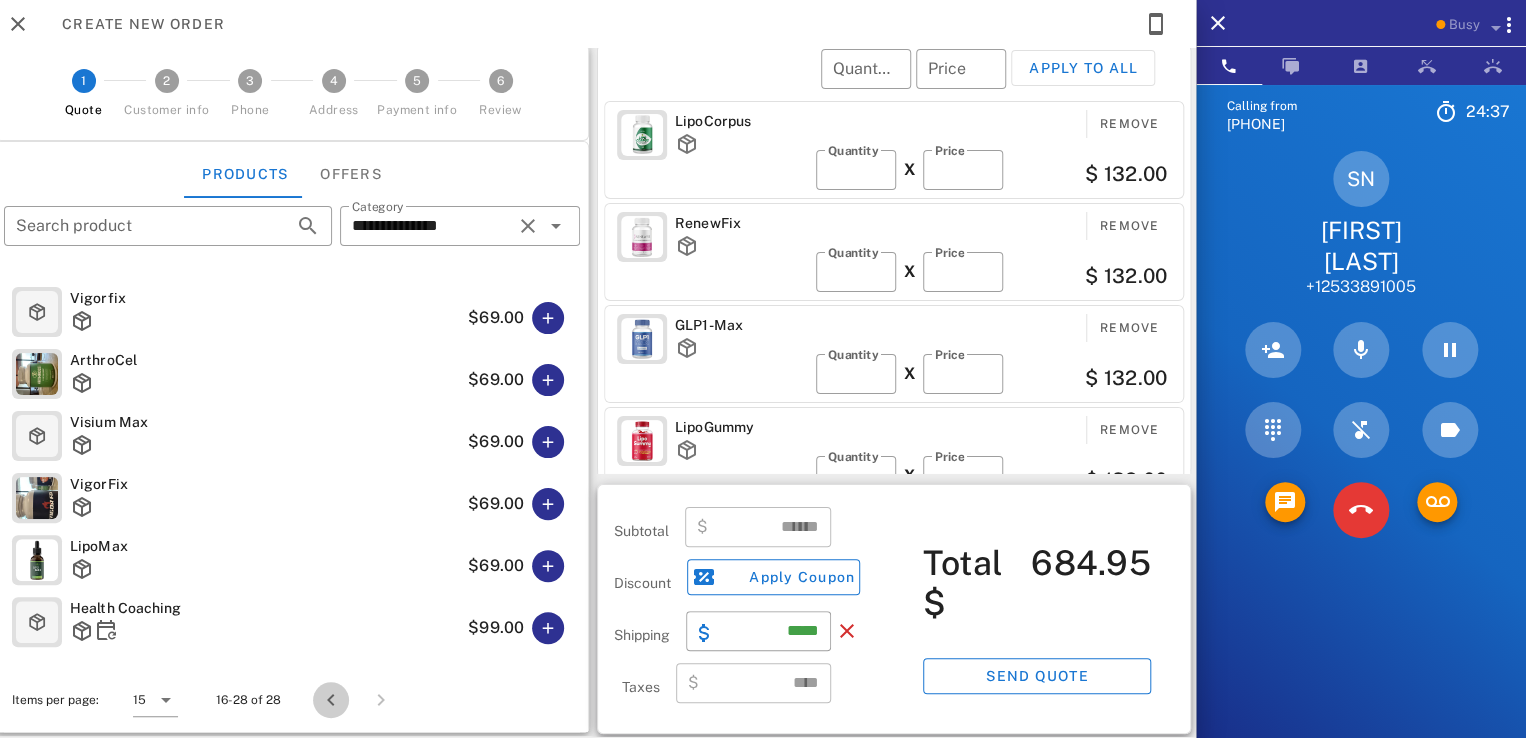 click at bounding box center [331, 700] 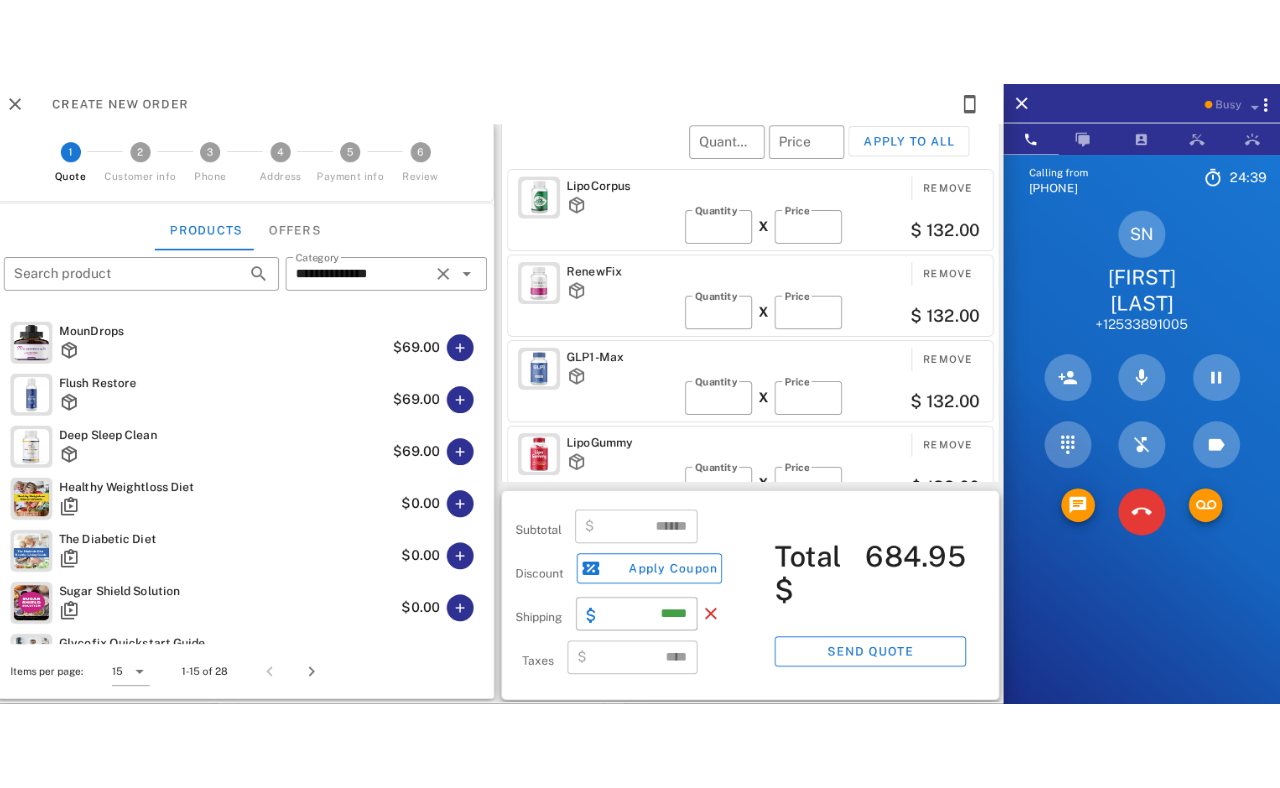 scroll, scrollTop: 555, scrollLeft: 0, axis: vertical 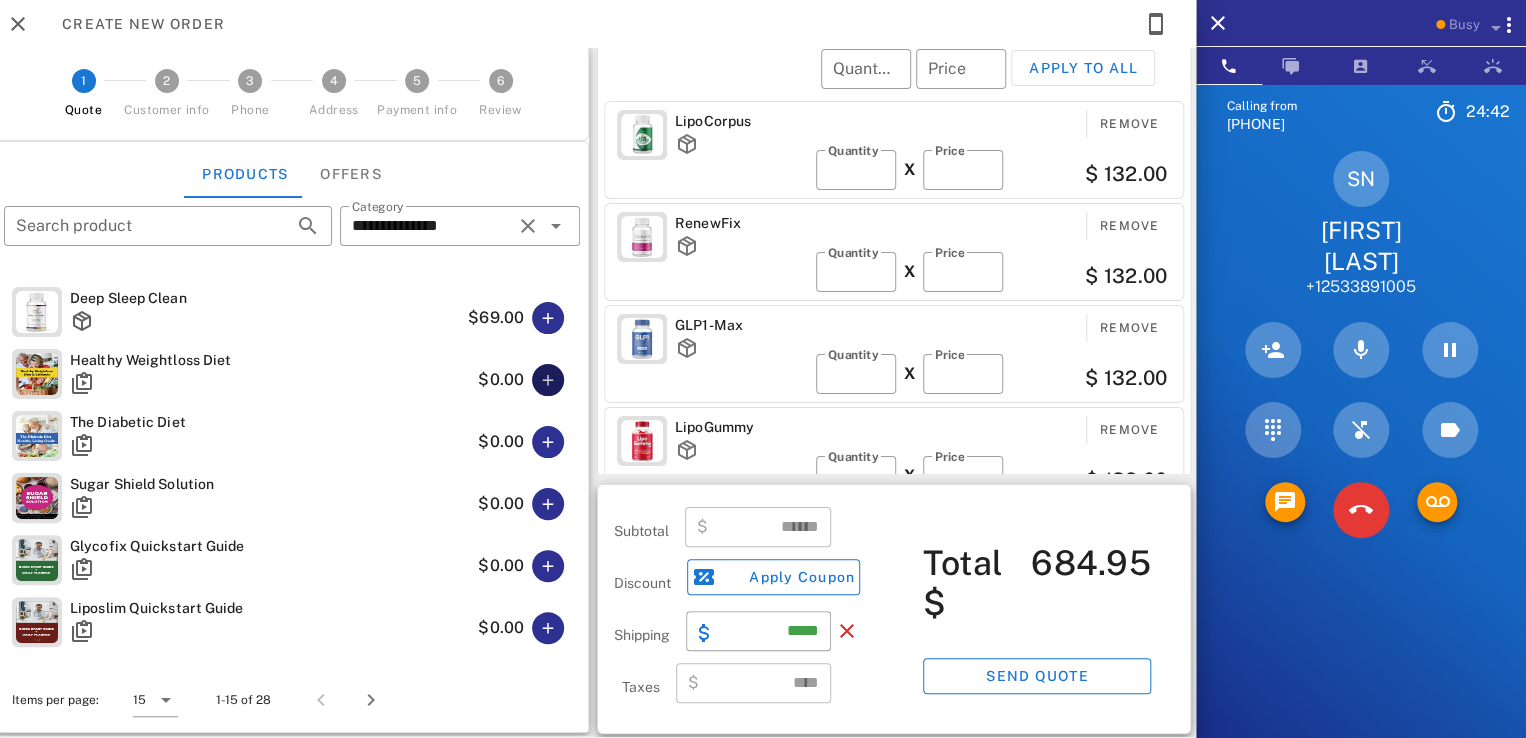 click at bounding box center (548, 380) 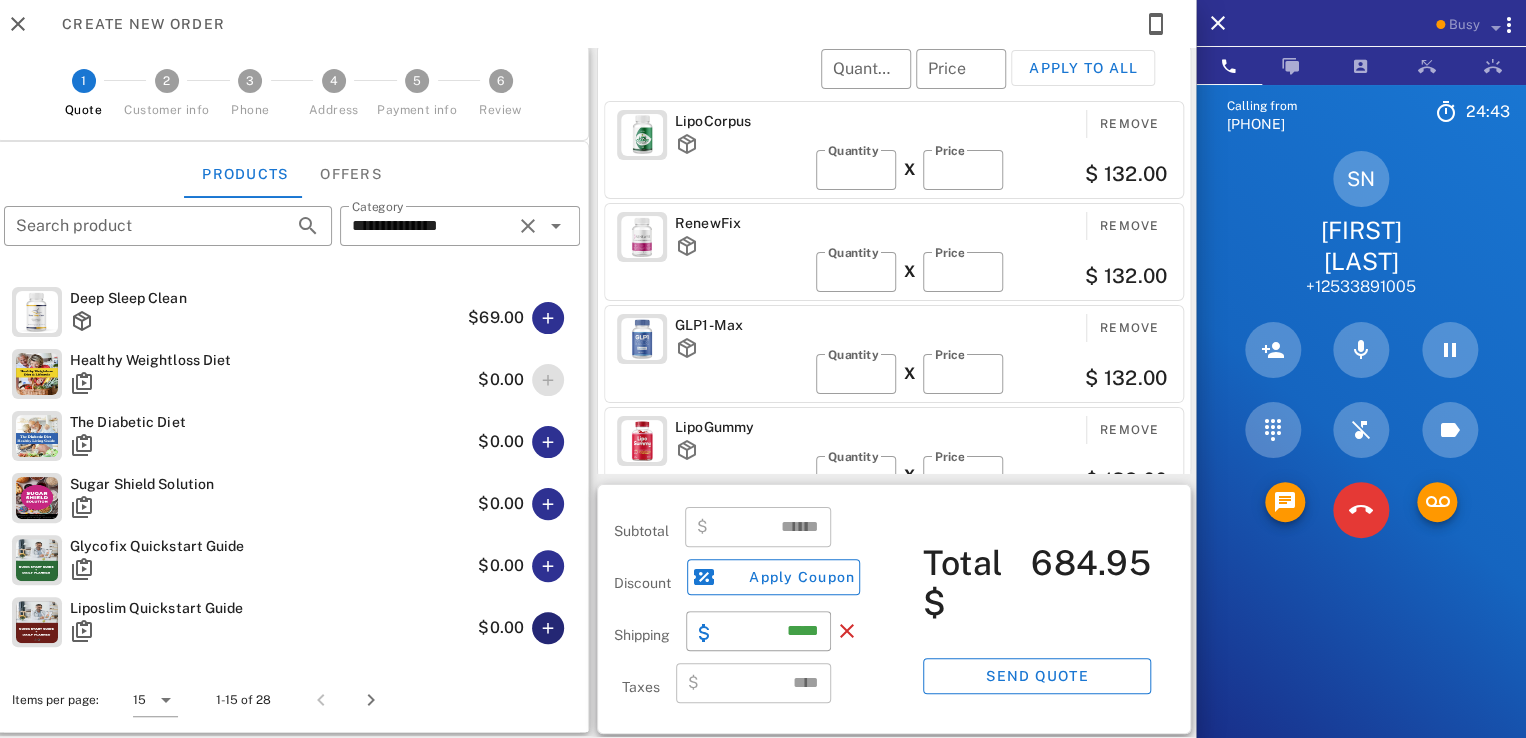 click at bounding box center [548, 628] 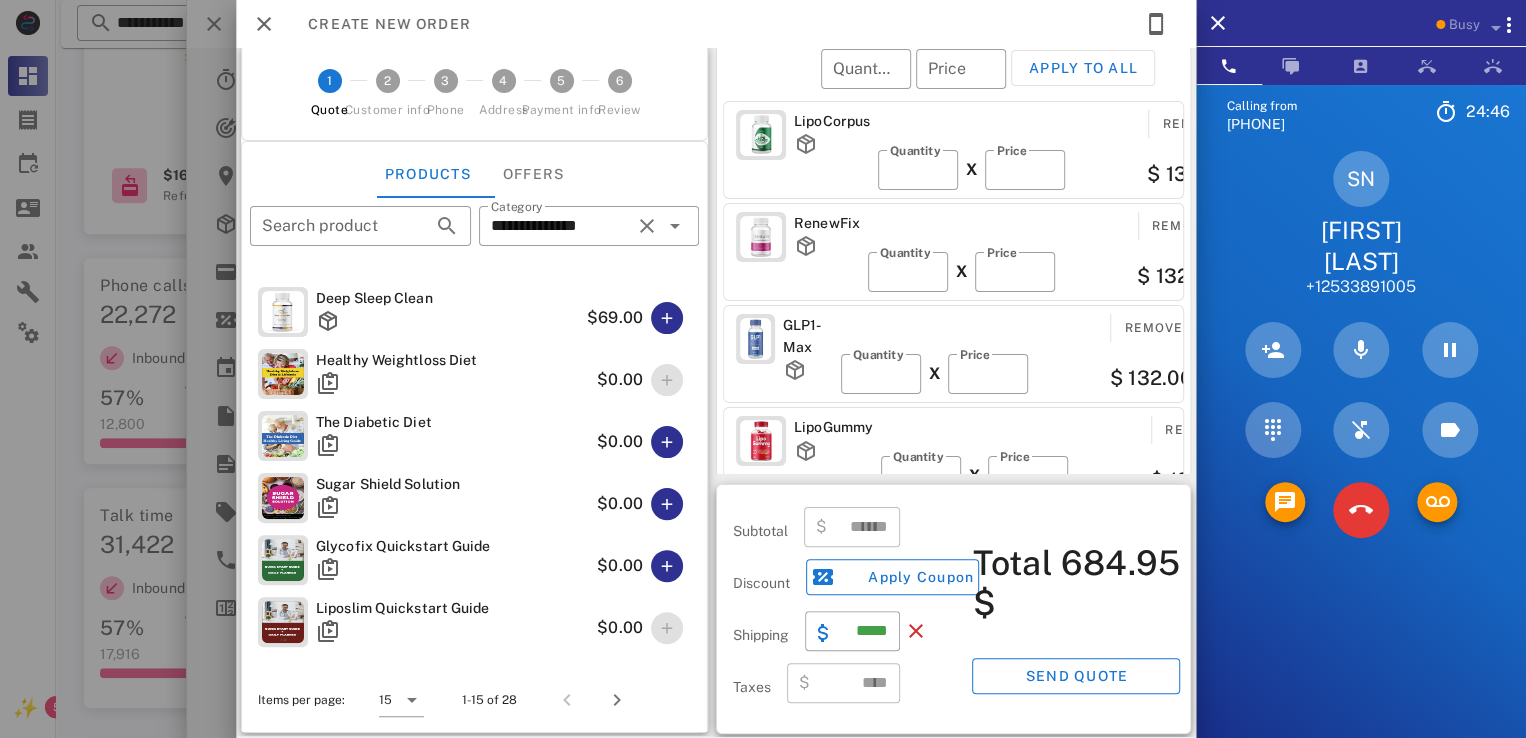 scroll, scrollTop: 0, scrollLeft: 0, axis: both 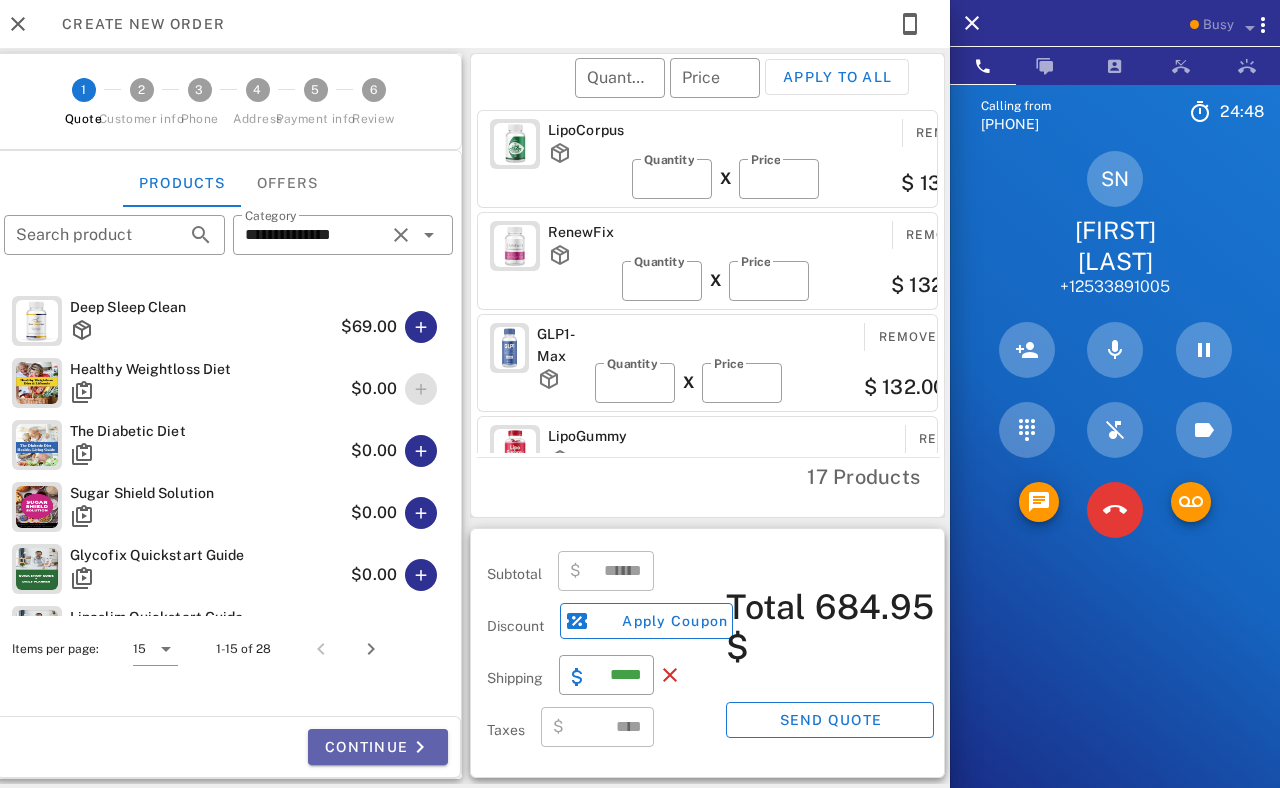 click on "Continue" at bounding box center [378, 747] 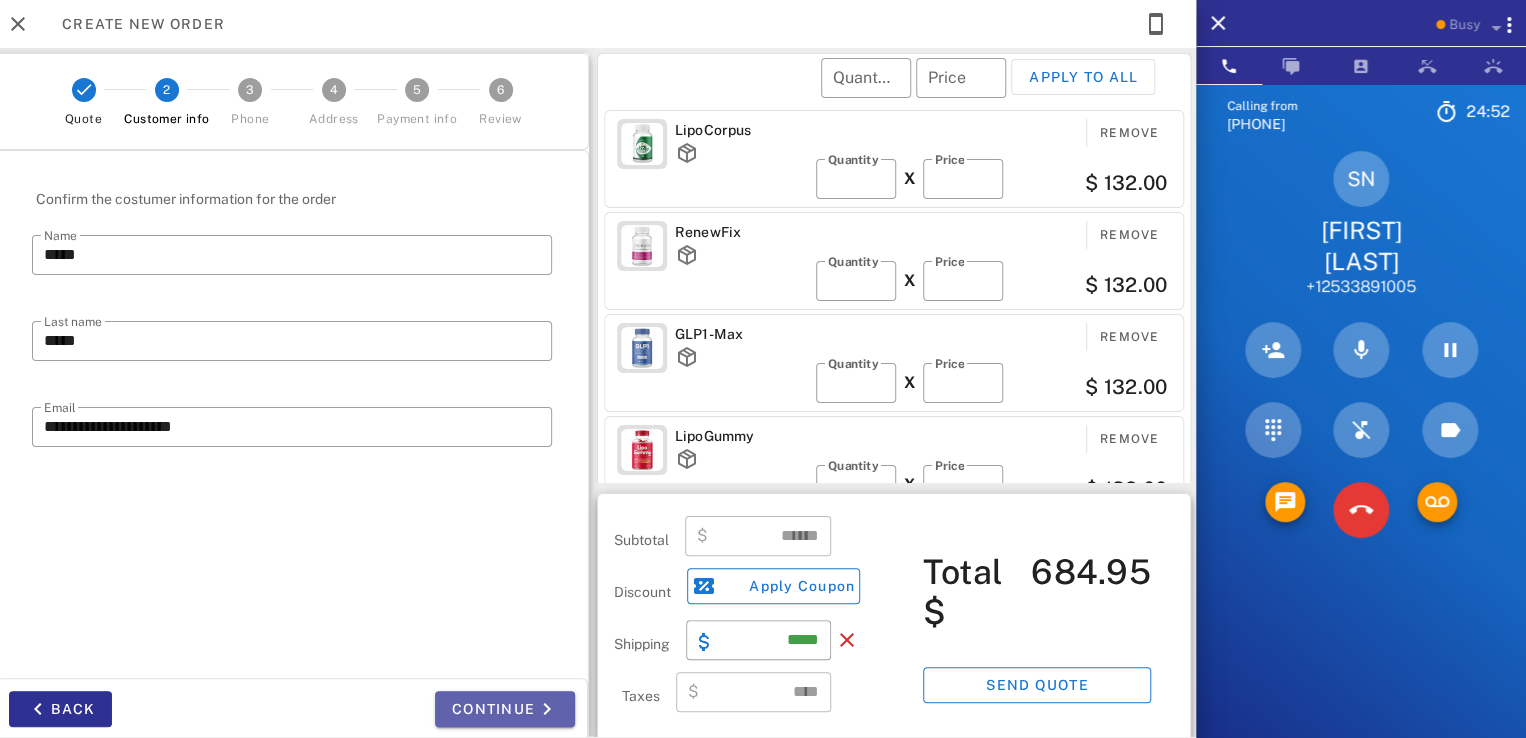click on "Continue" at bounding box center (505, 709) 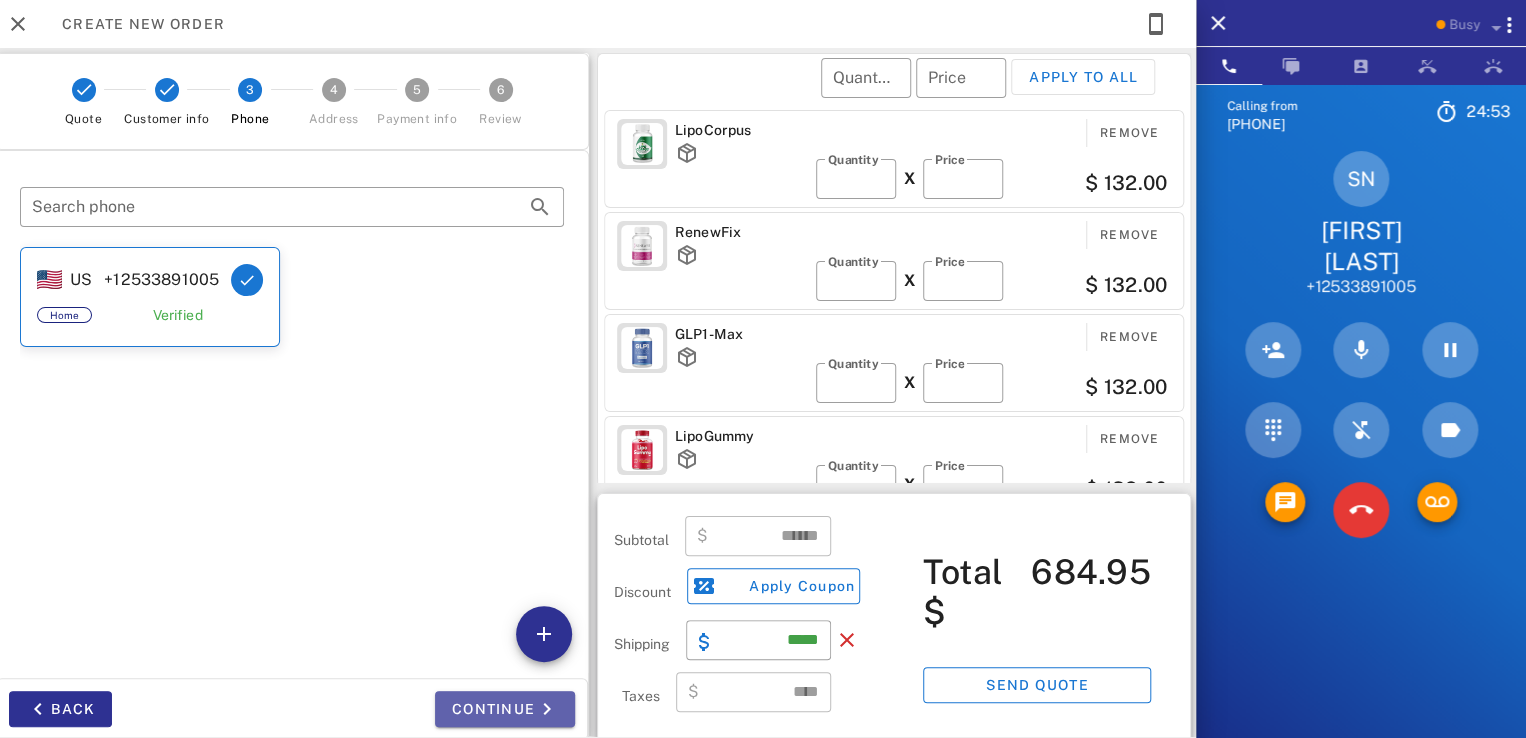 click on "Continue" at bounding box center (505, 709) 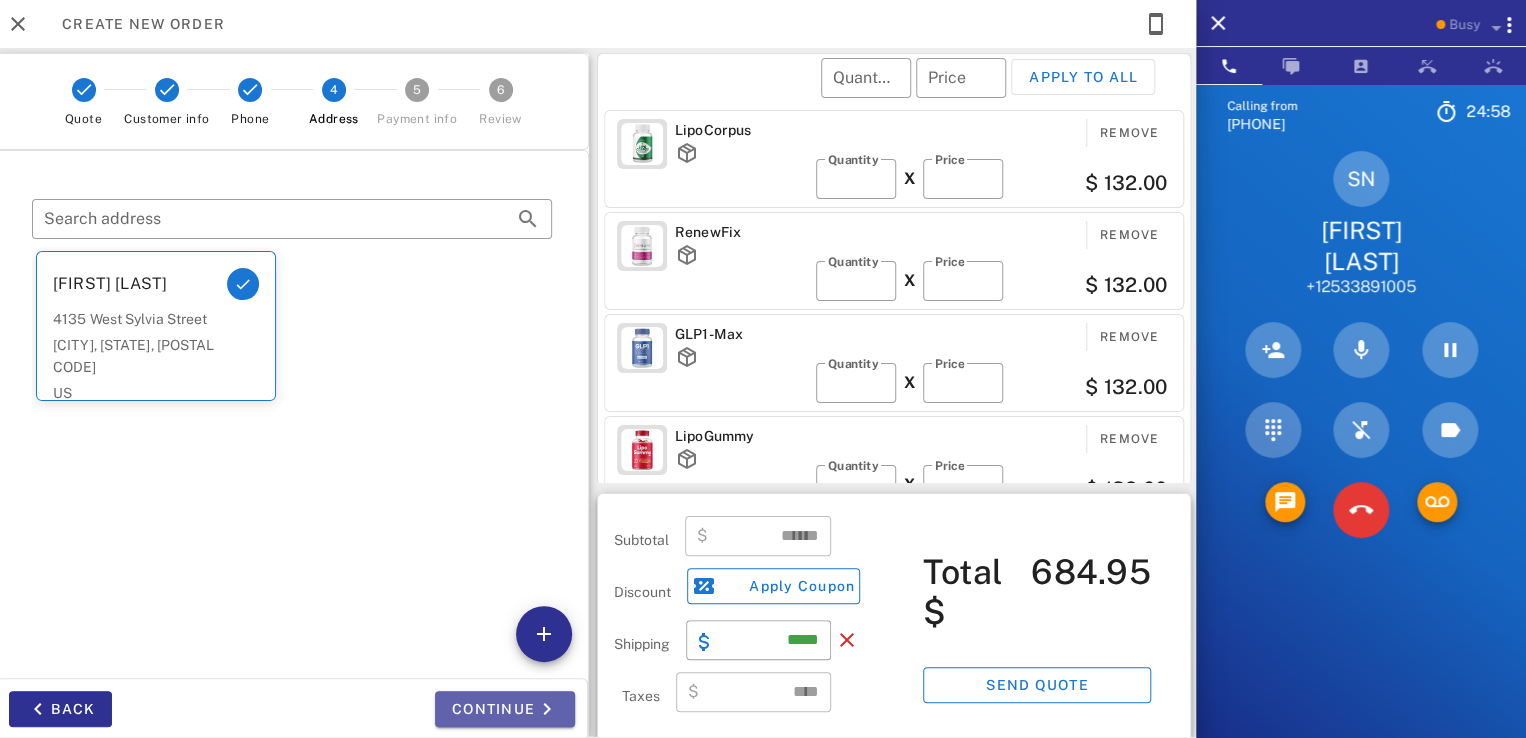 click on "Continue" at bounding box center (505, 709) 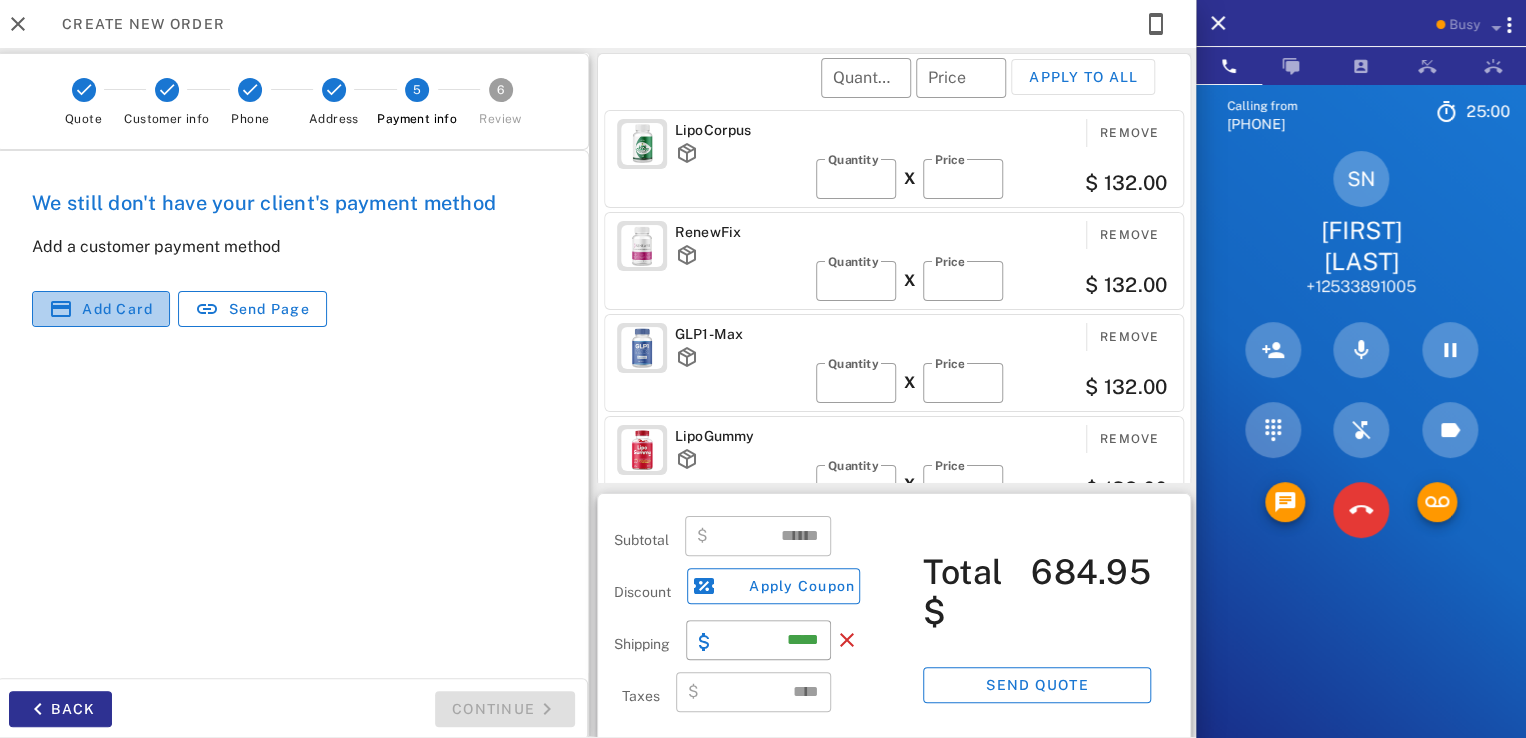 click on "Add card" at bounding box center [117, 309] 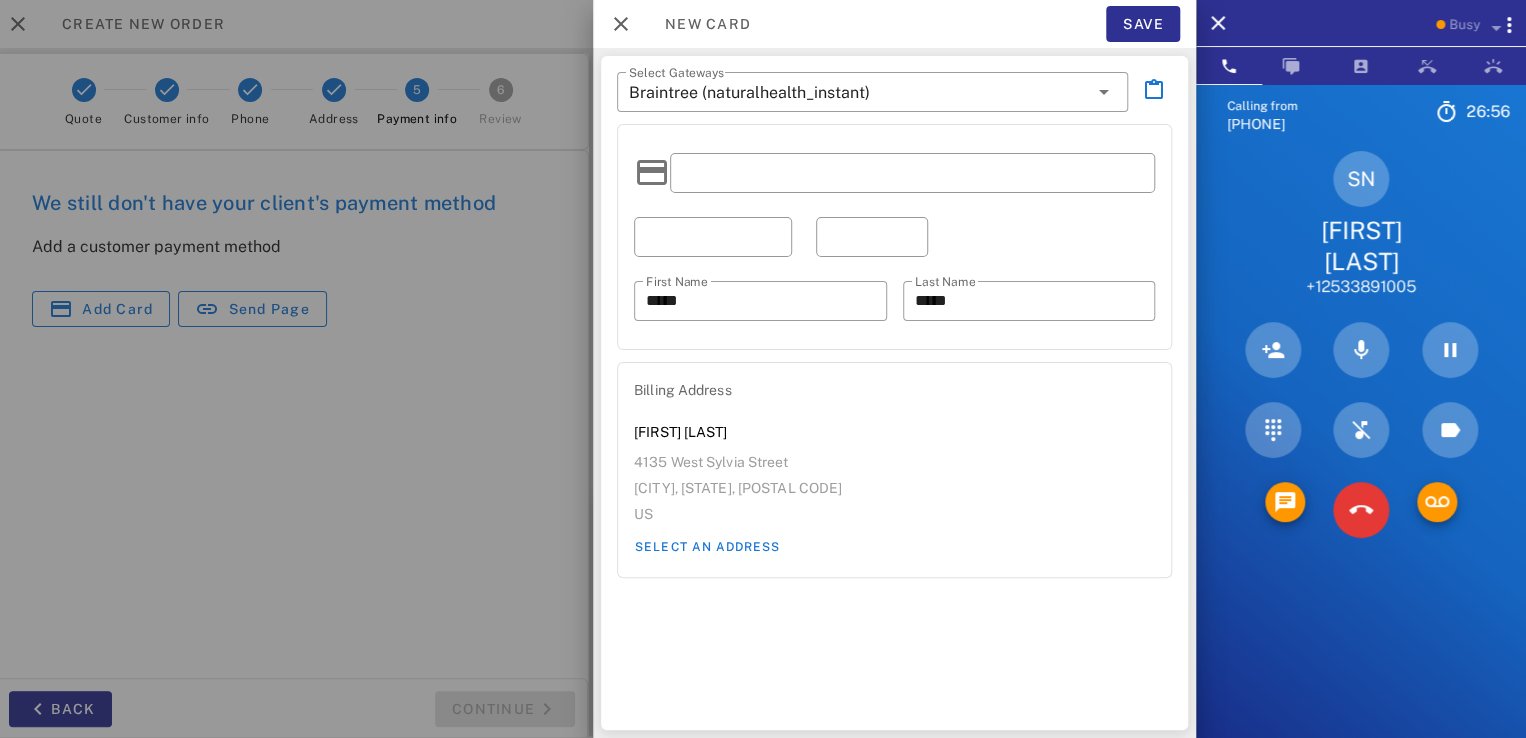 click at bounding box center [894, 173] 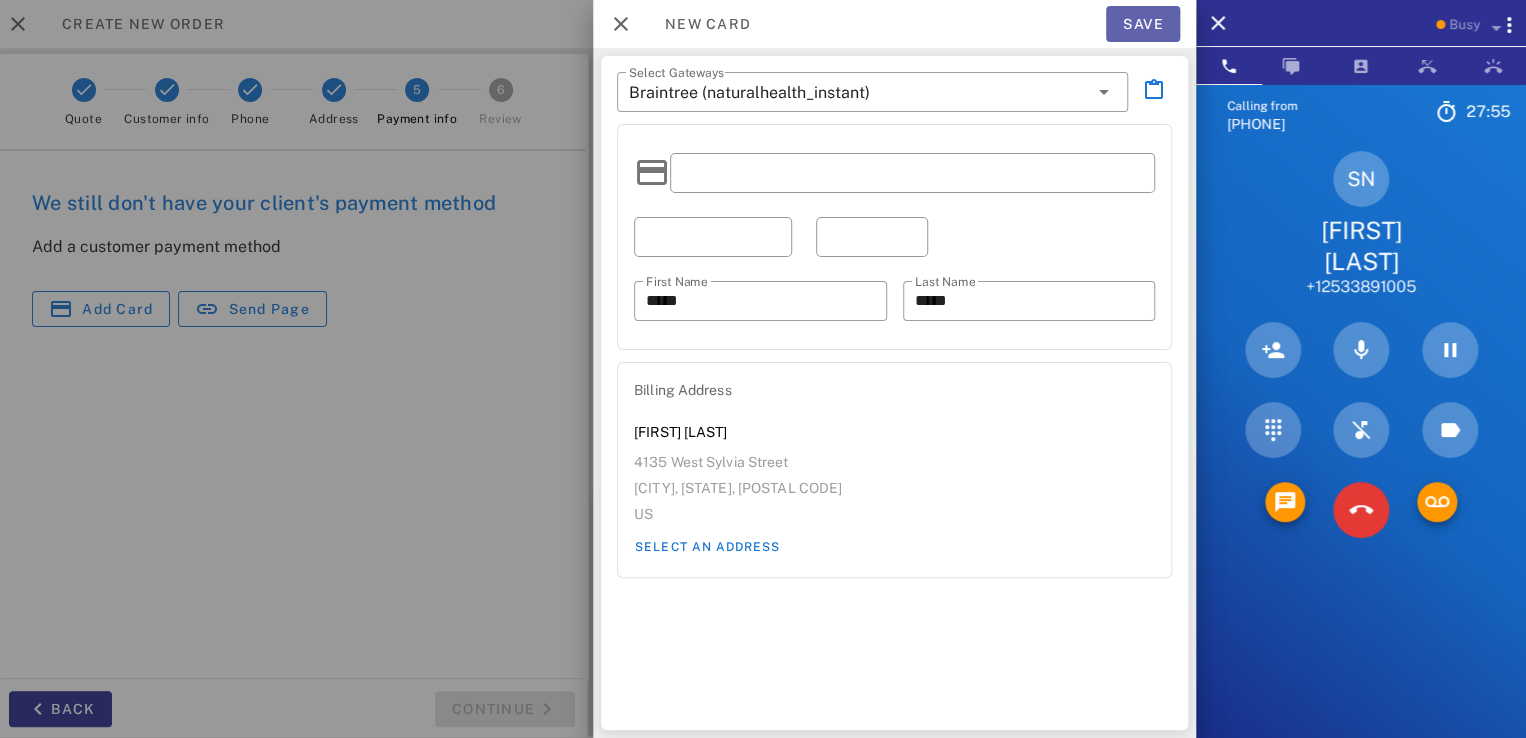 click on "Save" at bounding box center [1143, 24] 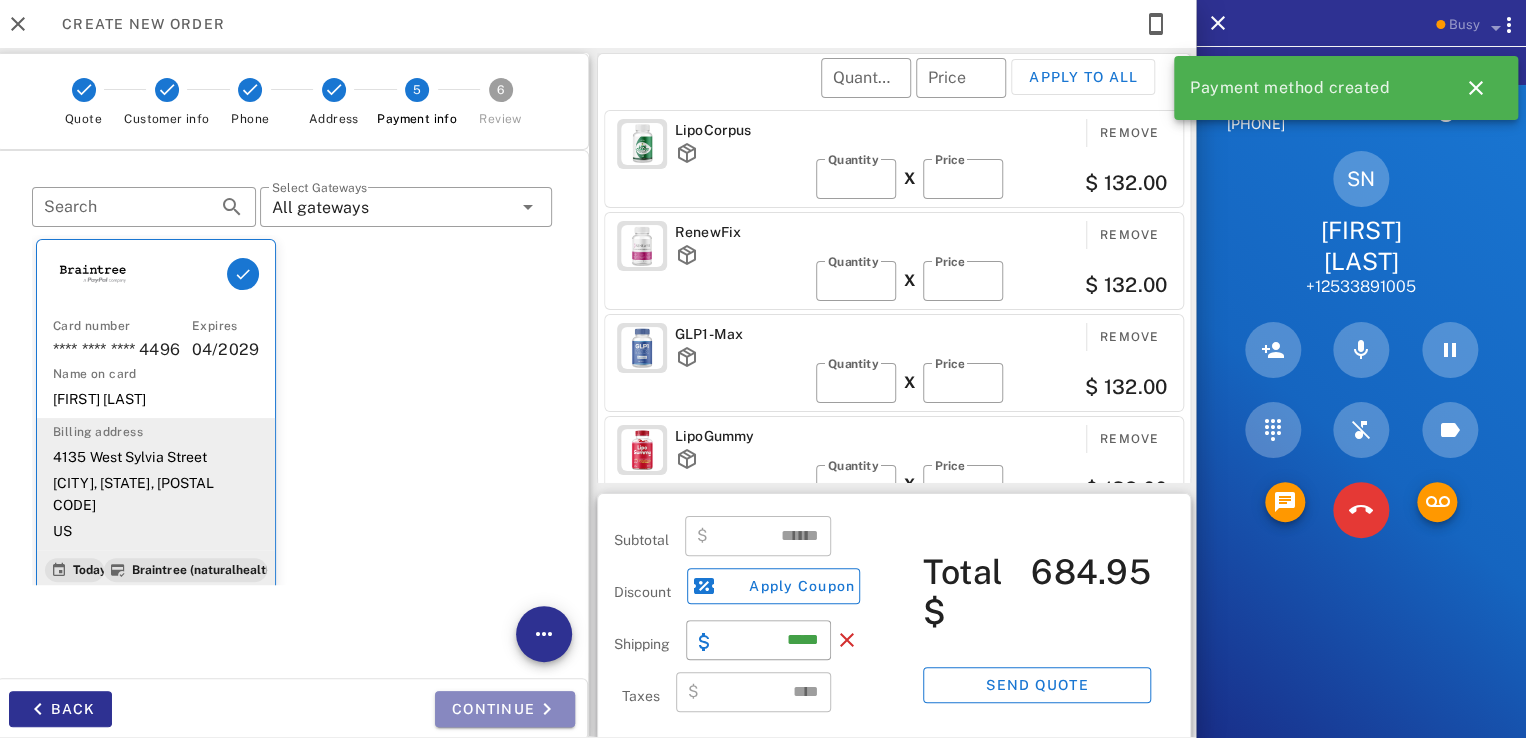 click on "Continue" at bounding box center (505, 709) 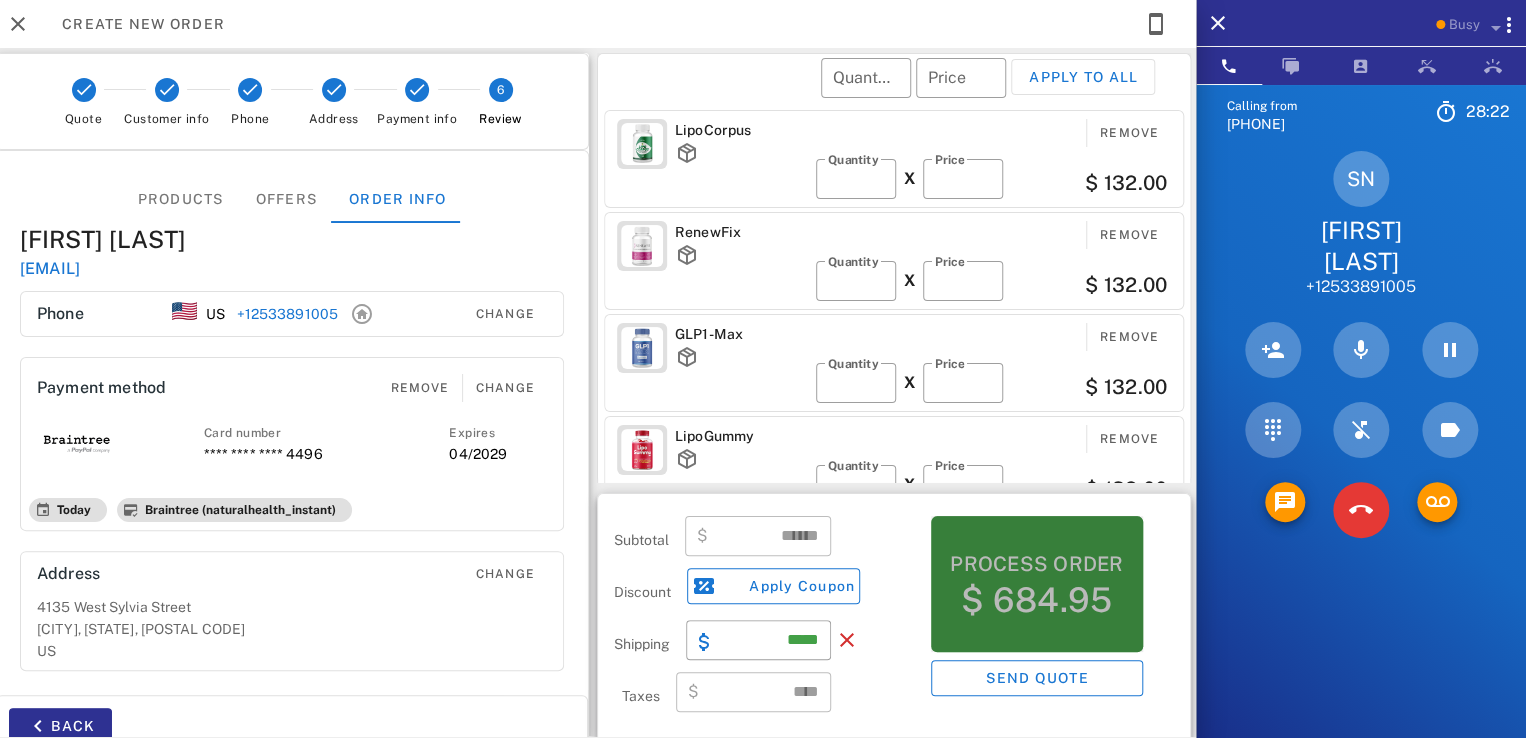 click on "$ 684.95" at bounding box center [1036, 600] 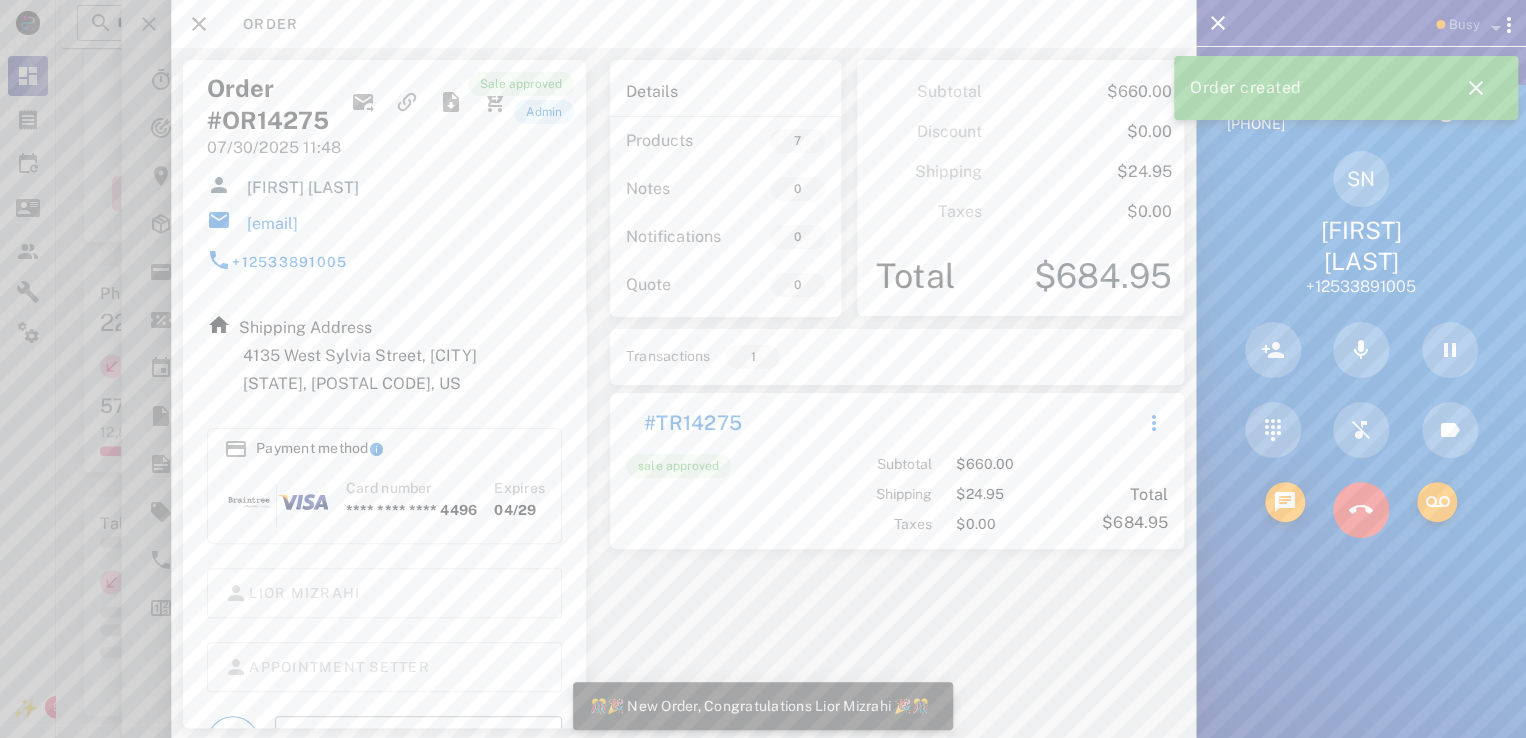 scroll, scrollTop: 332, scrollLeft: 0, axis: vertical 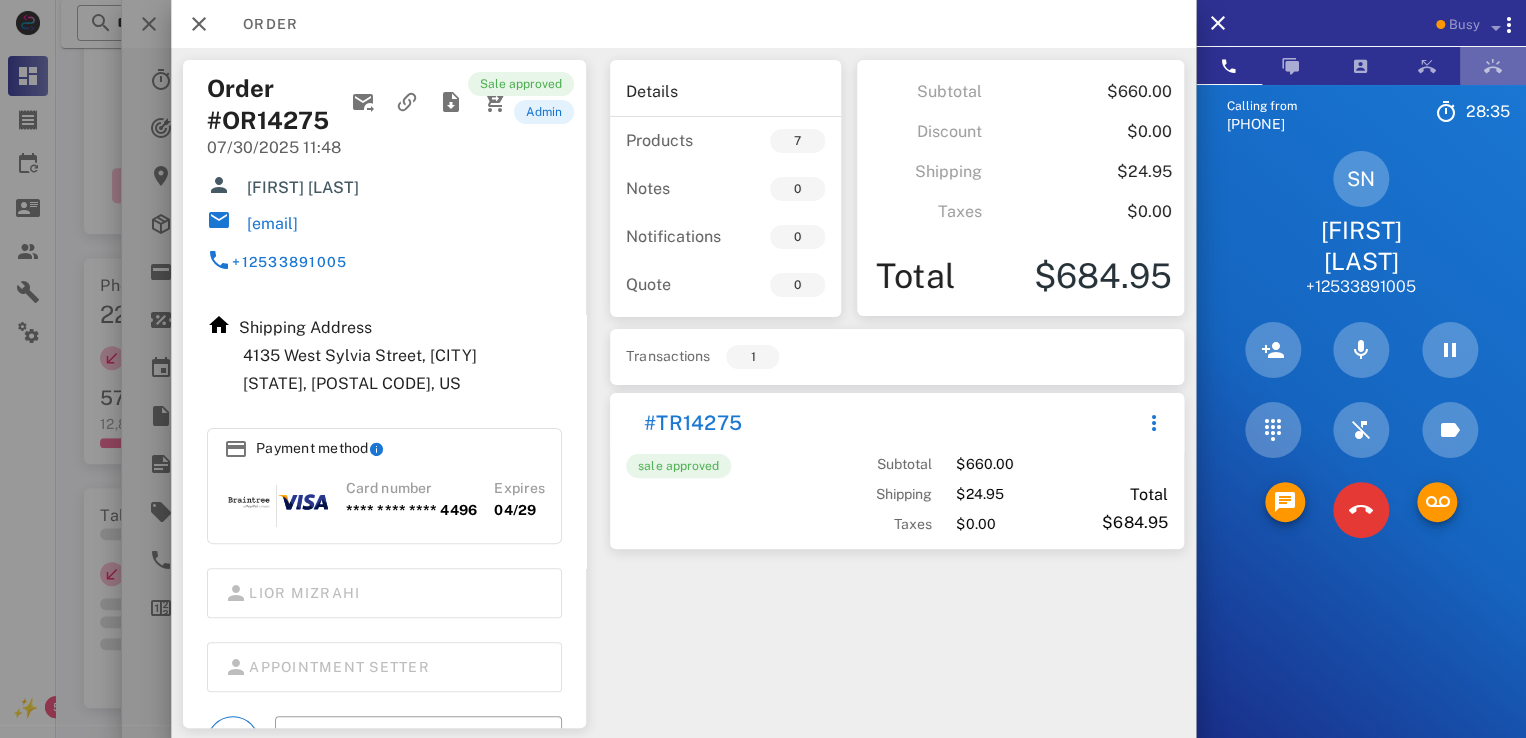 click at bounding box center [1493, 66] 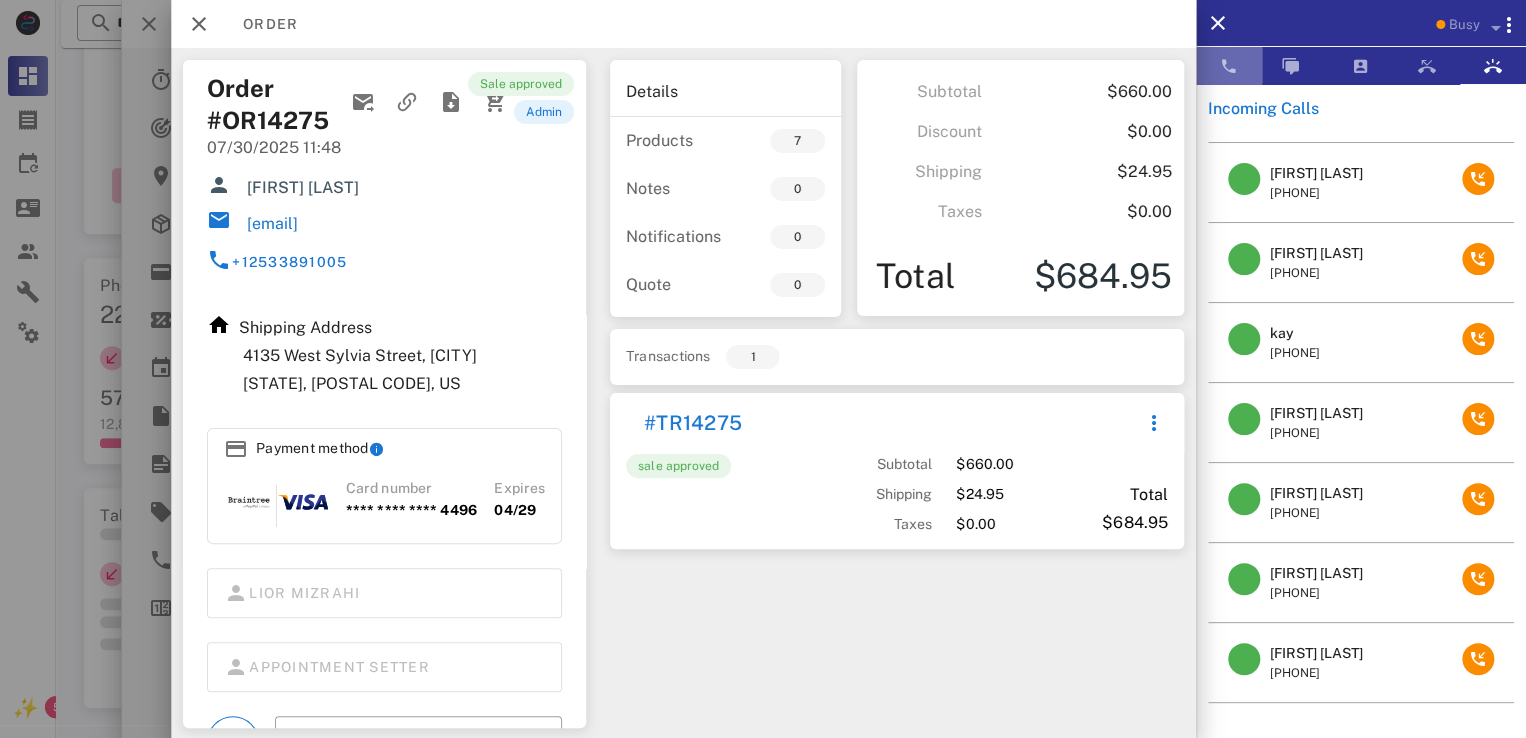 click at bounding box center [1229, 66] 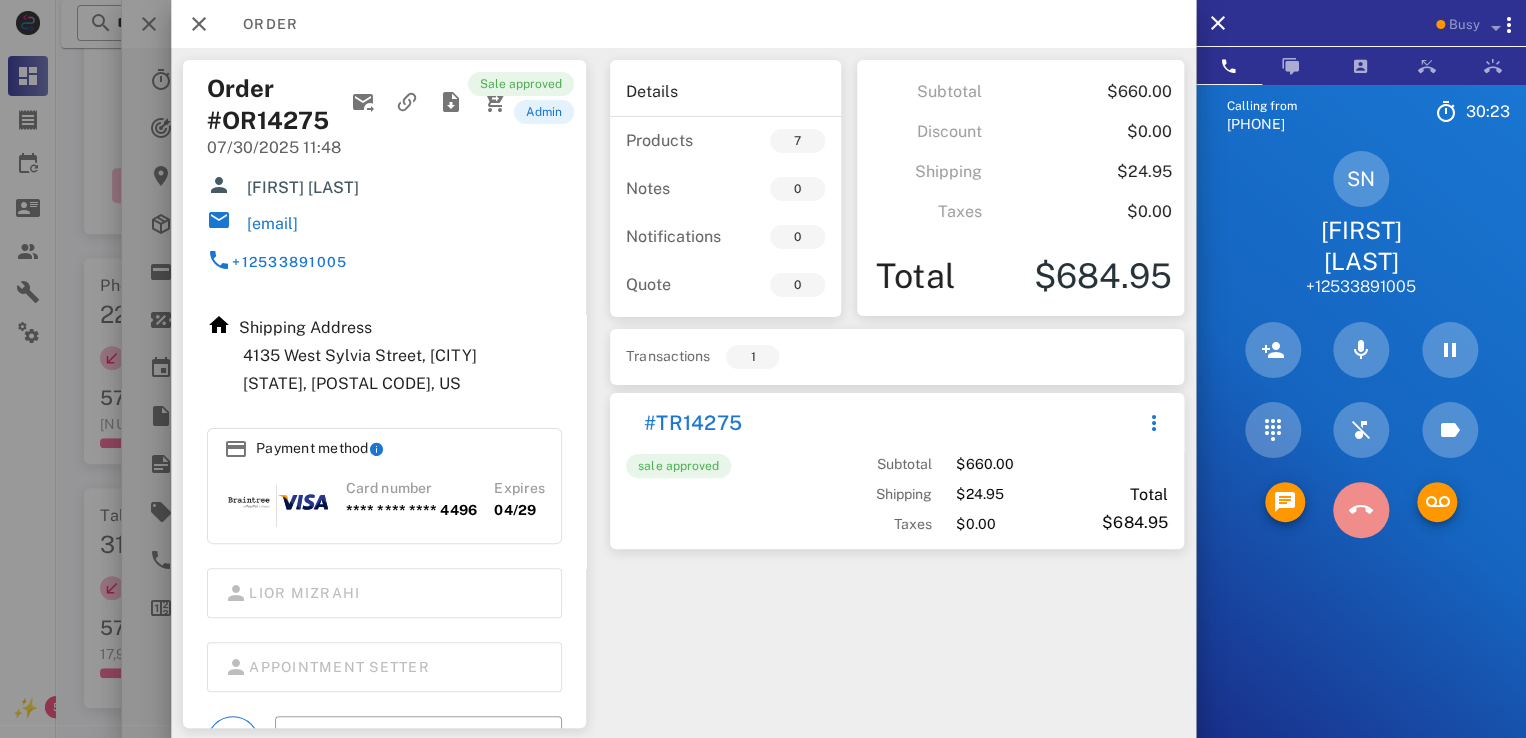 click at bounding box center (1361, 510) 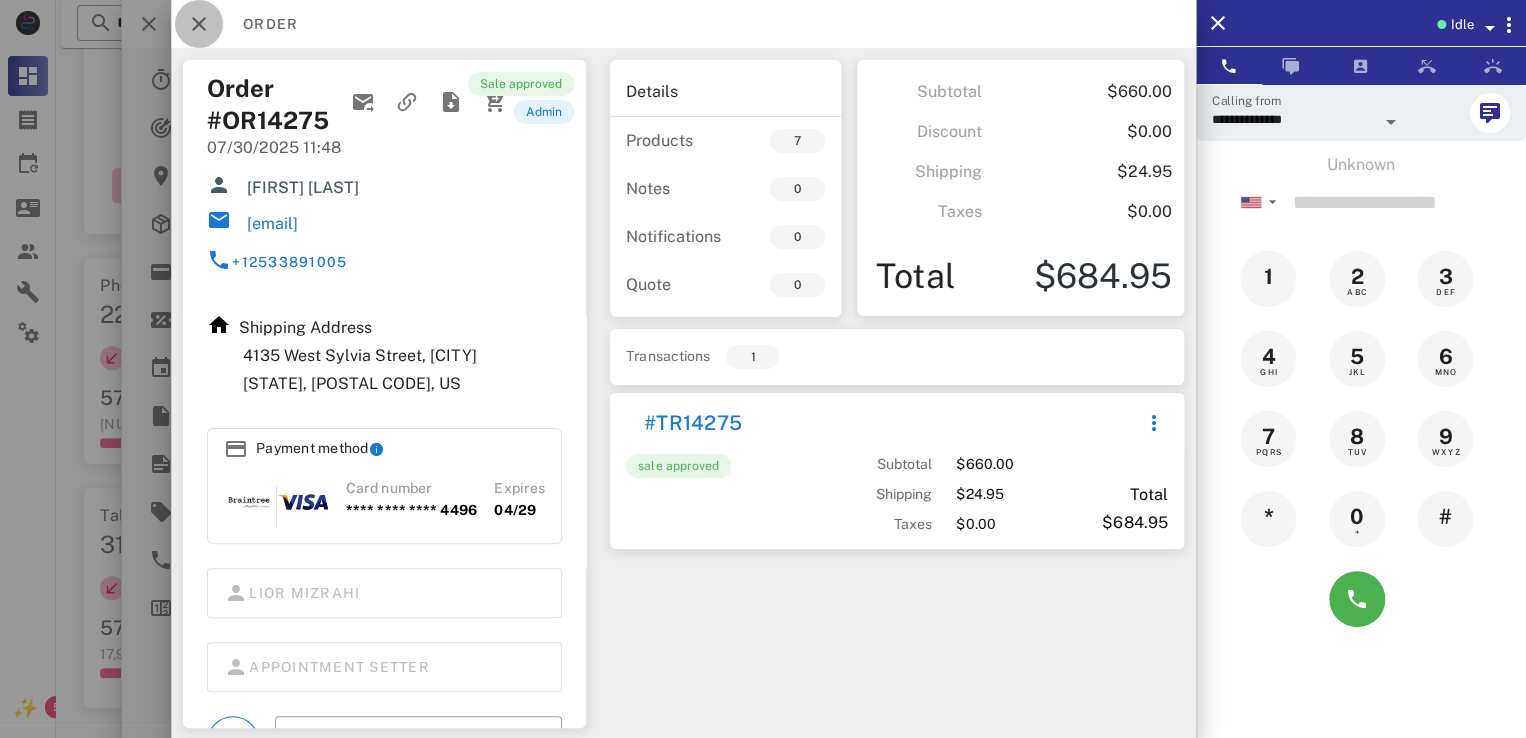 click at bounding box center (199, 24) 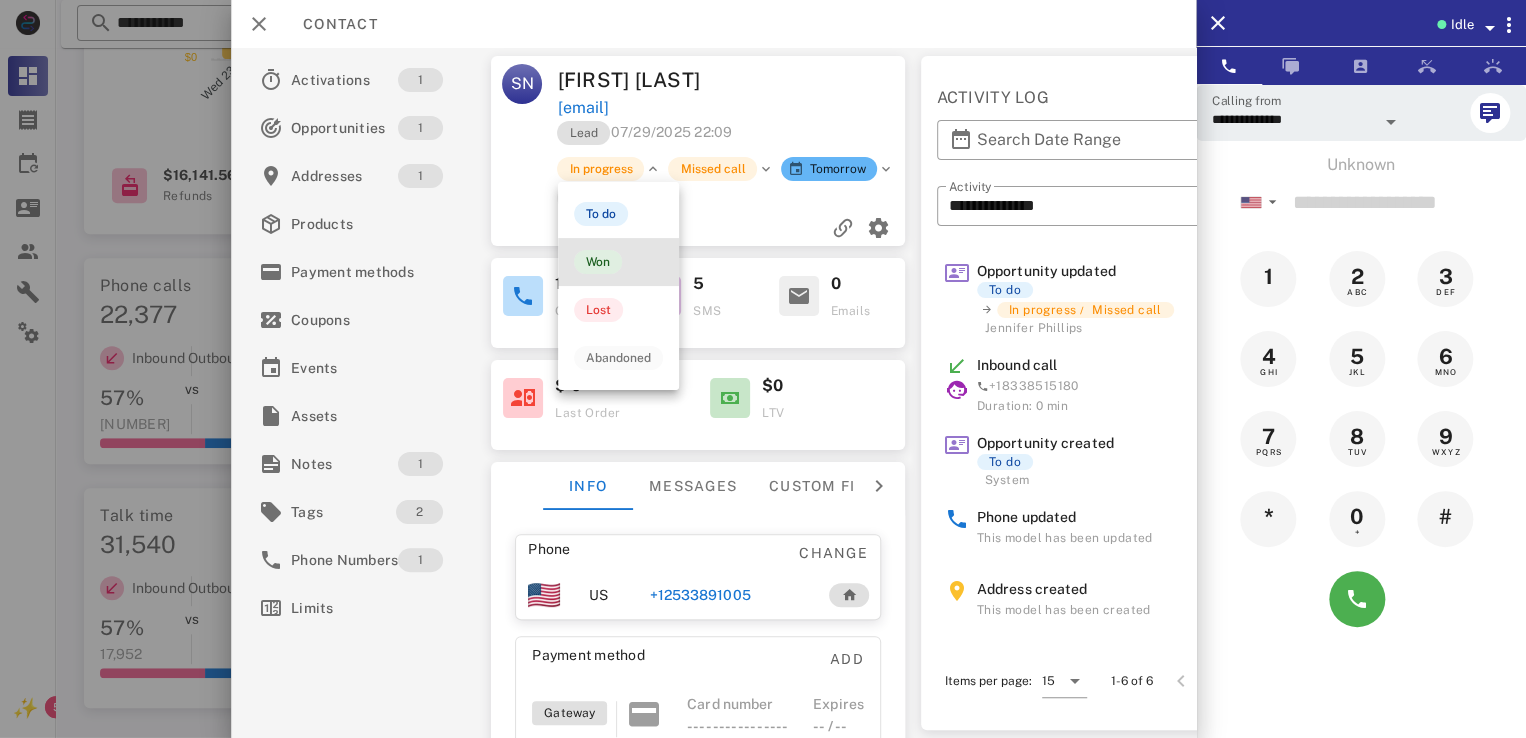 click on "Won" at bounding box center (598, 262) 